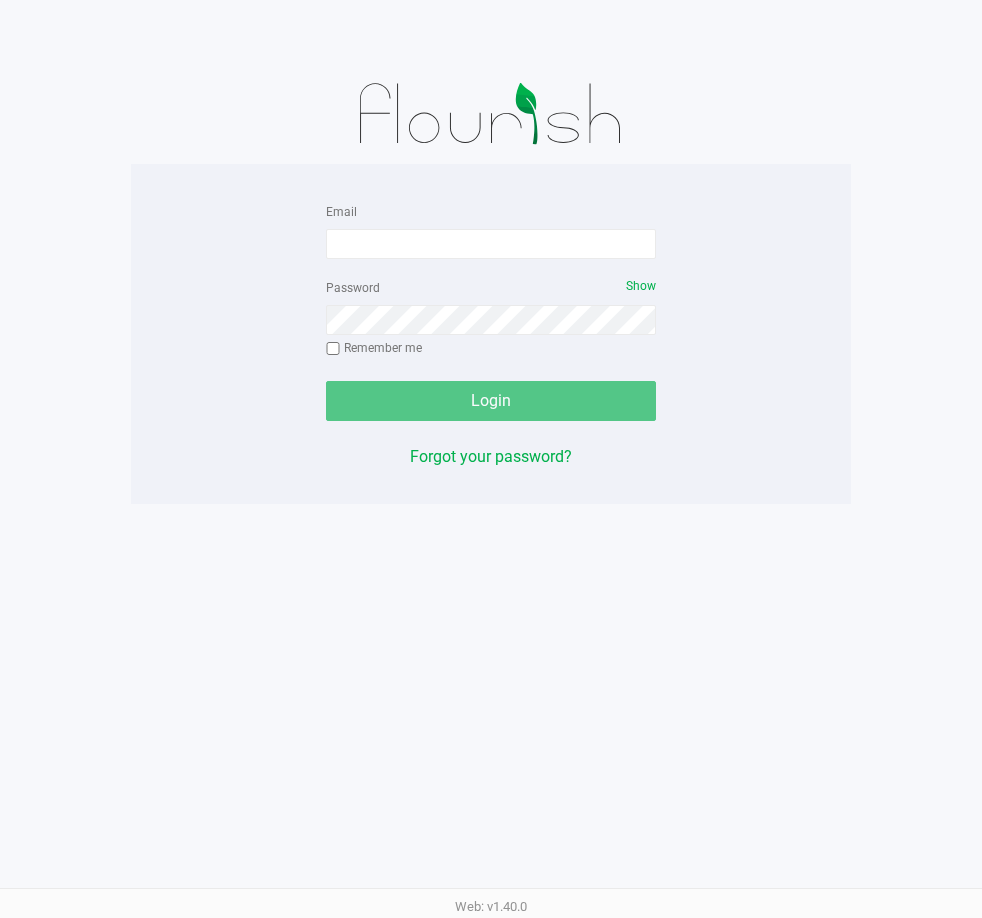 scroll, scrollTop: 0, scrollLeft: 0, axis: both 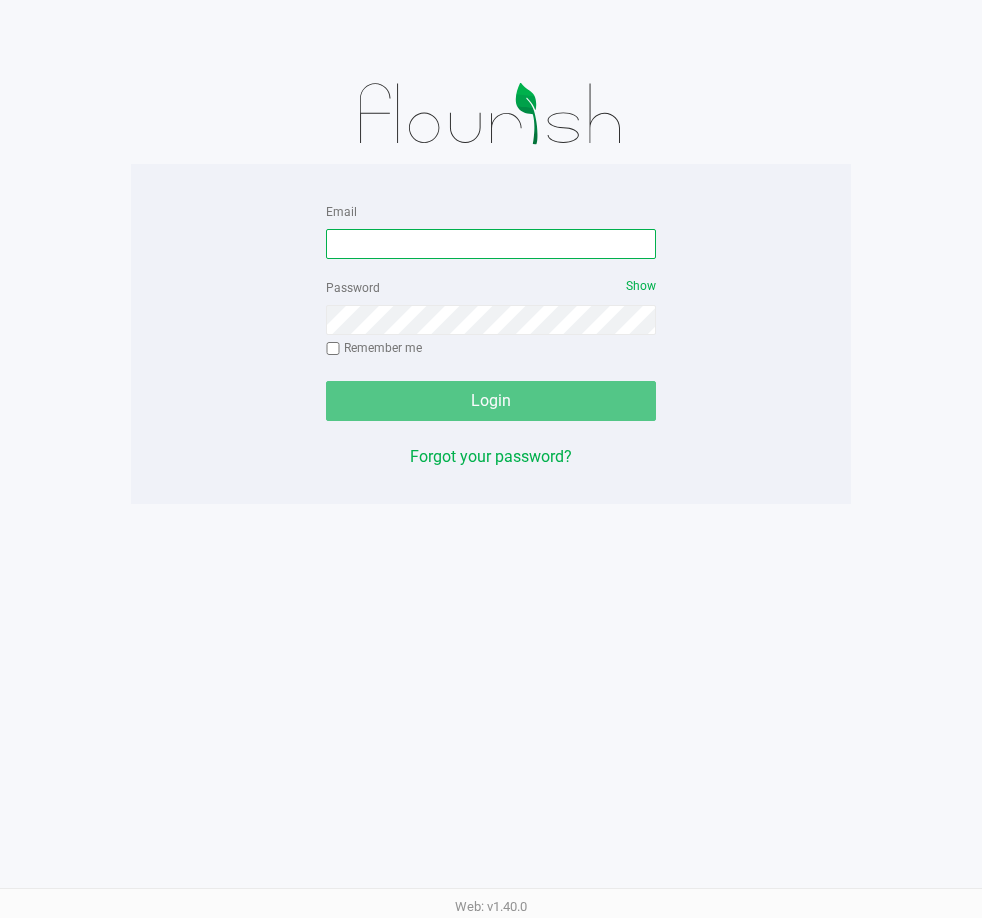 drag, startPoint x: 507, startPoint y: 258, endPoint x: 494, endPoint y: 236, distance: 25.553865 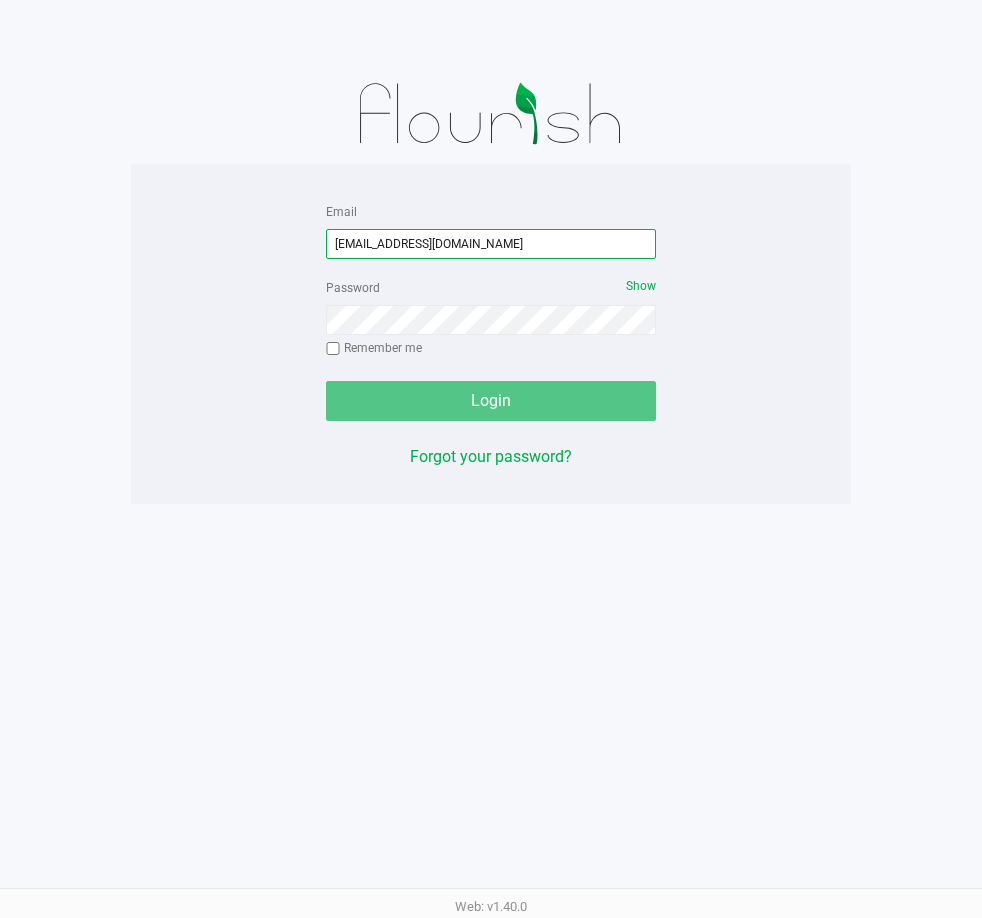 type on "thaverty@liveparallel.com" 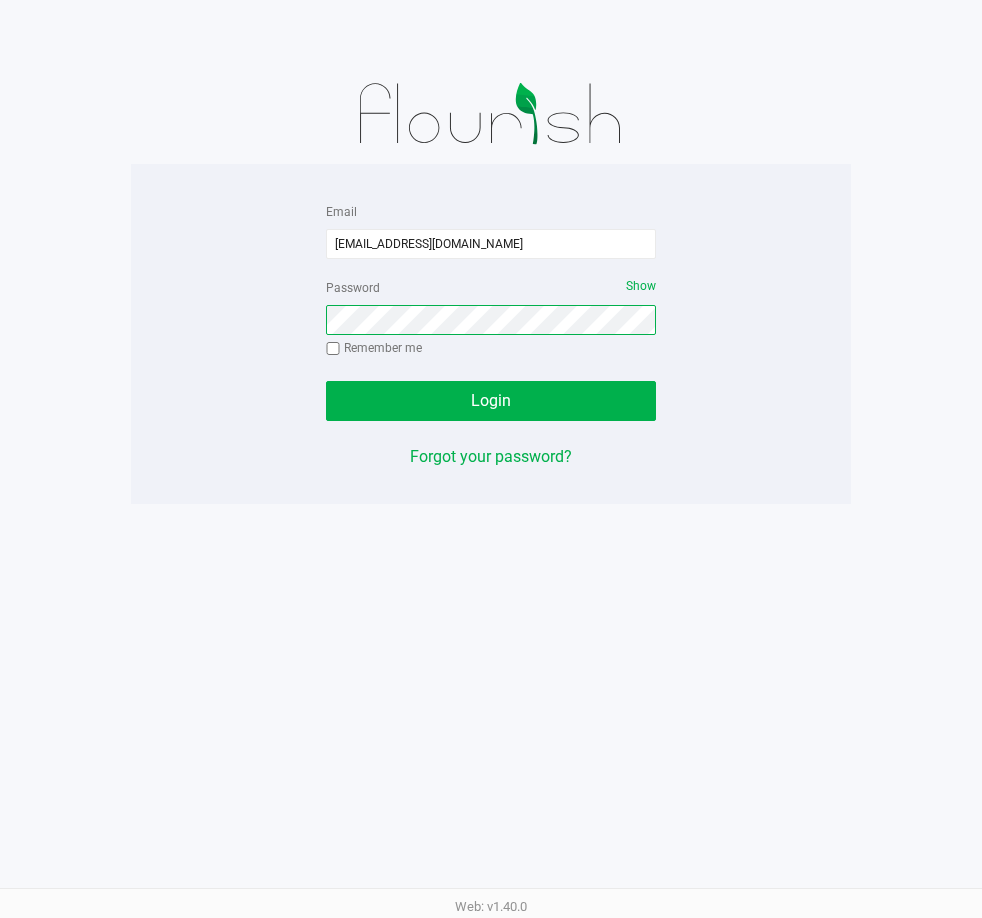 click on "Login" 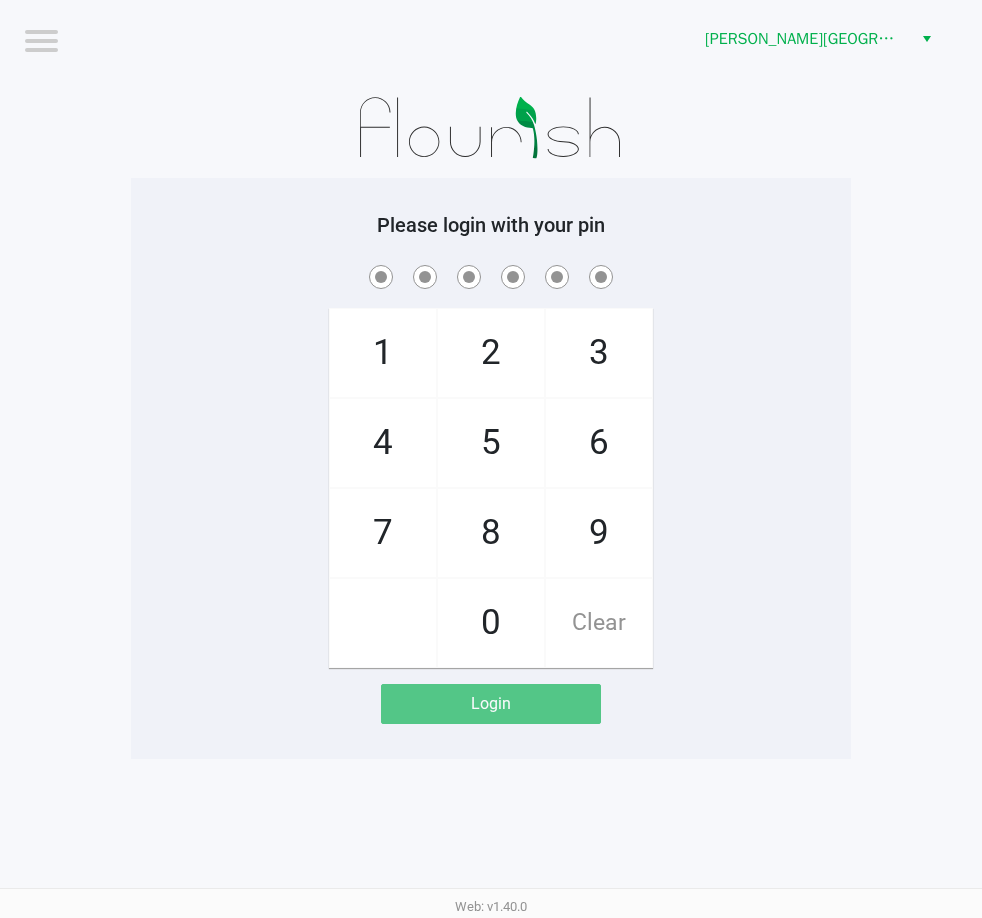 click on "1   4   7       2   5   8   0   3   6   9   Clear" 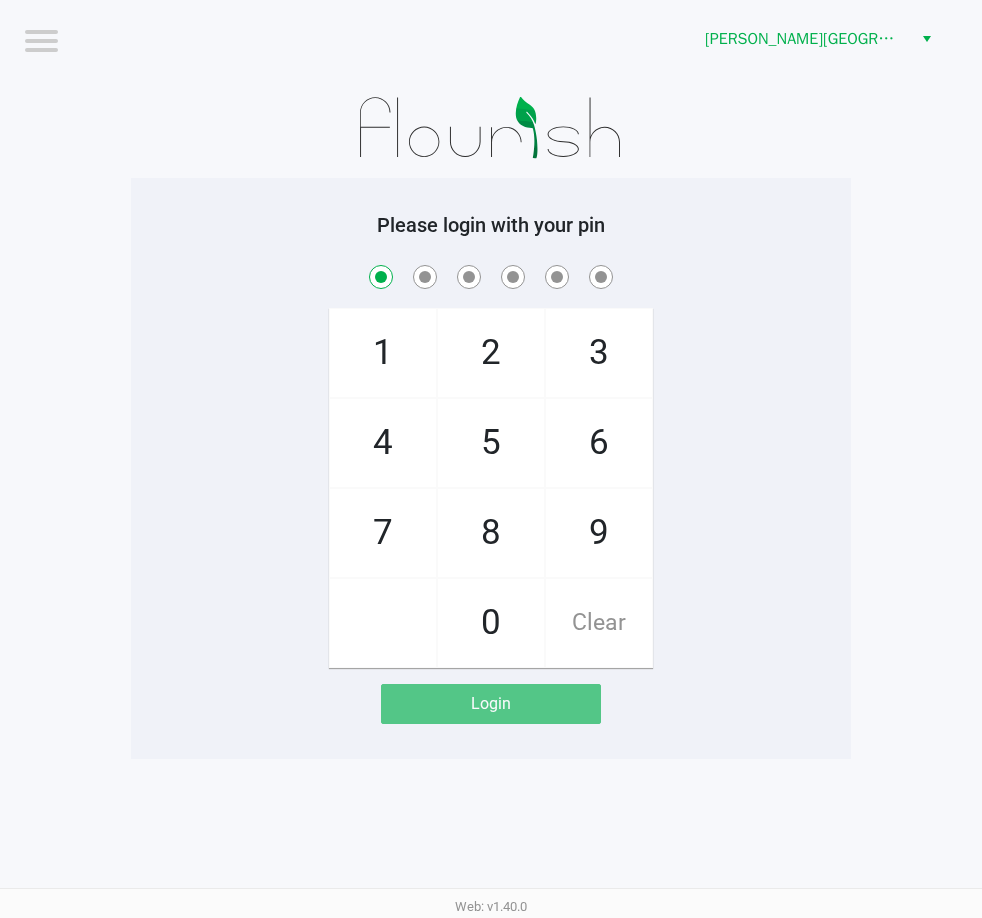 checkbox on "true" 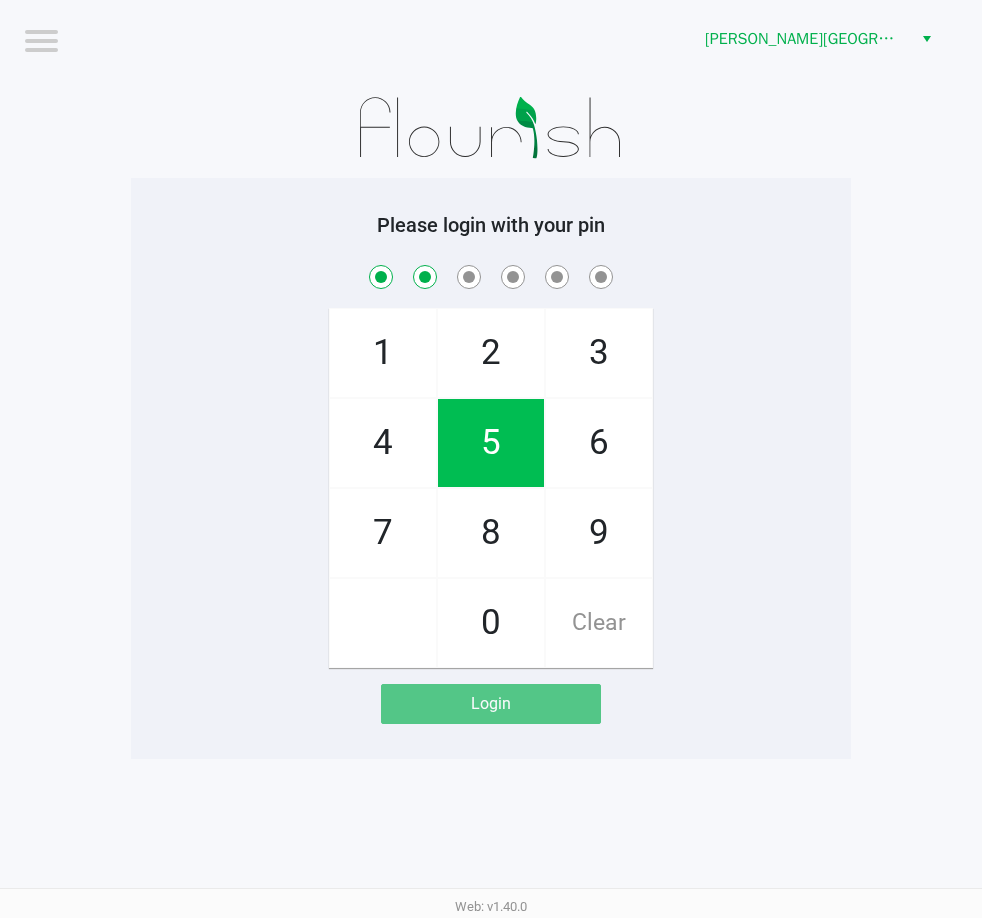 checkbox on "true" 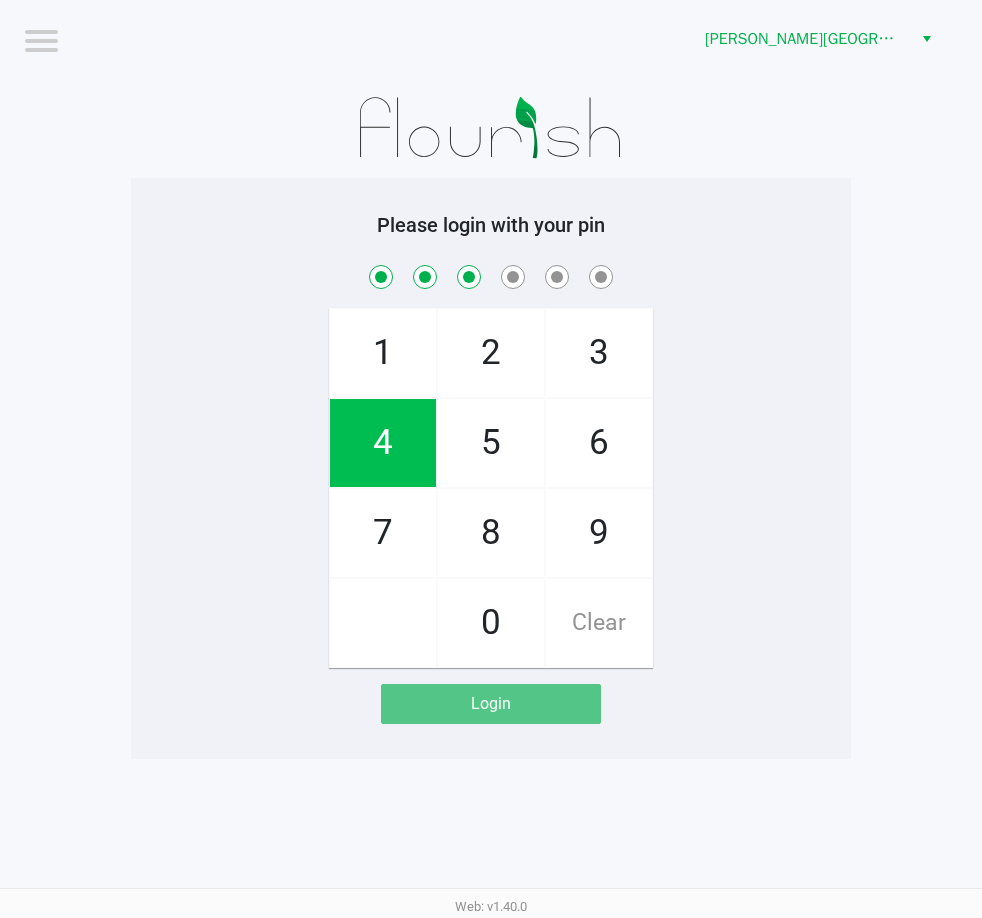 checkbox on "true" 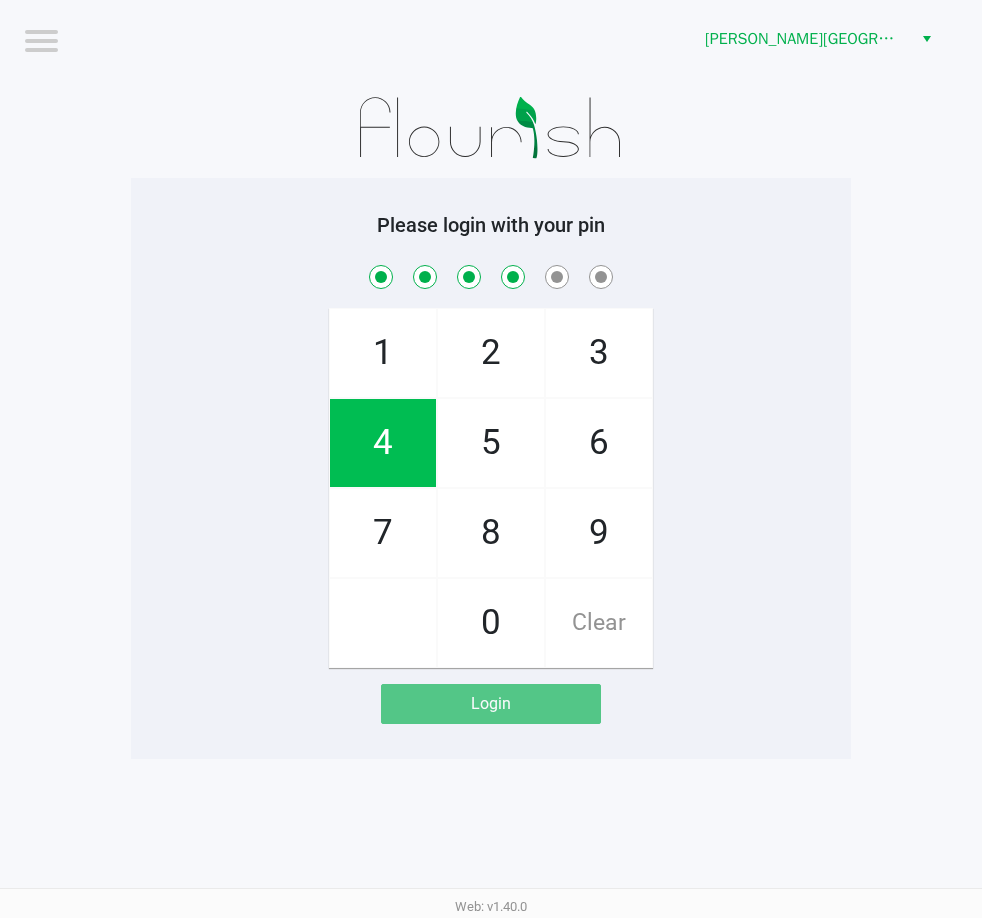 checkbox on "true" 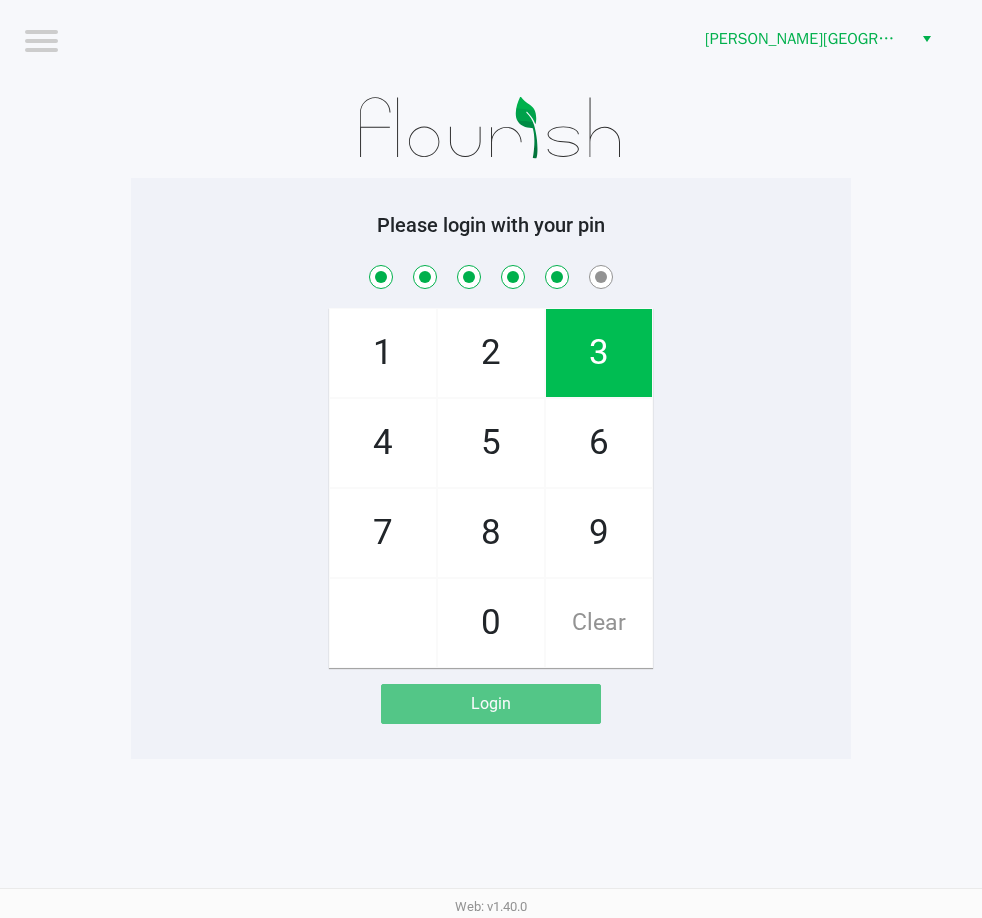 checkbox on "true" 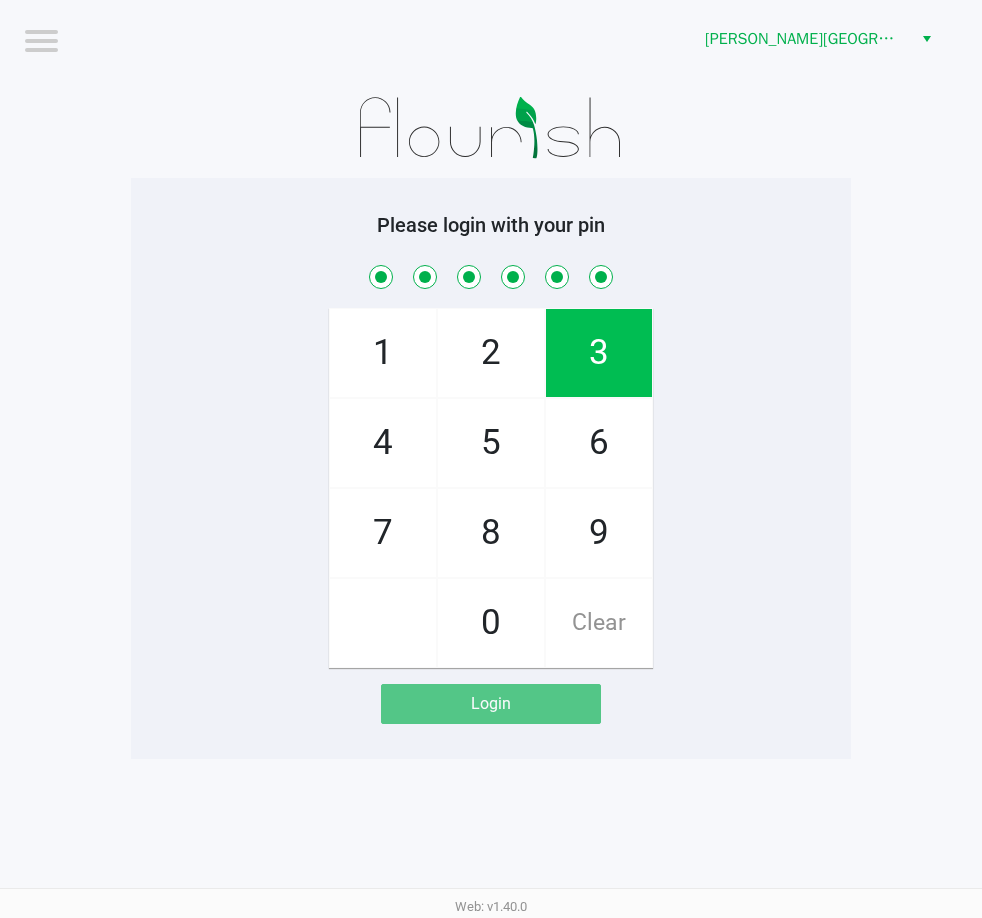 checkbox on "true" 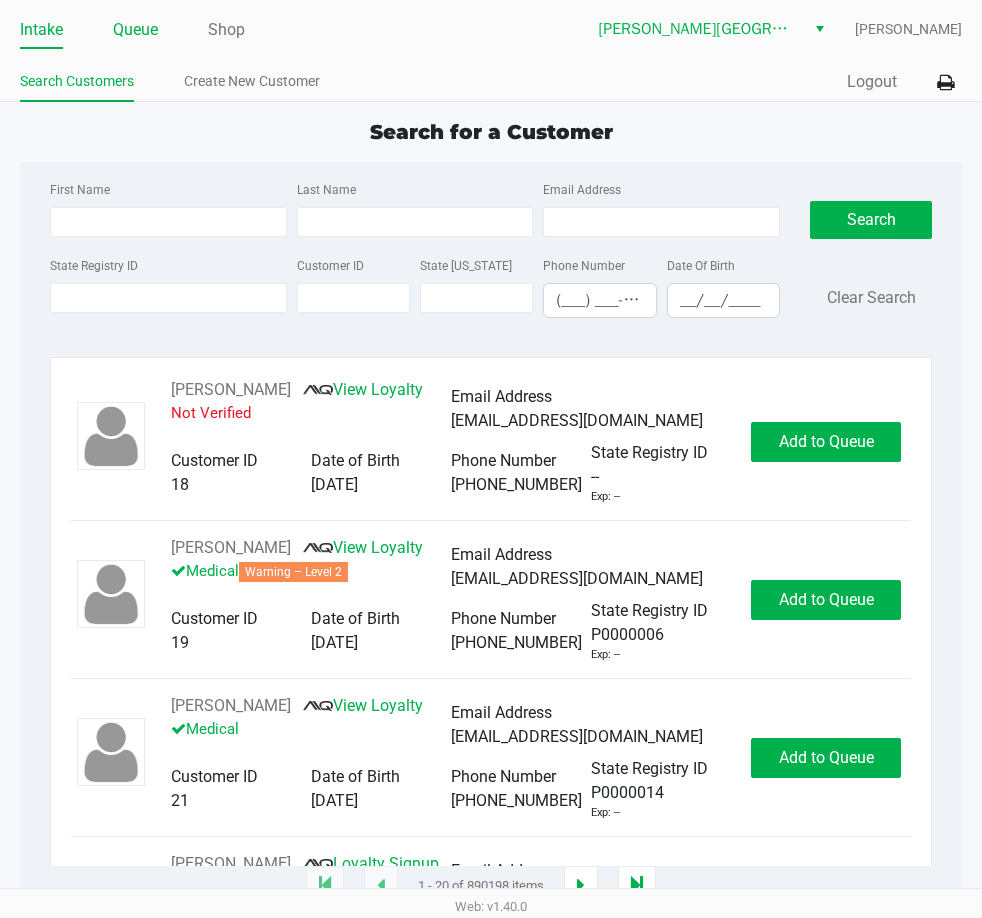 click on "Queue" 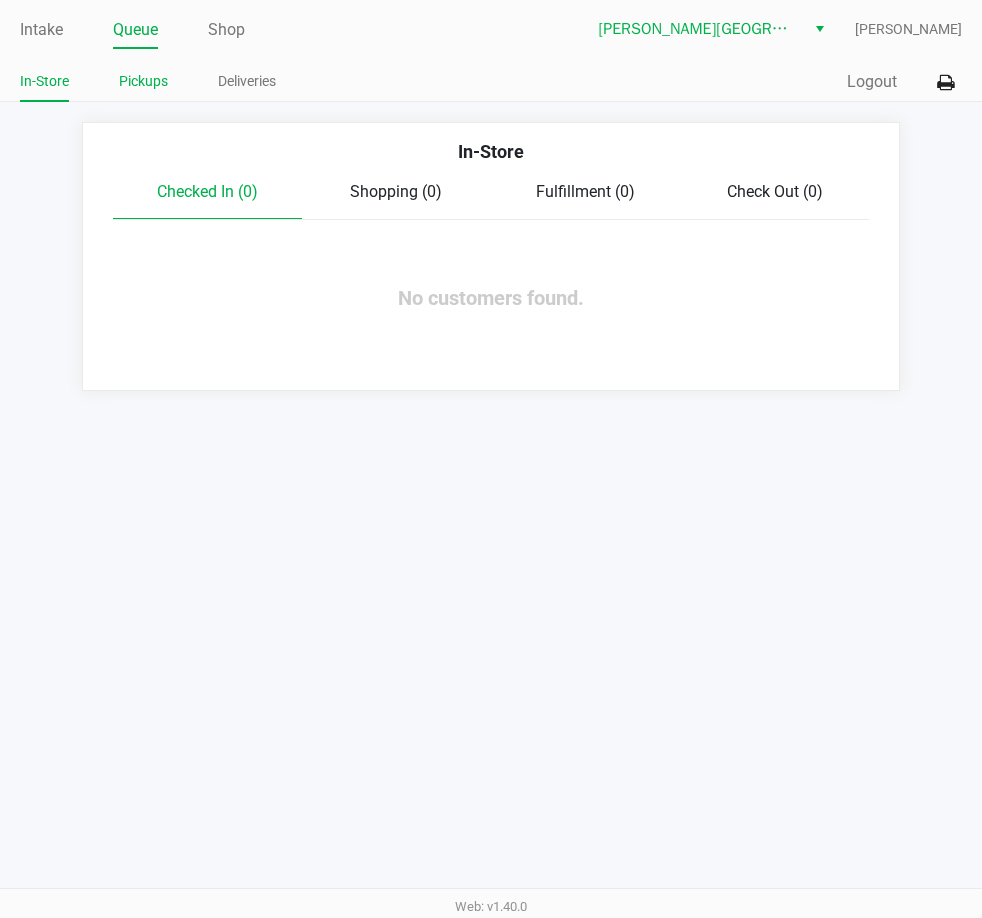 click on "Pickups" 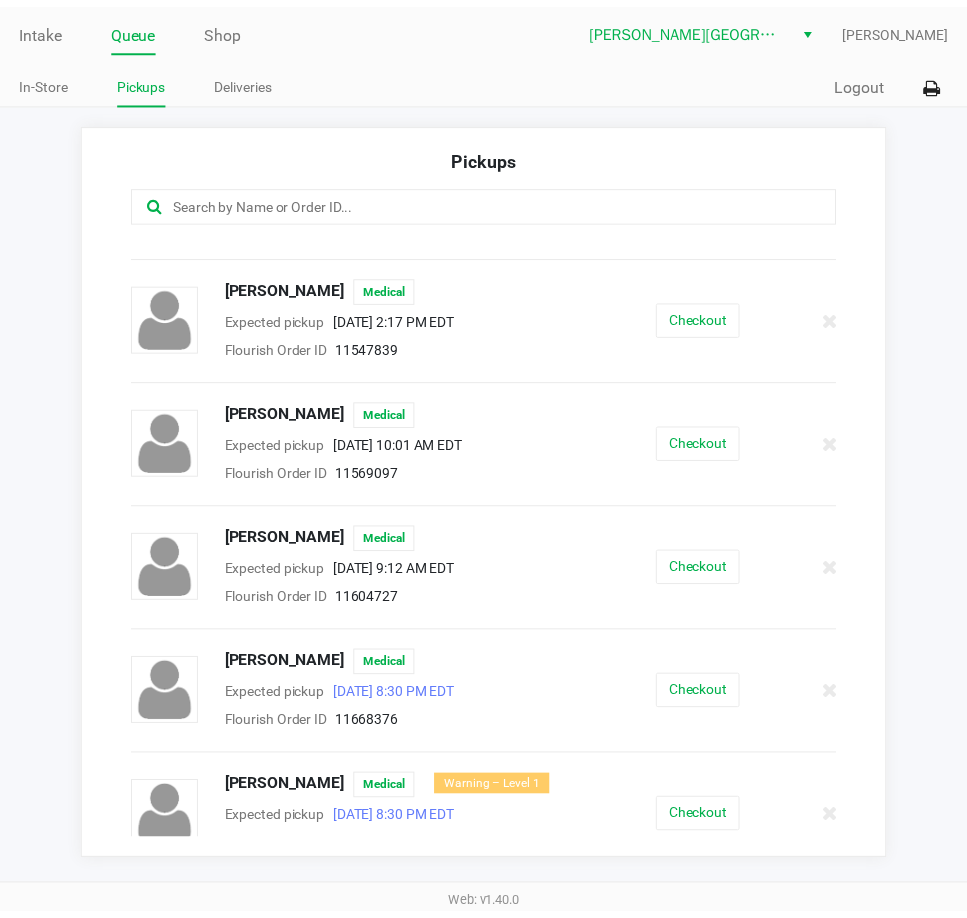 scroll, scrollTop: 362, scrollLeft: 0, axis: vertical 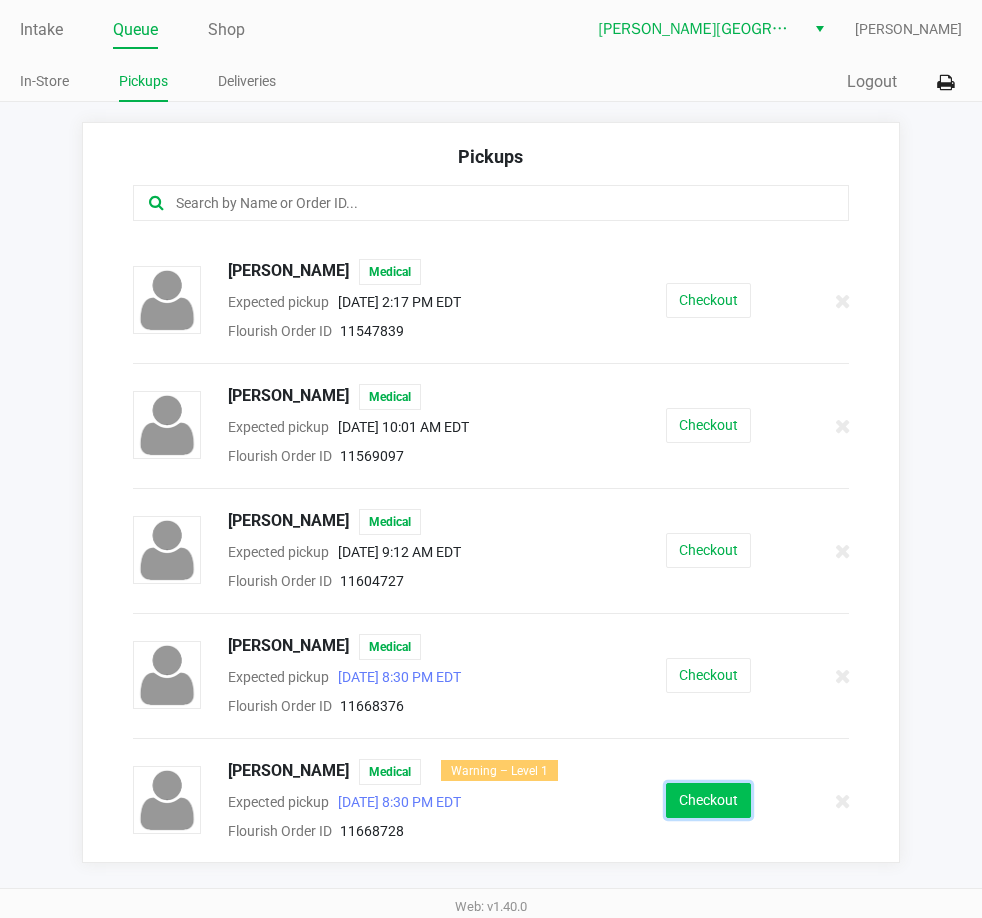 click on "Checkout" 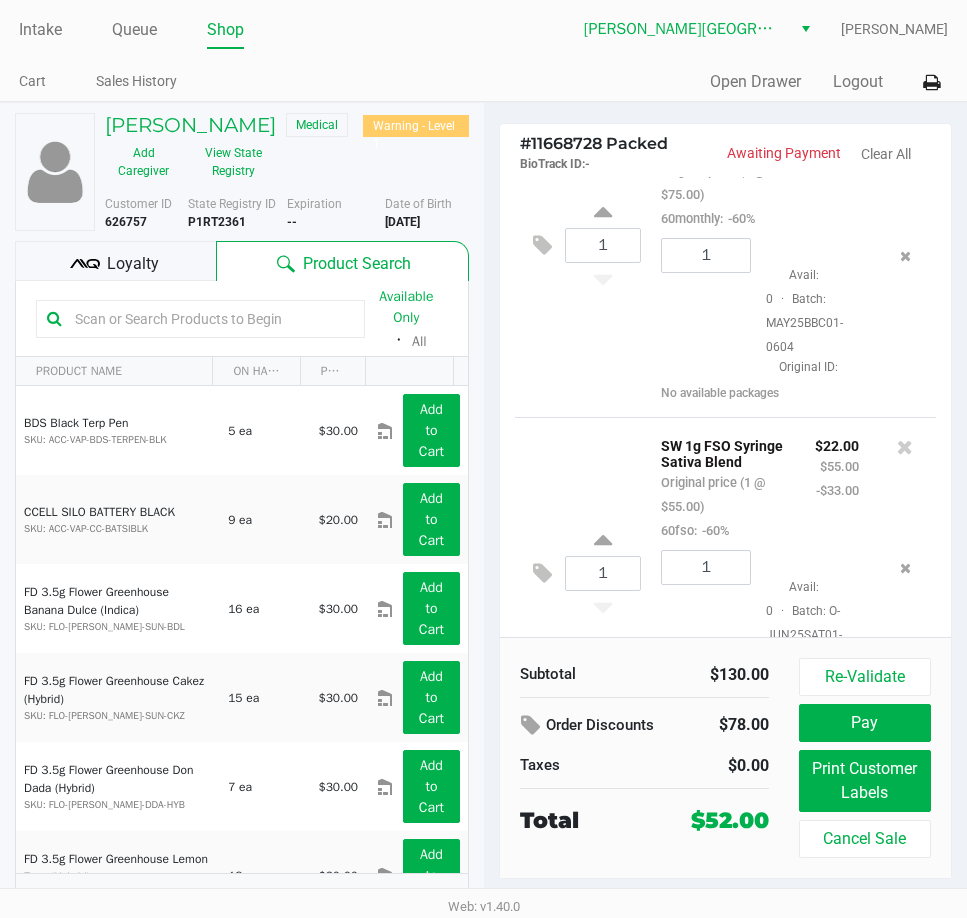scroll, scrollTop: 219, scrollLeft: 0, axis: vertical 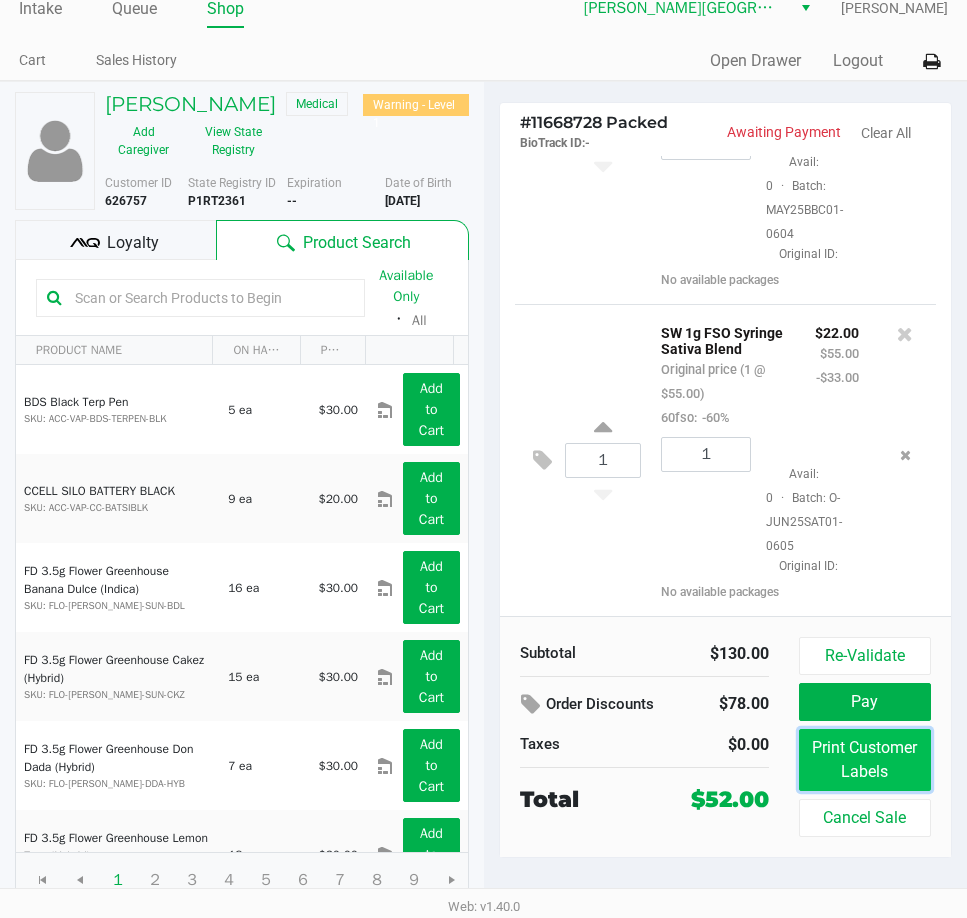 click on "Print Customer Labels" 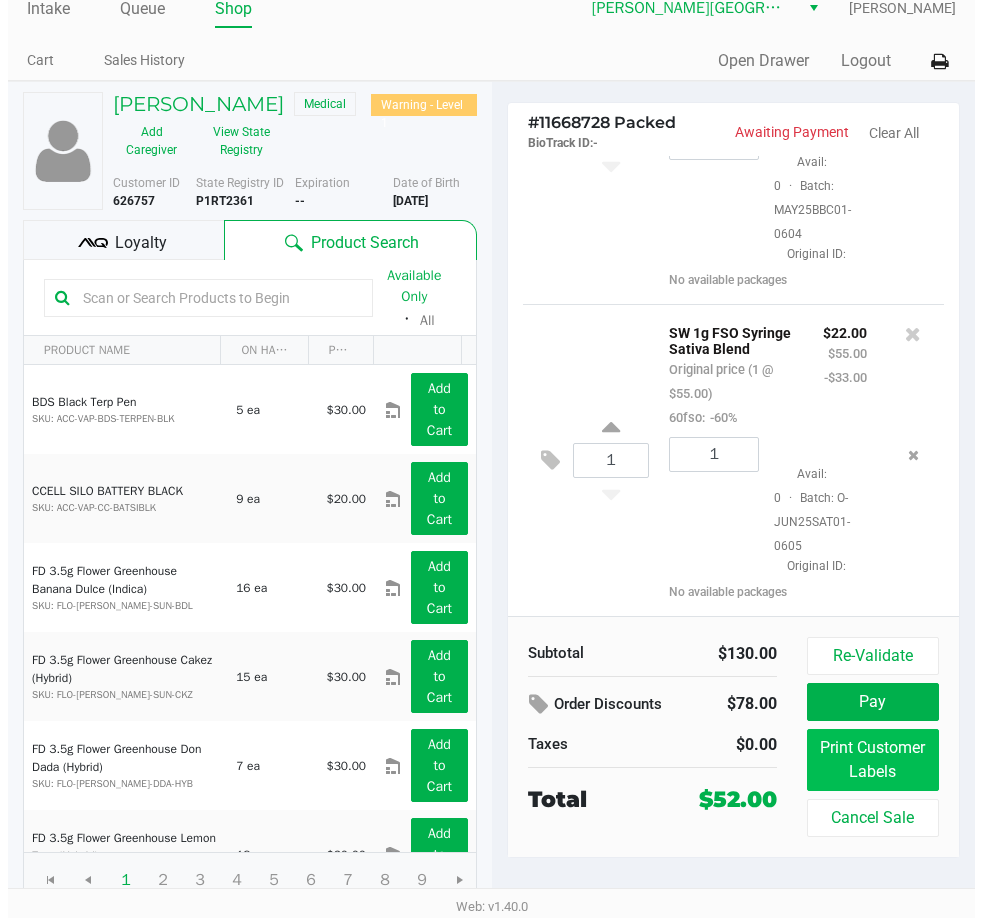 scroll, scrollTop: 0, scrollLeft: 0, axis: both 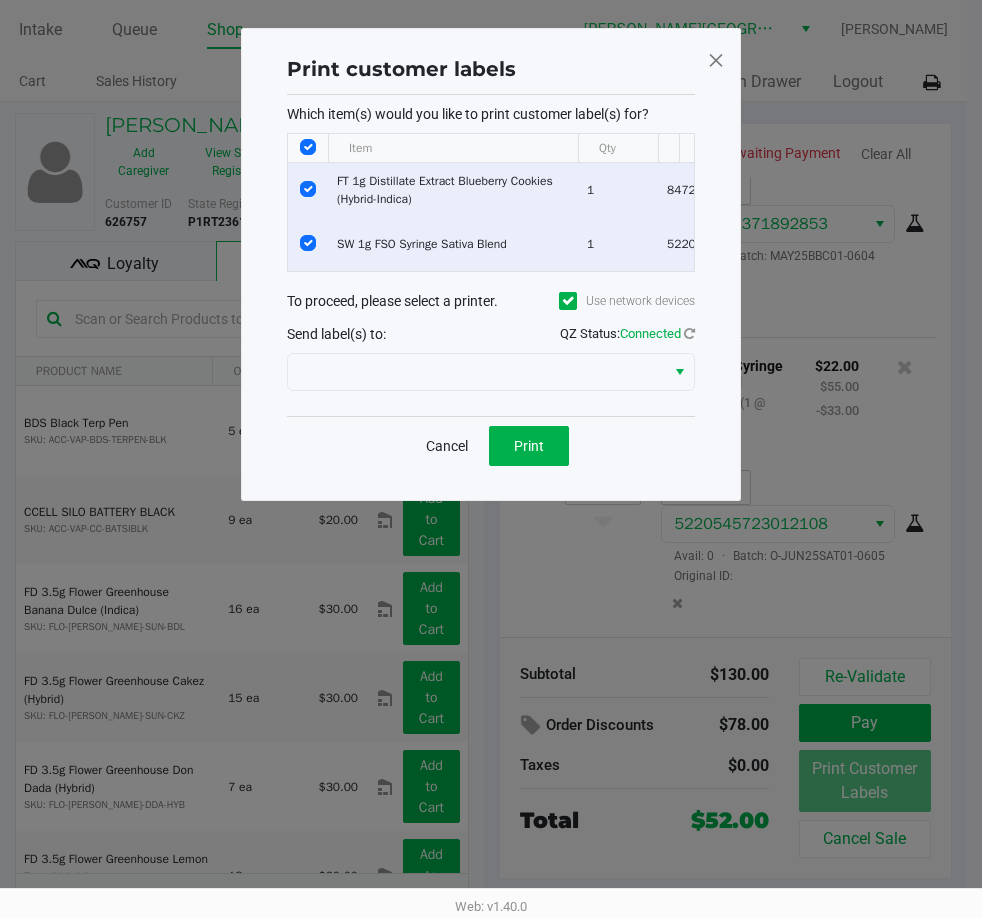click 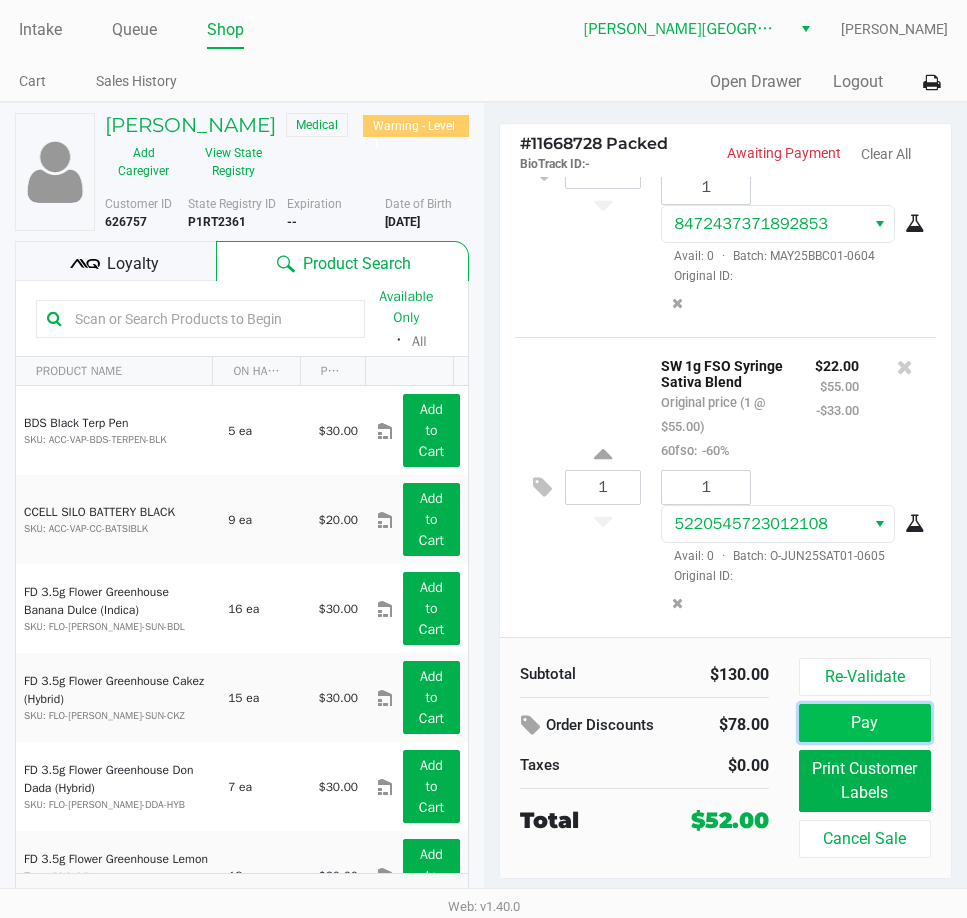 click on "Pay" 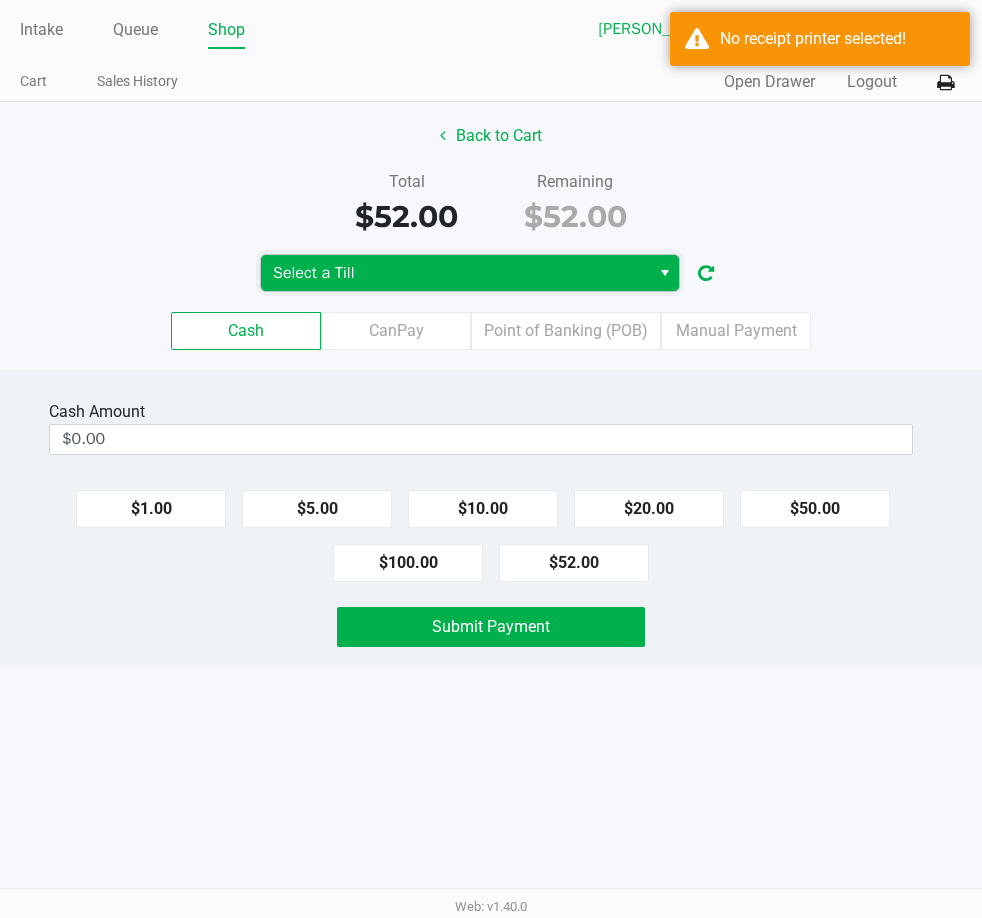 click on "Select a Till" at bounding box center [455, 273] 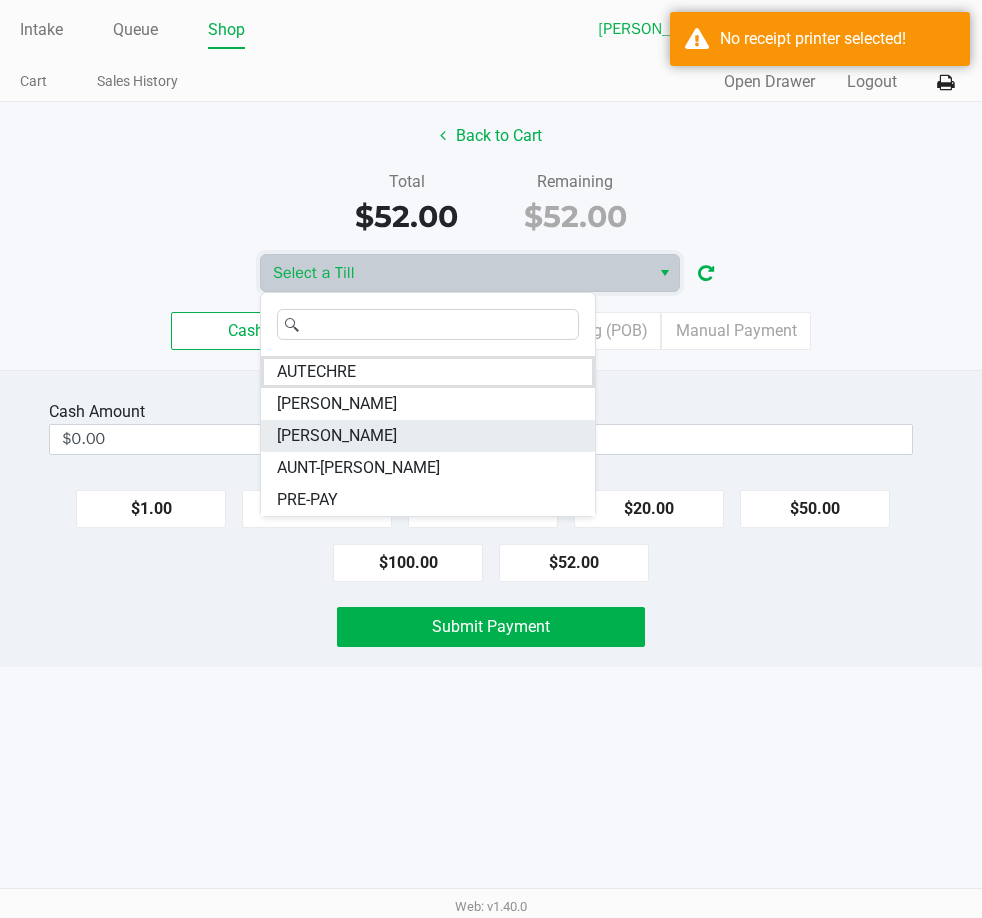 click on "CHARLES-EVANS" at bounding box center (337, 436) 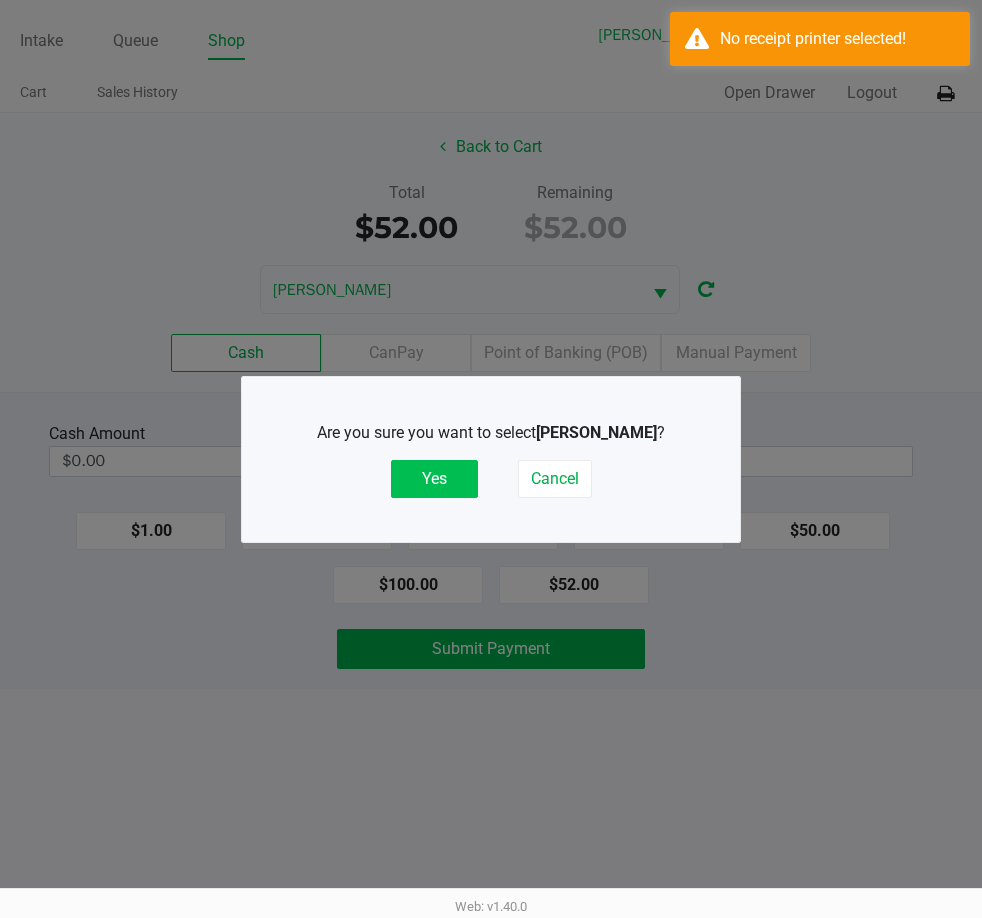 drag, startPoint x: 445, startPoint y: 486, endPoint x: 890, endPoint y: 199, distance: 529.5224 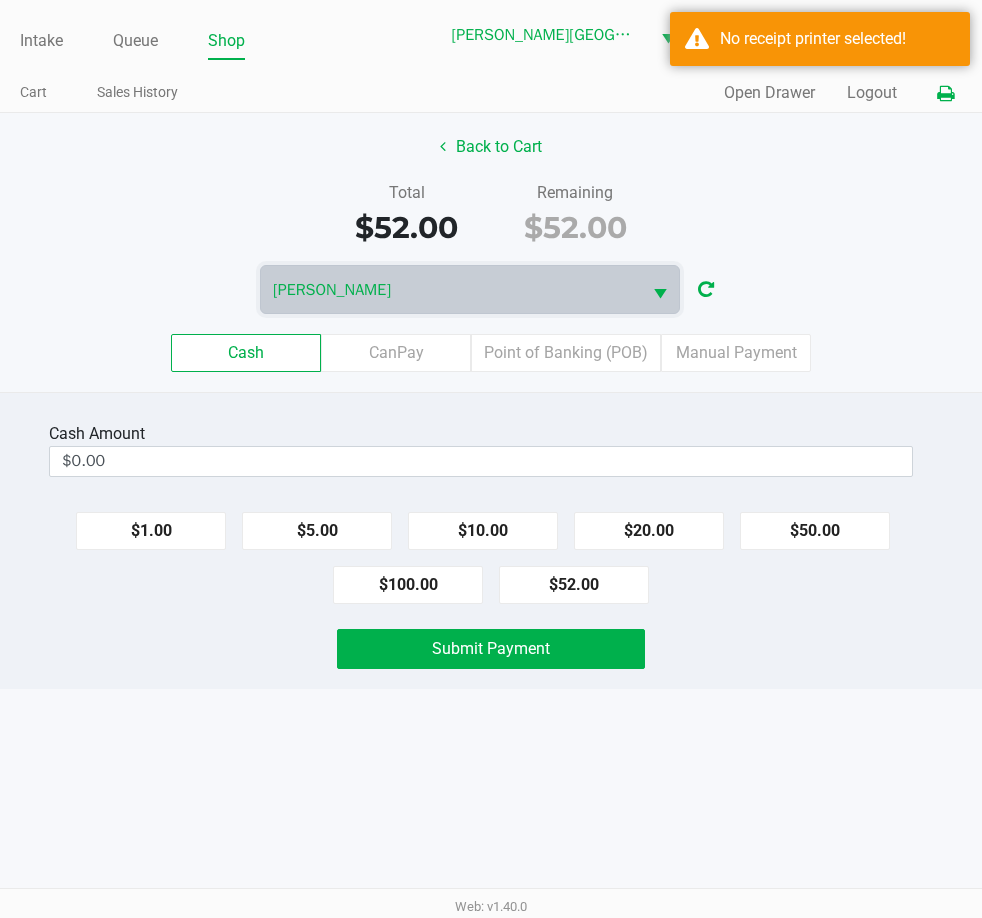 click 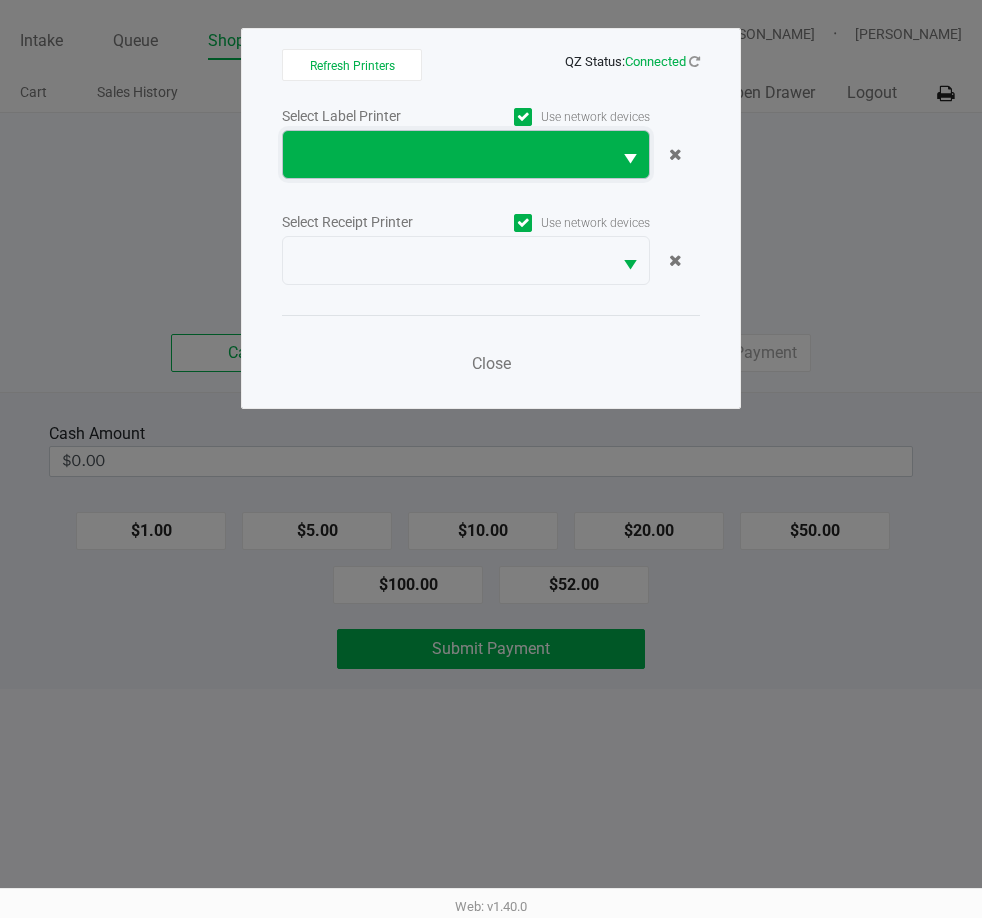 click at bounding box center (447, 155) 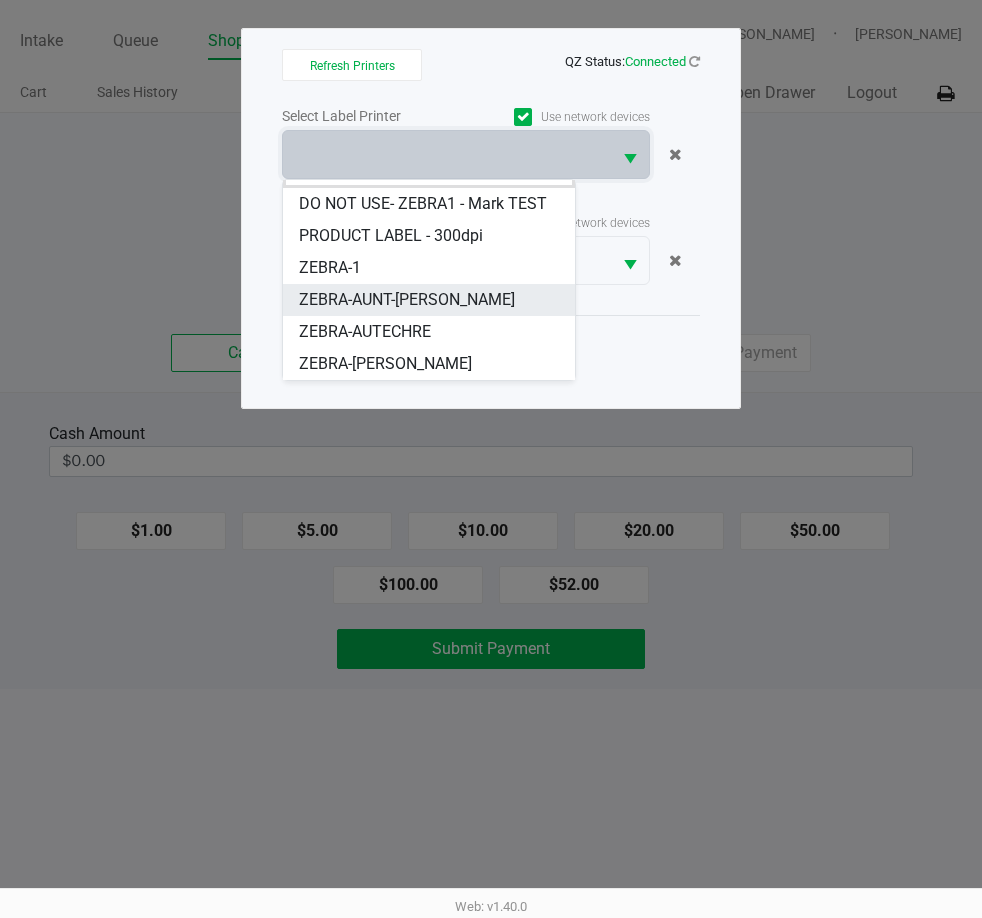 scroll, scrollTop: 48, scrollLeft: 0, axis: vertical 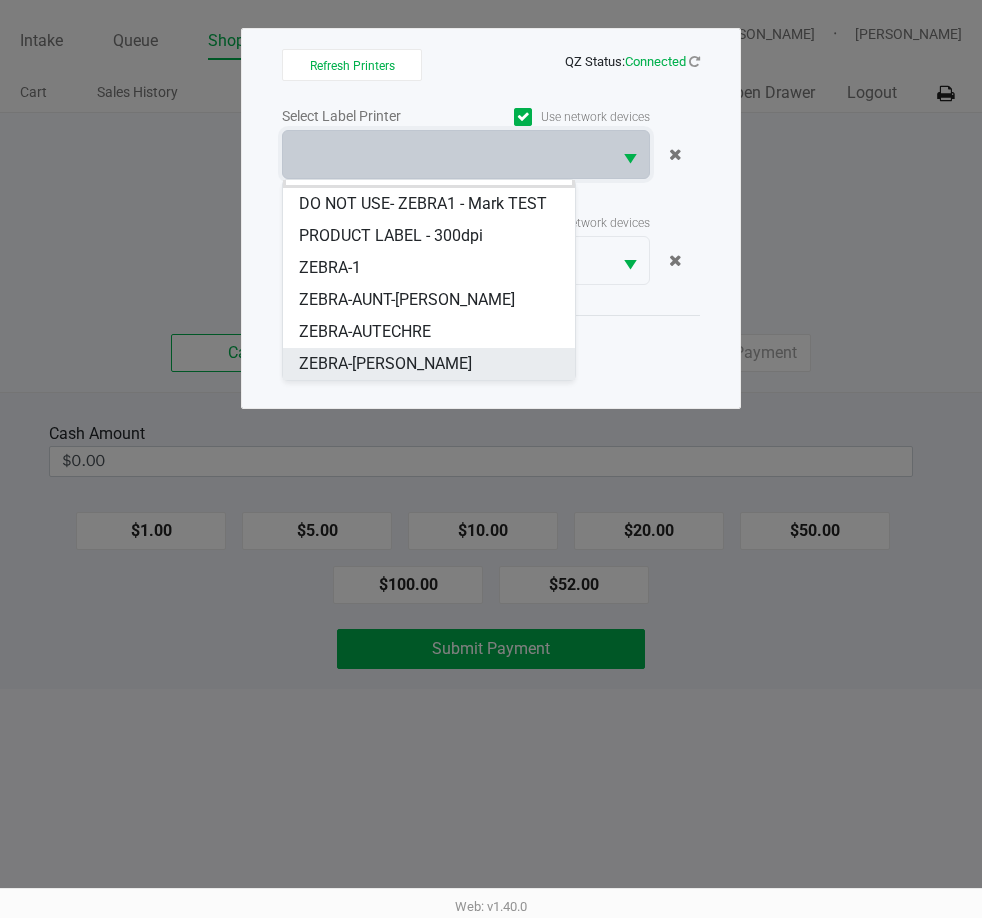 click on "ZEBRA-ED-SHEERAN" at bounding box center [385, 364] 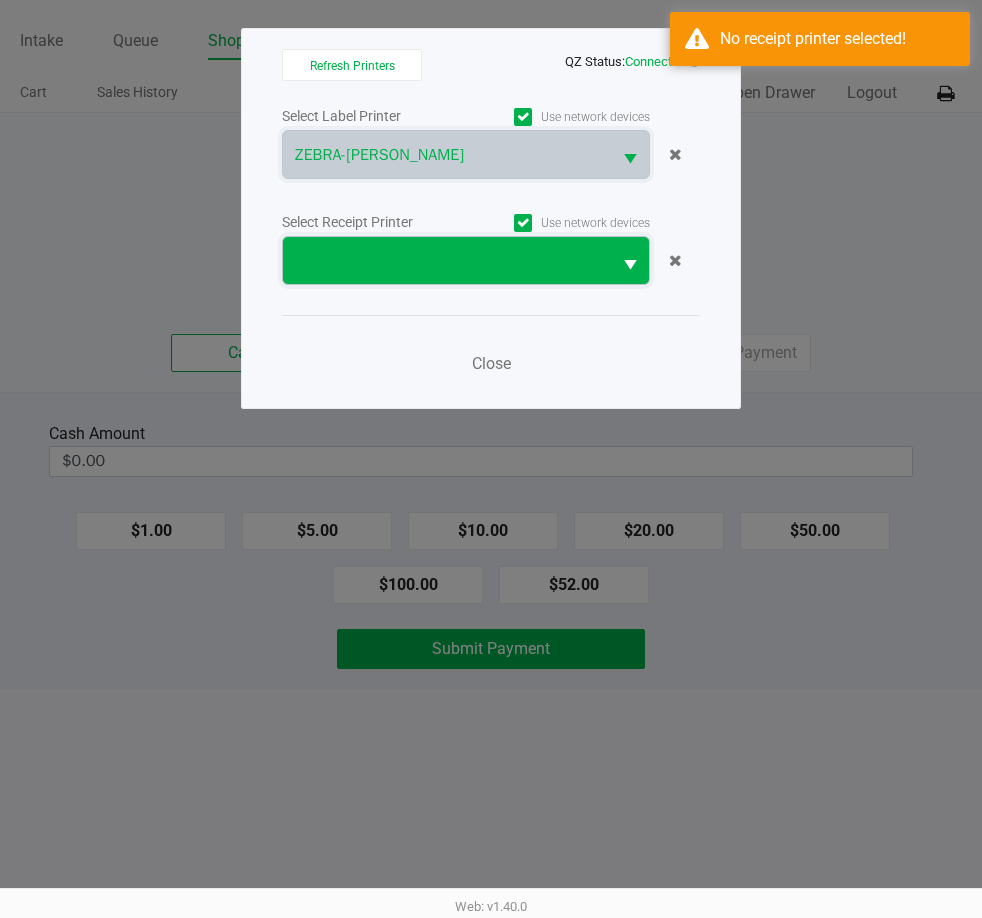 click at bounding box center [447, 260] 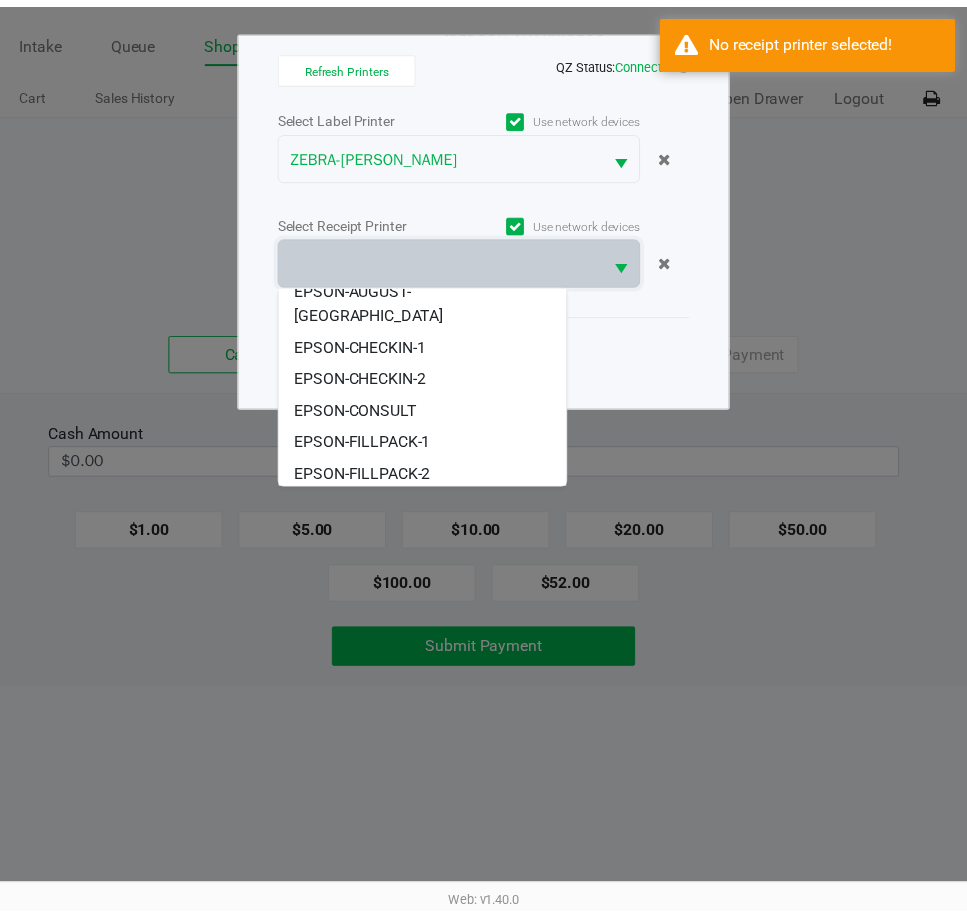 scroll, scrollTop: 184, scrollLeft: 0, axis: vertical 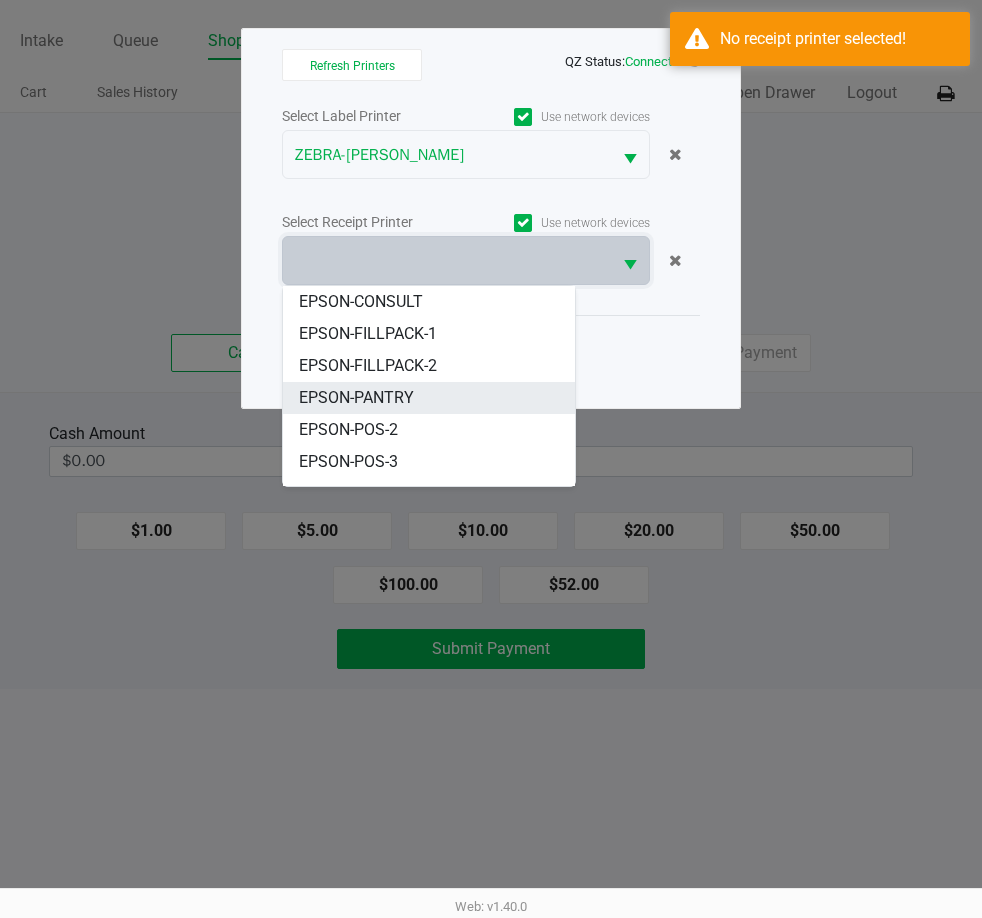 click on "EPSON-PANTRY" at bounding box center (356, 398) 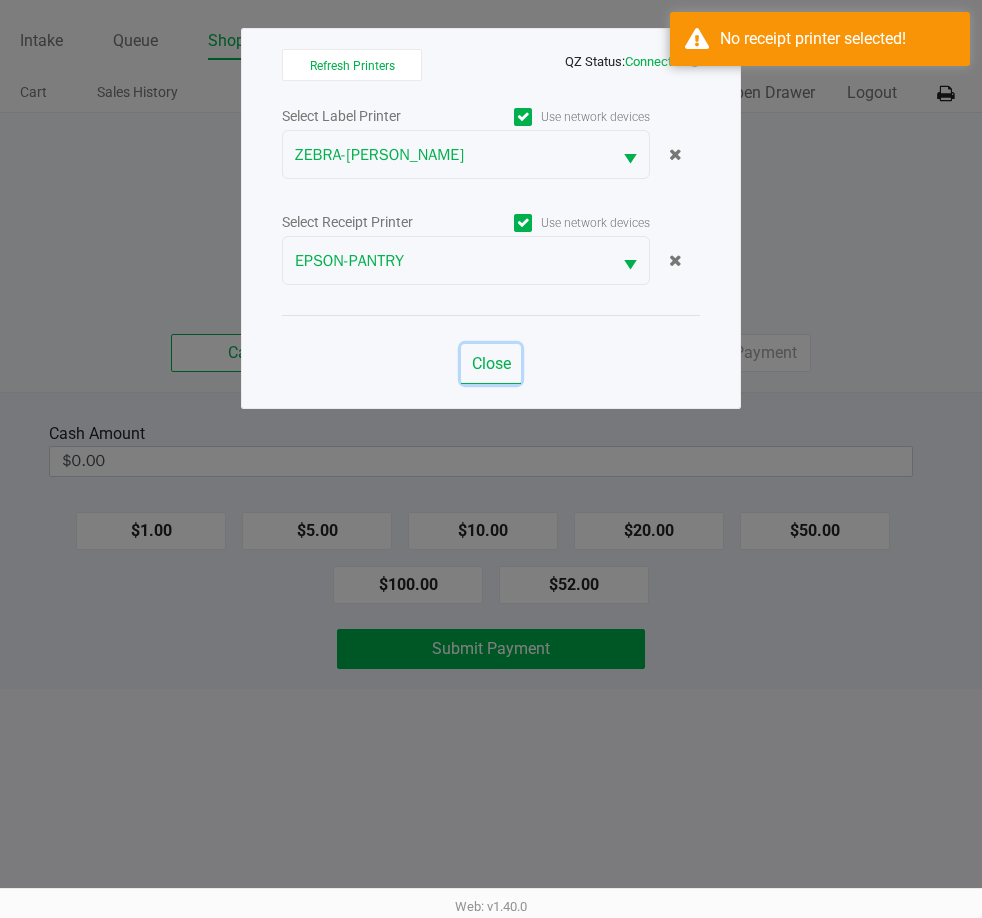 click on "Close" 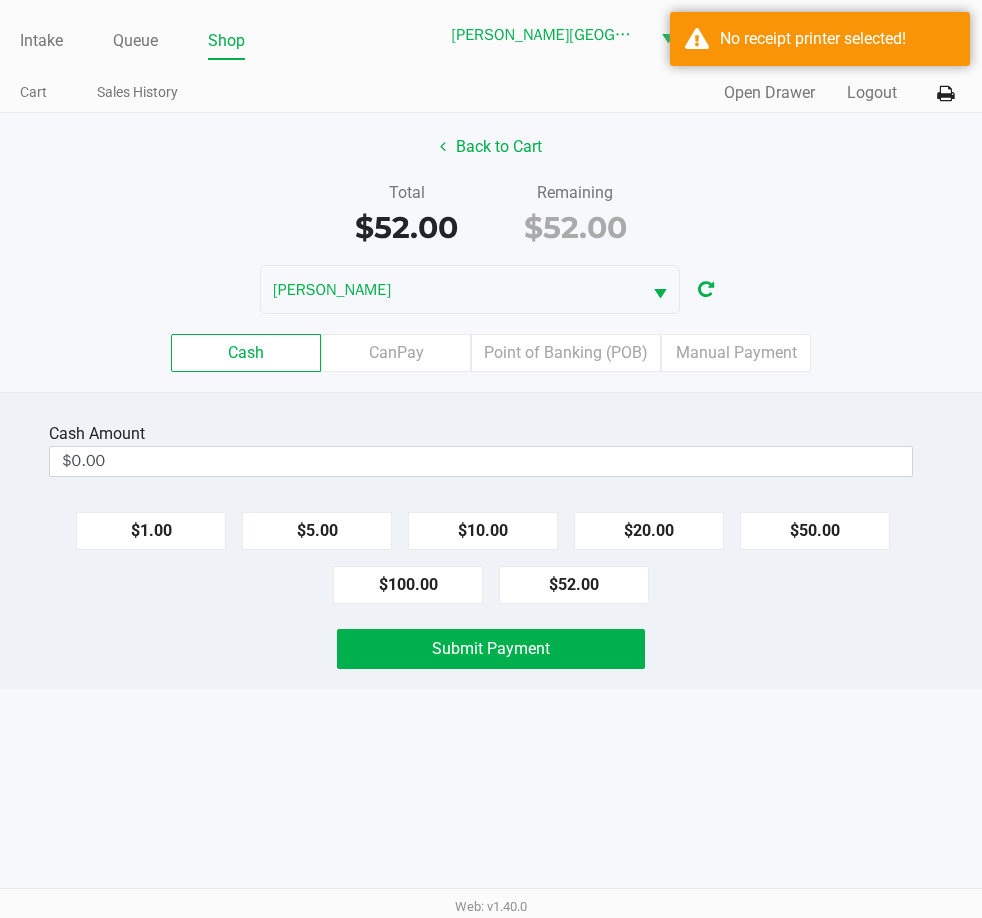 click on "Cash  Amount  $0.00  $1.00   $5.00   $10.00   $20.00   $50.00   $100.00   $52.00   Submit Payment" 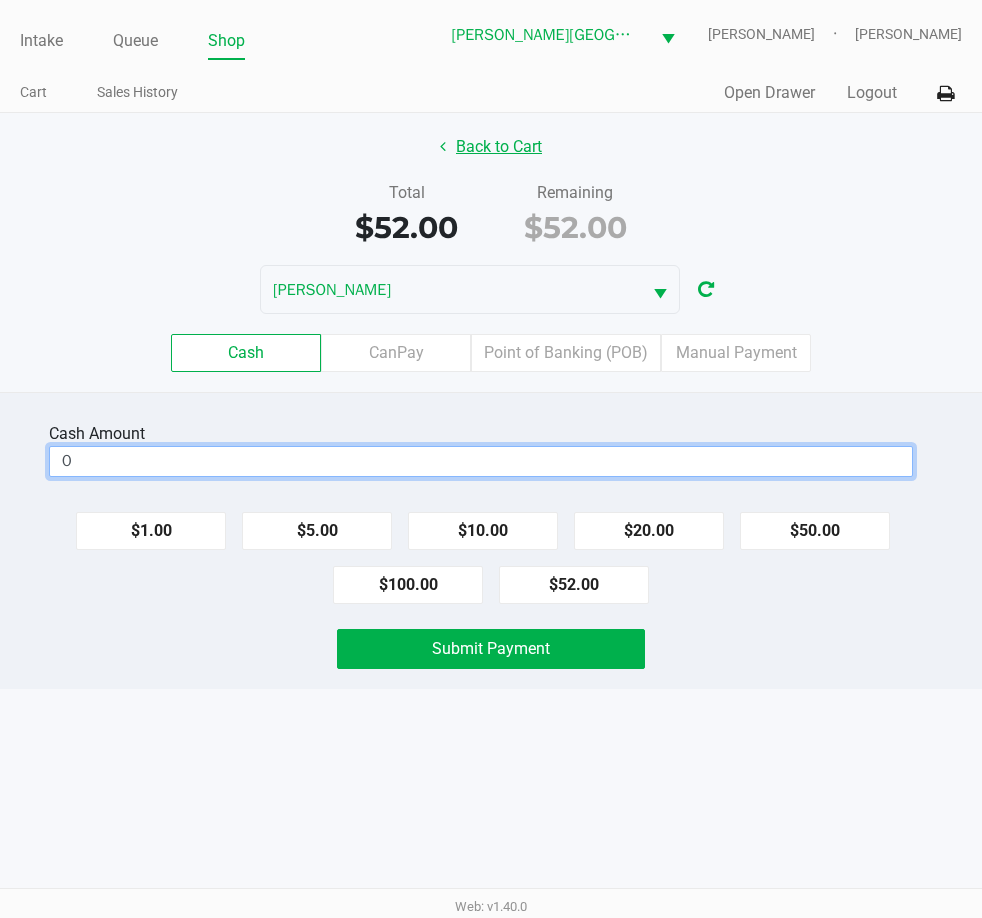 type on "$0.00" 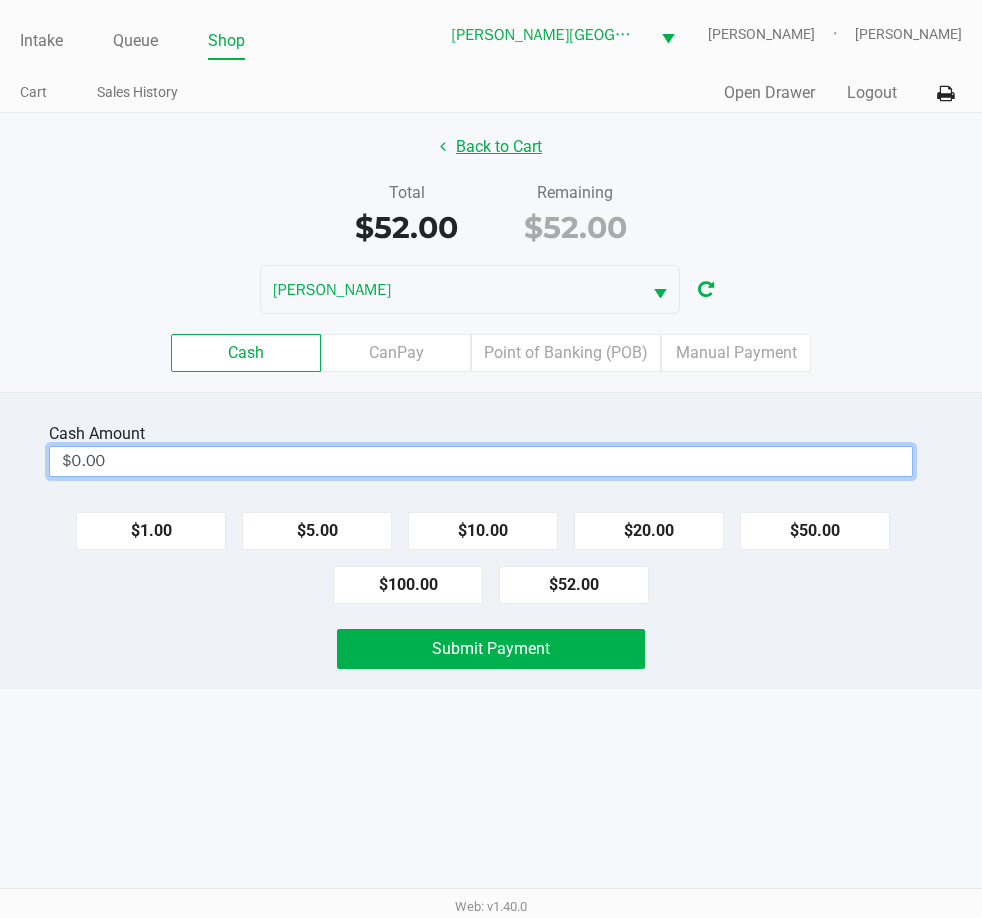 click on "Back to Cart" 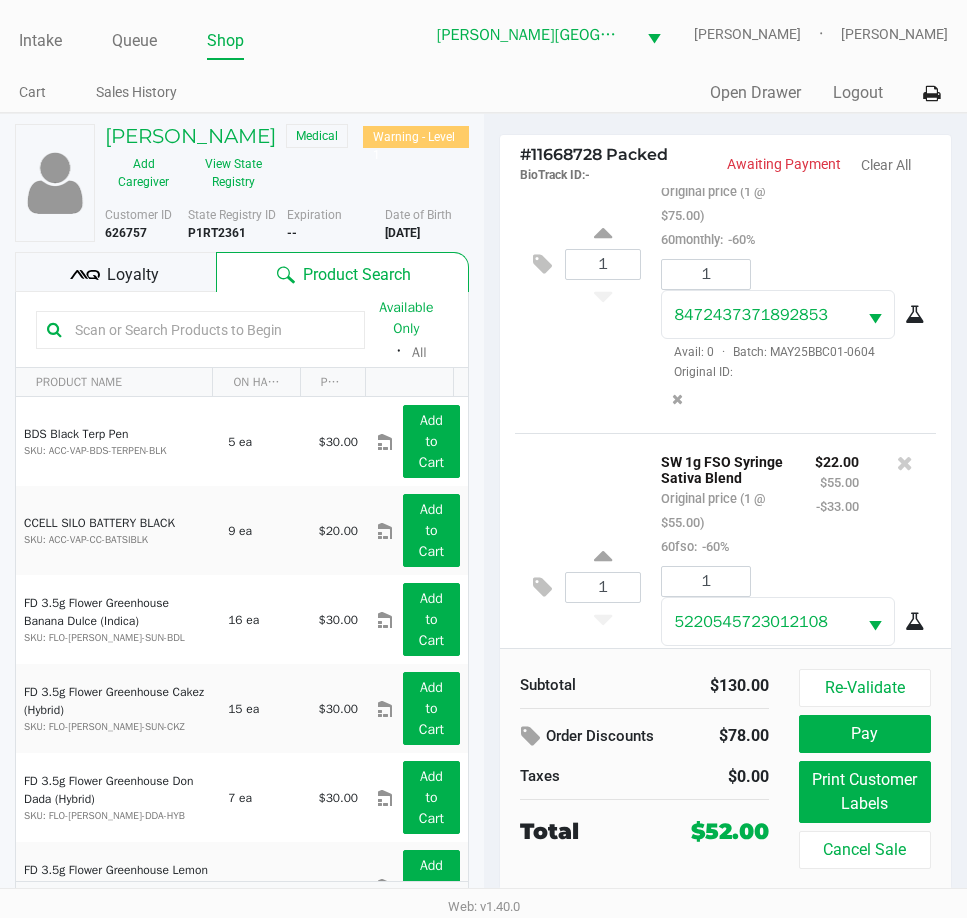 scroll, scrollTop: 209, scrollLeft: 0, axis: vertical 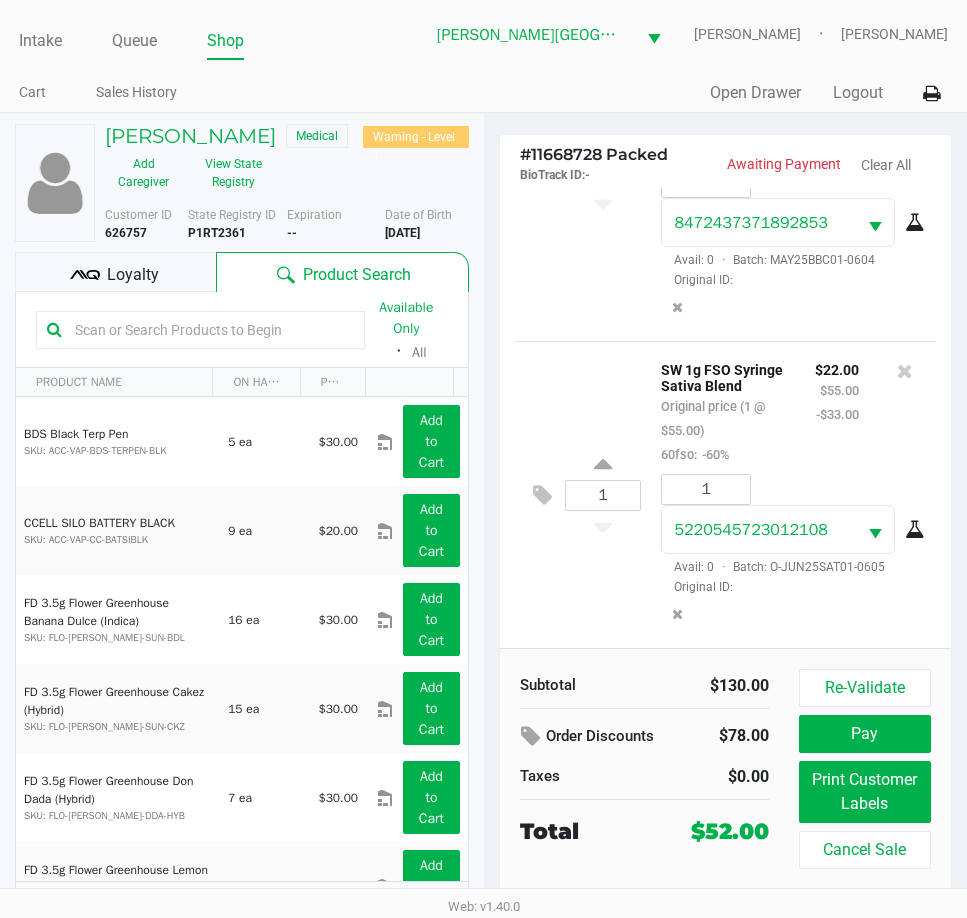 click on "Loyalty" 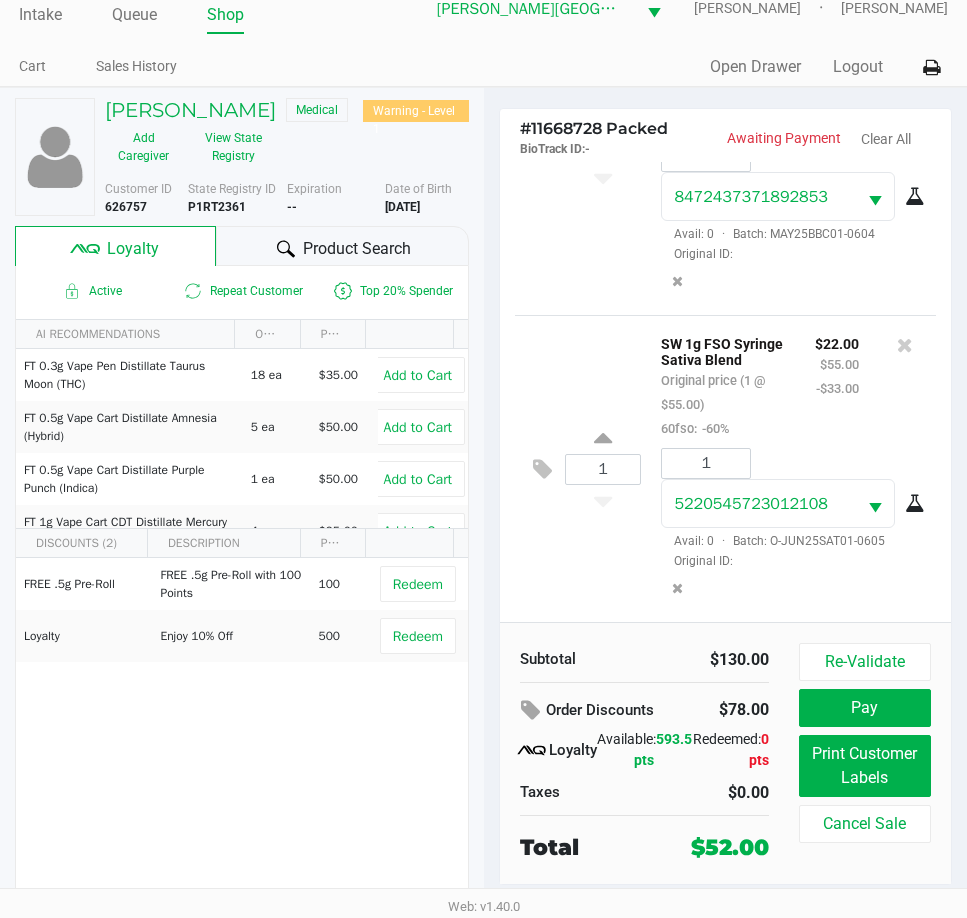scroll, scrollTop: 32, scrollLeft: 0, axis: vertical 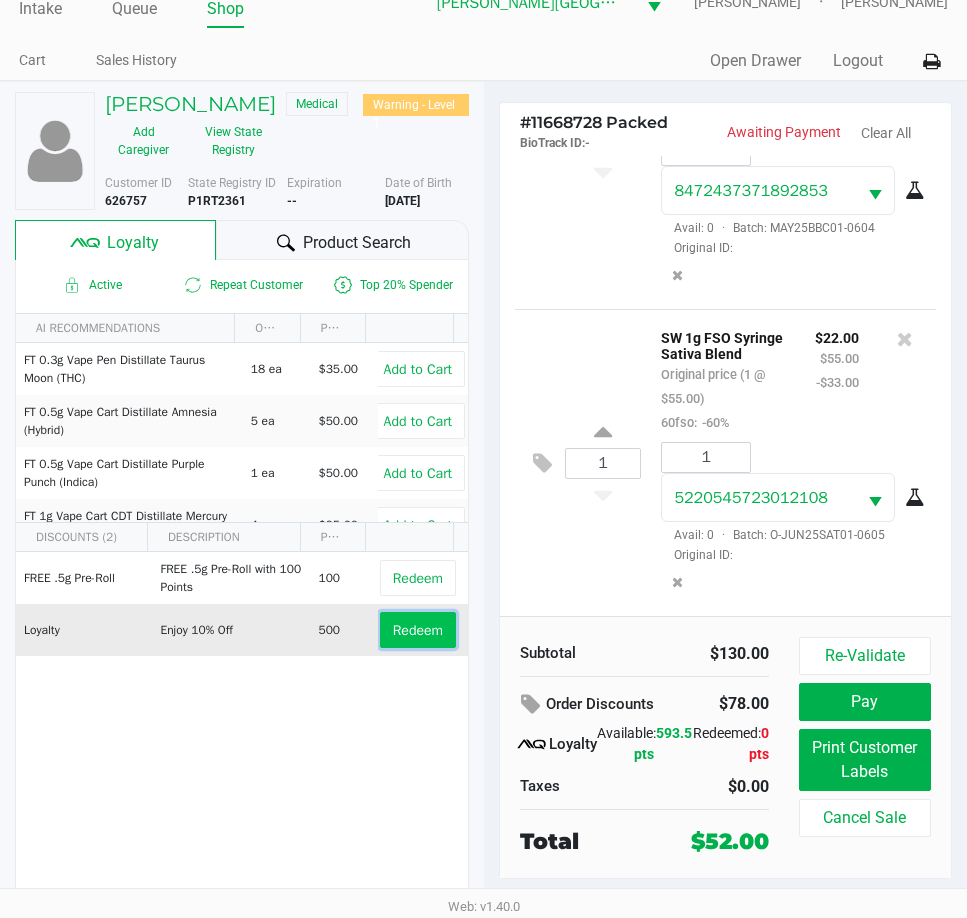 click on "Redeem" 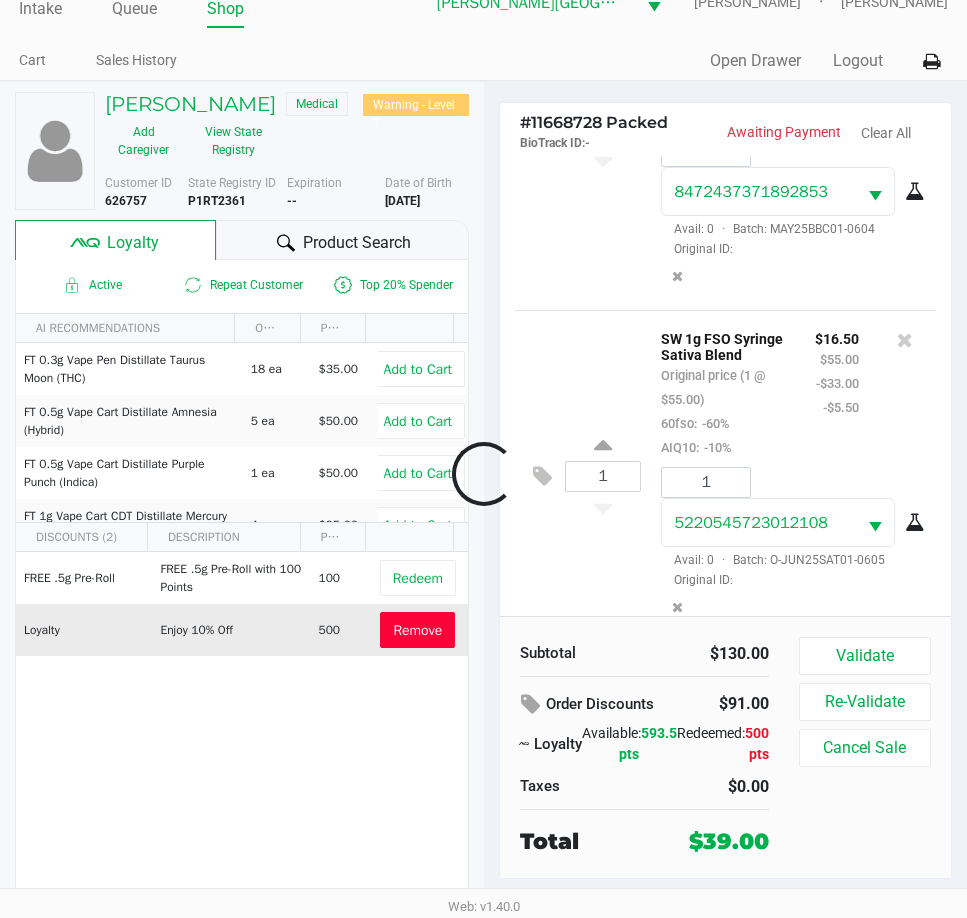 scroll, scrollTop: 257, scrollLeft: 0, axis: vertical 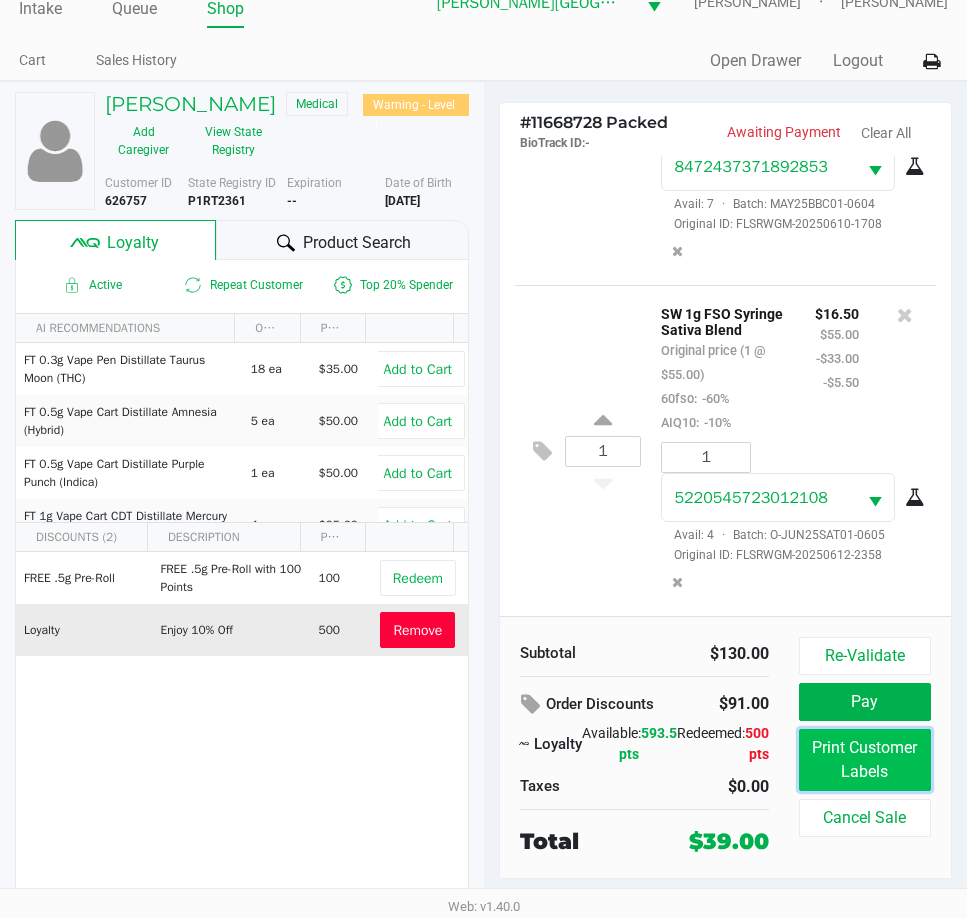 click on "Print Customer Labels" 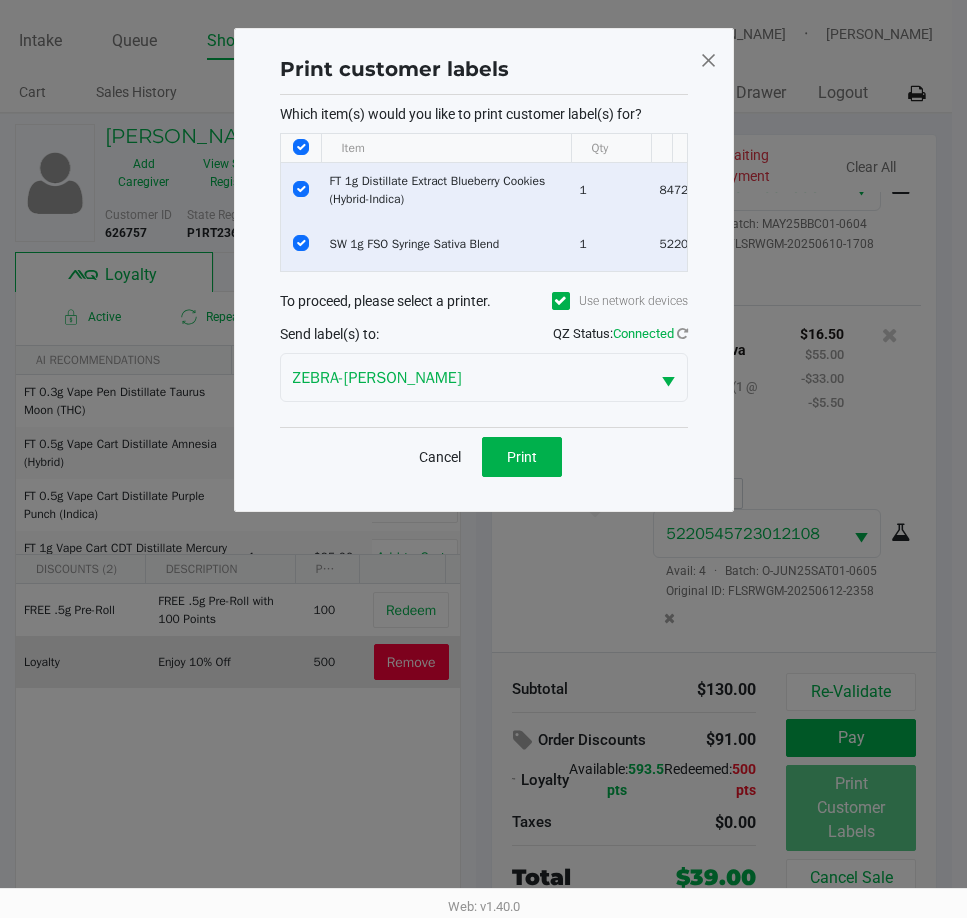 scroll, scrollTop: 0, scrollLeft: 0, axis: both 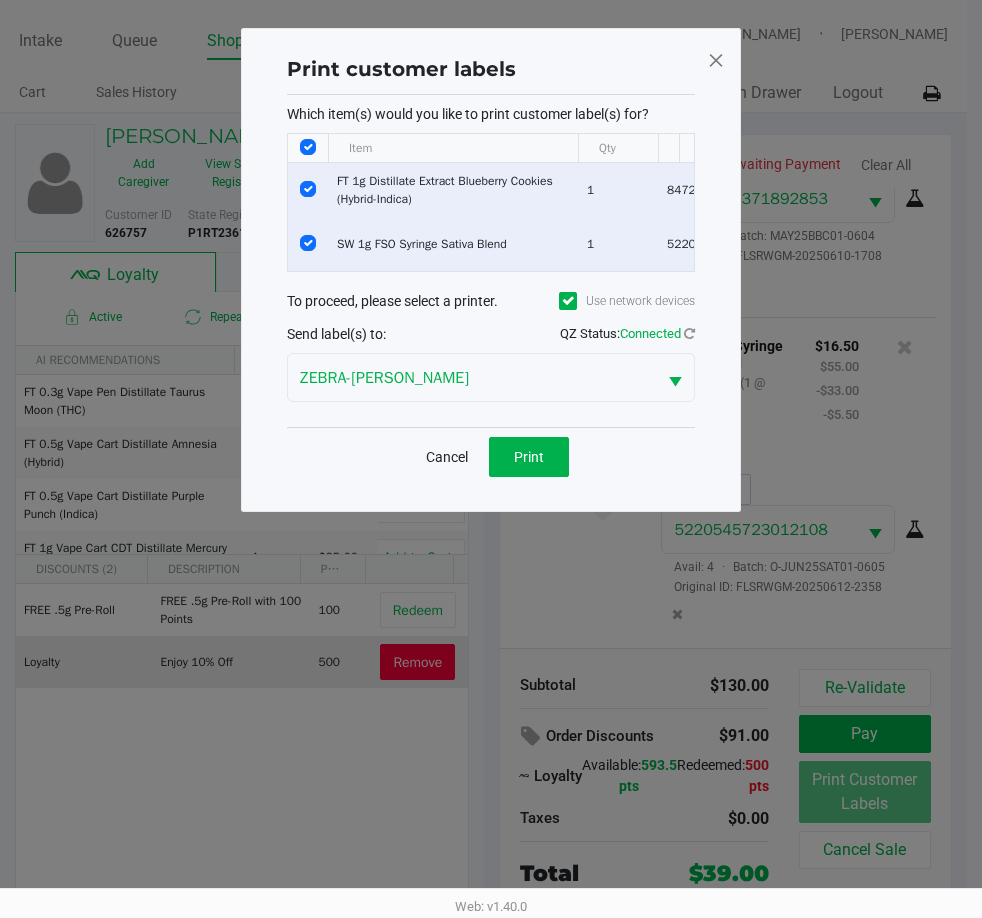 click 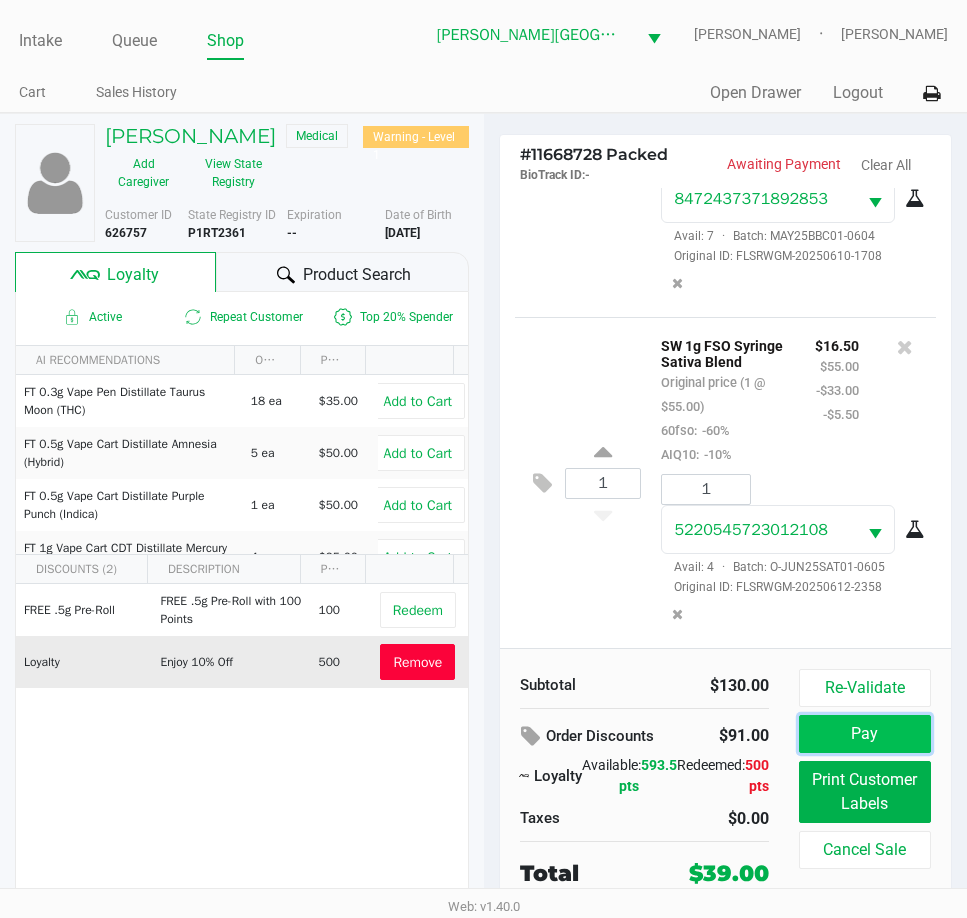 click on "Pay" 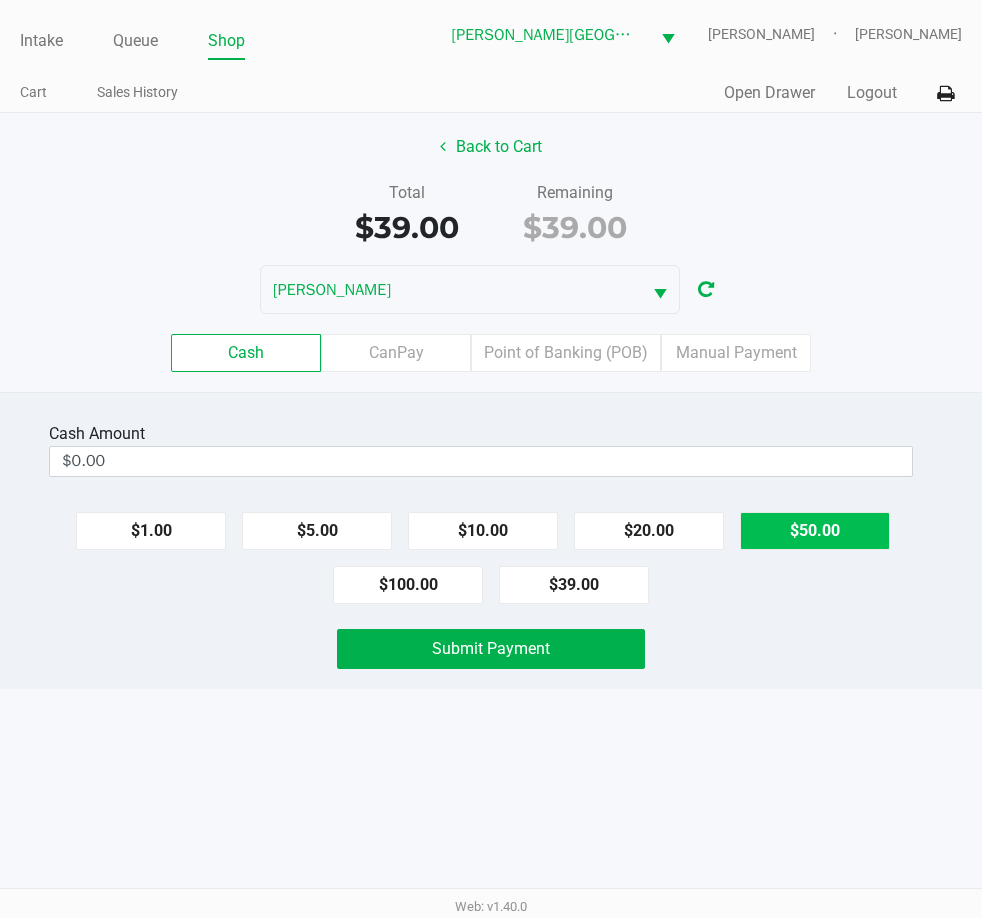 drag, startPoint x: 794, startPoint y: 536, endPoint x: 772, endPoint y: 543, distance: 23.086792 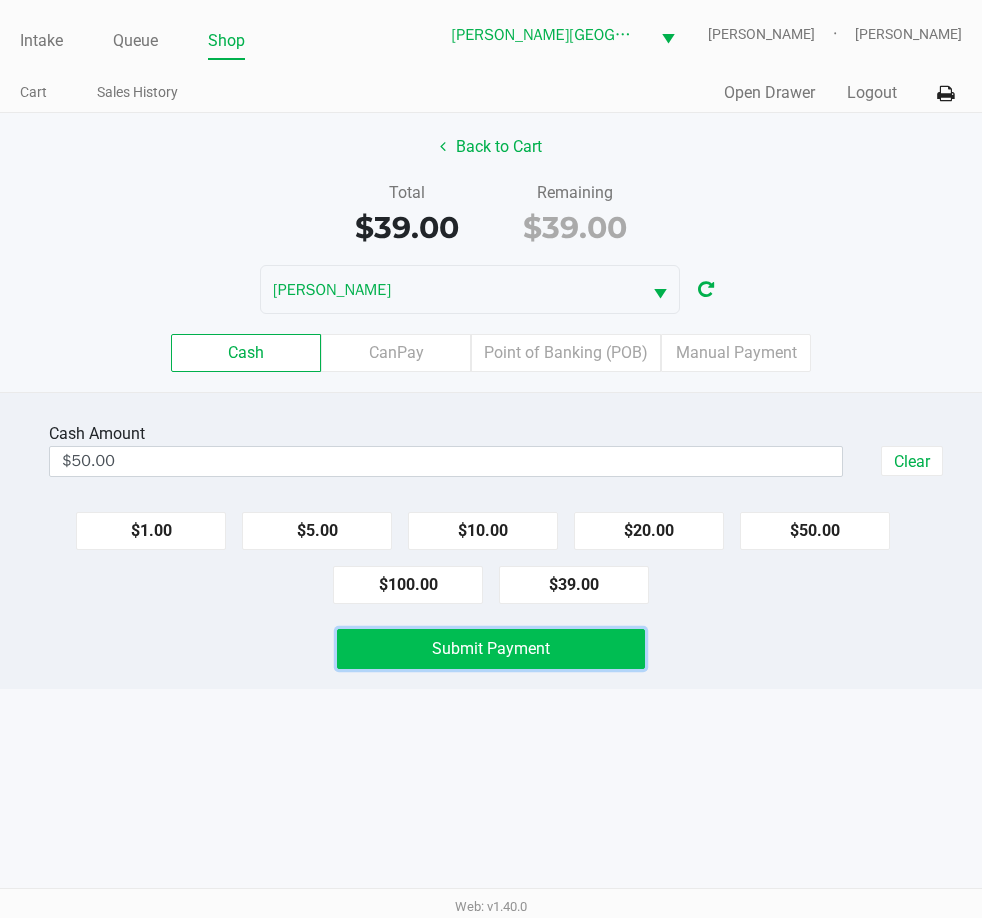 drag, startPoint x: 580, startPoint y: 648, endPoint x: 722, endPoint y: 672, distance: 144.01389 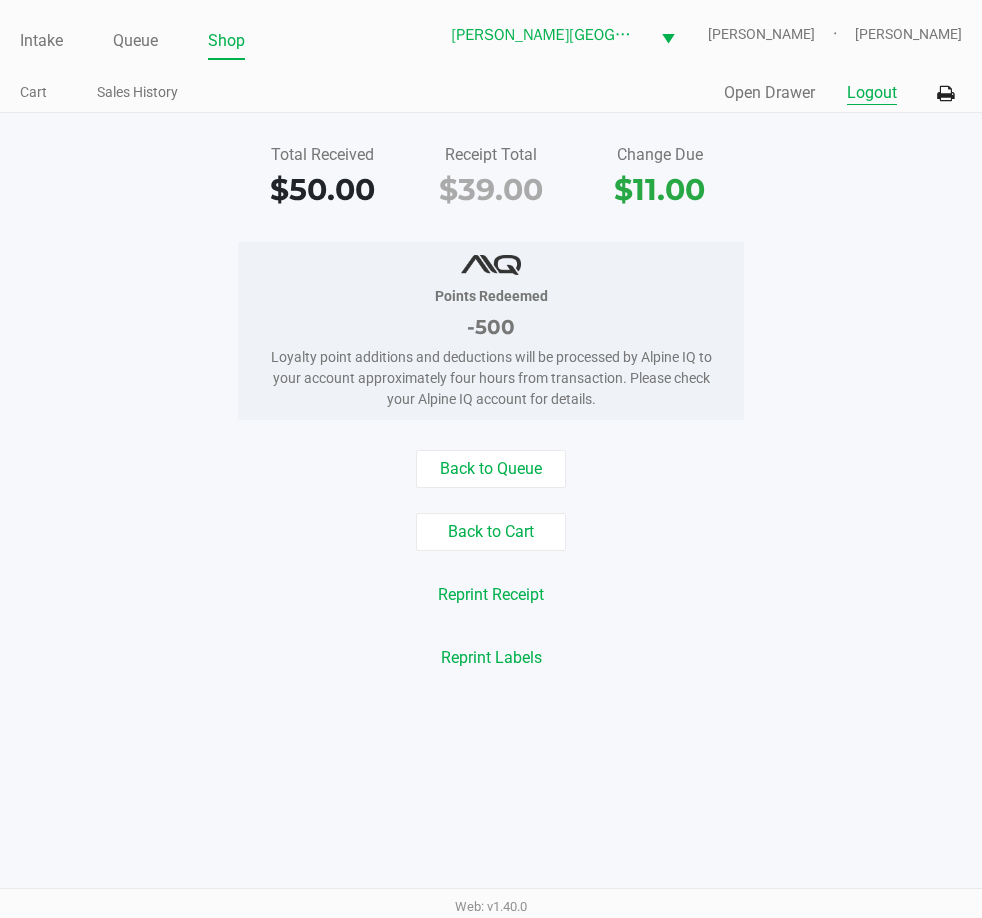 click on "Logout" 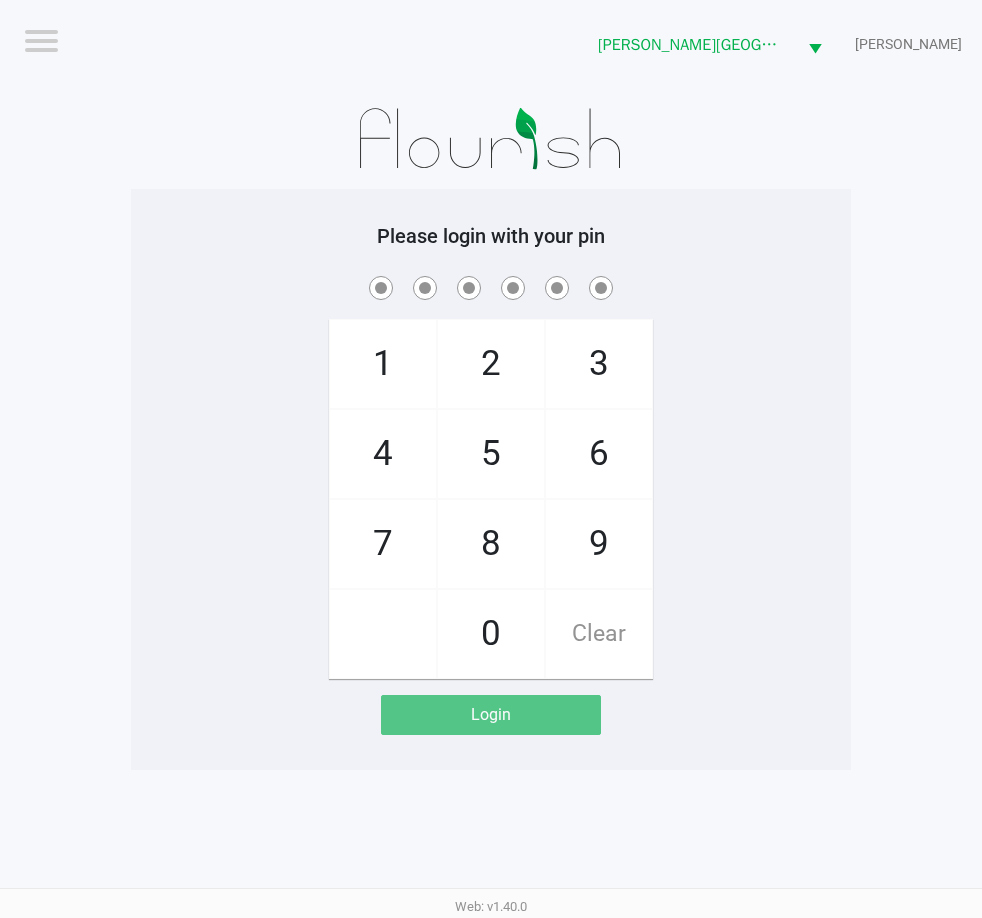 click on "1   4   7       2   5   8   0   3   6   9   Clear" 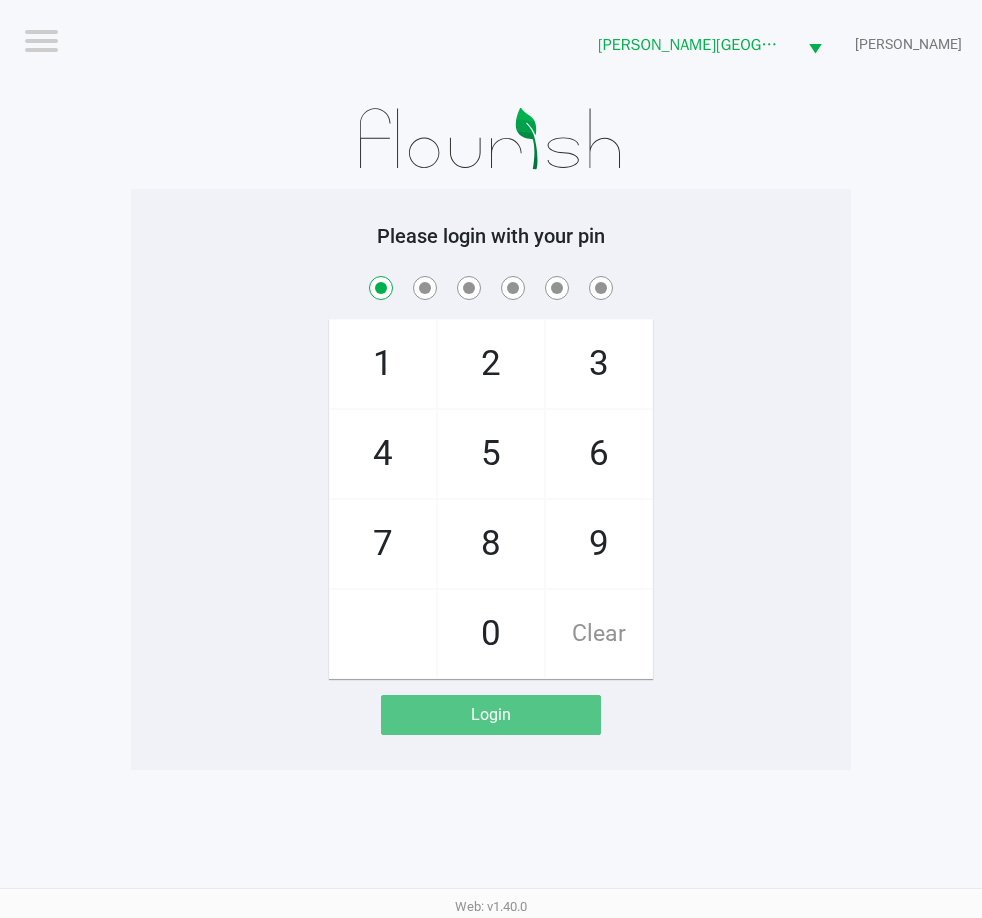 checkbox on "true" 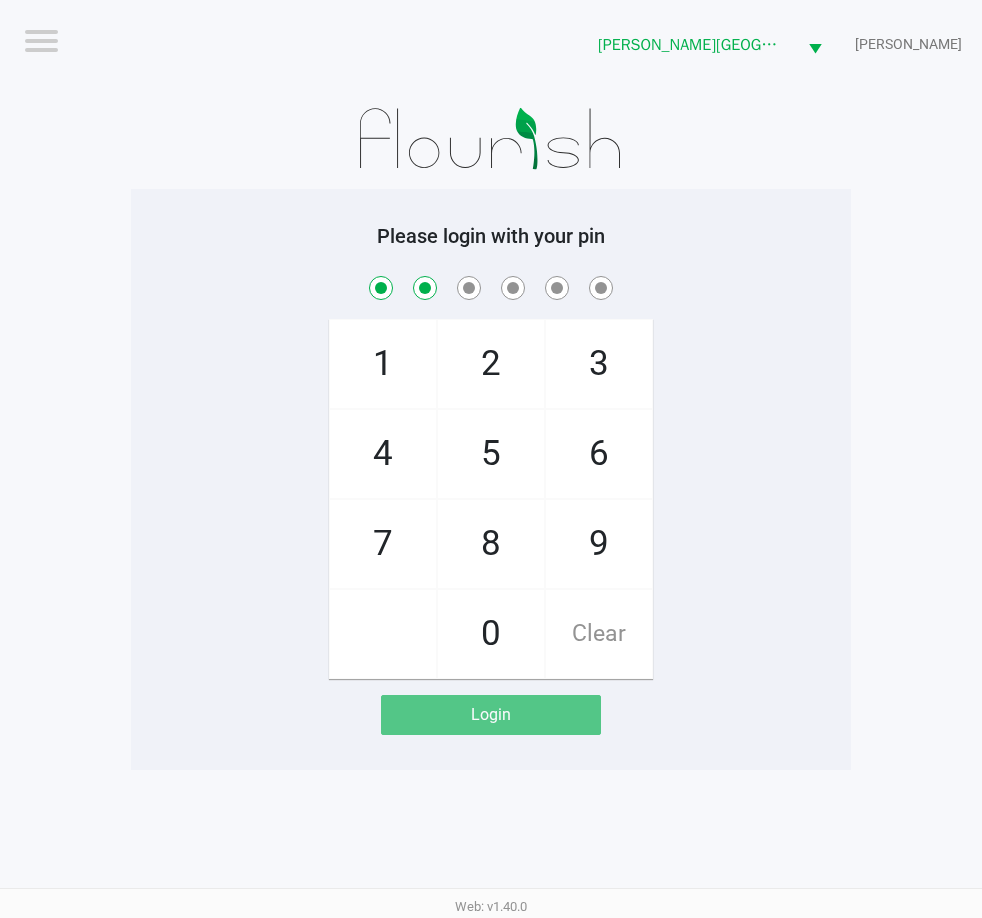 checkbox on "true" 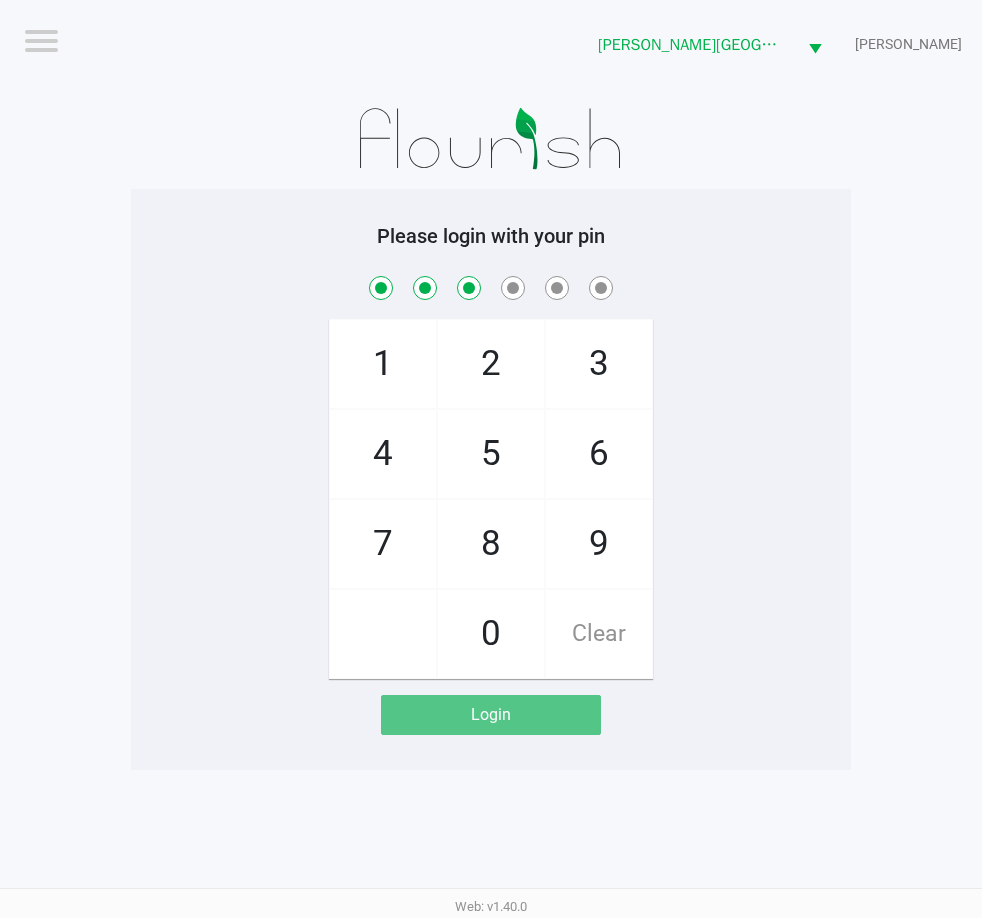 checkbox on "true" 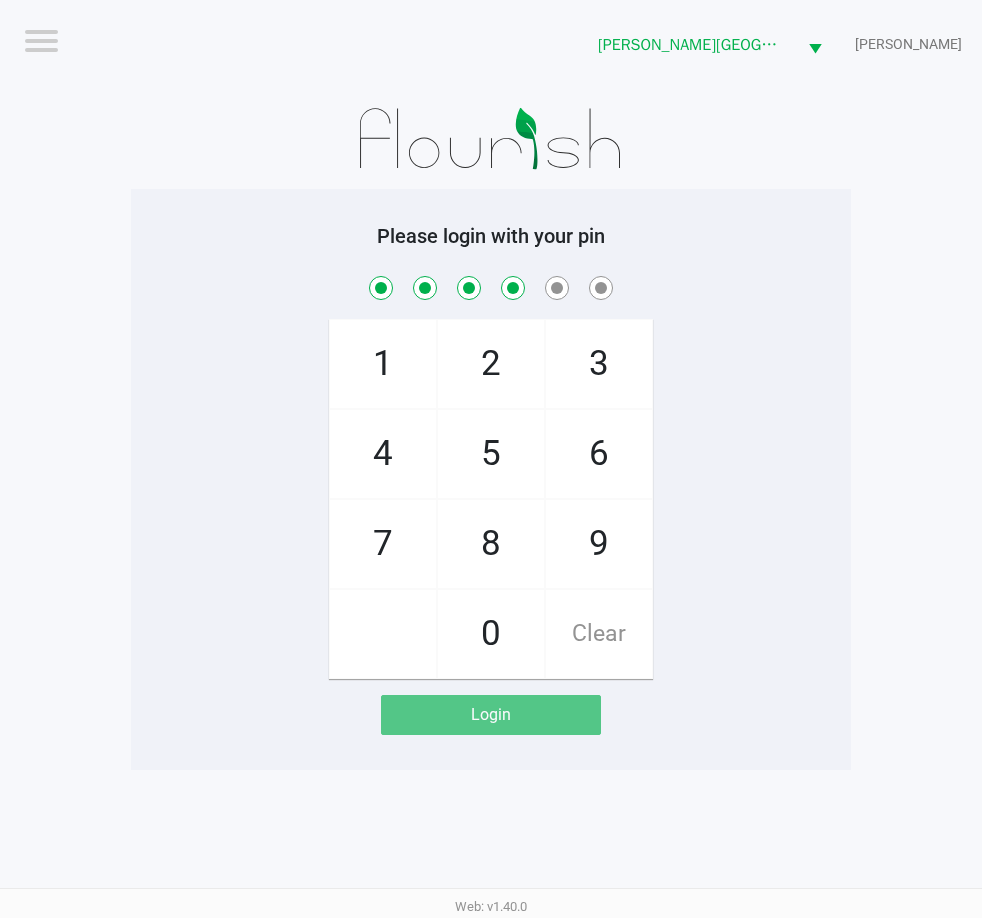checkbox on "true" 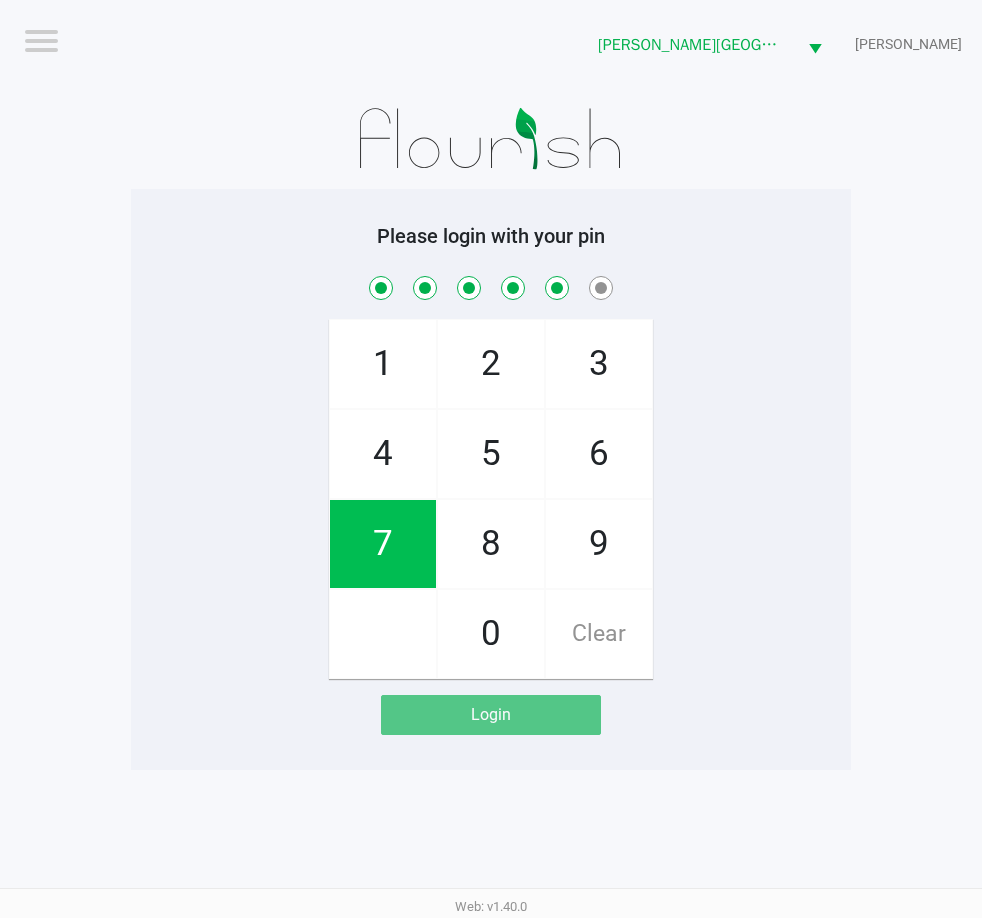 checkbox on "true" 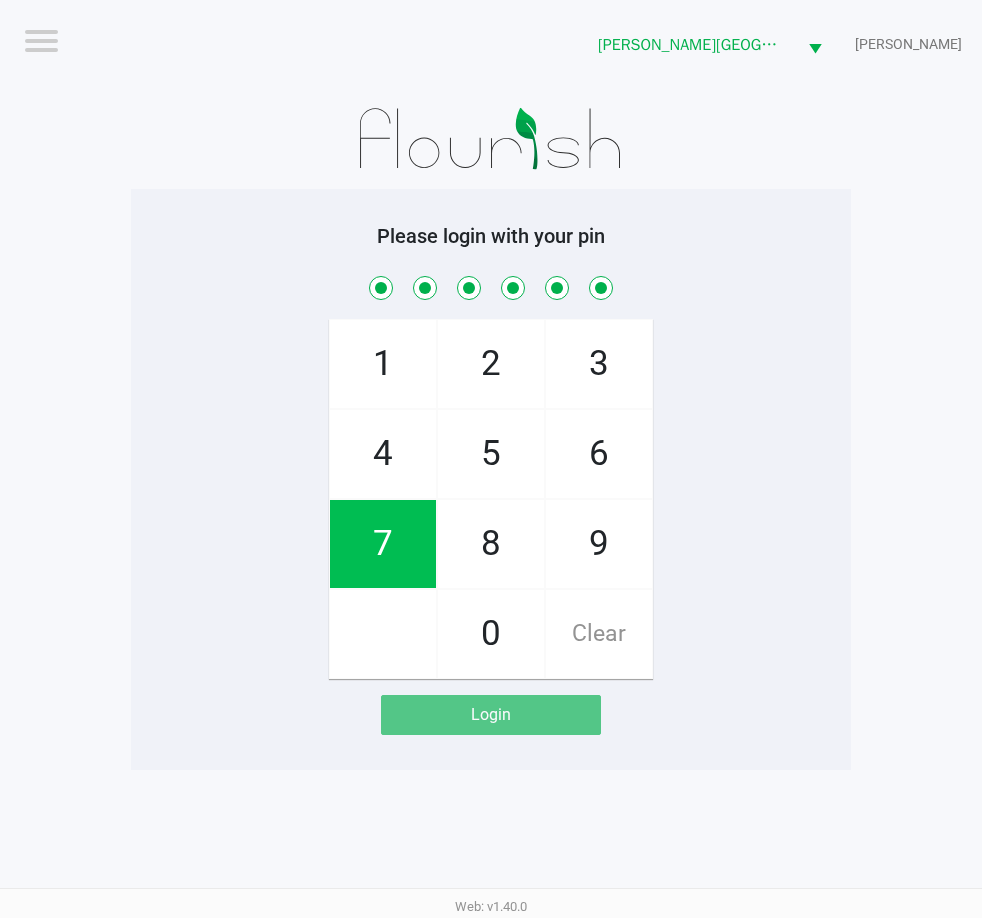 checkbox on "true" 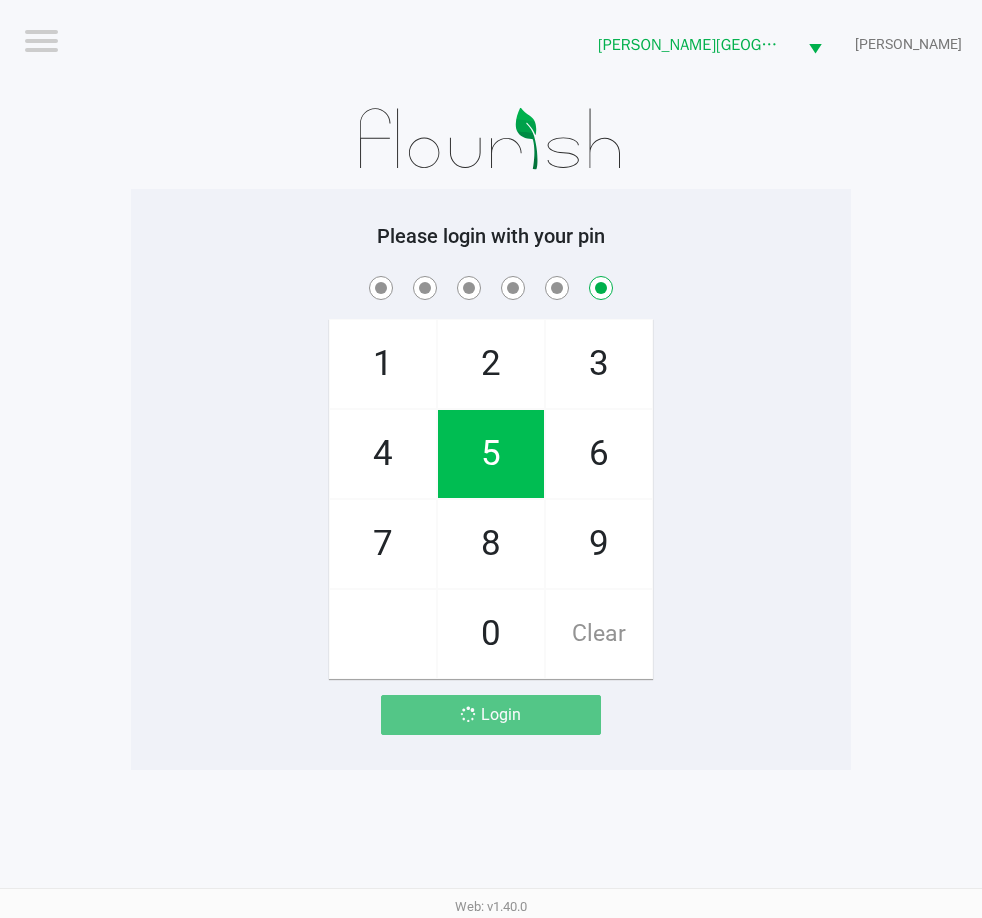 checkbox on "false" 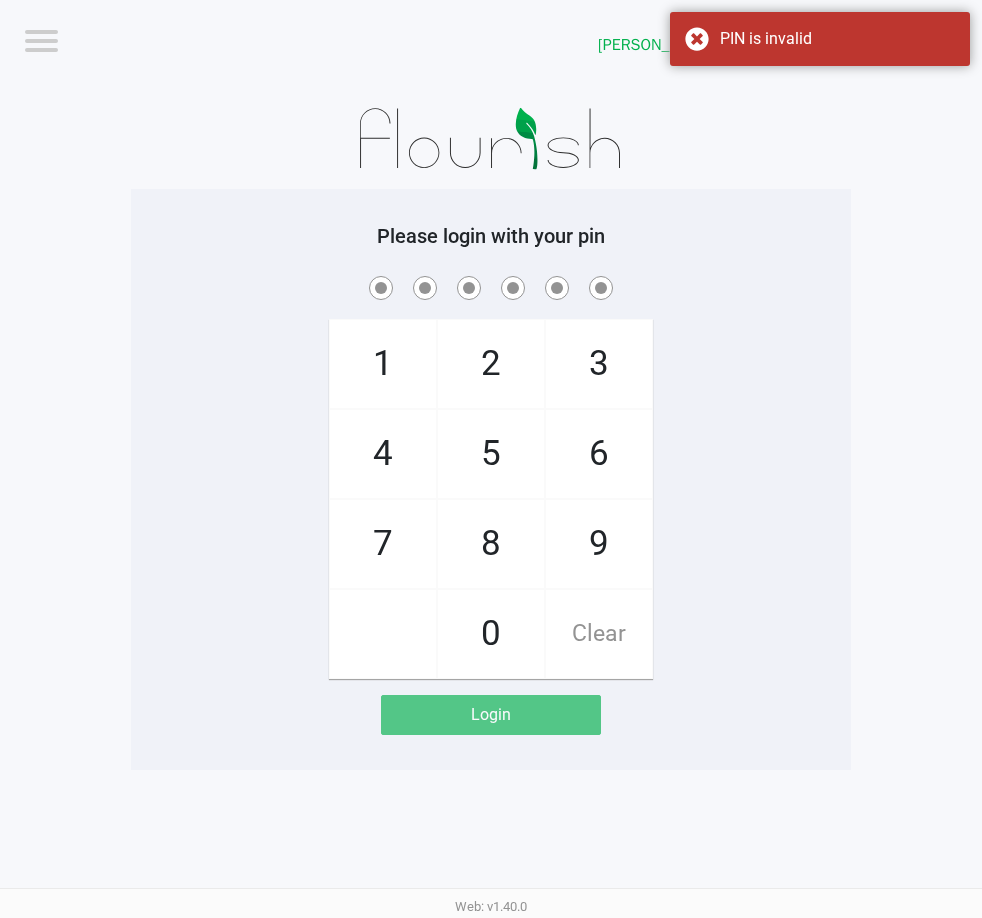 checkbox on "true" 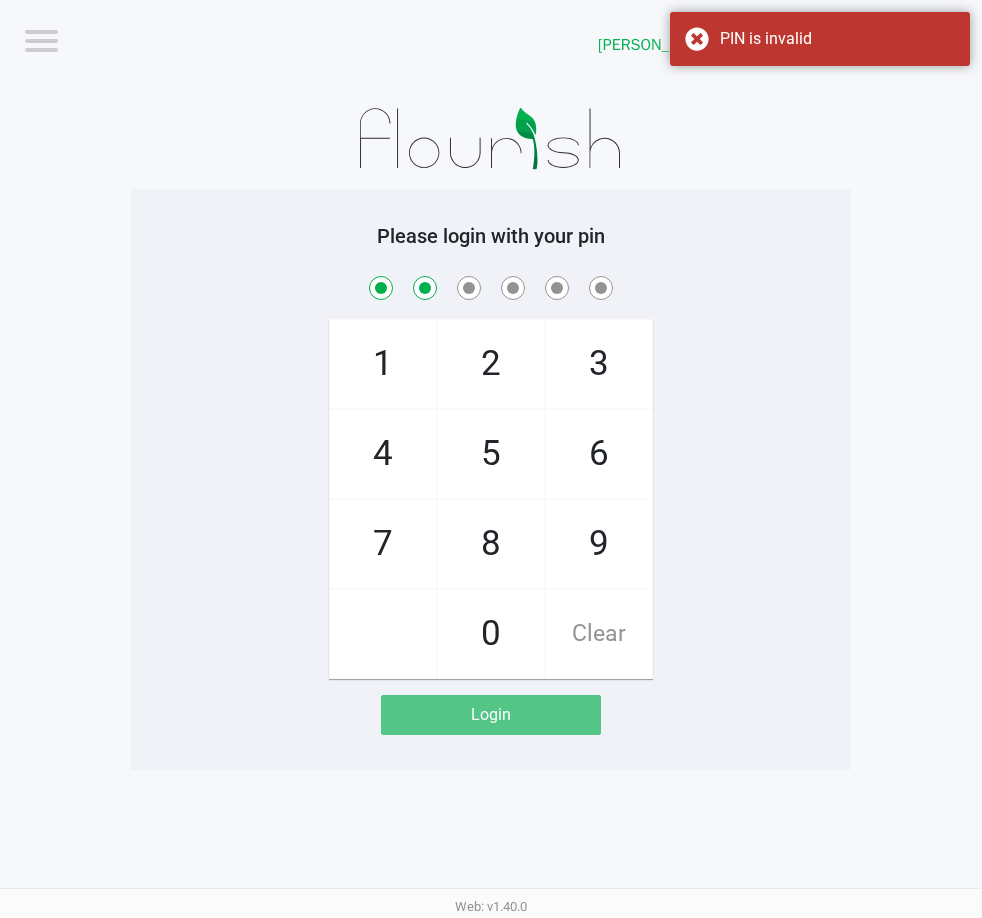 checkbox on "true" 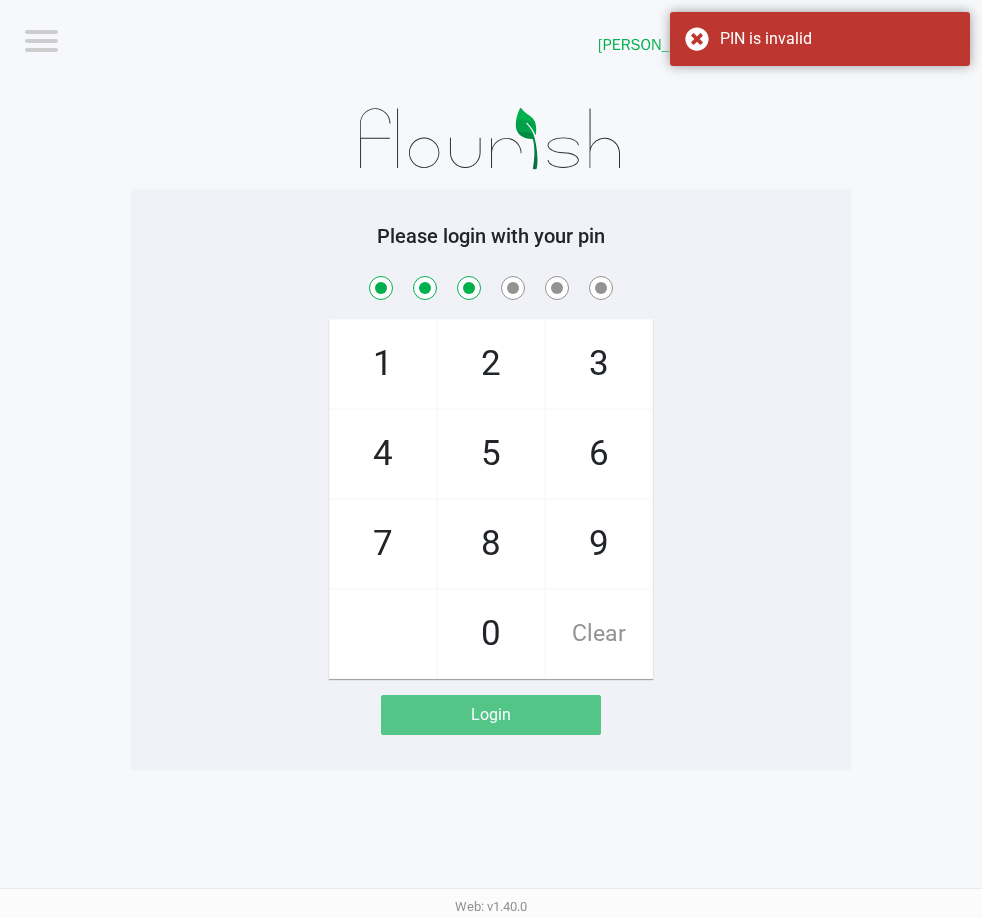 checkbox on "true" 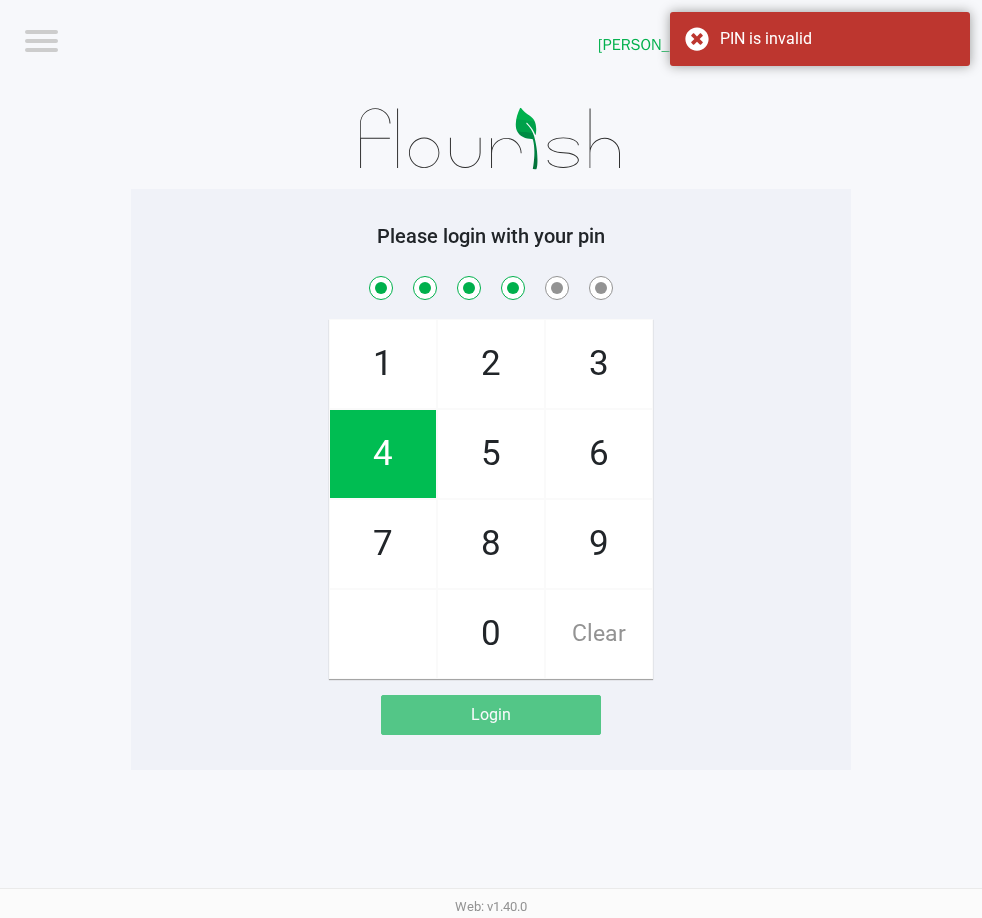 checkbox on "true" 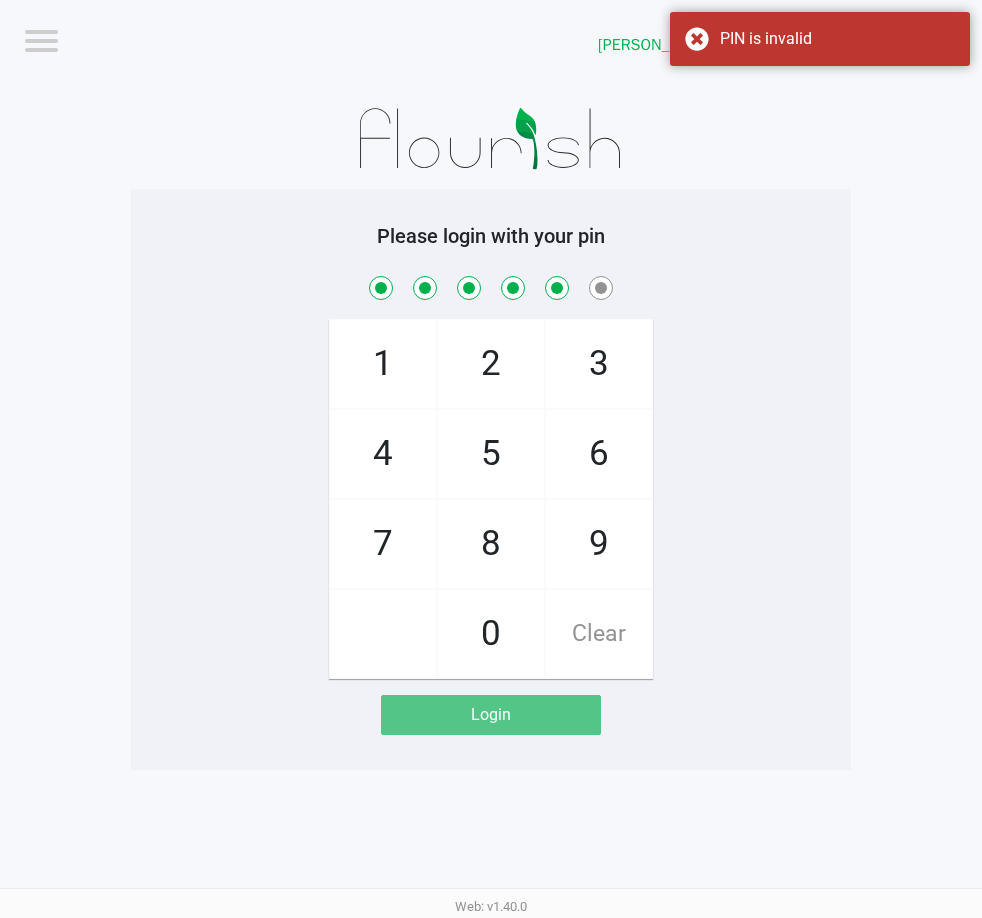 checkbox on "true" 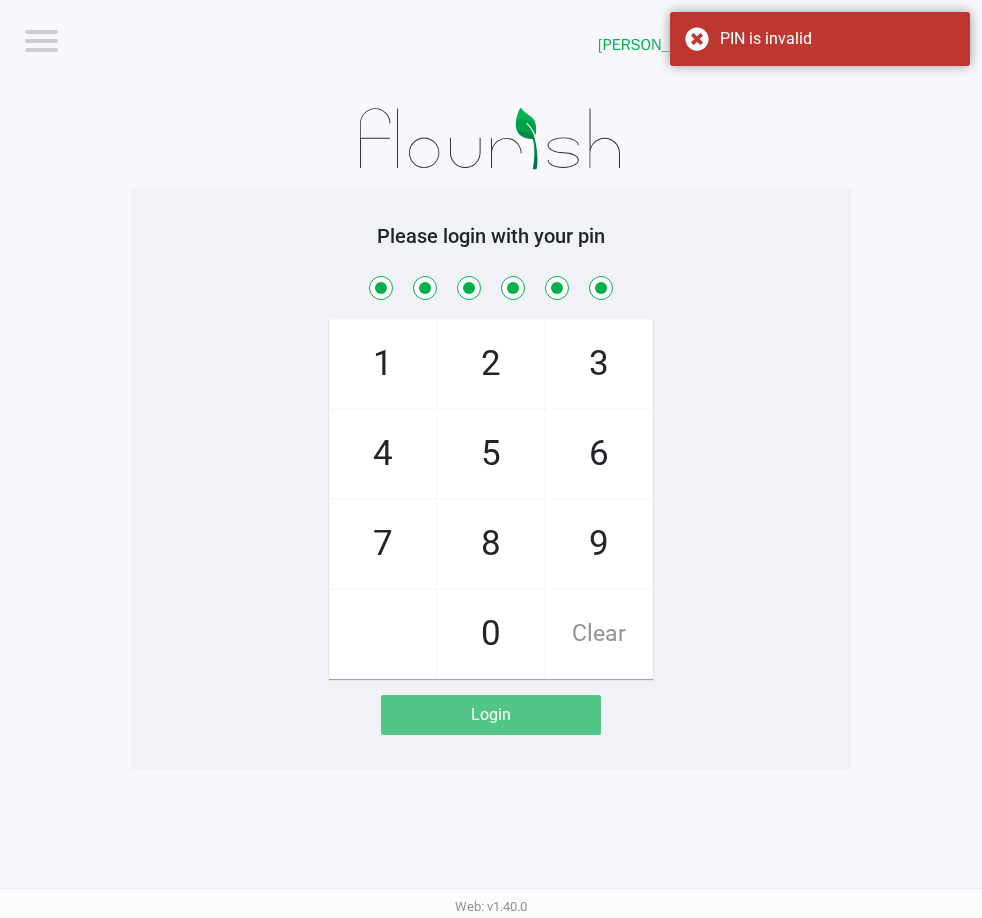 checkbox on "true" 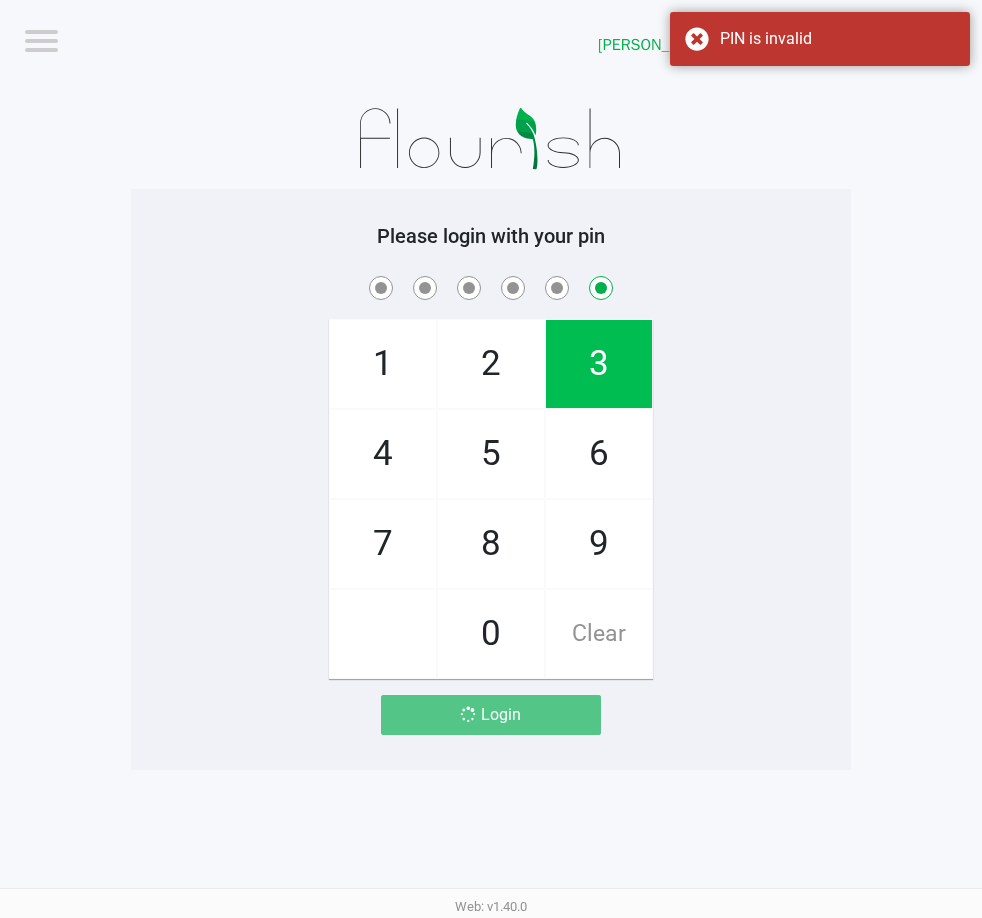 checkbox on "false" 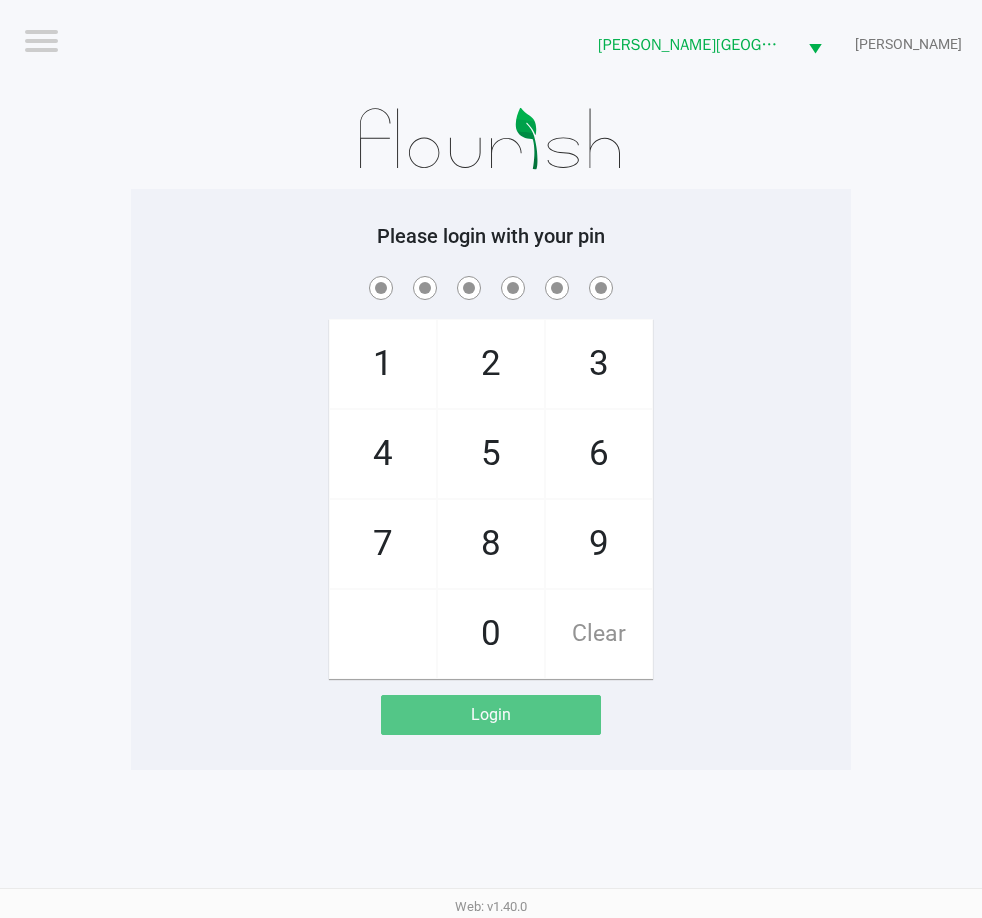 checkbox on "true" 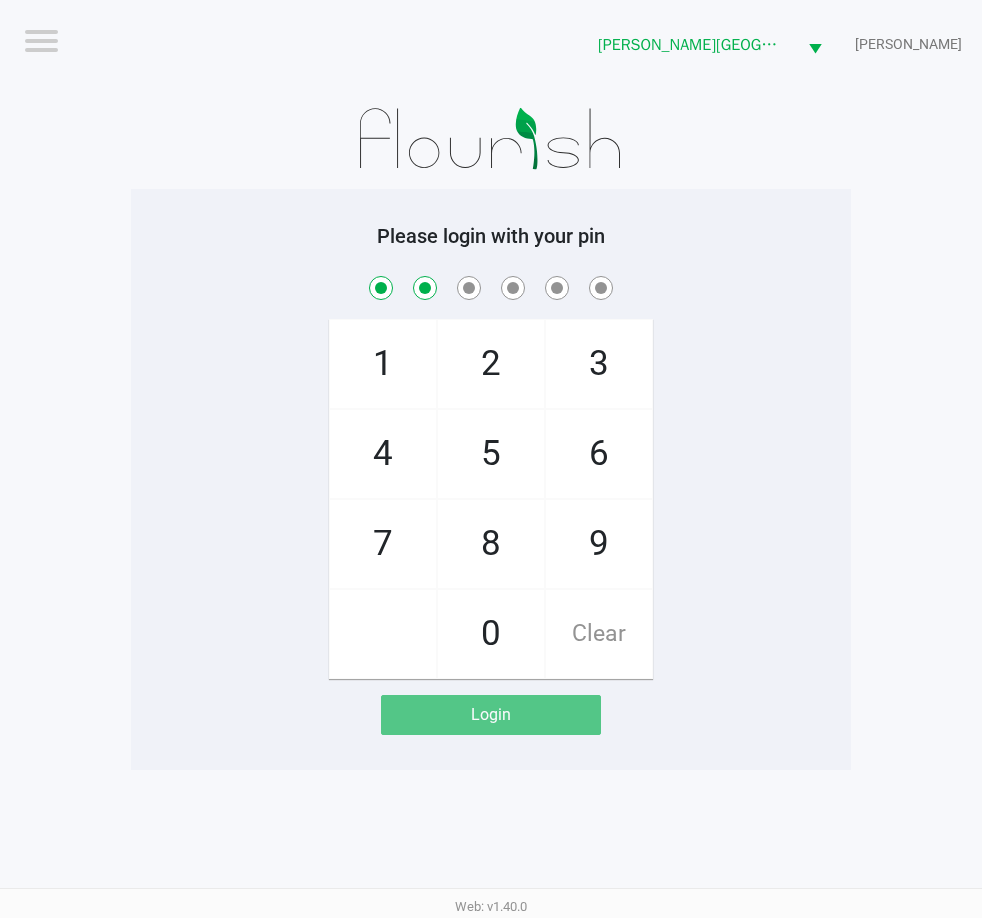 checkbox on "true" 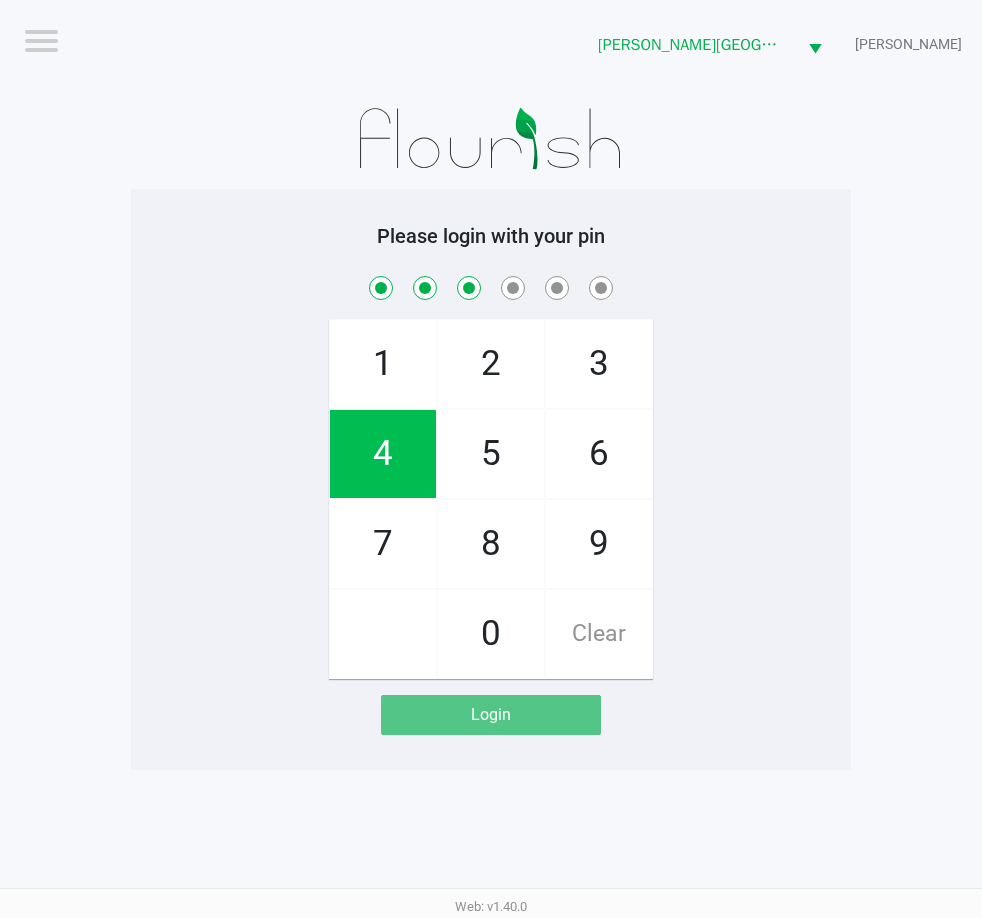 checkbox on "true" 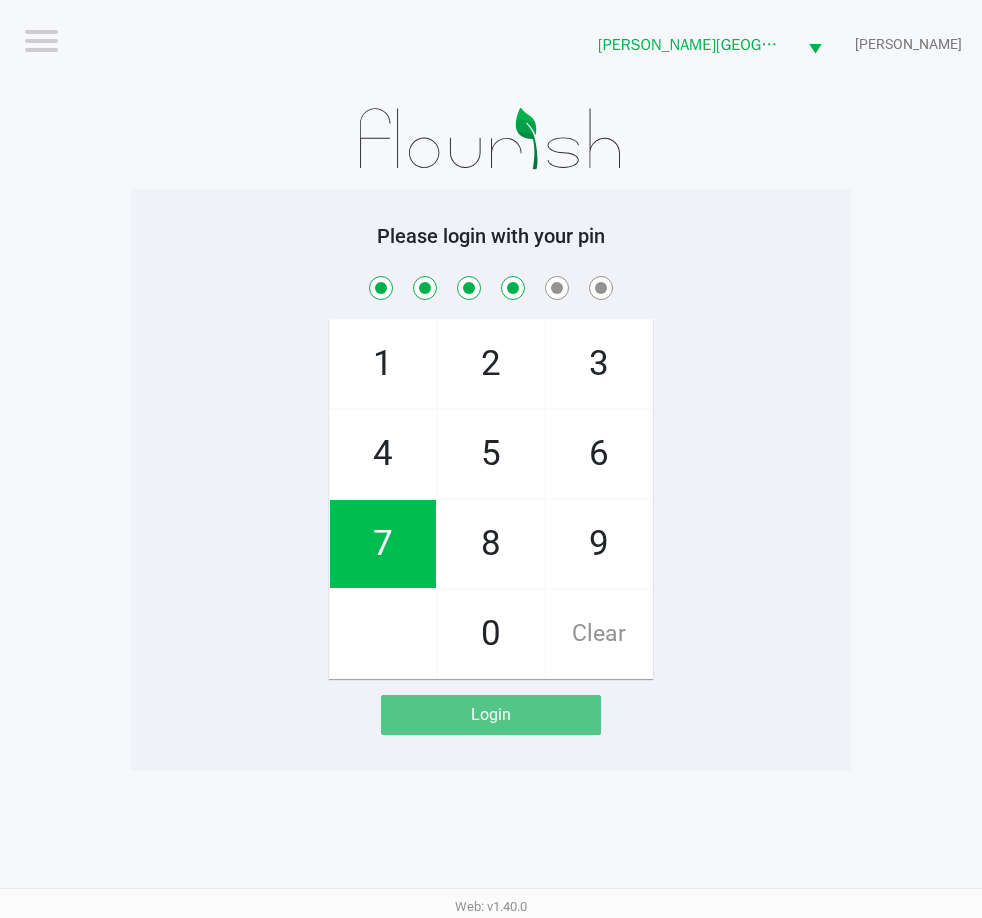 checkbox on "true" 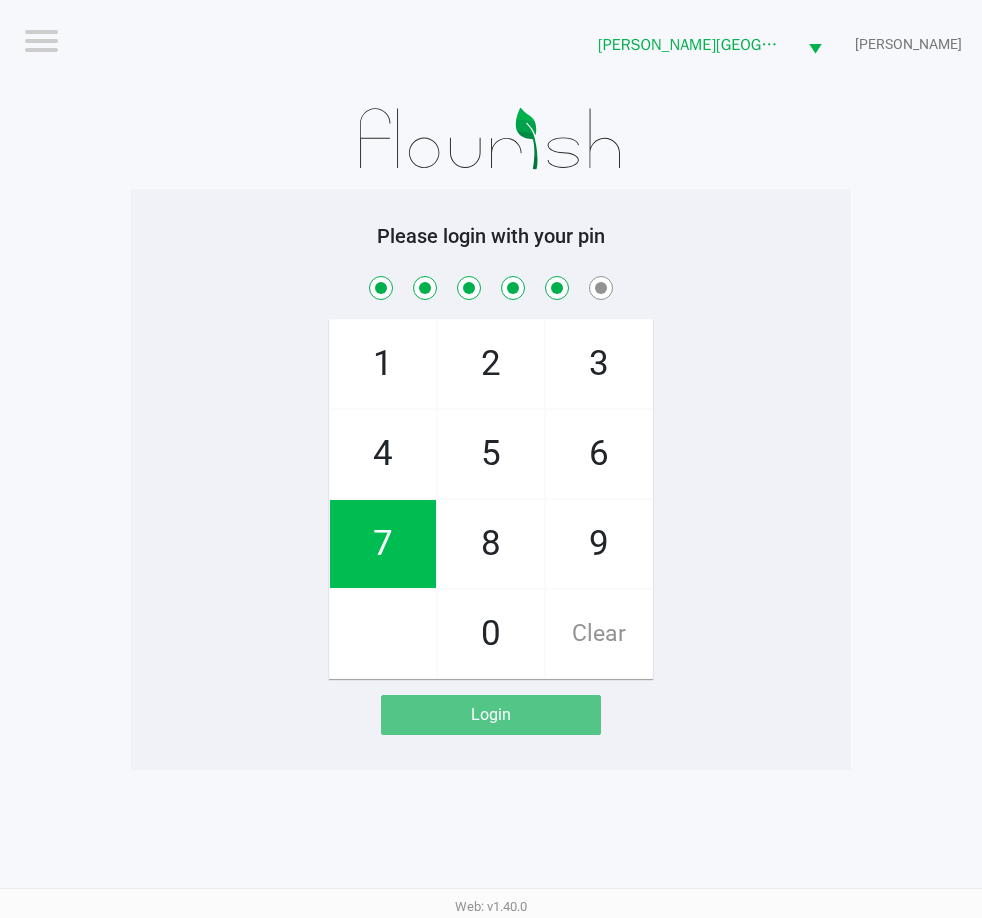 checkbox on "true" 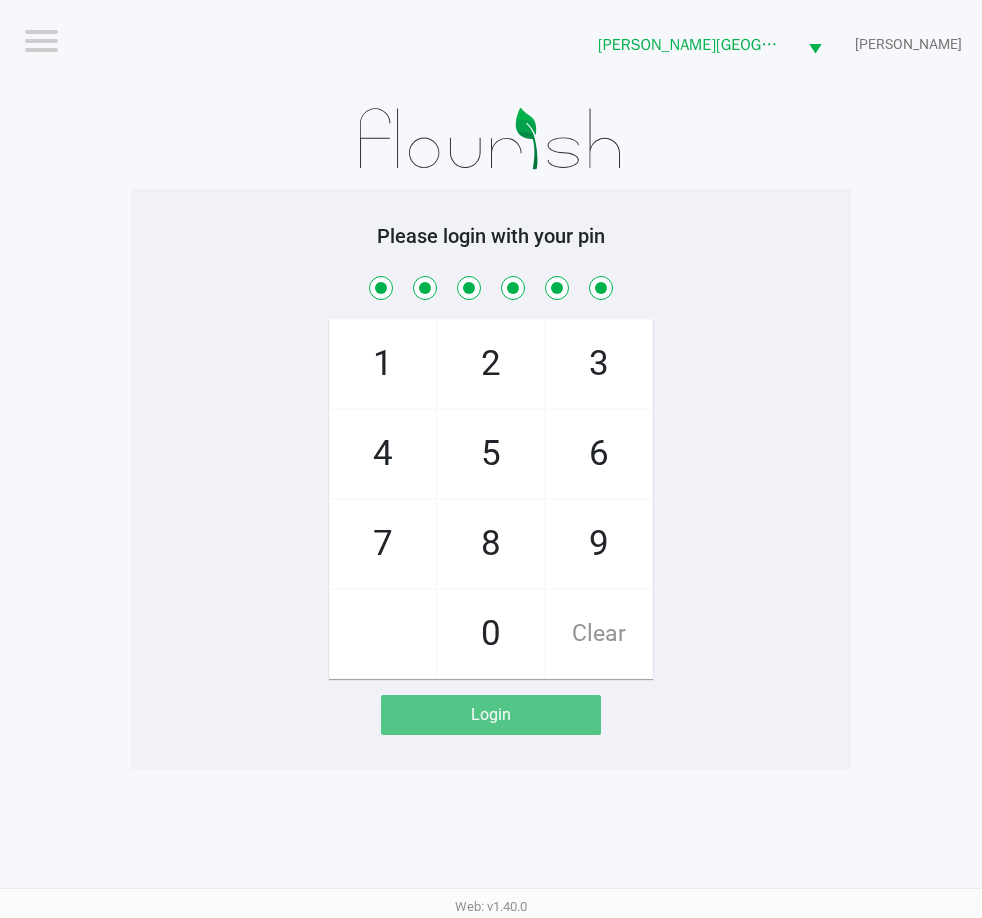 checkbox on "true" 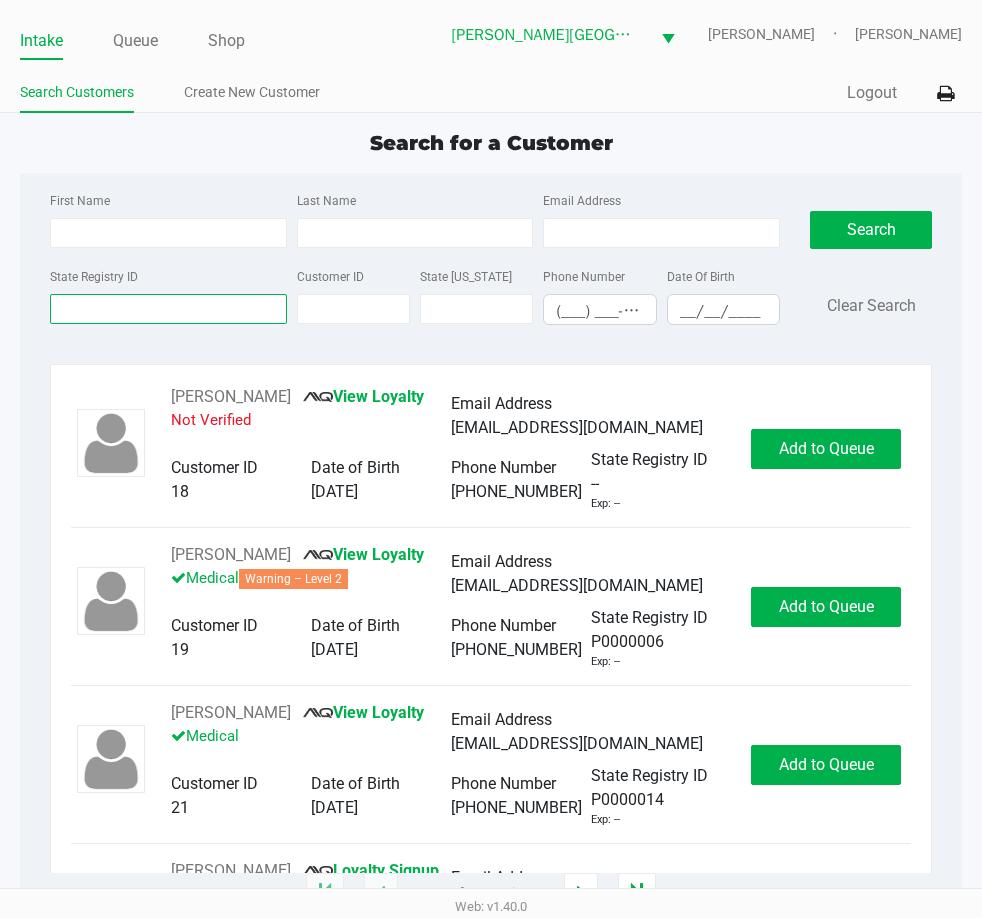 click on "State Registry ID" at bounding box center (168, 309) 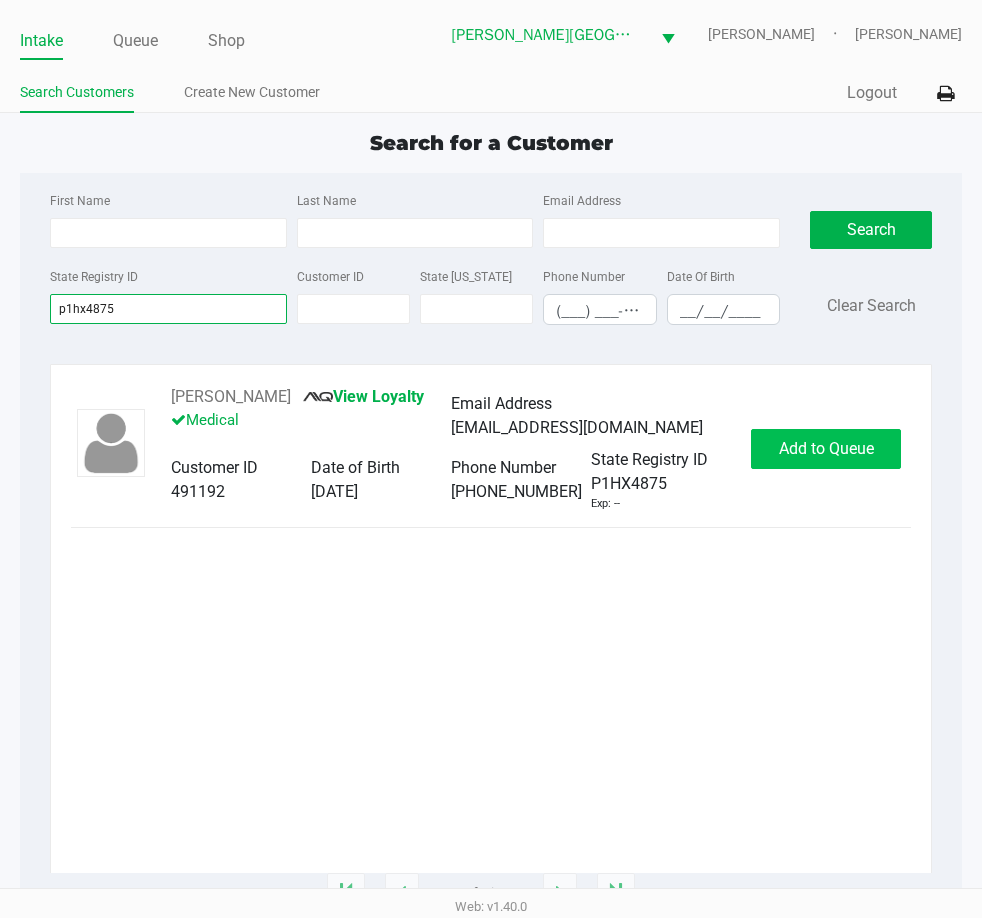 type on "p1hx4875" 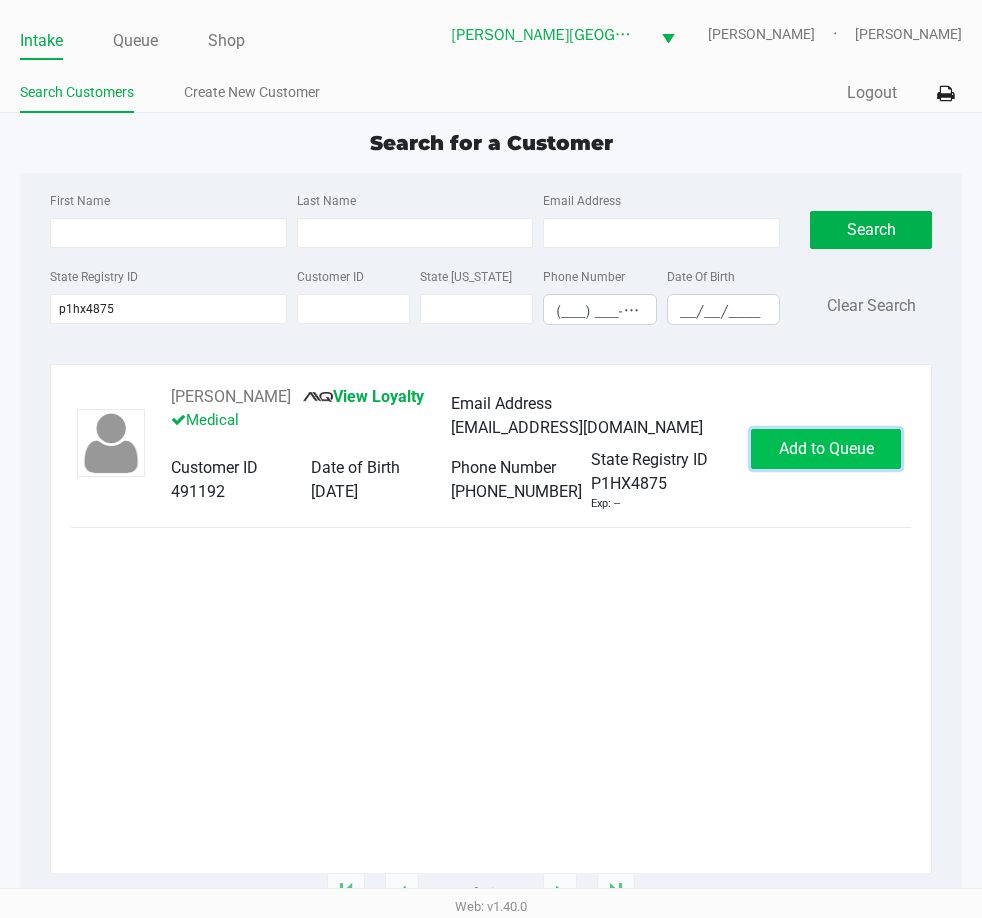 click on "Add to Queue" 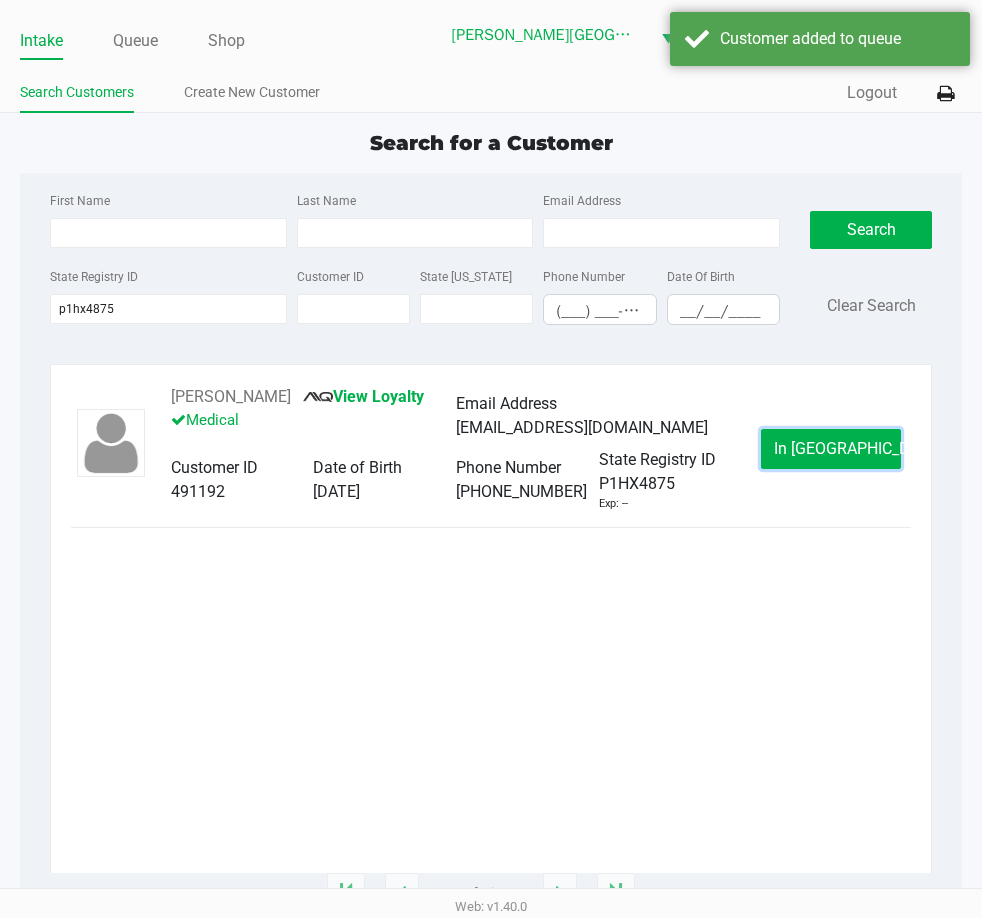click on "In Queue" 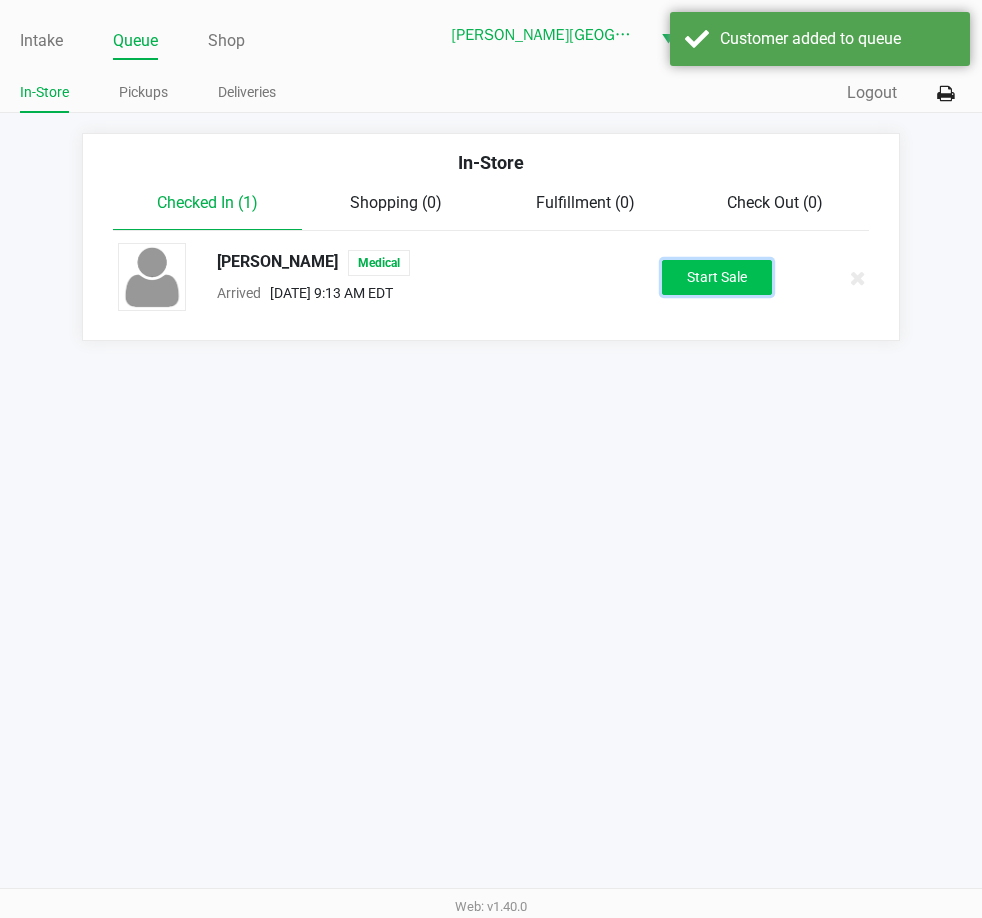 click on "Start Sale" 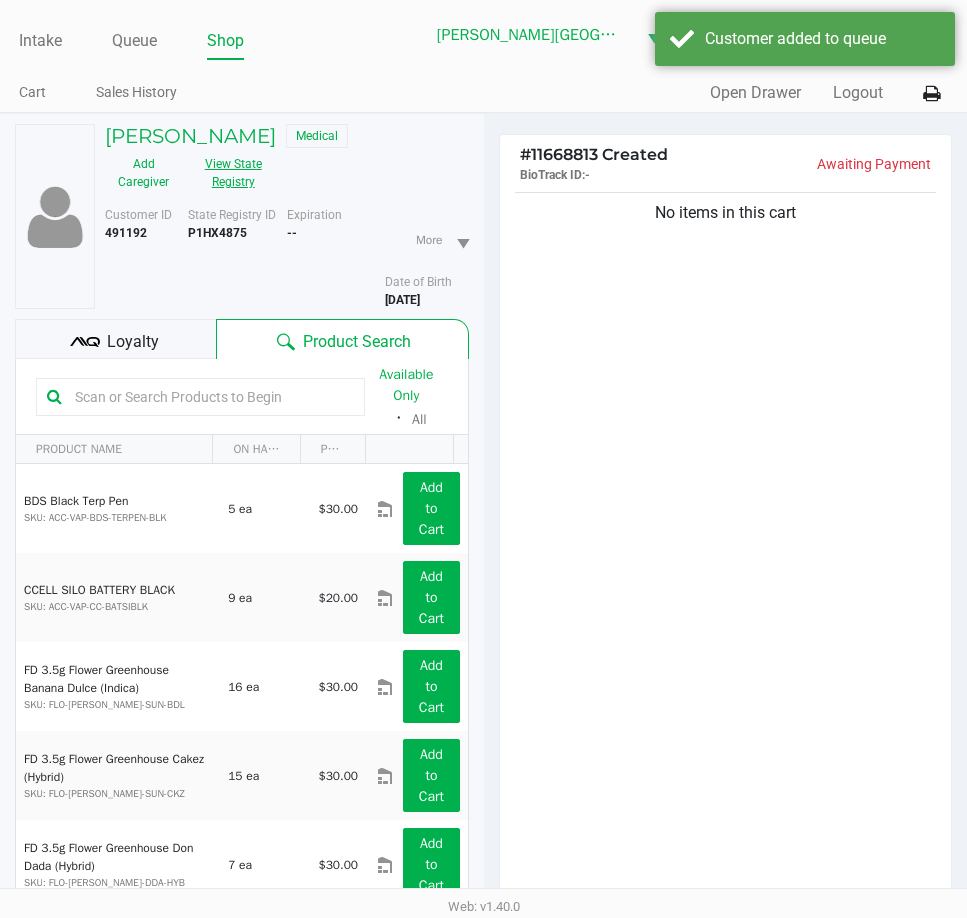 click on "View State Registry" 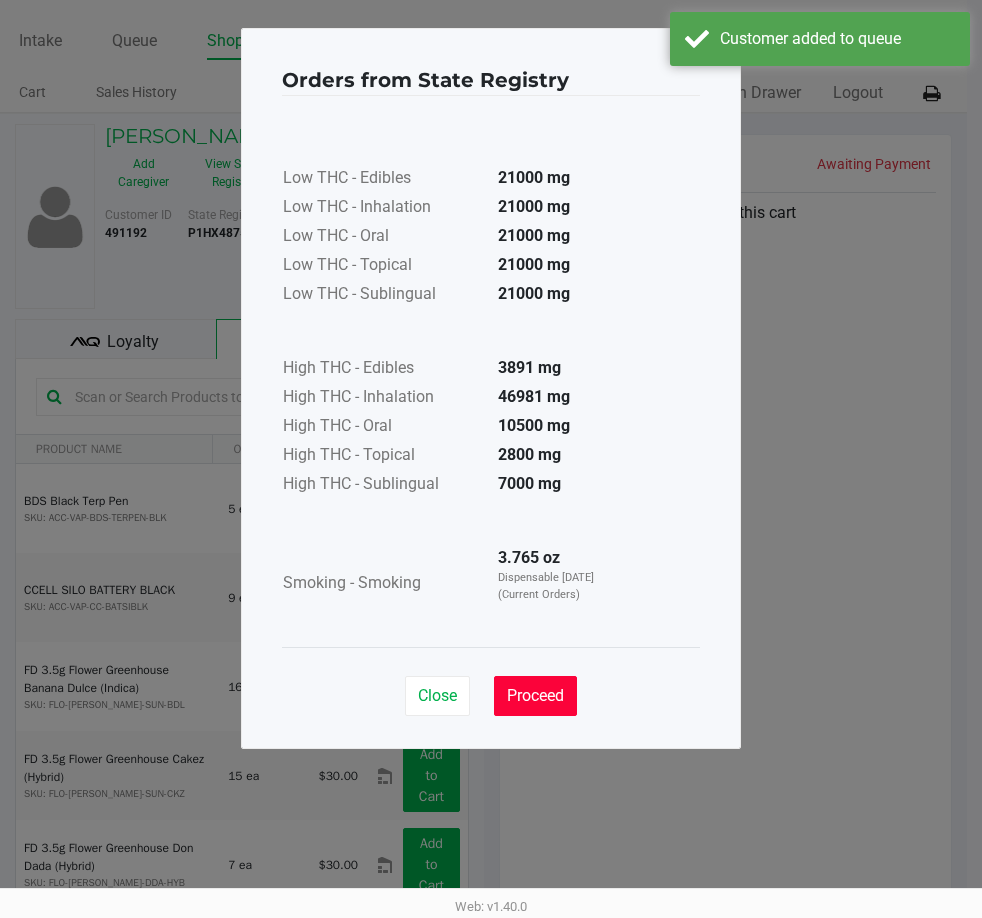 click on "Proceed" 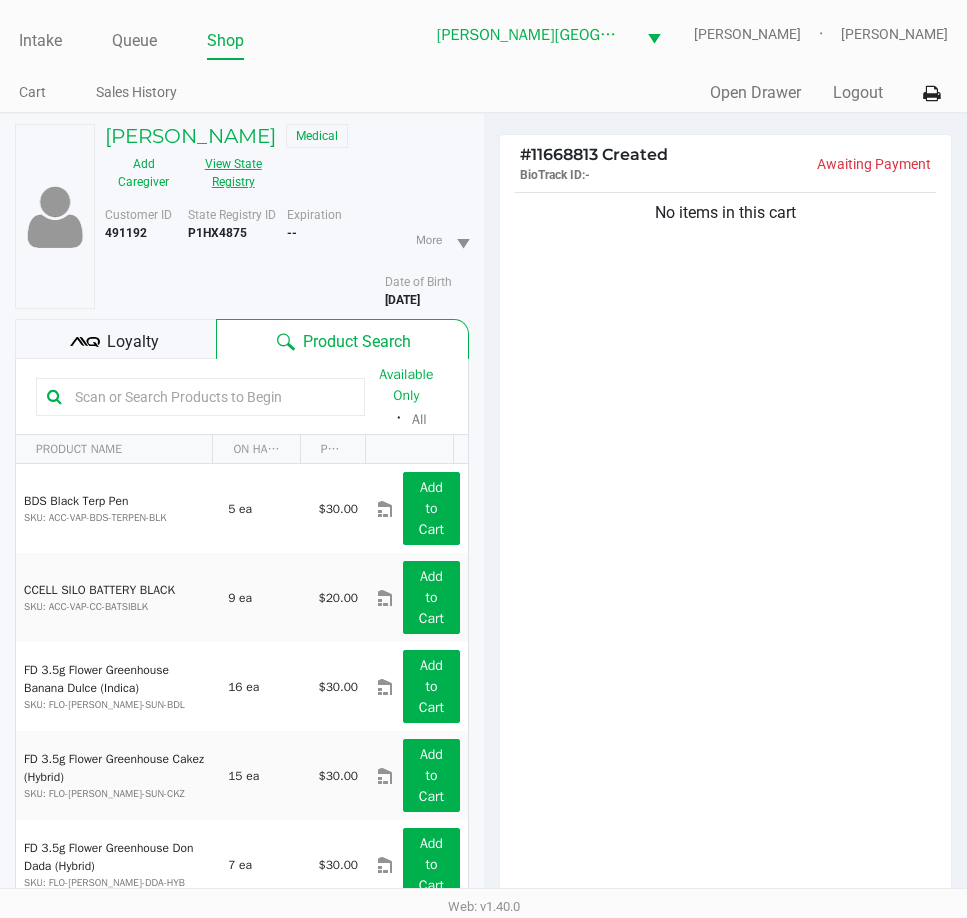 type 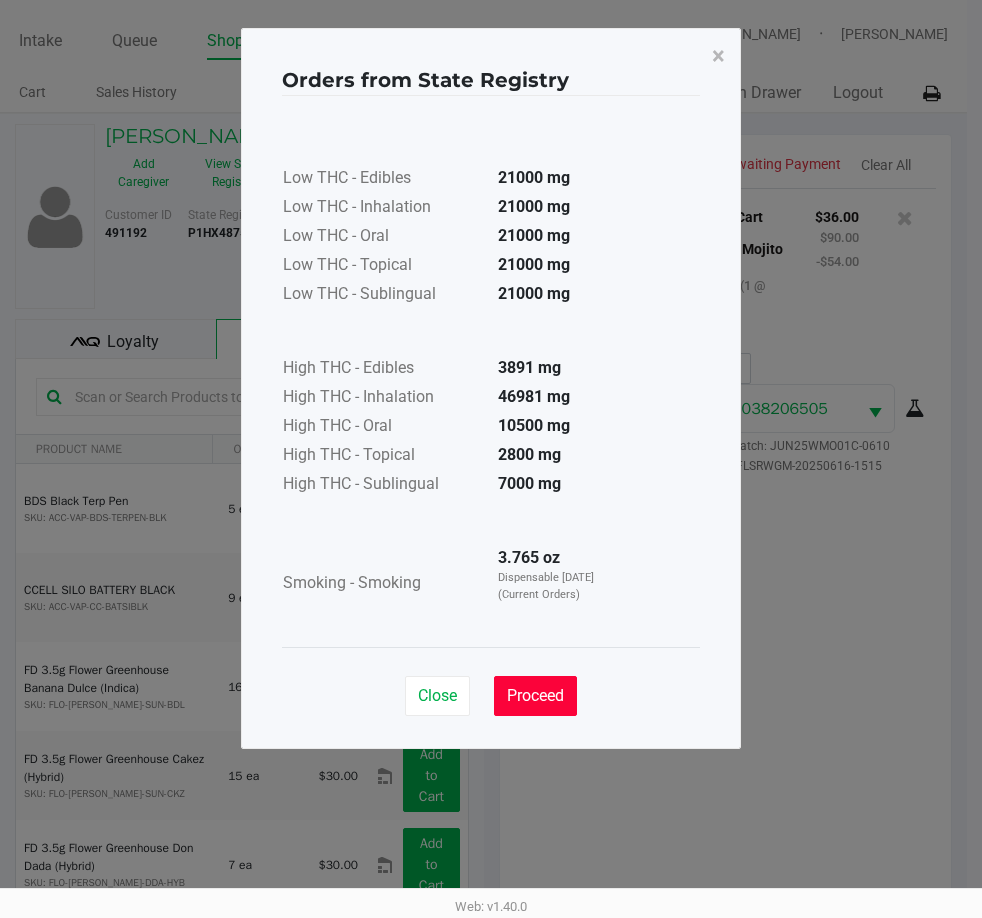 click on "Proceed" 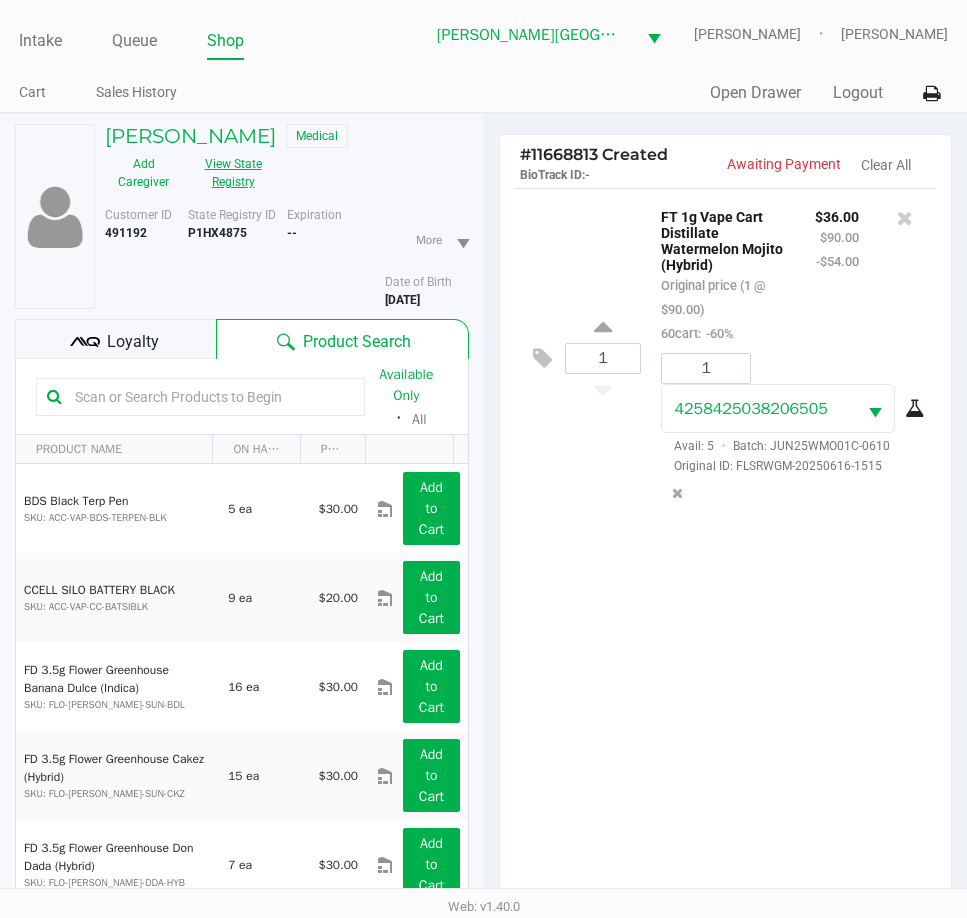 click on "View State Registry" 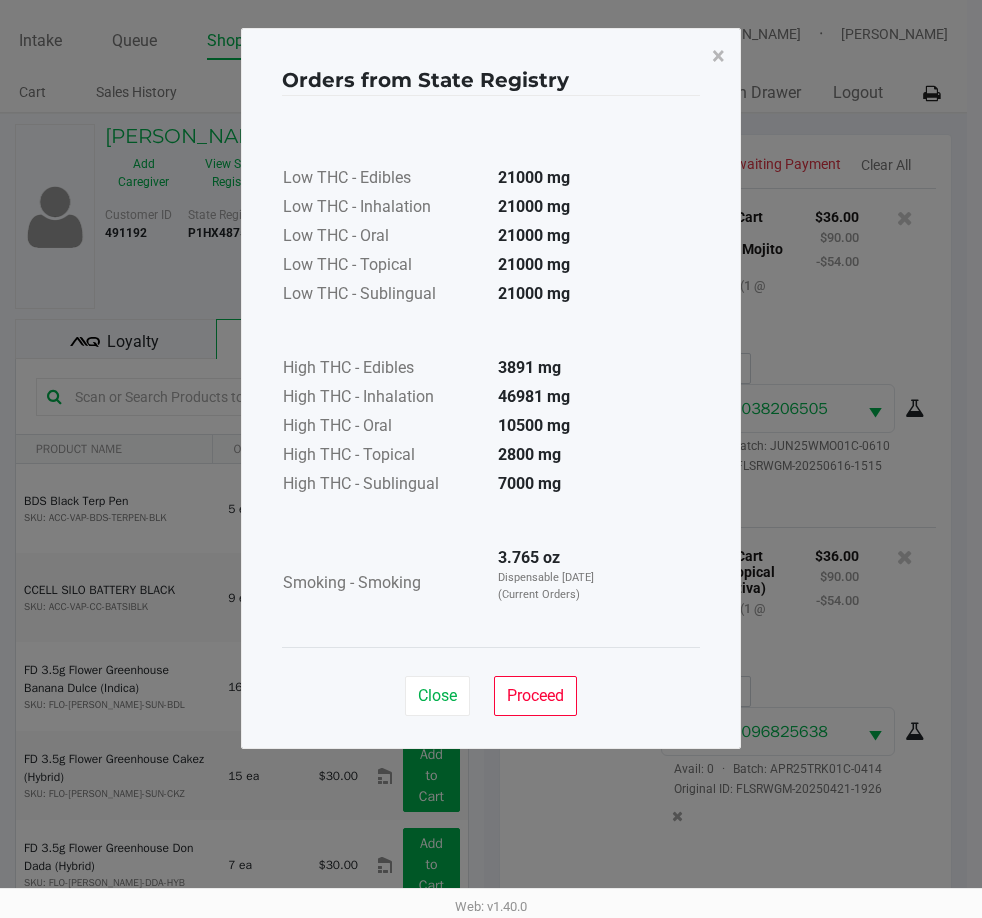click on "Close   Proceed" 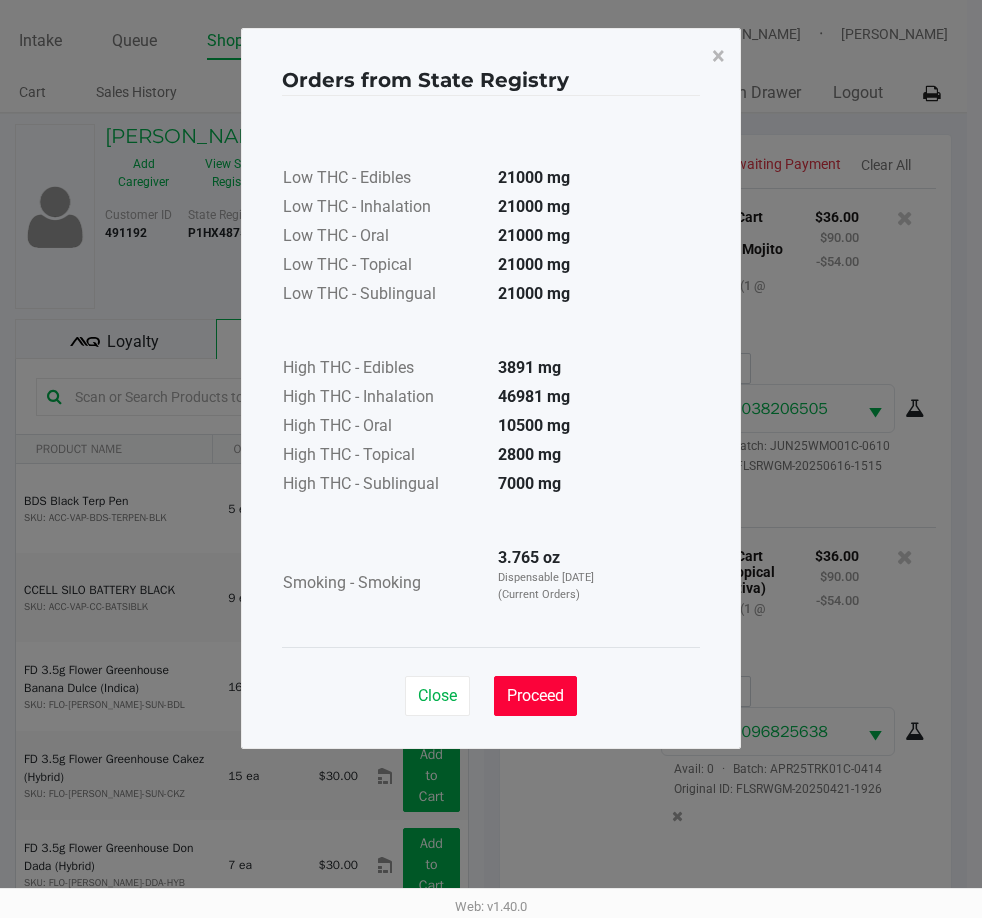 click on "Proceed" 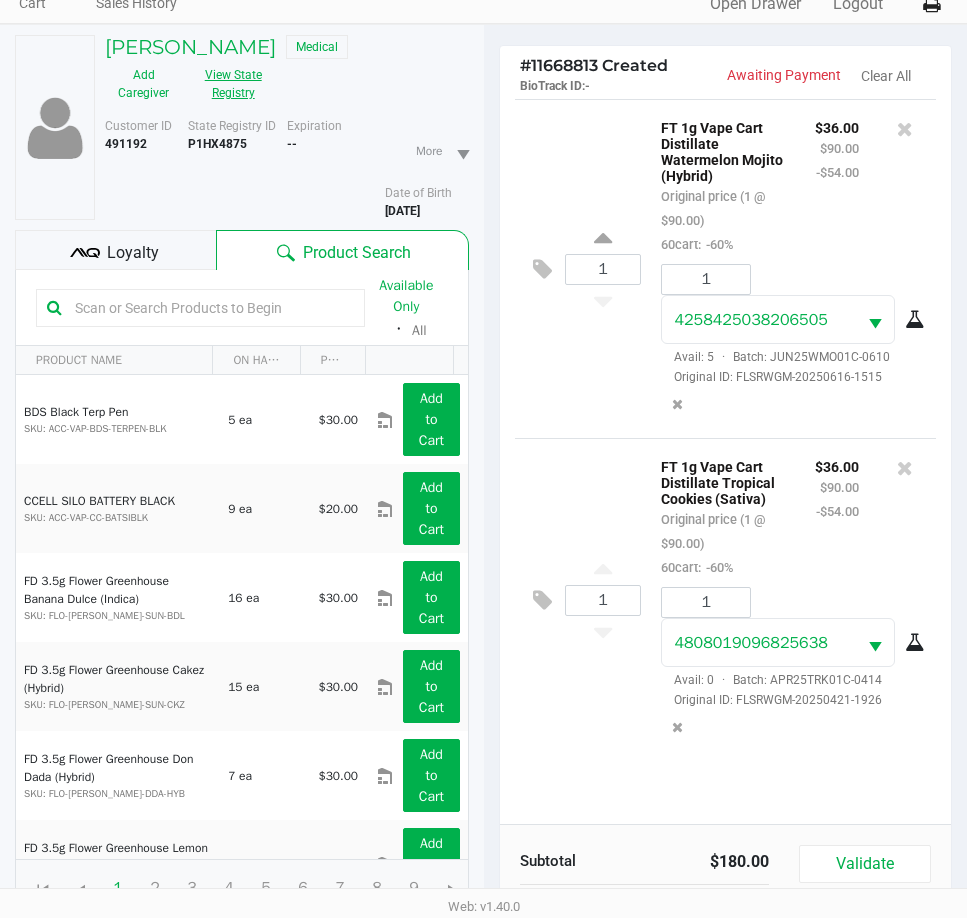 scroll, scrollTop: 216, scrollLeft: 0, axis: vertical 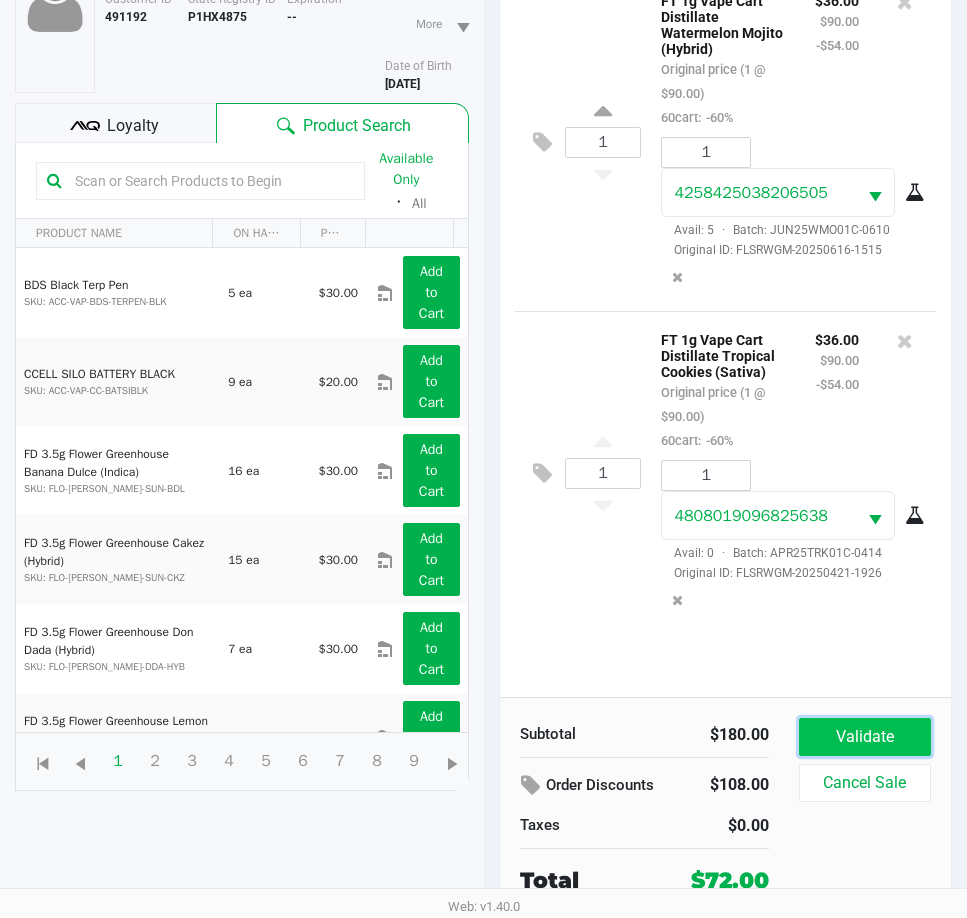 click on "Validate" 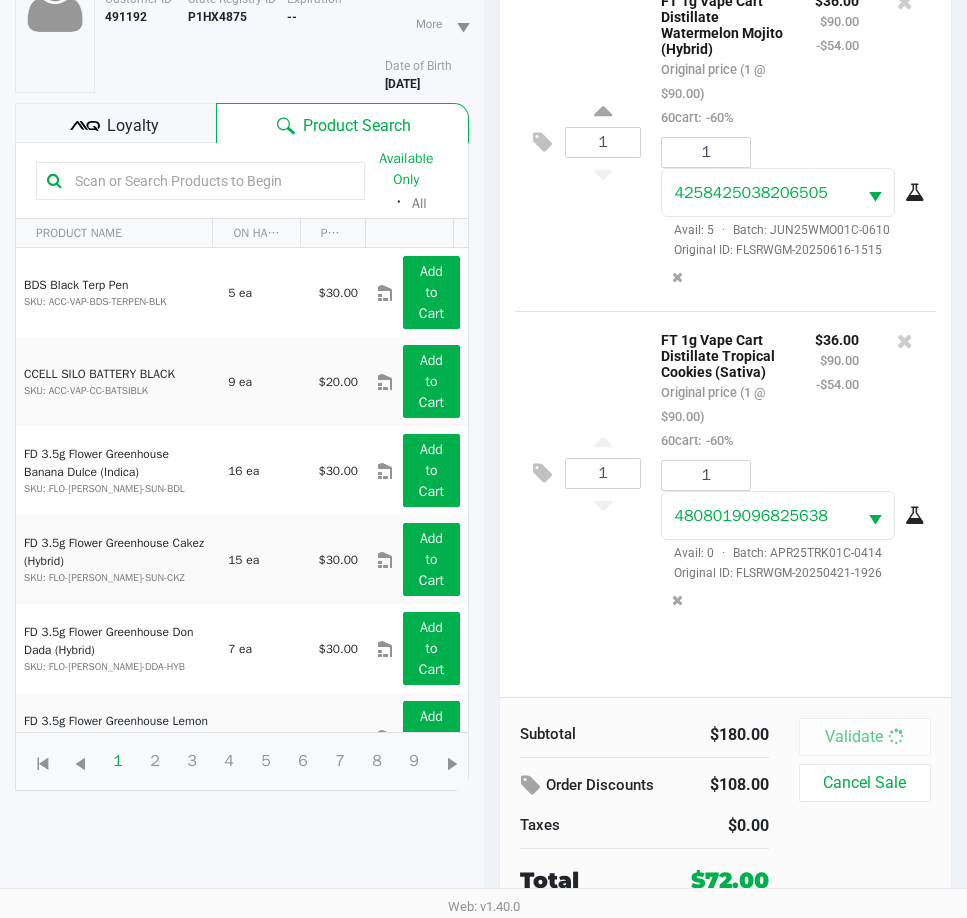 scroll, scrollTop: 0, scrollLeft: 0, axis: both 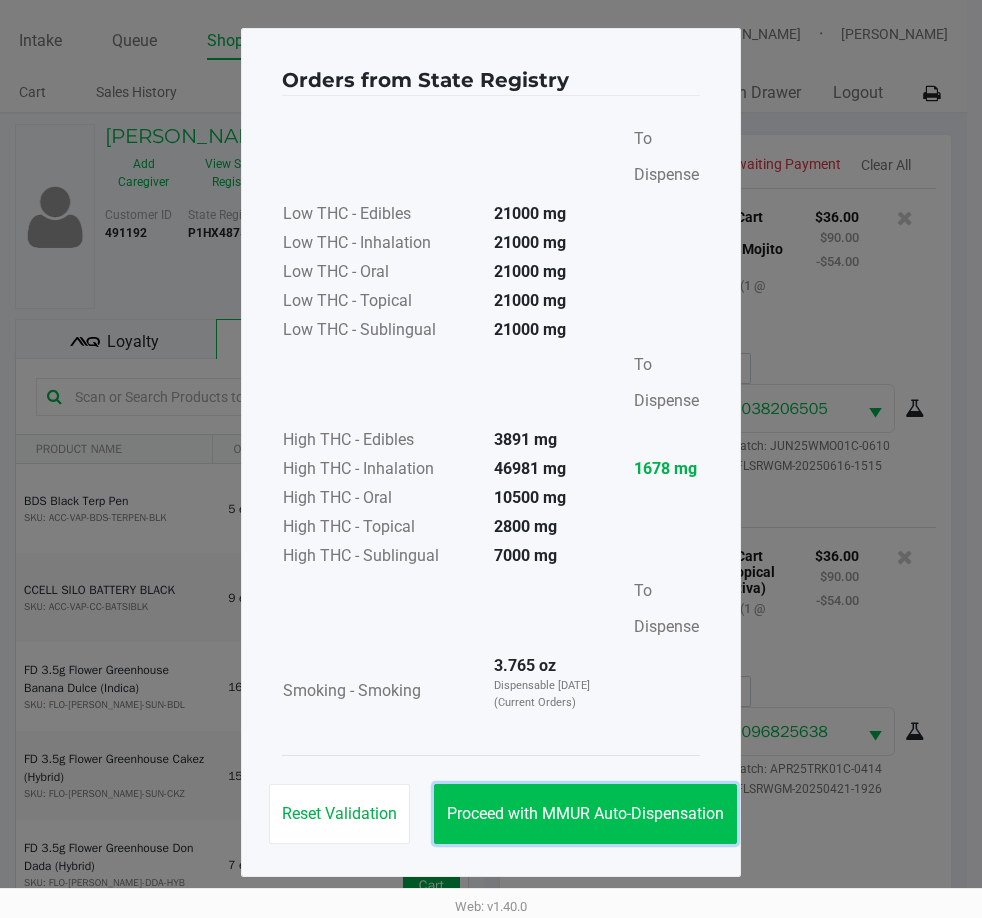 drag, startPoint x: 556, startPoint y: 804, endPoint x: 574, endPoint y: 803, distance: 18.027756 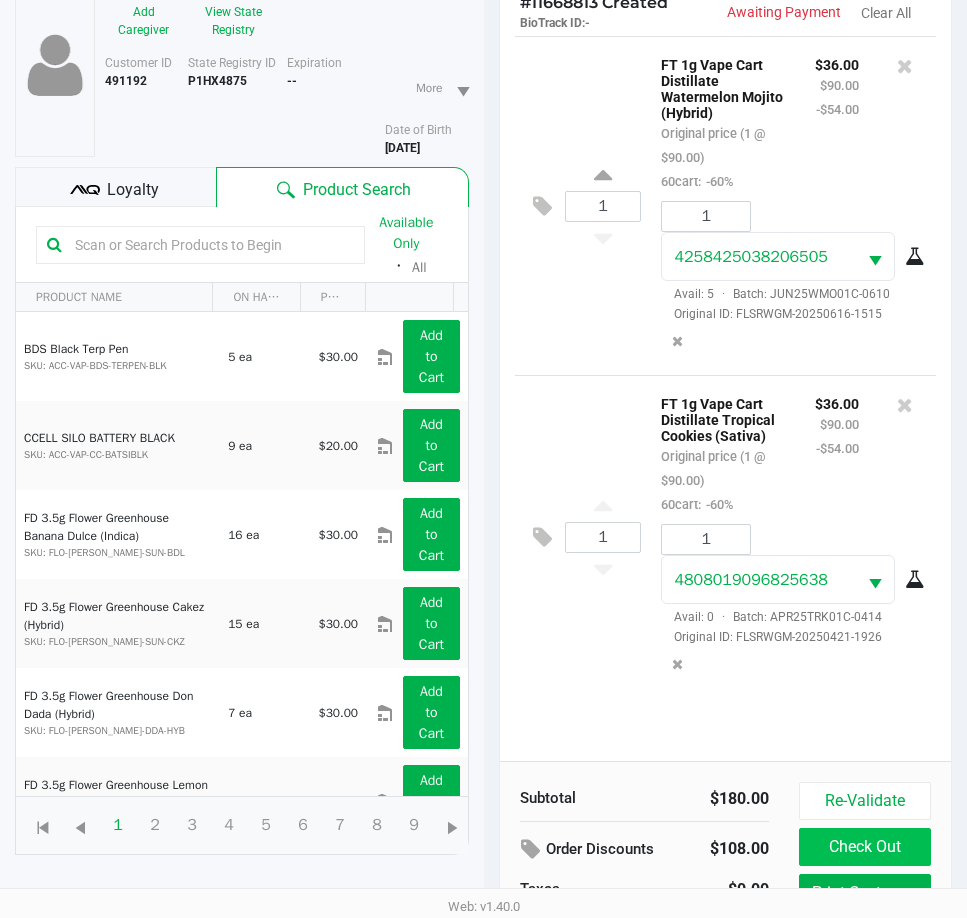 scroll, scrollTop: 261, scrollLeft: 0, axis: vertical 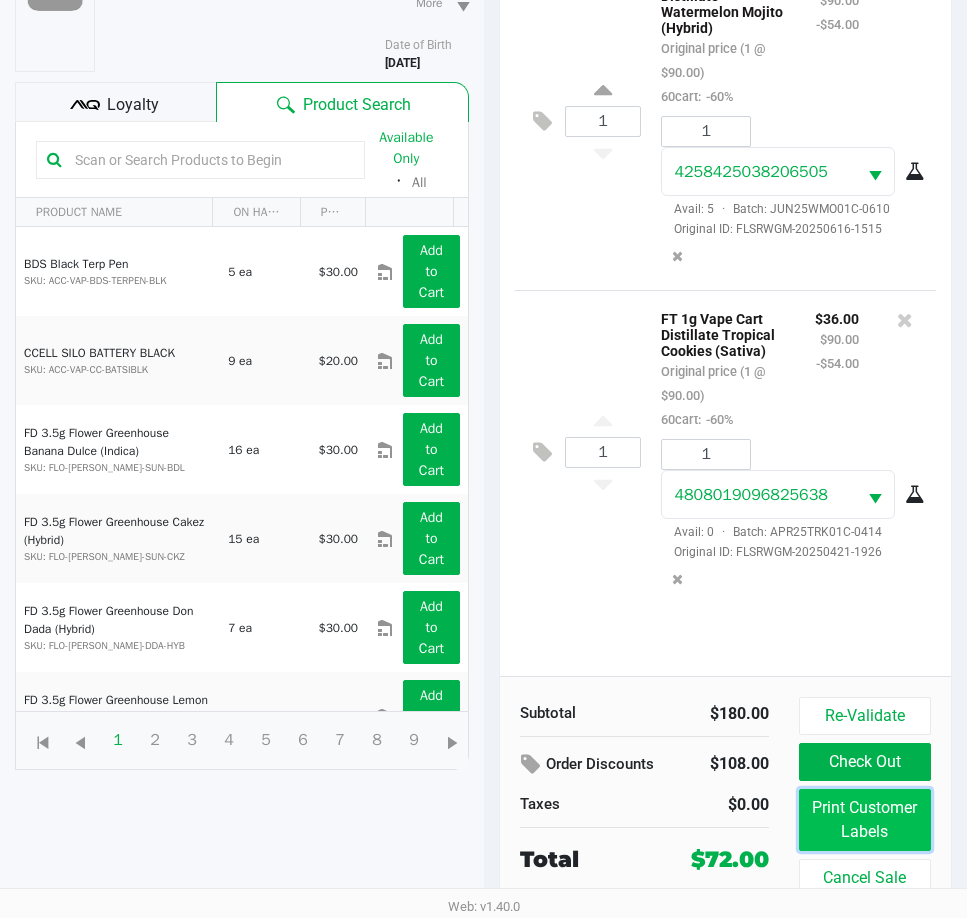 click on "Print Customer Labels" 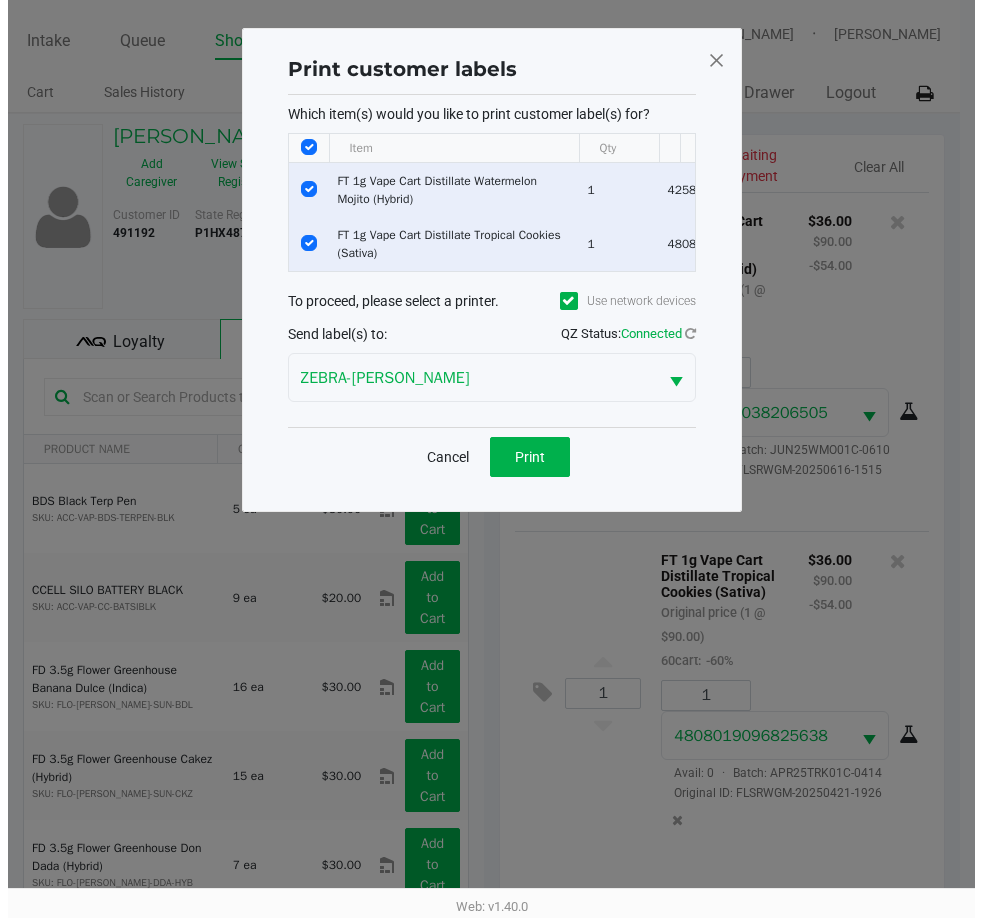 scroll, scrollTop: 0, scrollLeft: 0, axis: both 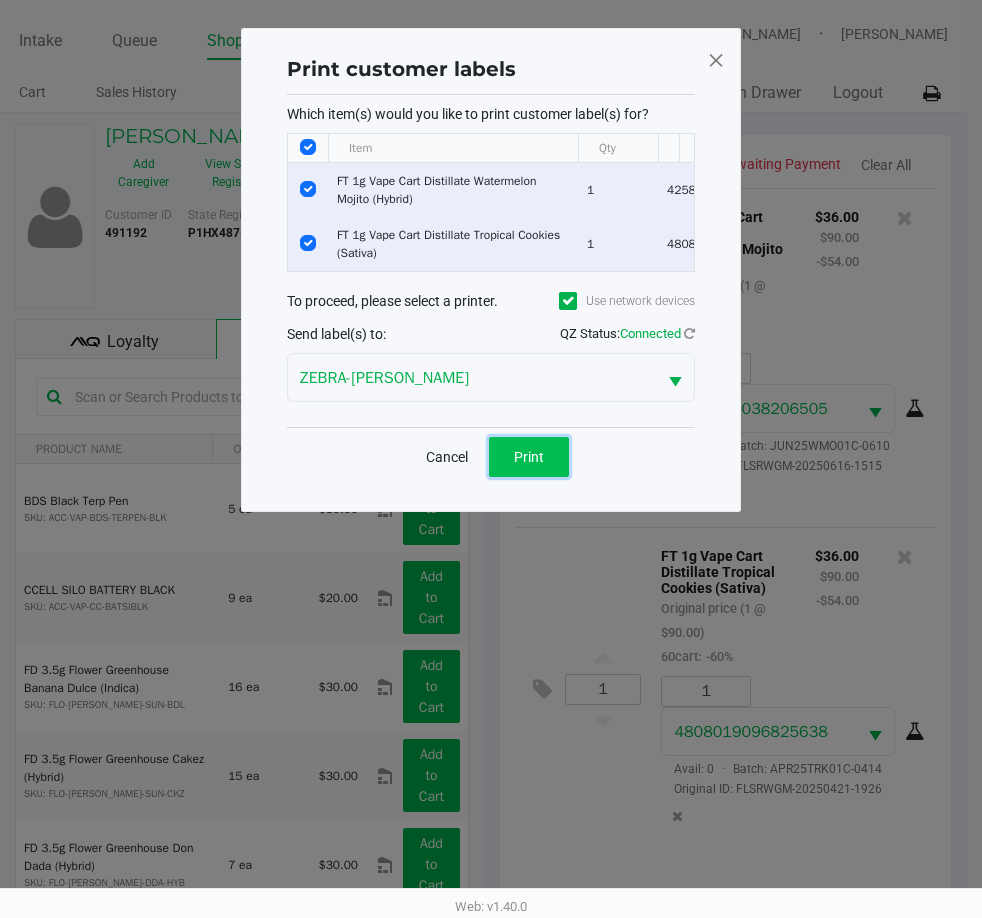 click on "Print" 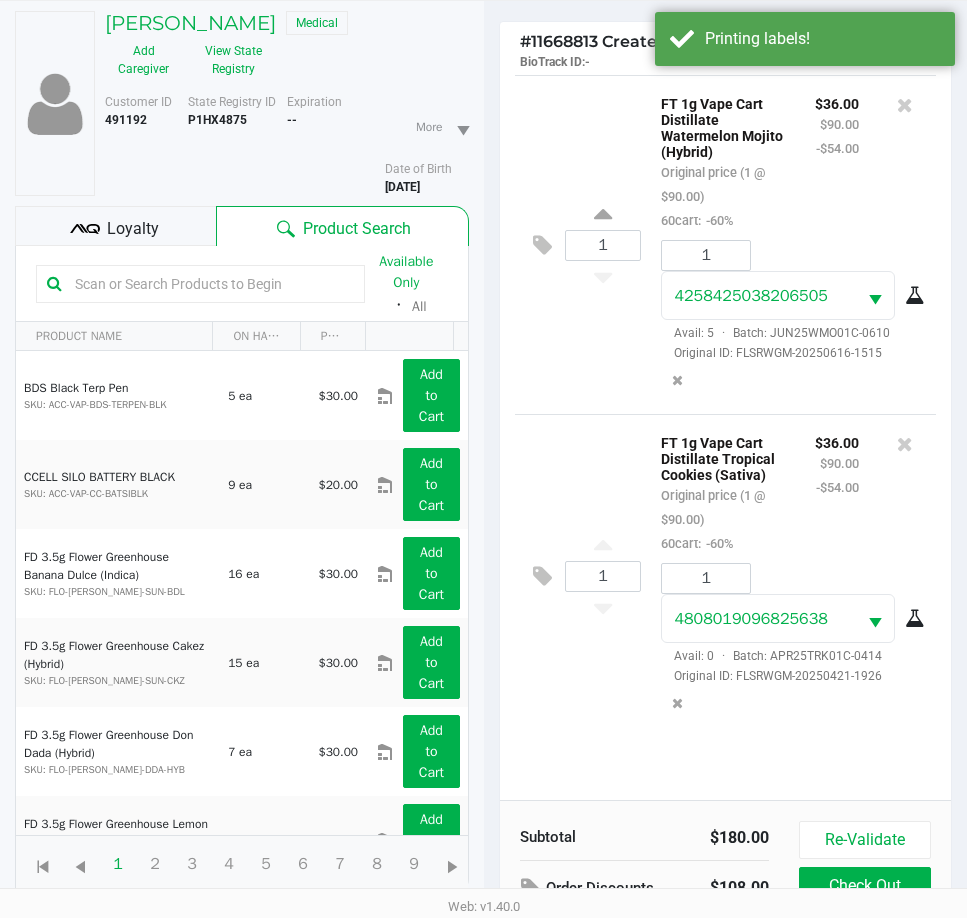 scroll, scrollTop: 261, scrollLeft: 0, axis: vertical 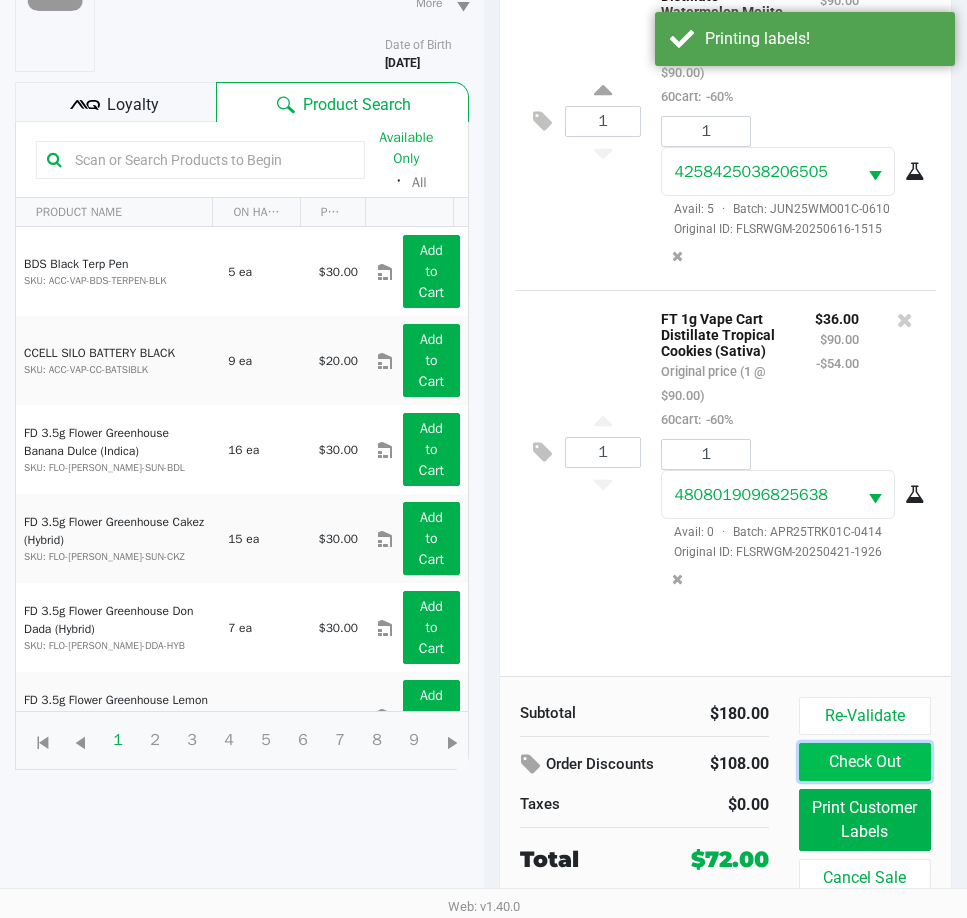 click on "Check Out" 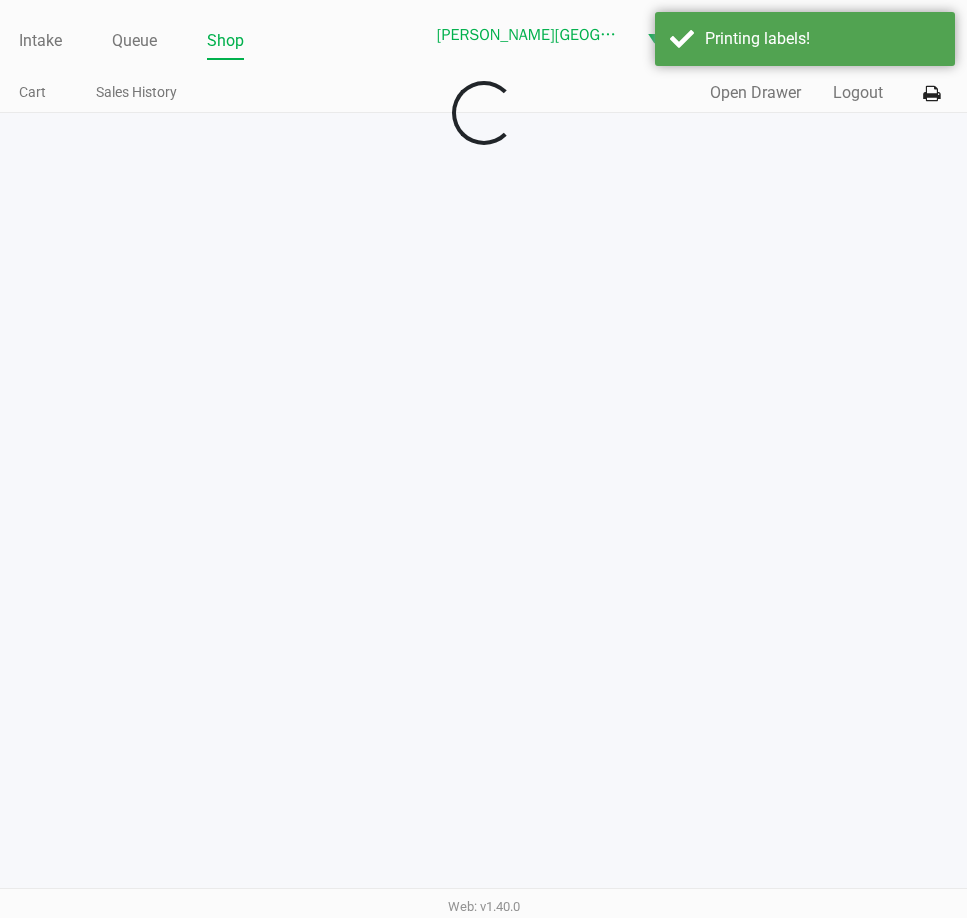 scroll, scrollTop: 0, scrollLeft: 0, axis: both 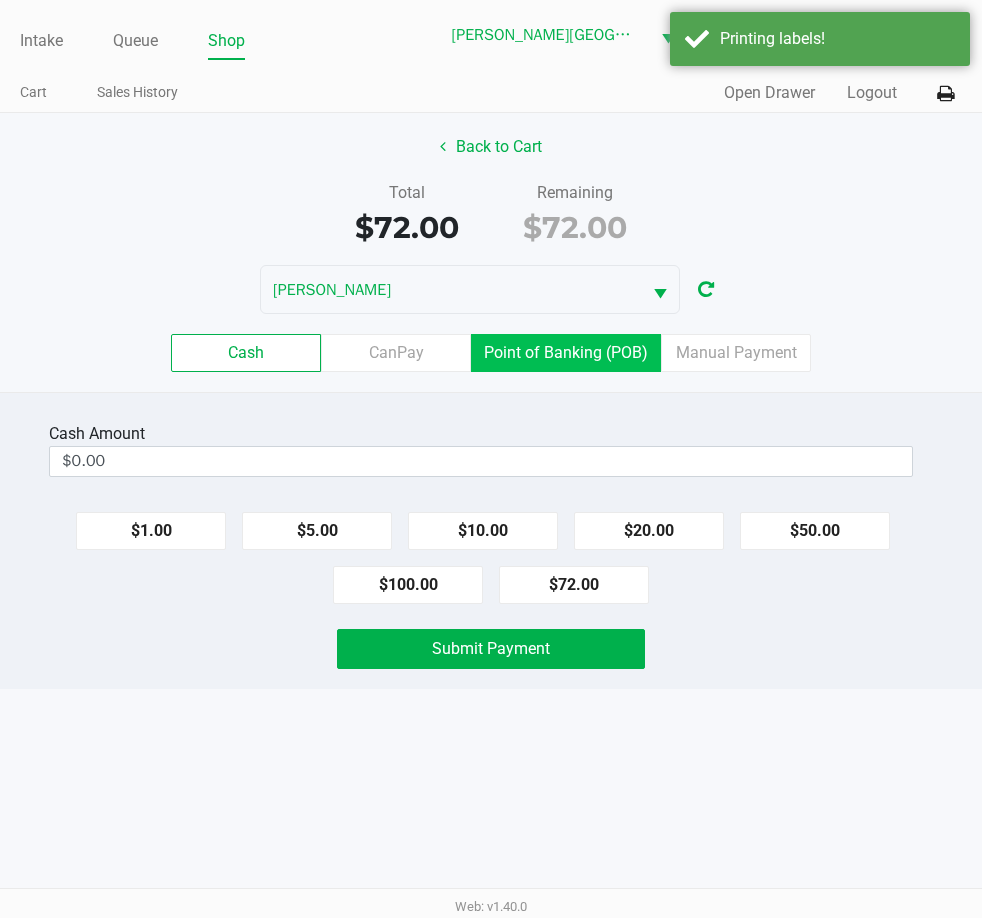 click on "Point of Banking (POB)" 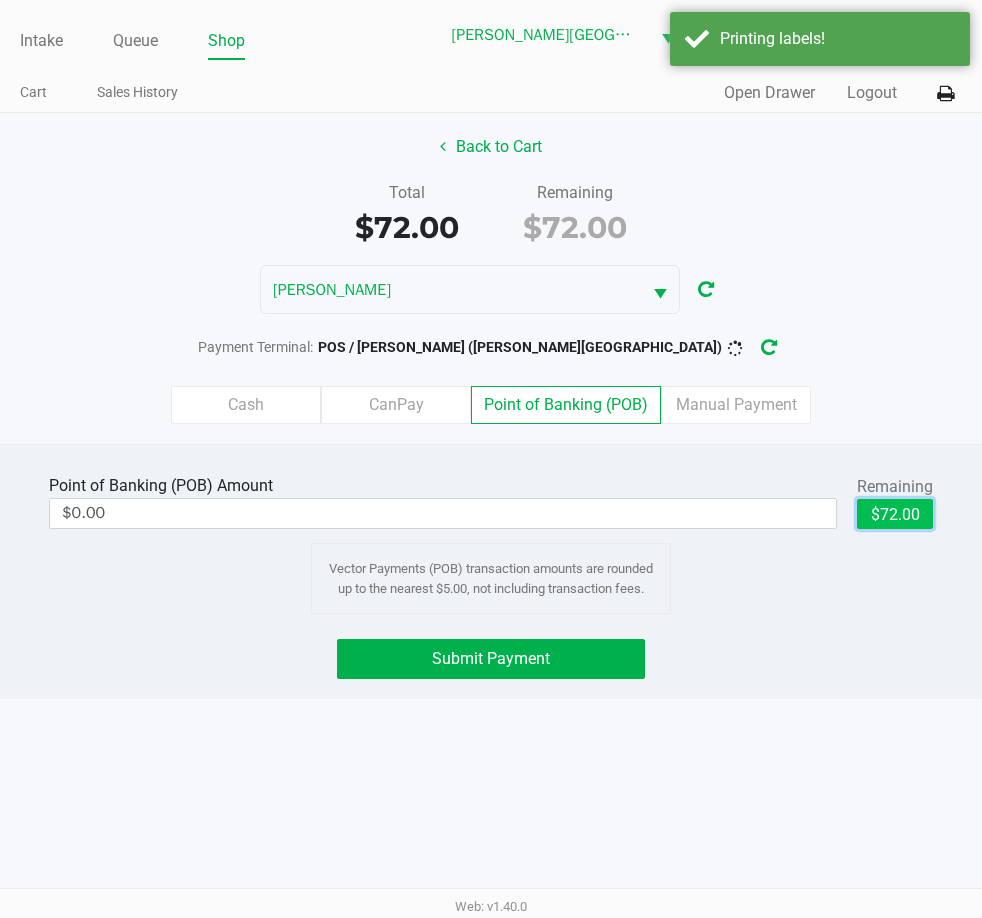 click on "$72.00" 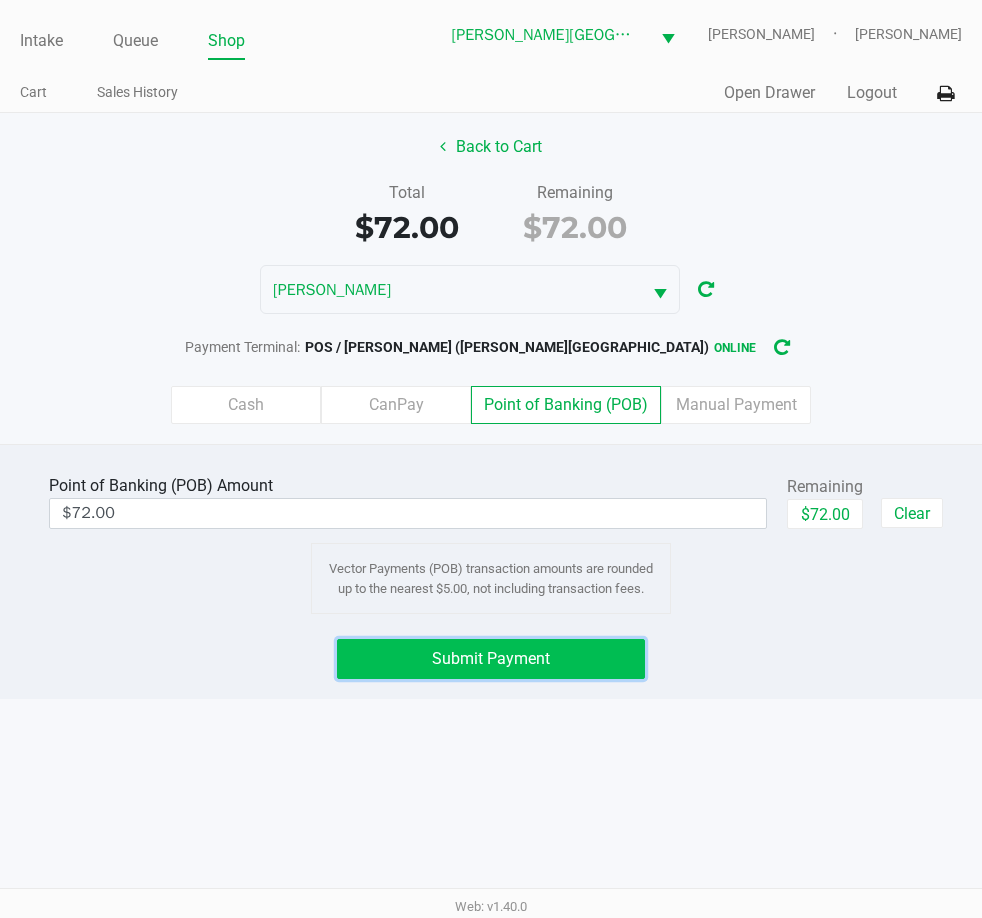 click on "Submit Payment" 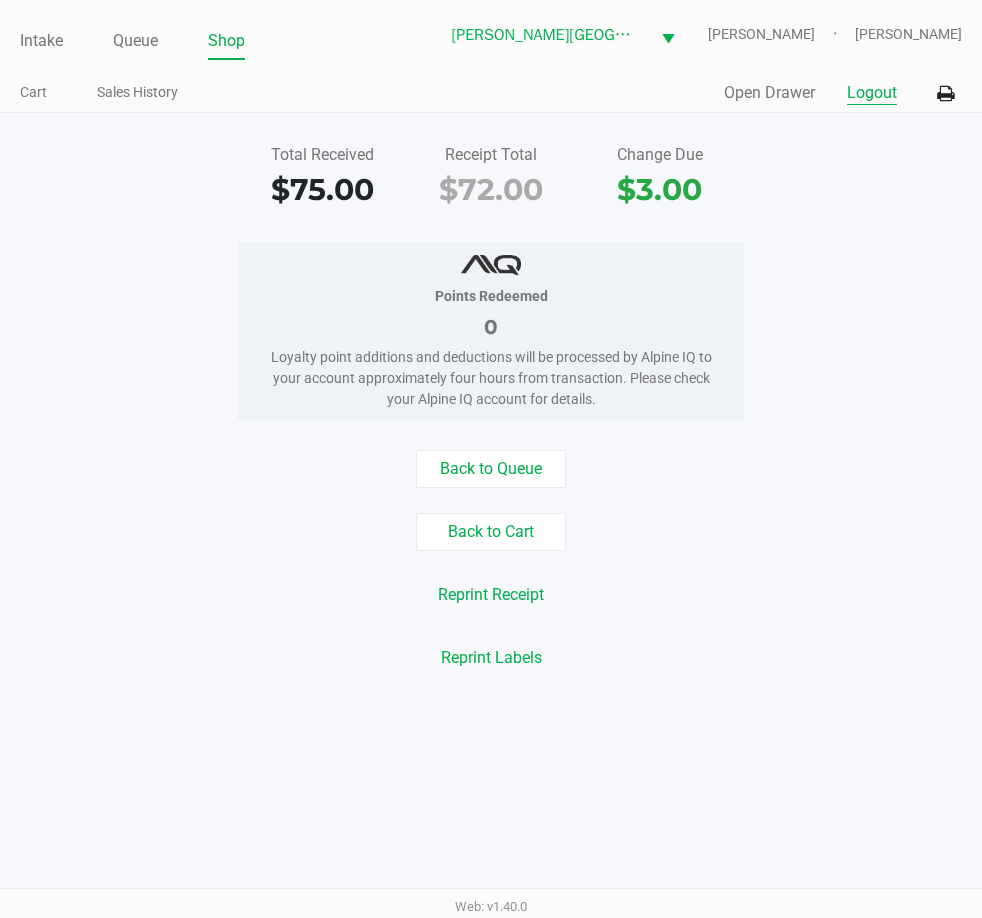 click on "Logout" 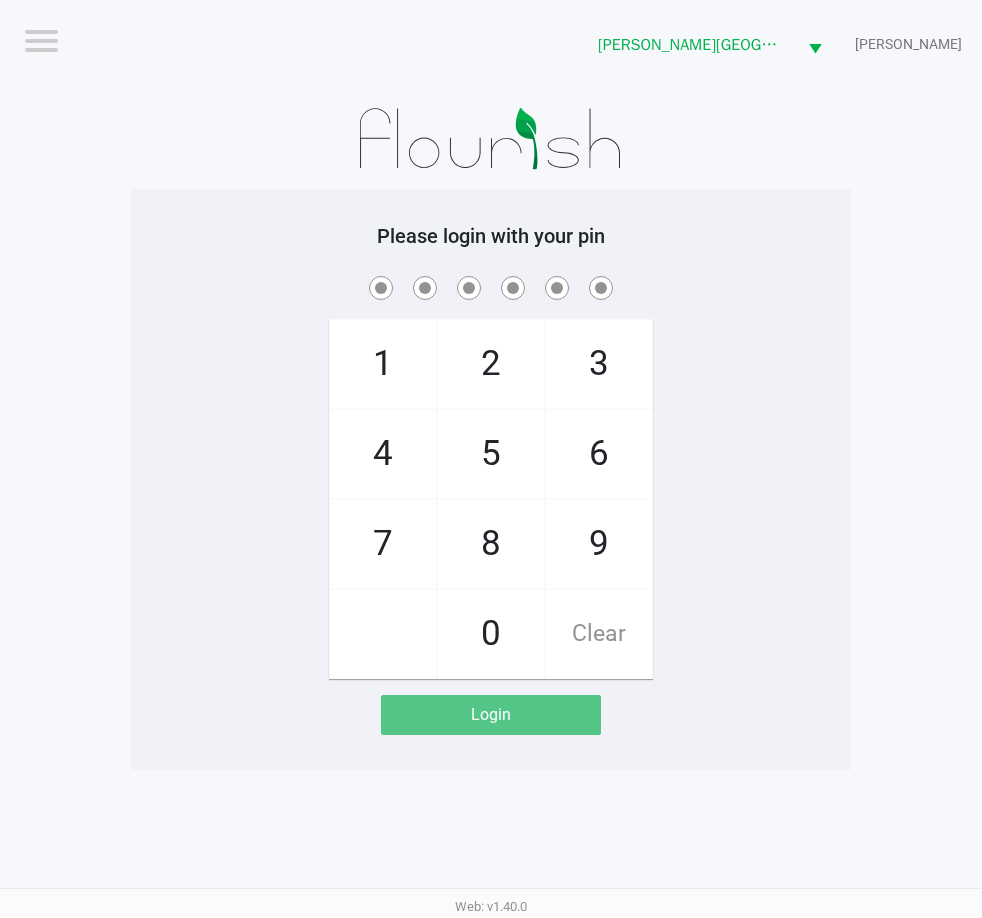 drag, startPoint x: 252, startPoint y: 340, endPoint x: 242, endPoint y: 316, distance: 26 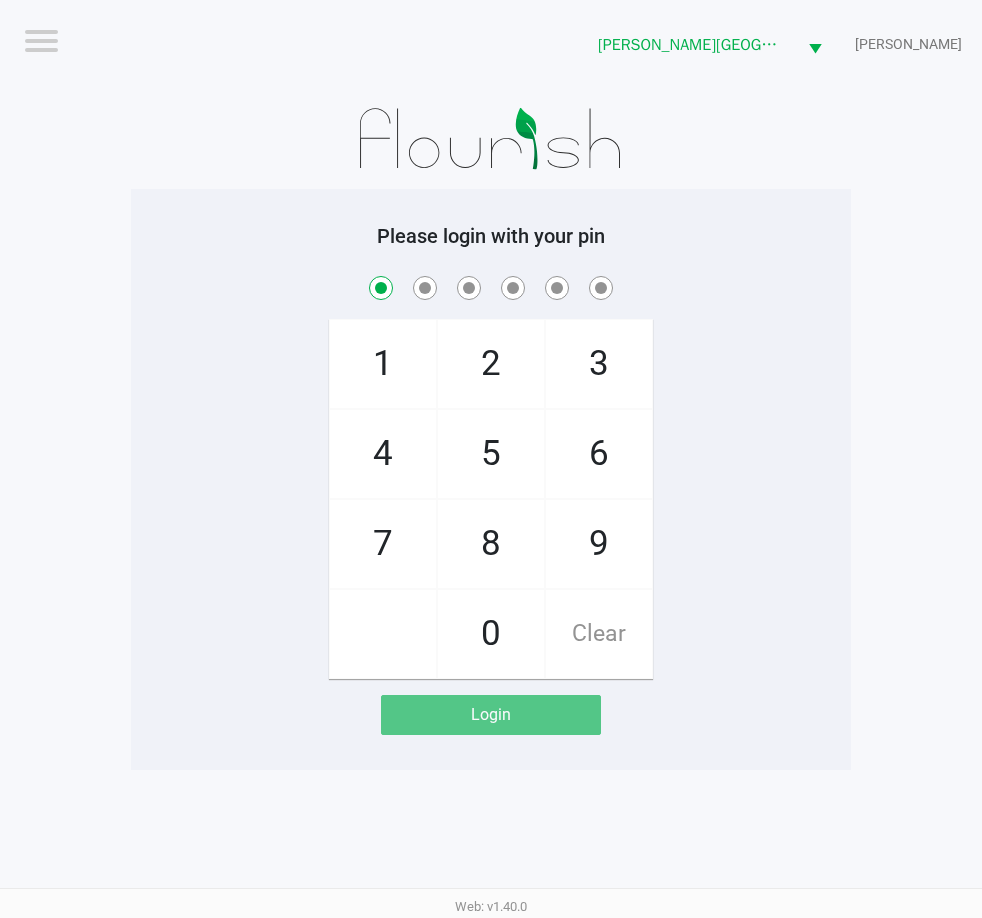 checkbox on "true" 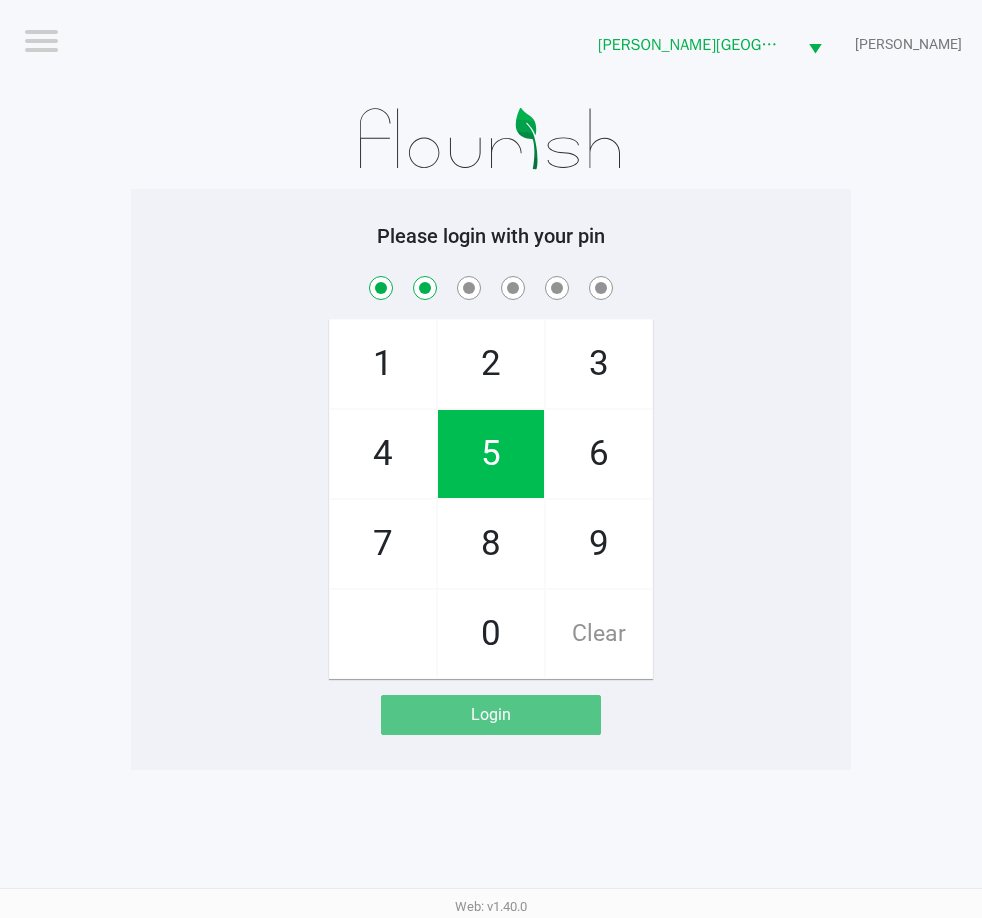 checkbox on "true" 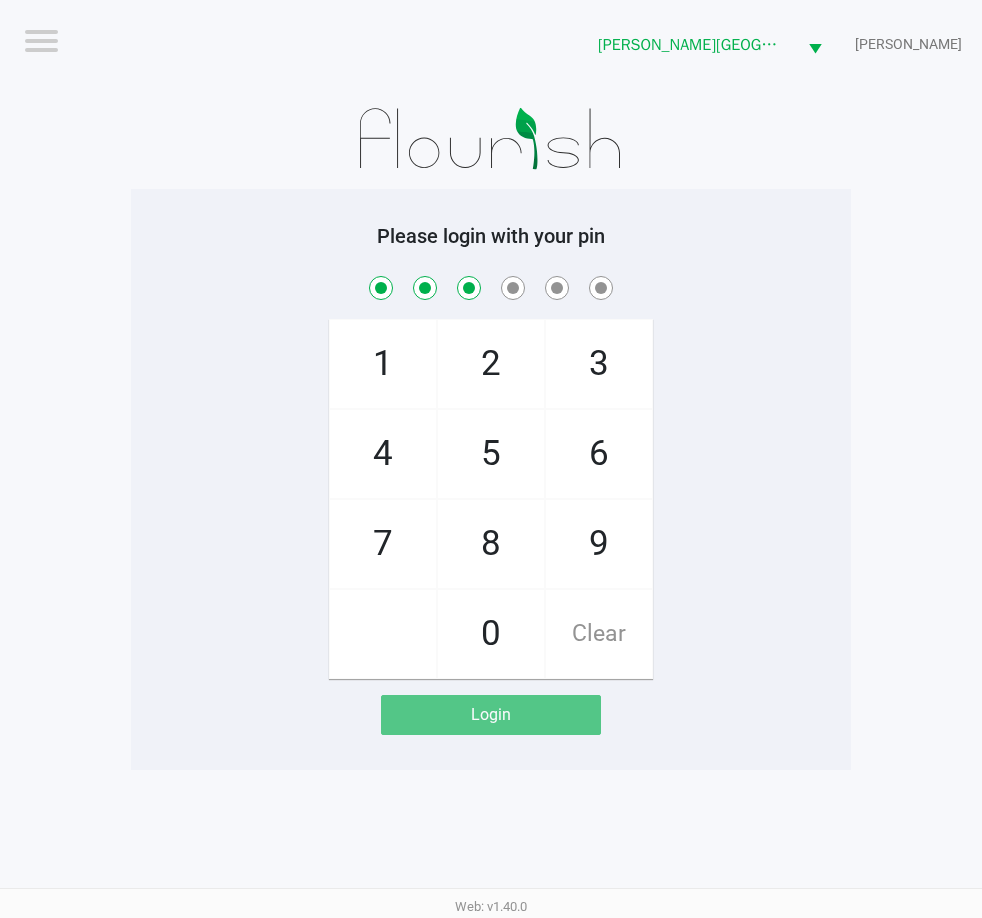 checkbox on "true" 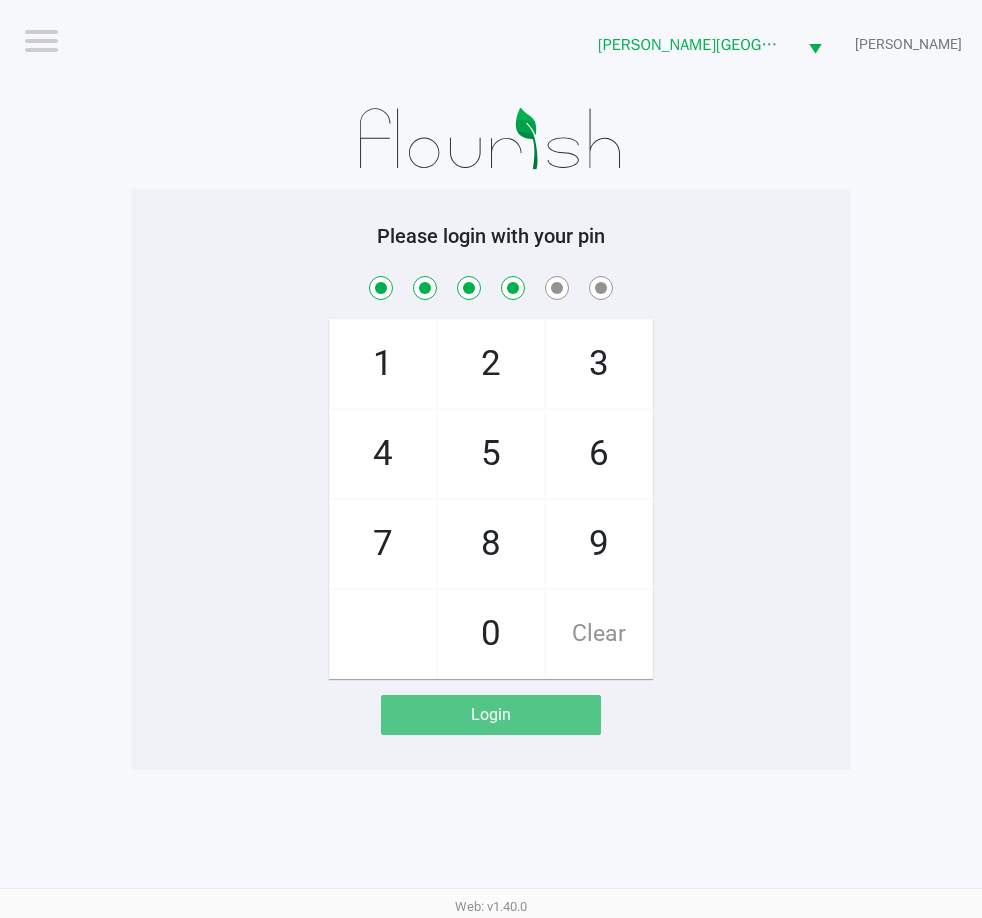 checkbox on "true" 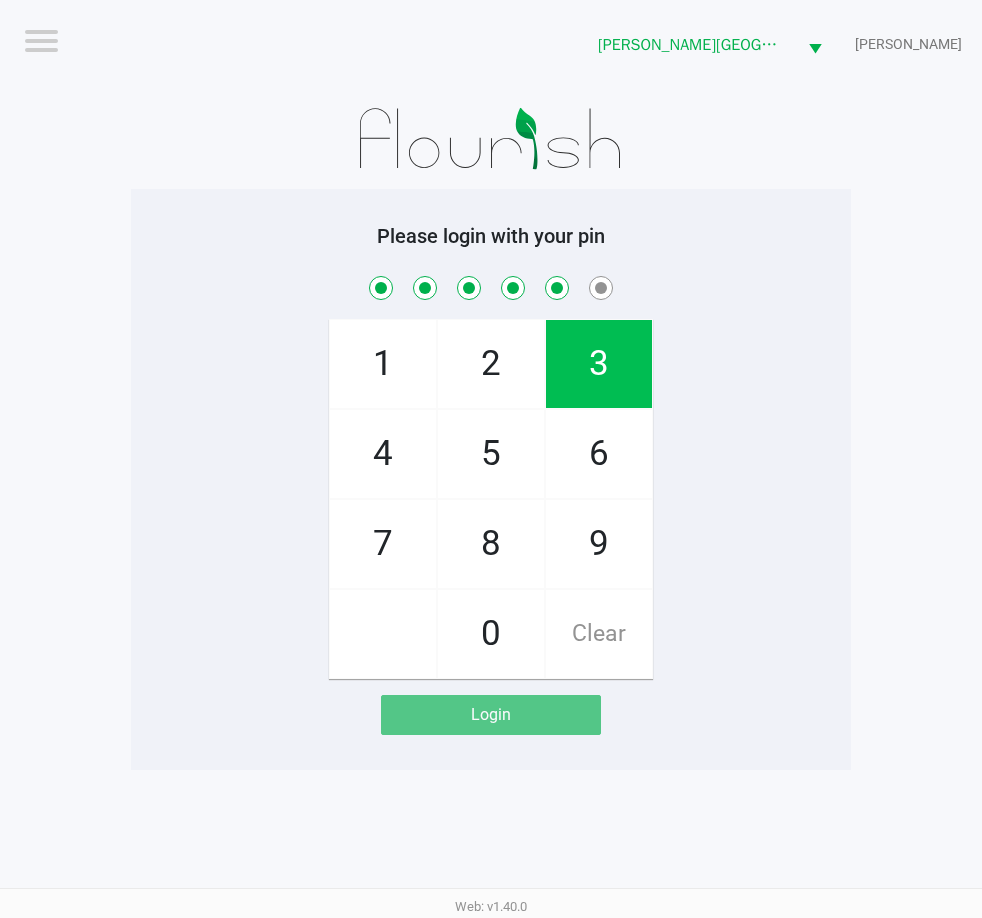 checkbox on "true" 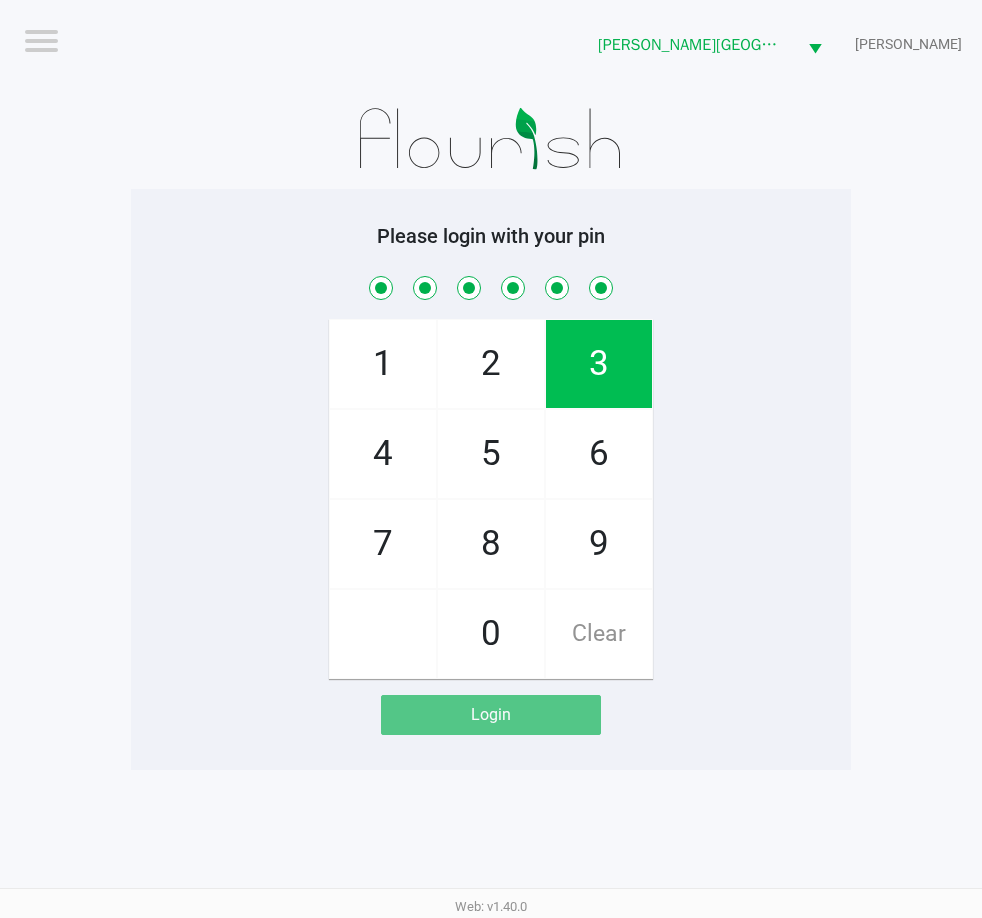 checkbox on "true" 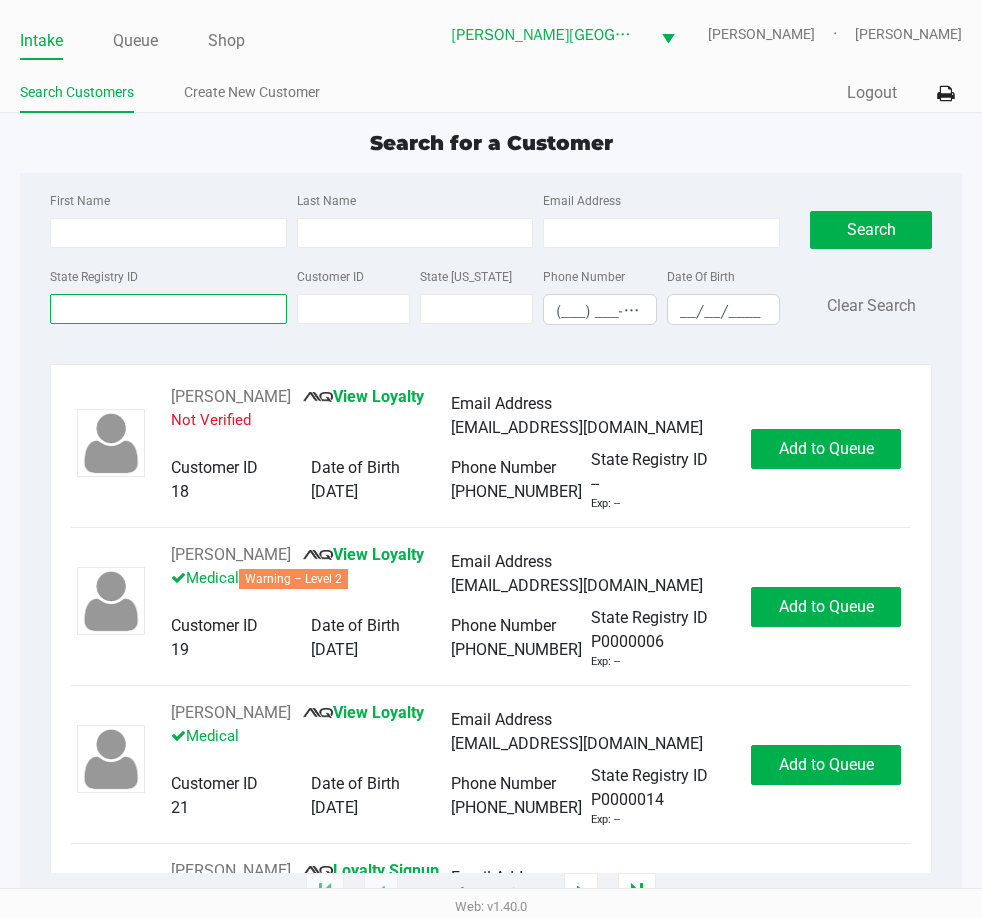click on "State Registry ID" at bounding box center [168, 309] 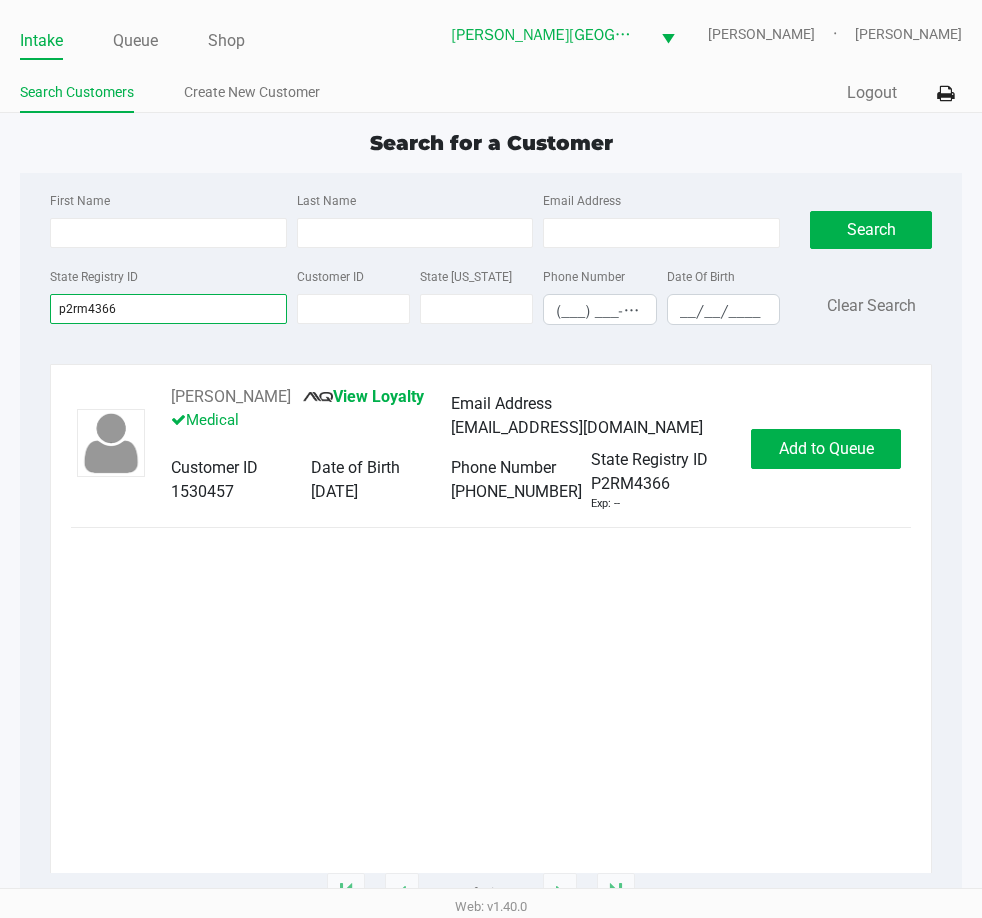 type on "p2rm4366" 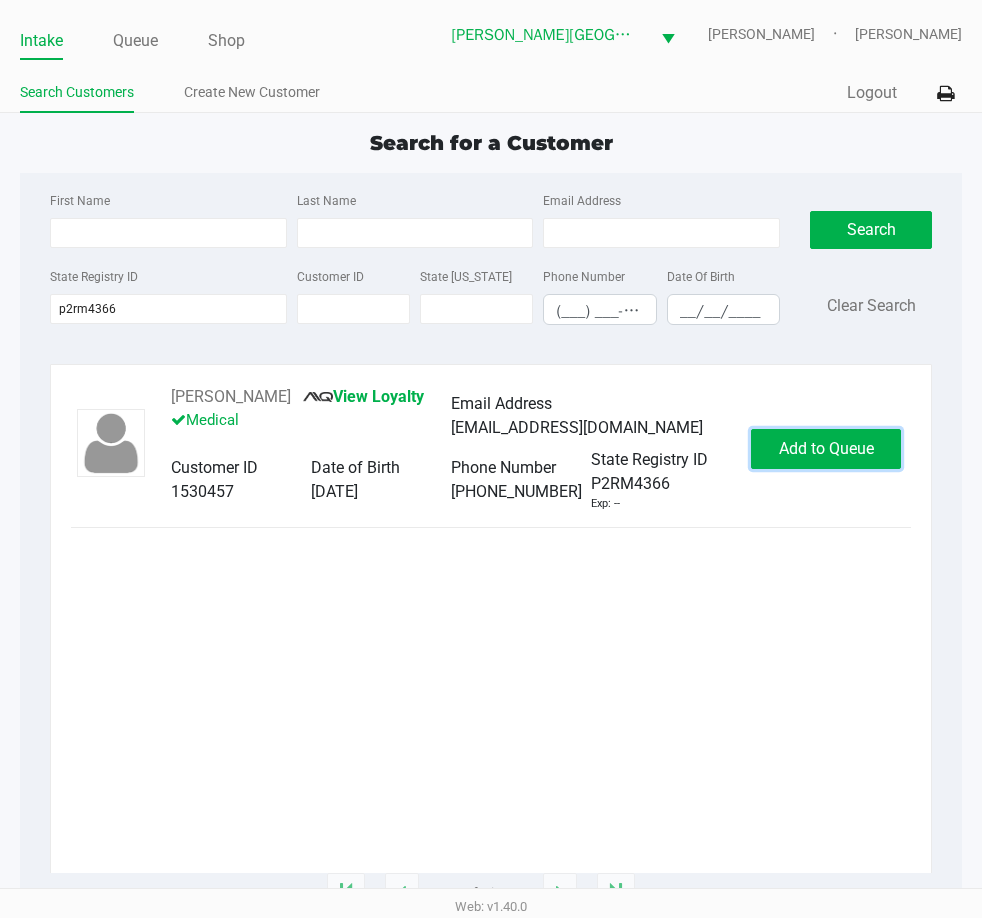 click on "Add to Queue" 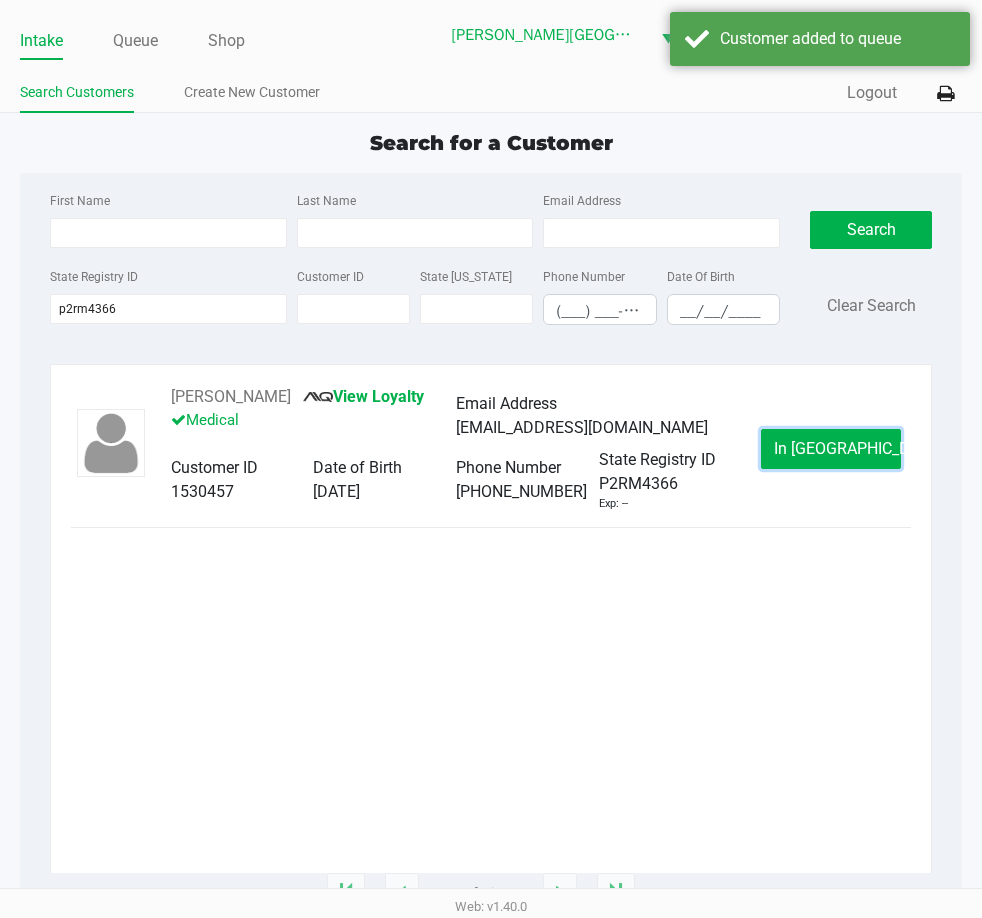click on "In Queue" 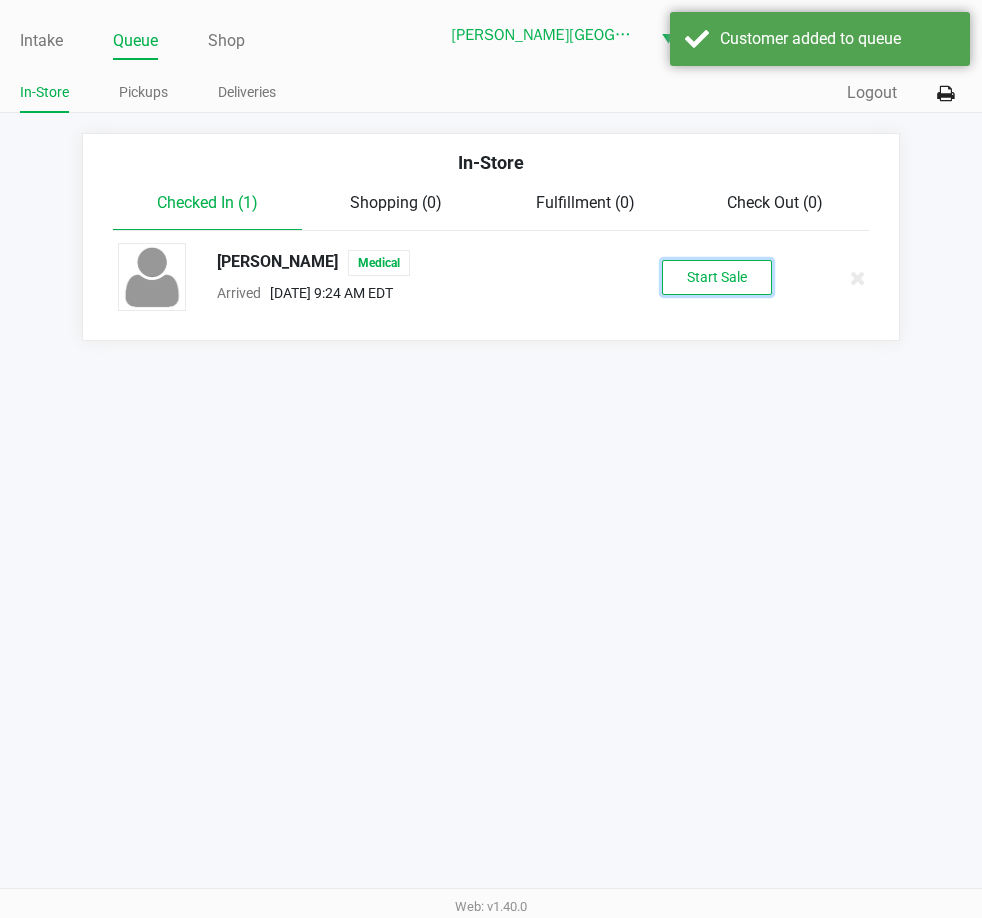 click on "Start Sale" 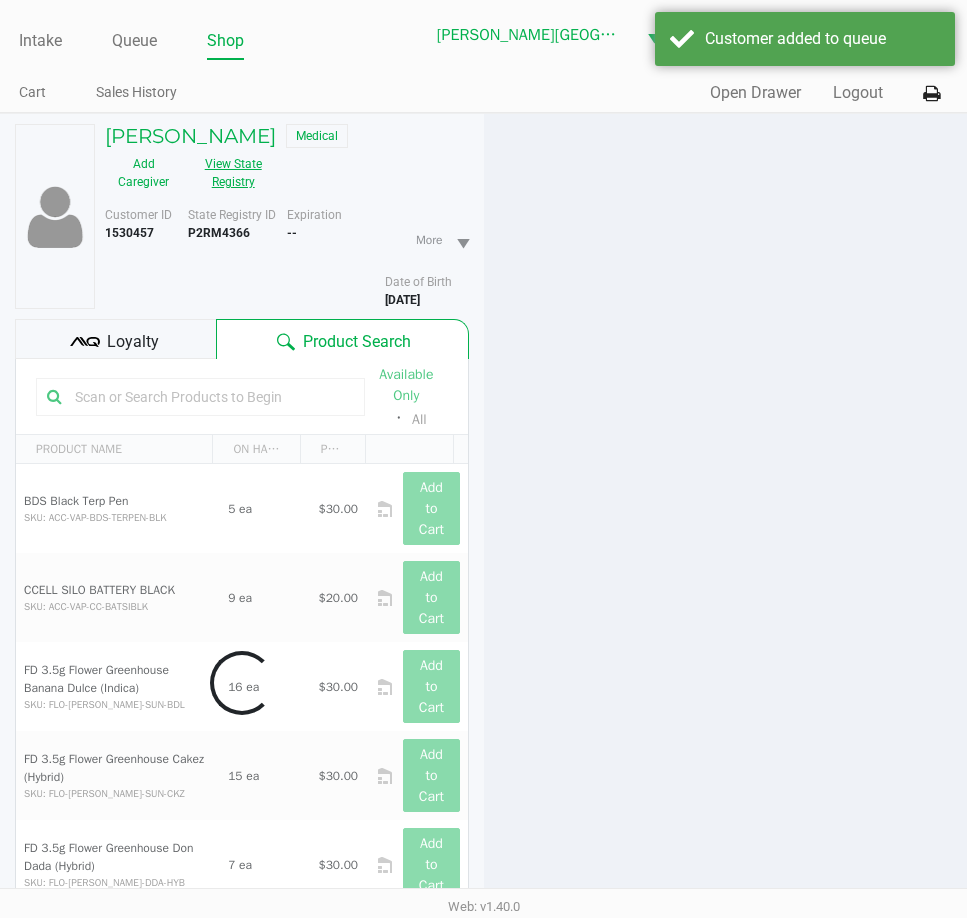click on "View State Registry" 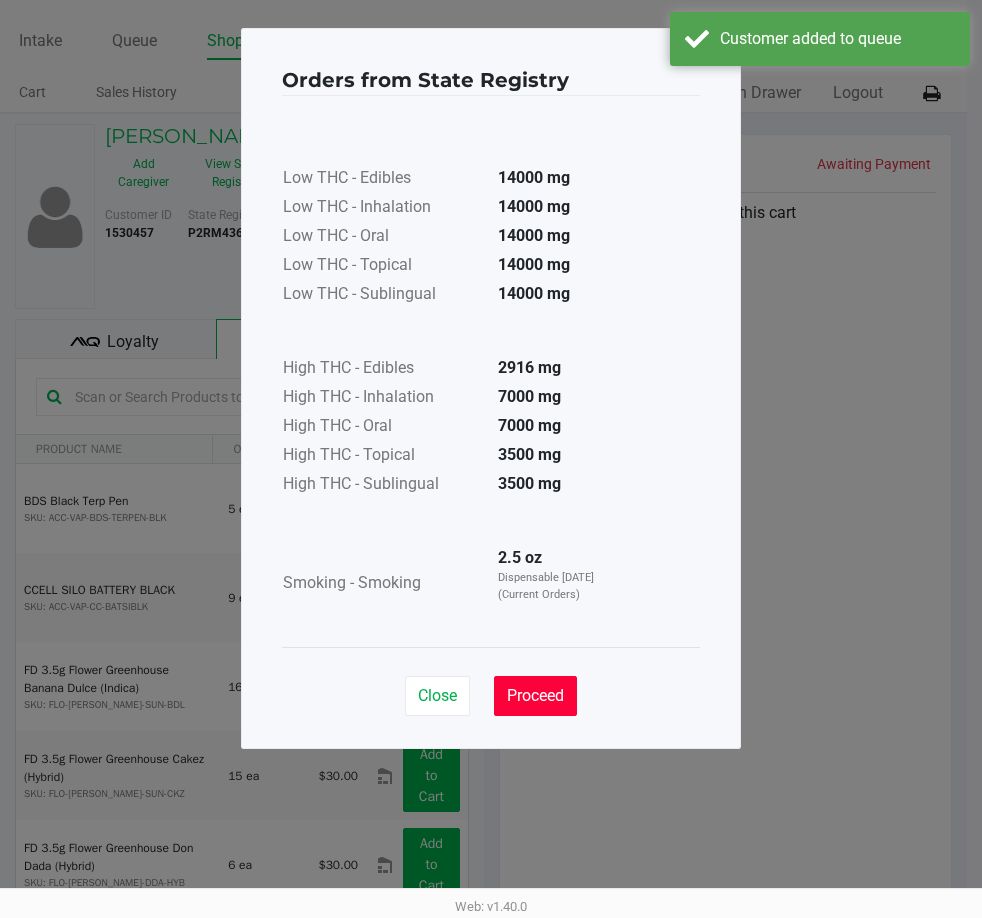 click on "Proceed" 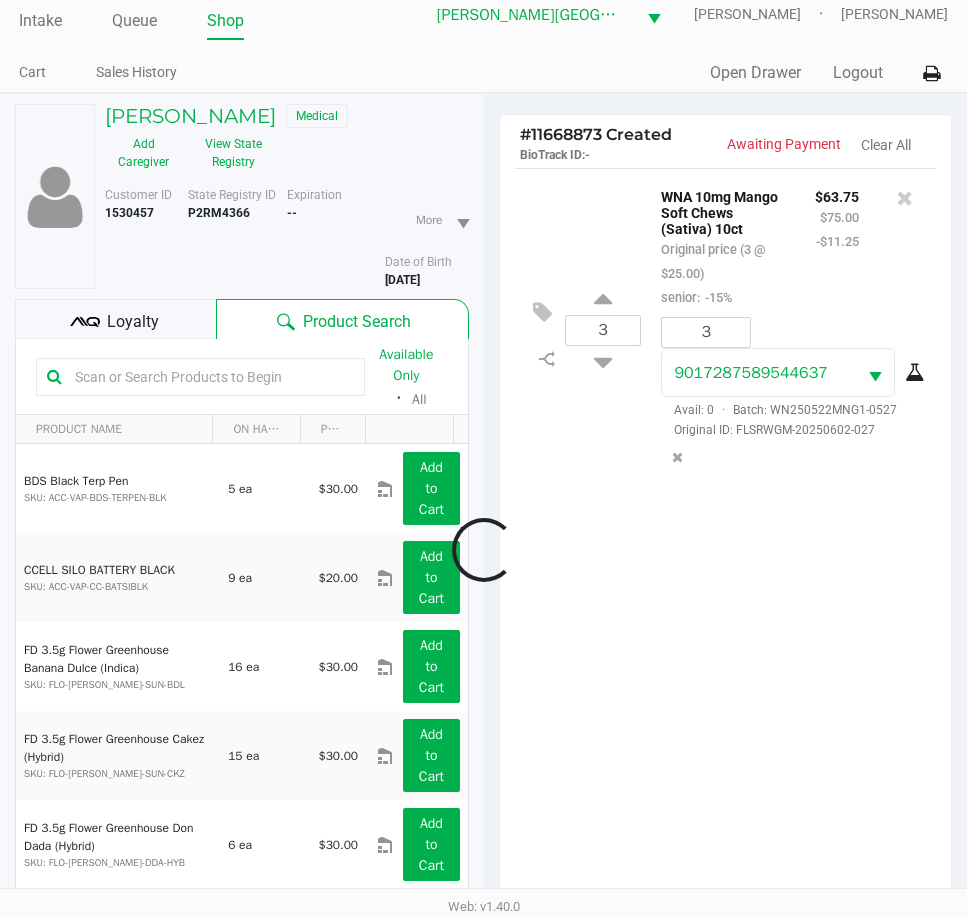 scroll, scrollTop: 216, scrollLeft: 0, axis: vertical 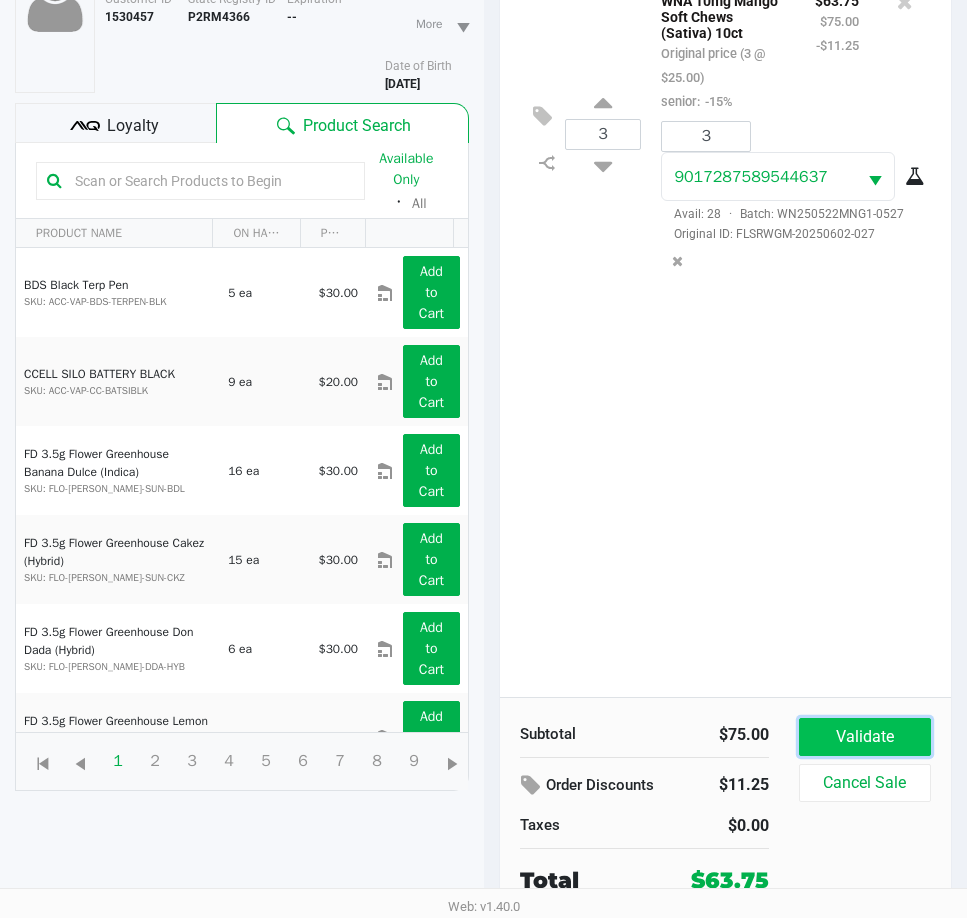 click on "Validate" 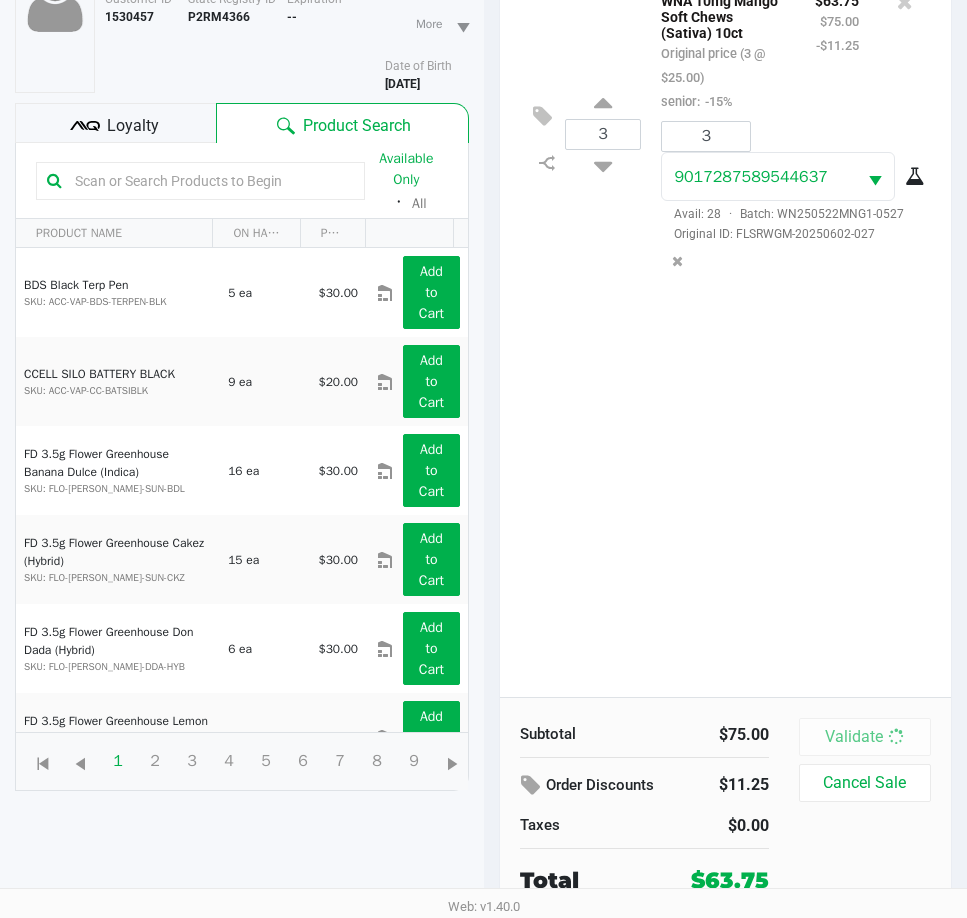 scroll, scrollTop: 0, scrollLeft: 0, axis: both 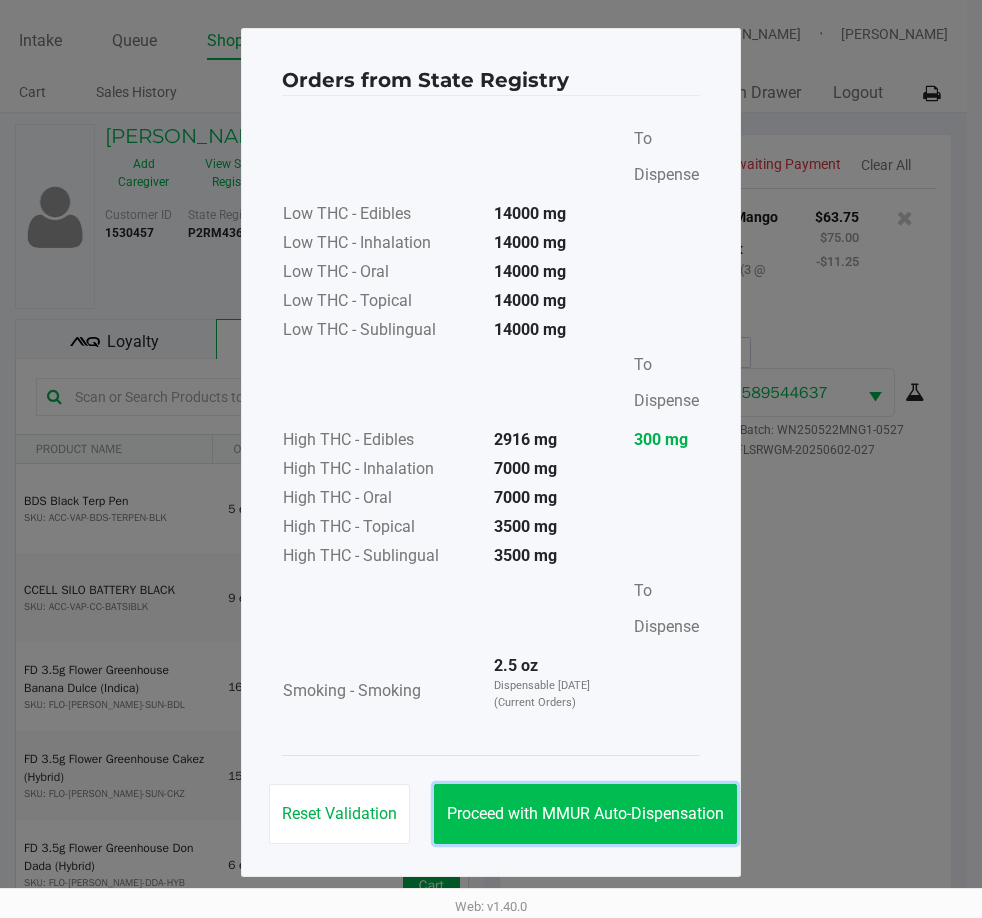 drag, startPoint x: 633, startPoint y: 799, endPoint x: 651, endPoint y: 789, distance: 20.59126 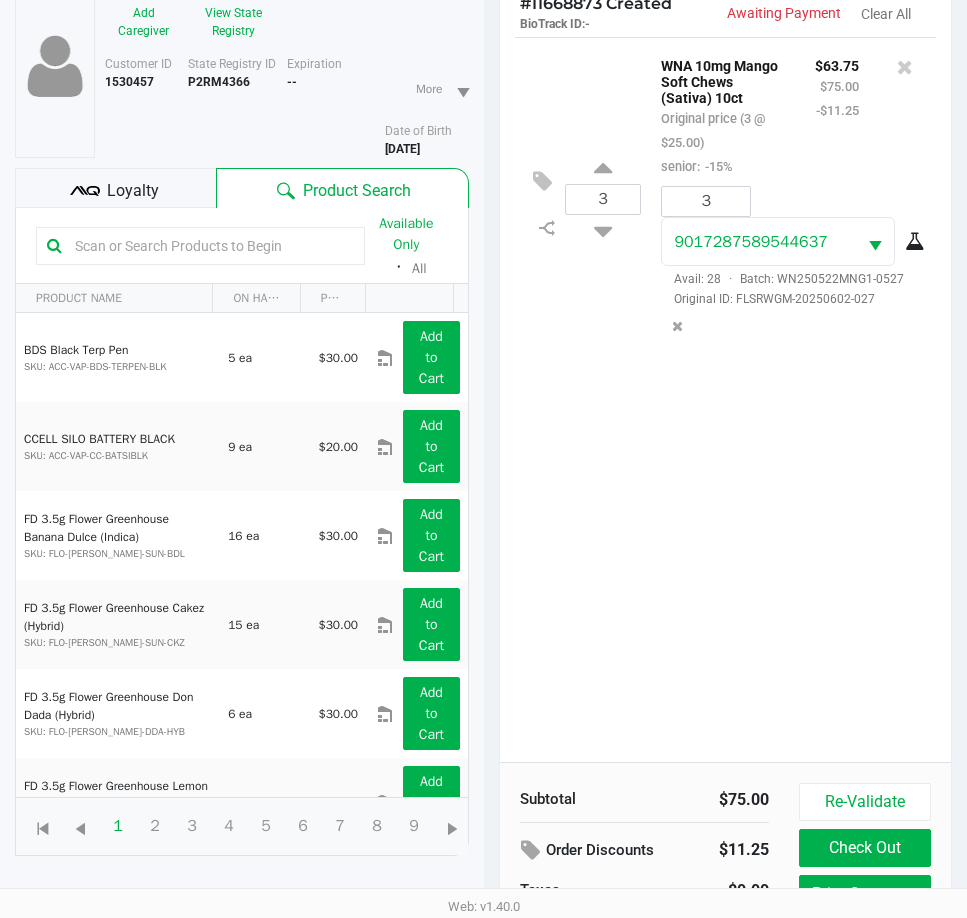 scroll, scrollTop: 261, scrollLeft: 0, axis: vertical 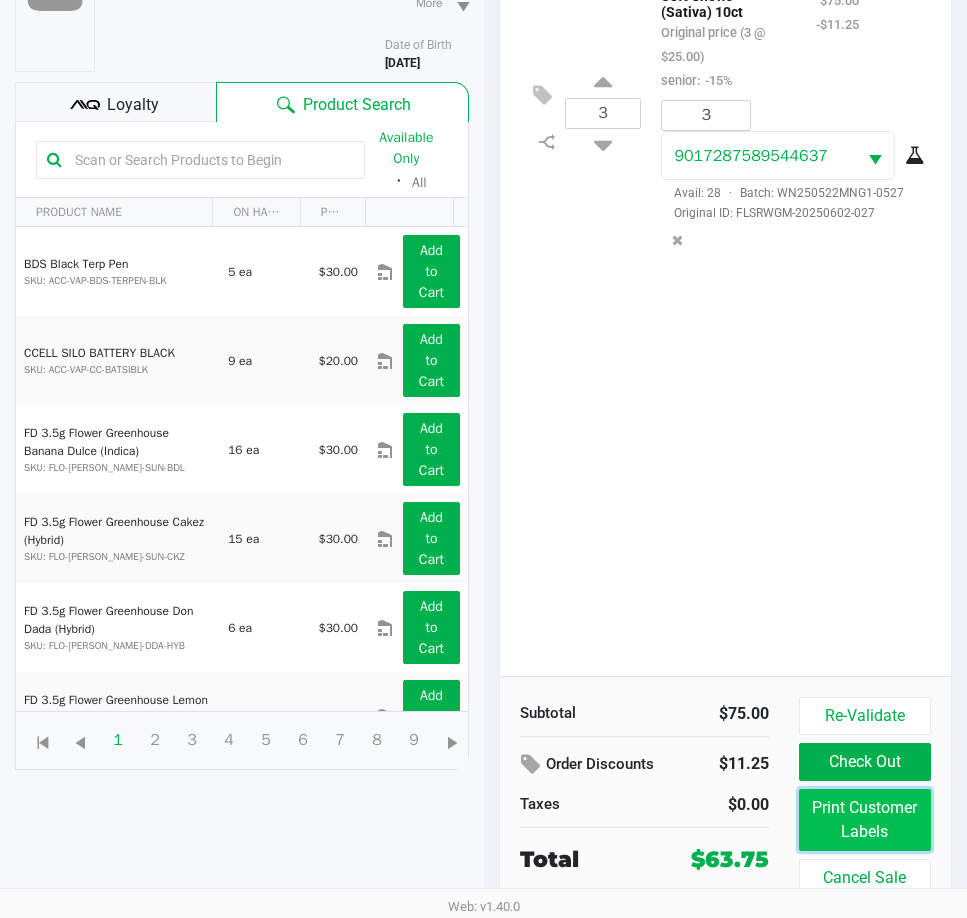 click on "Print Customer Labels" 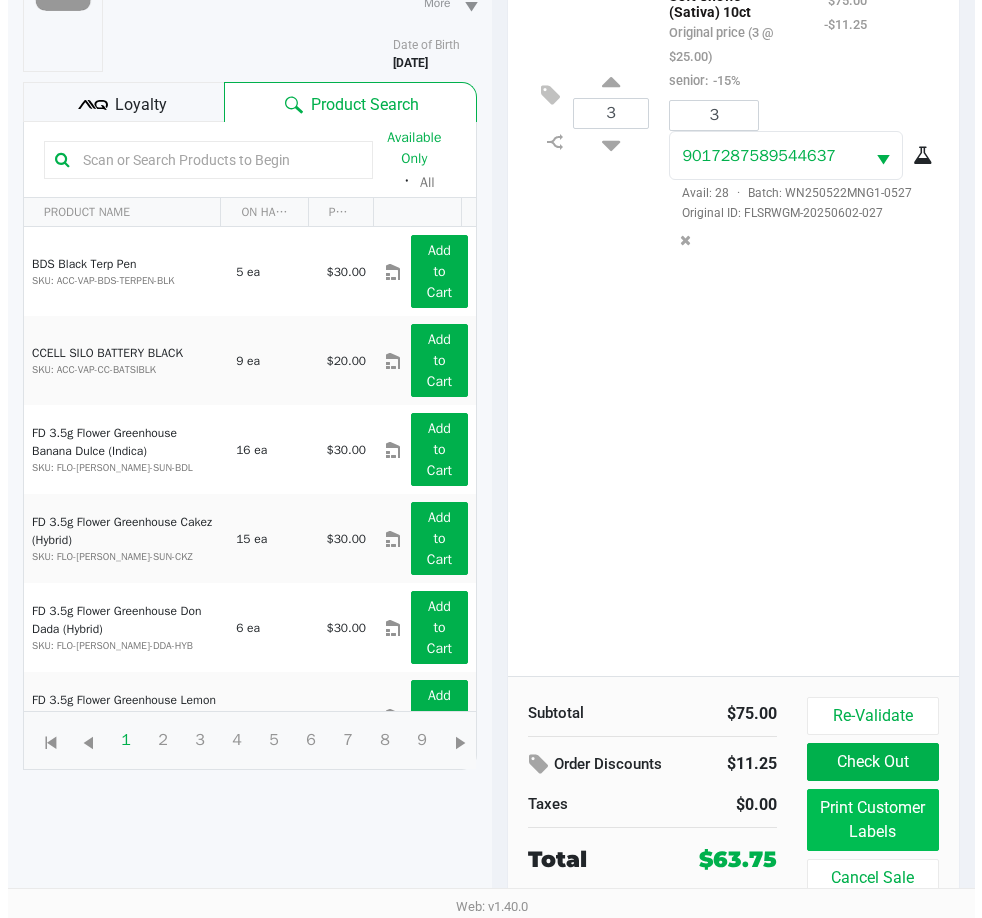 scroll, scrollTop: 0, scrollLeft: 0, axis: both 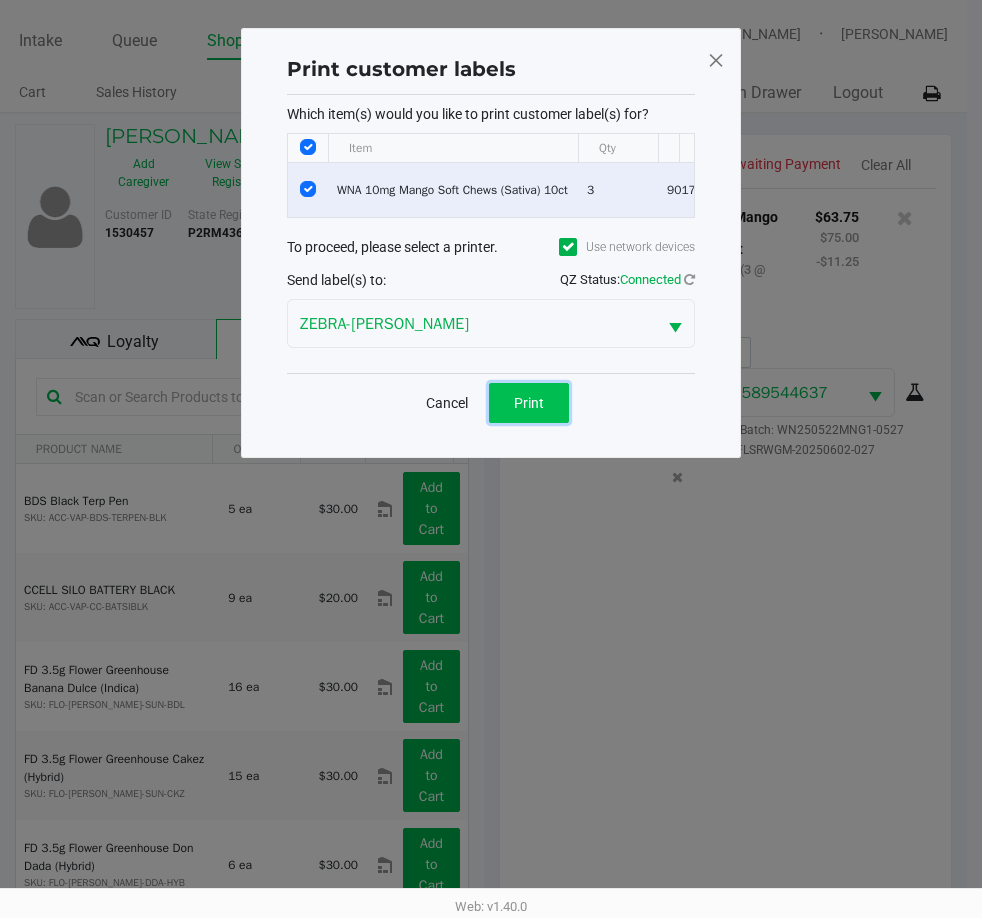 click on "Print" 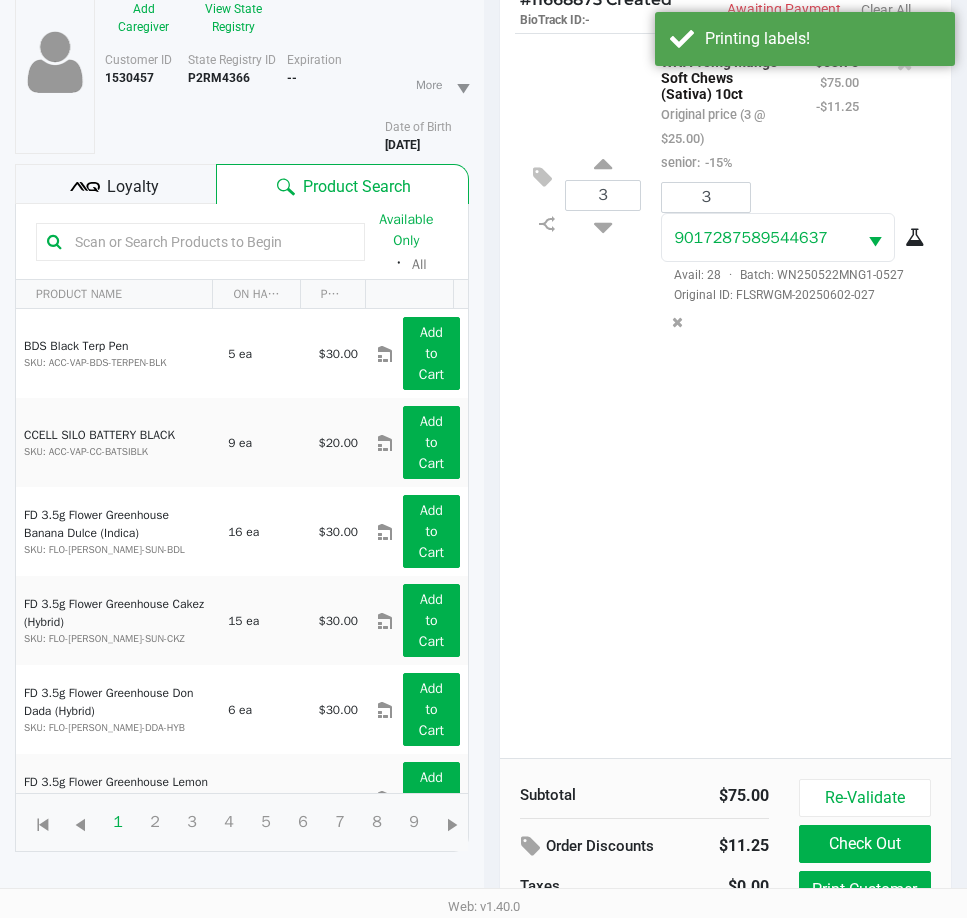 scroll, scrollTop: 261, scrollLeft: 0, axis: vertical 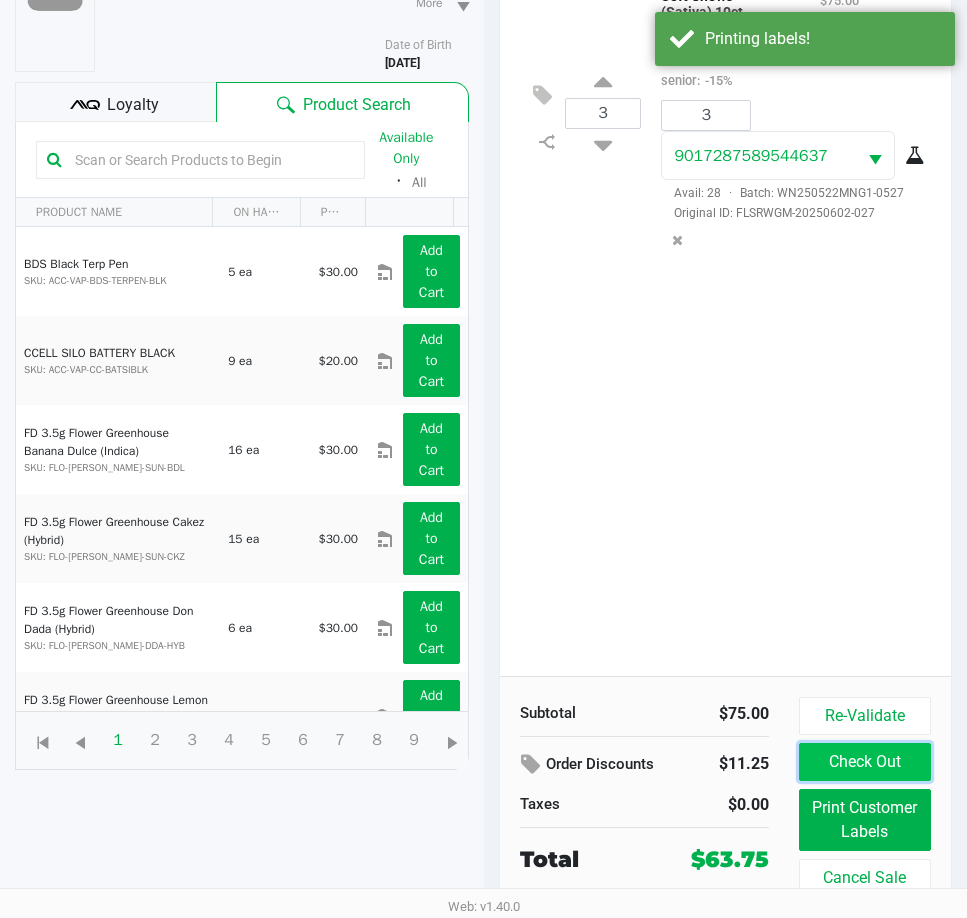 click on "Check Out" 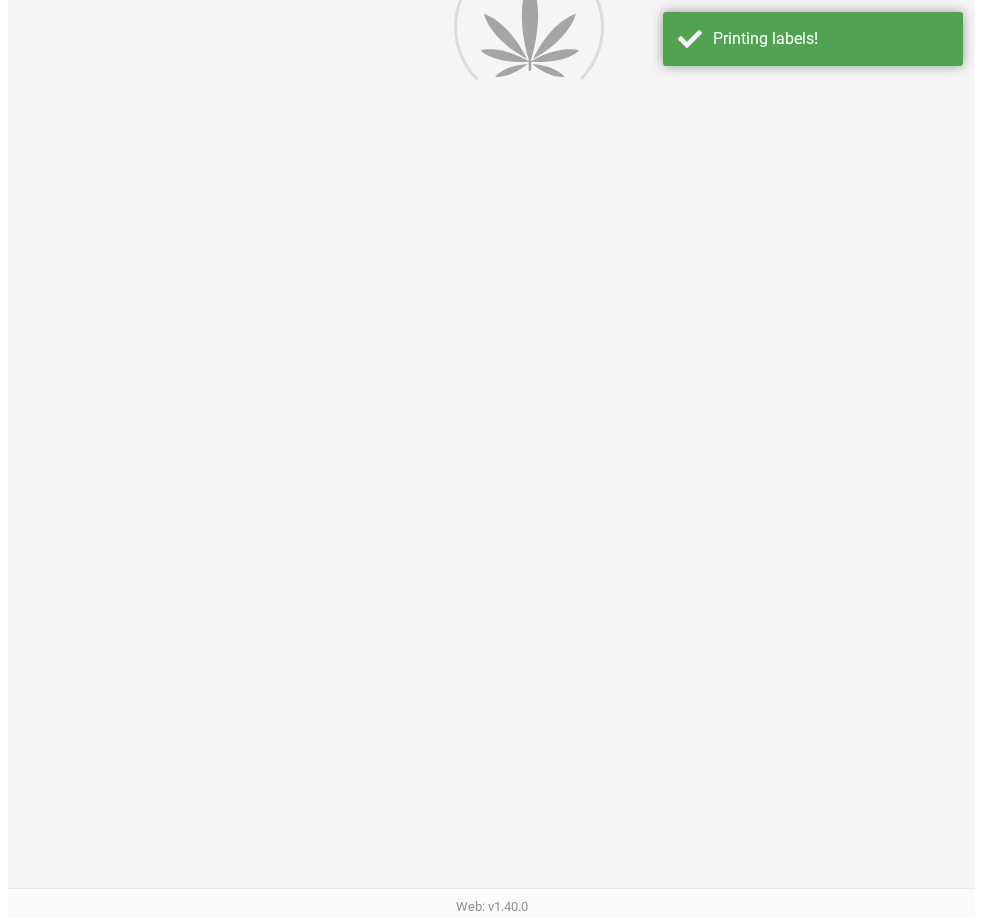 scroll, scrollTop: 0, scrollLeft: 0, axis: both 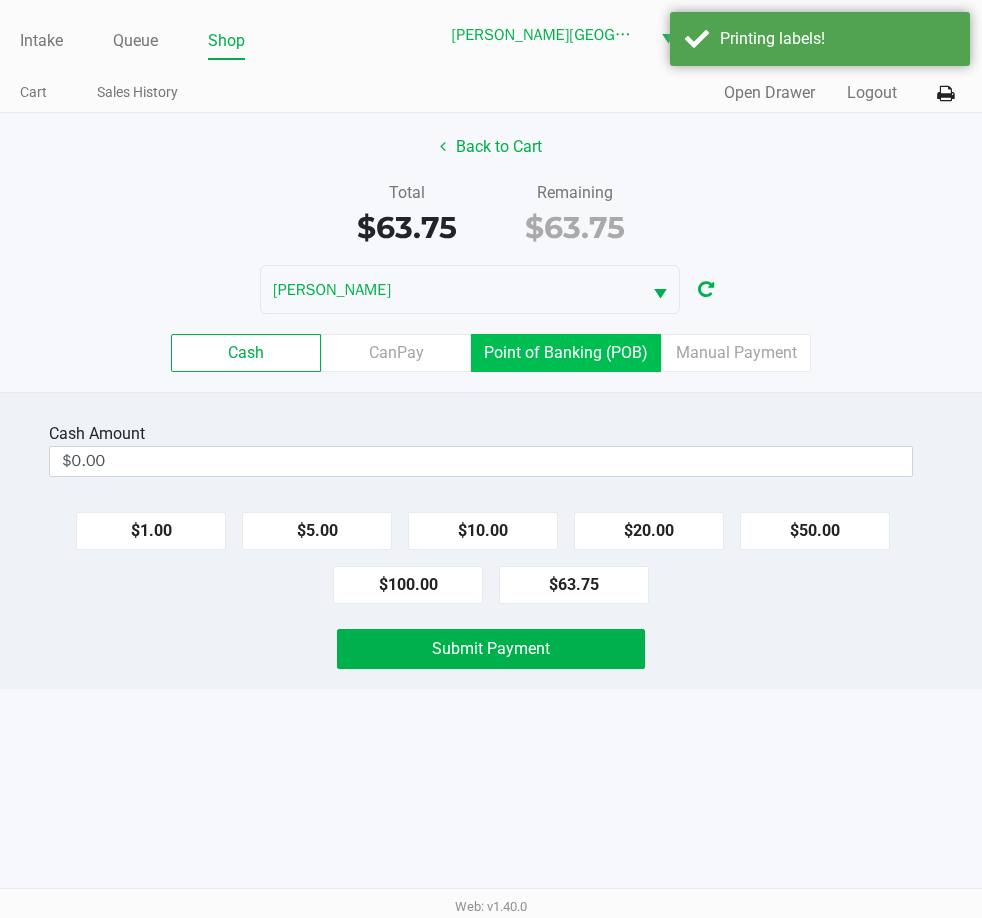 click on "Point of Banking (POB)" 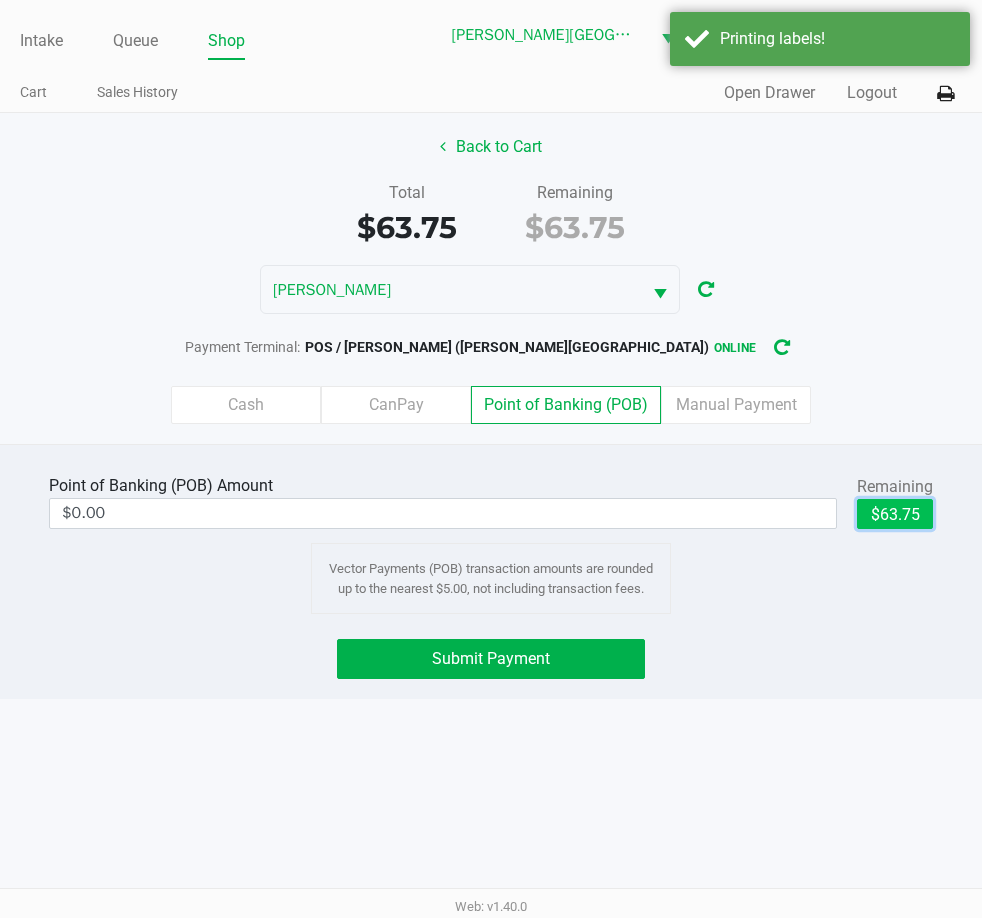 click on "$63.75" 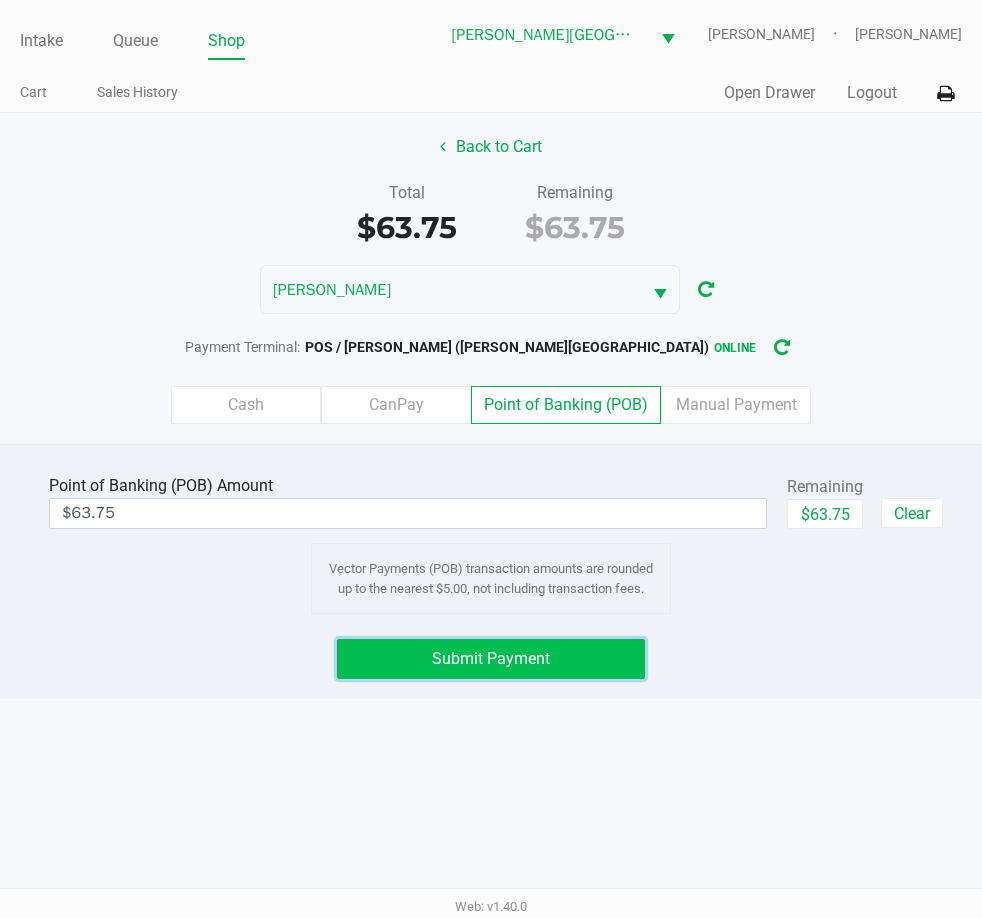 click on "Submit Payment" 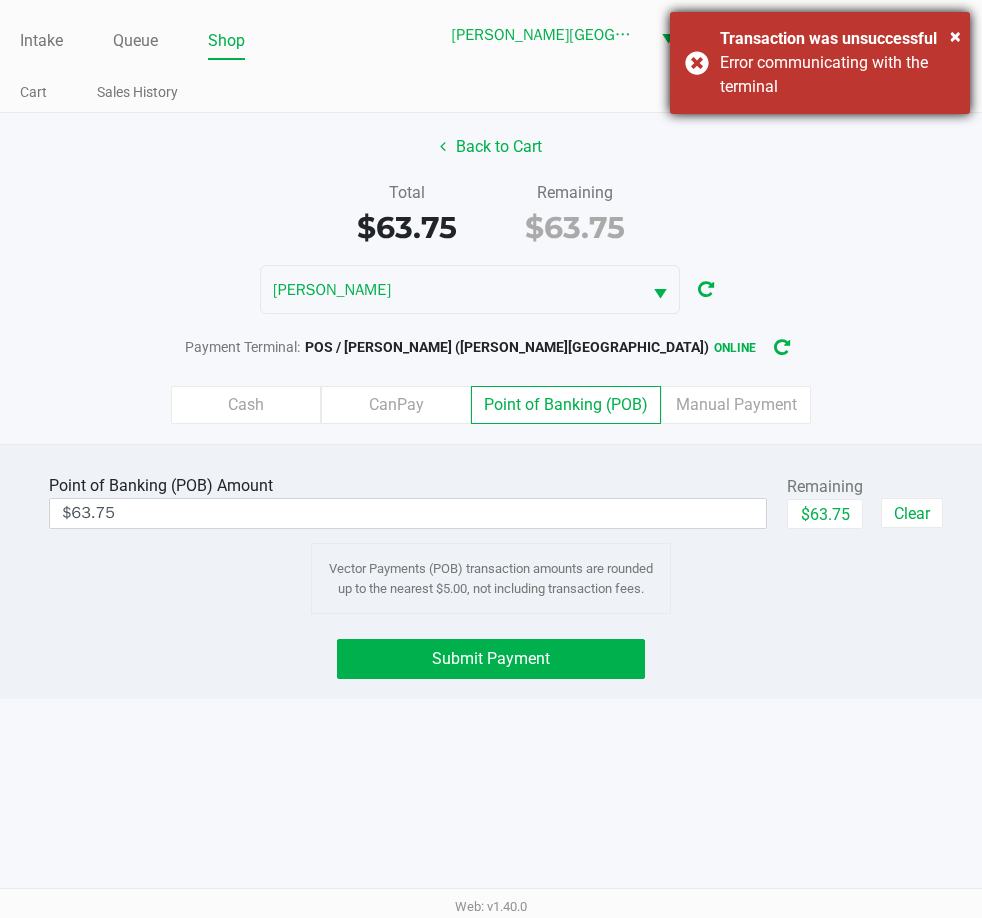 click on "×  Transaction was unsuccessful   Error communicating with the terminal" at bounding box center [820, 63] 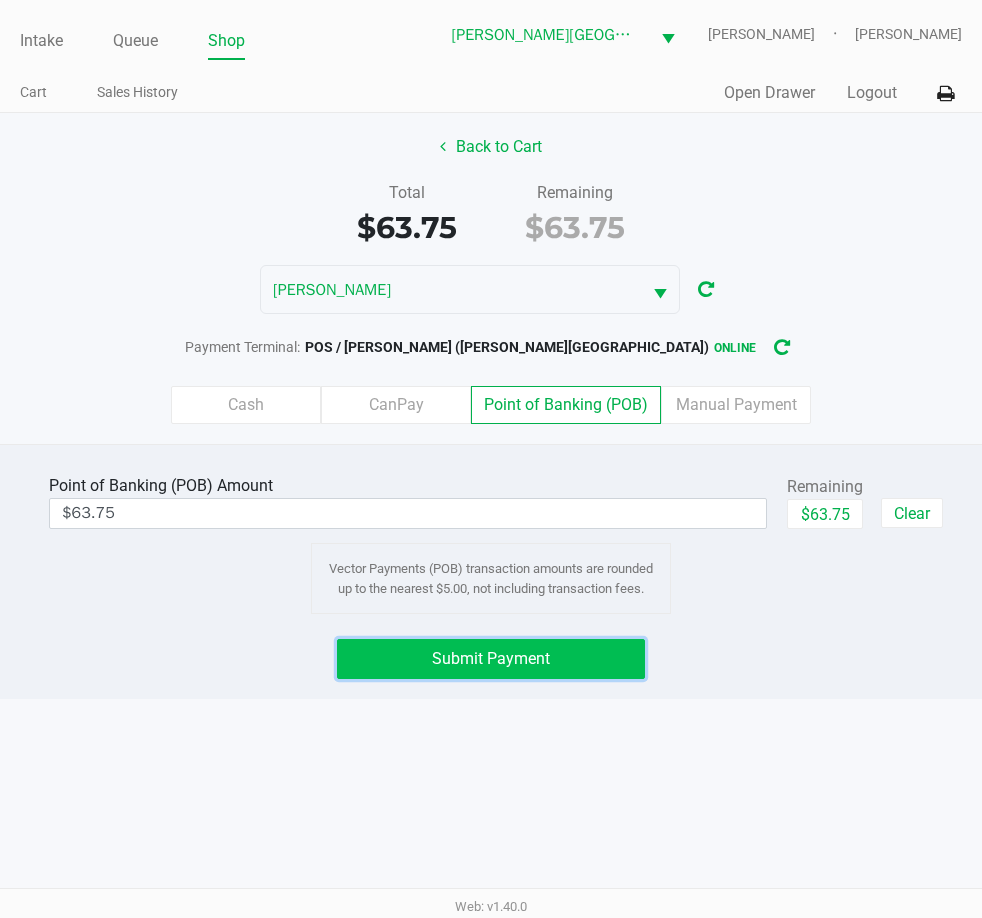 click on "Submit Payment" 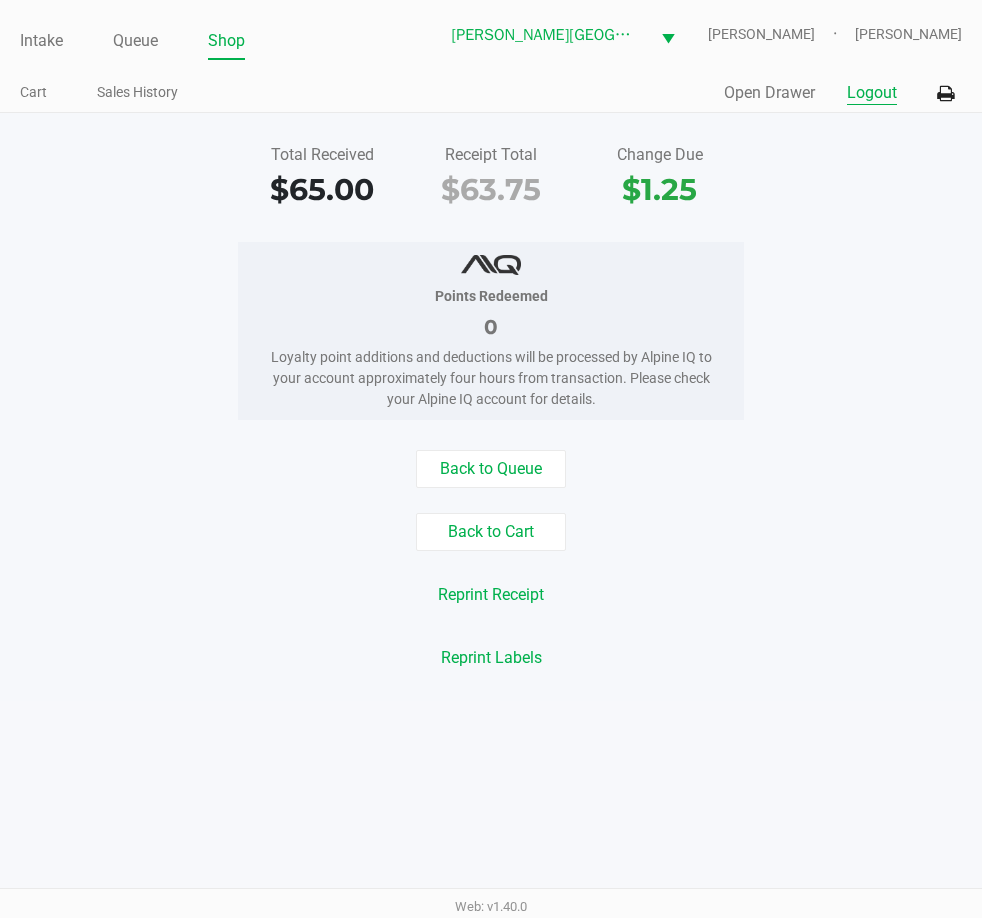 click on "Logout" 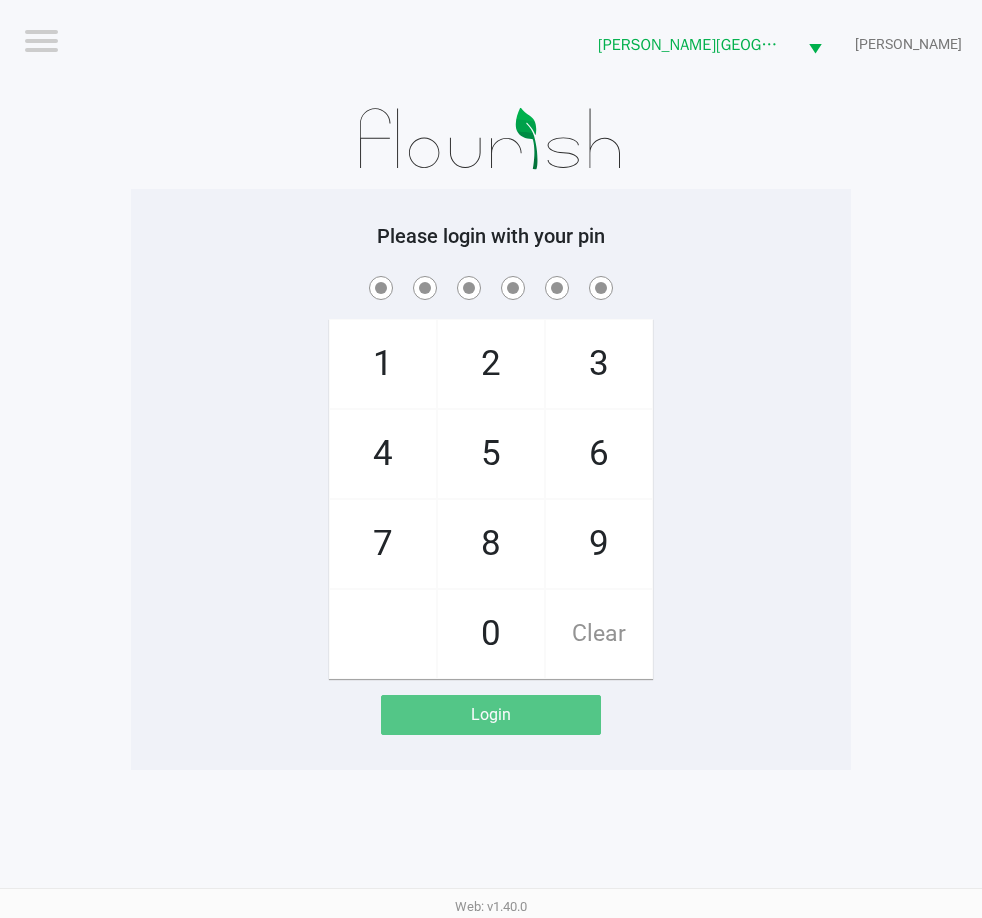 click on "1   4   7       2   5   8   0   3   6   9   Clear" 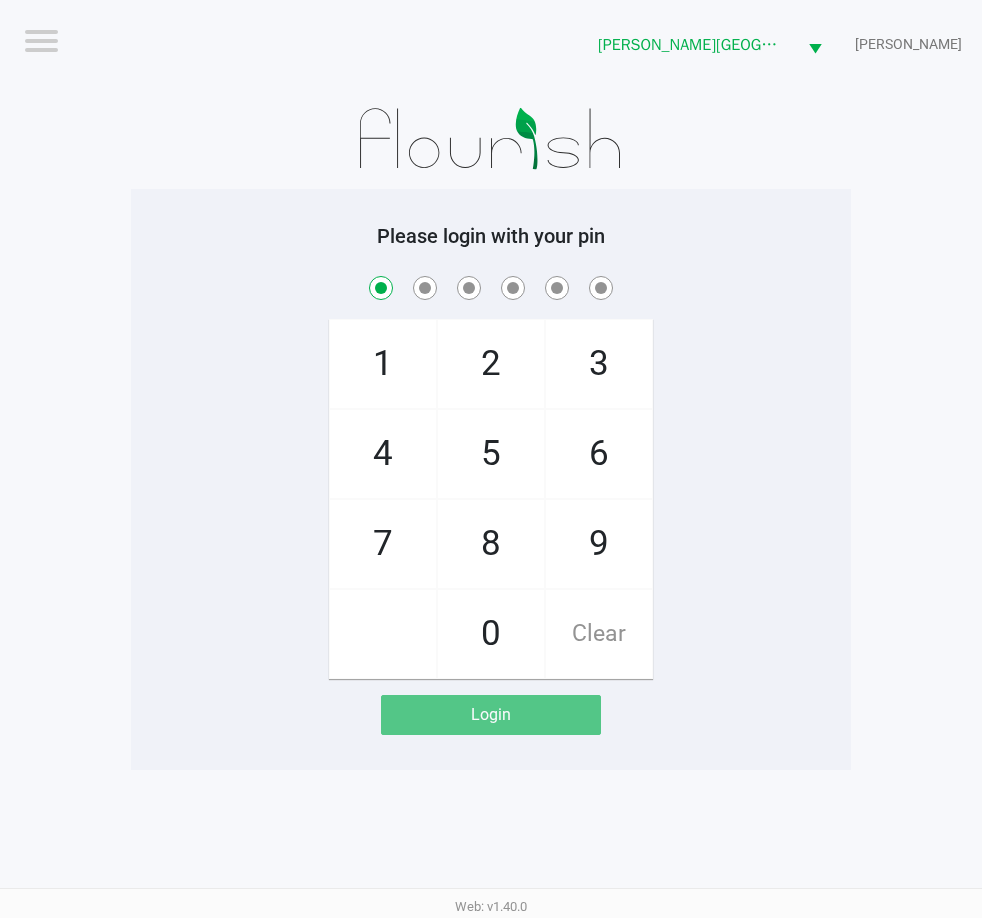 checkbox on "true" 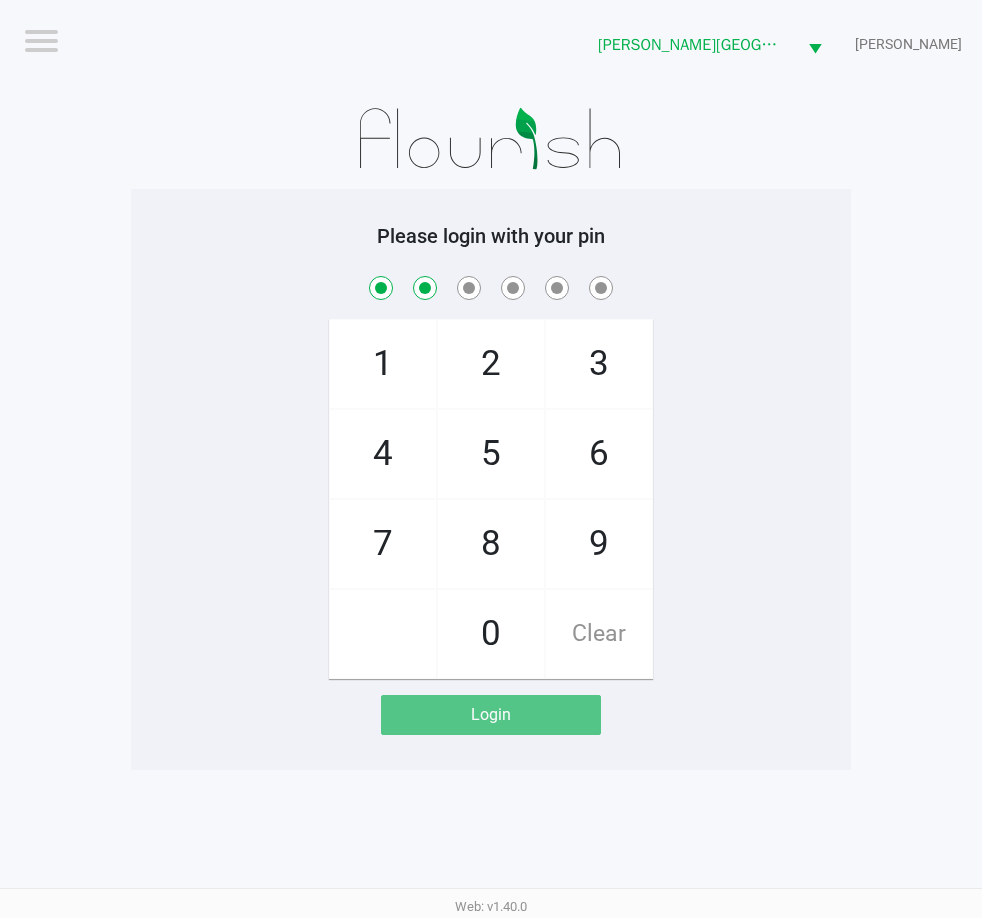 checkbox on "true" 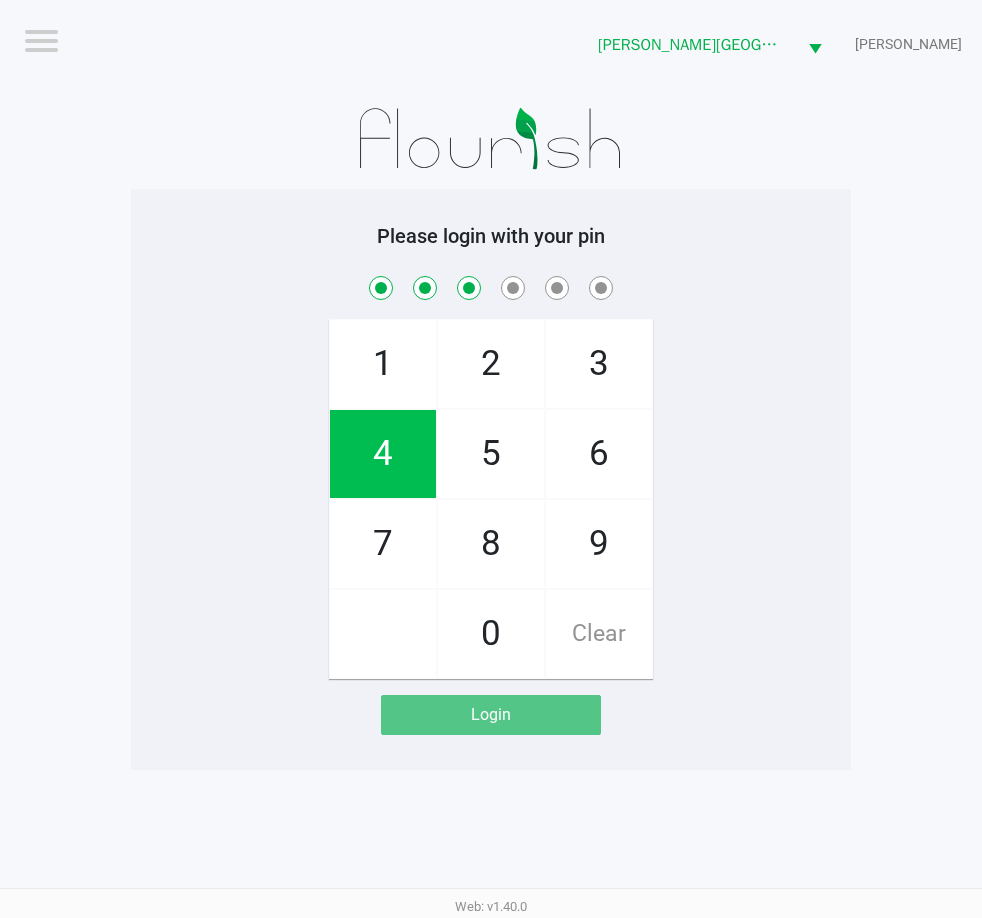 checkbox on "true" 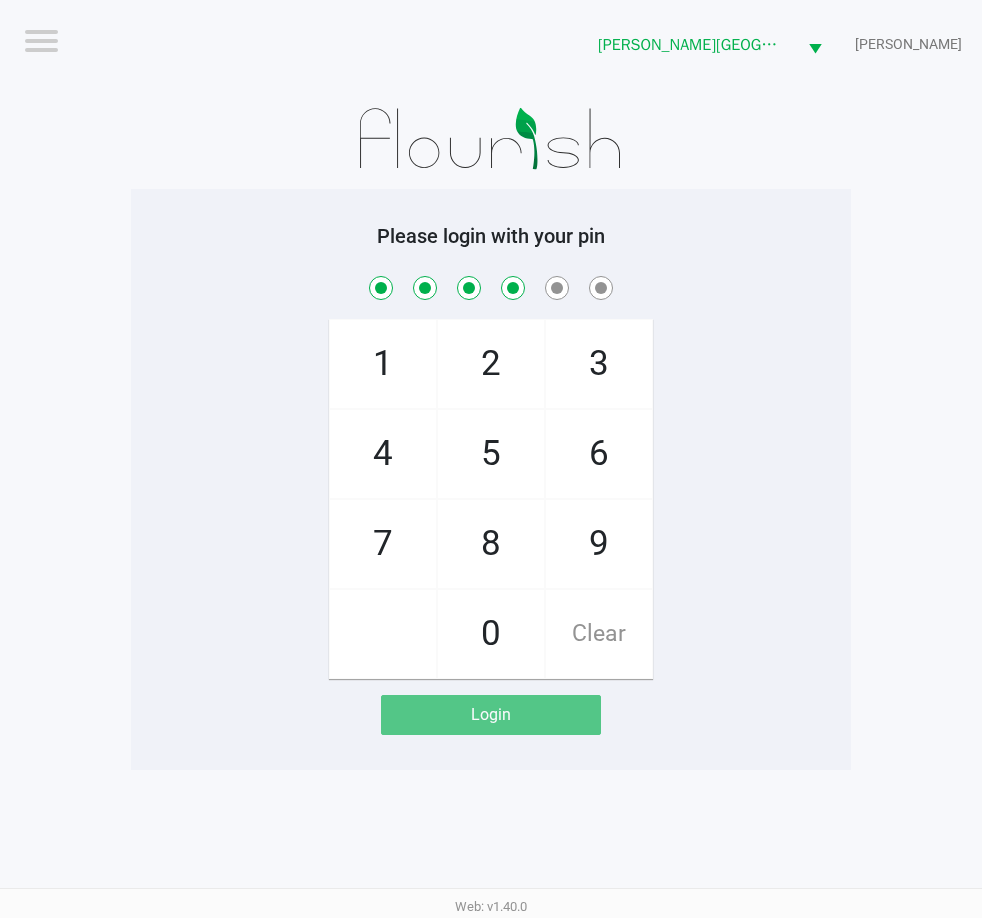 checkbox on "true" 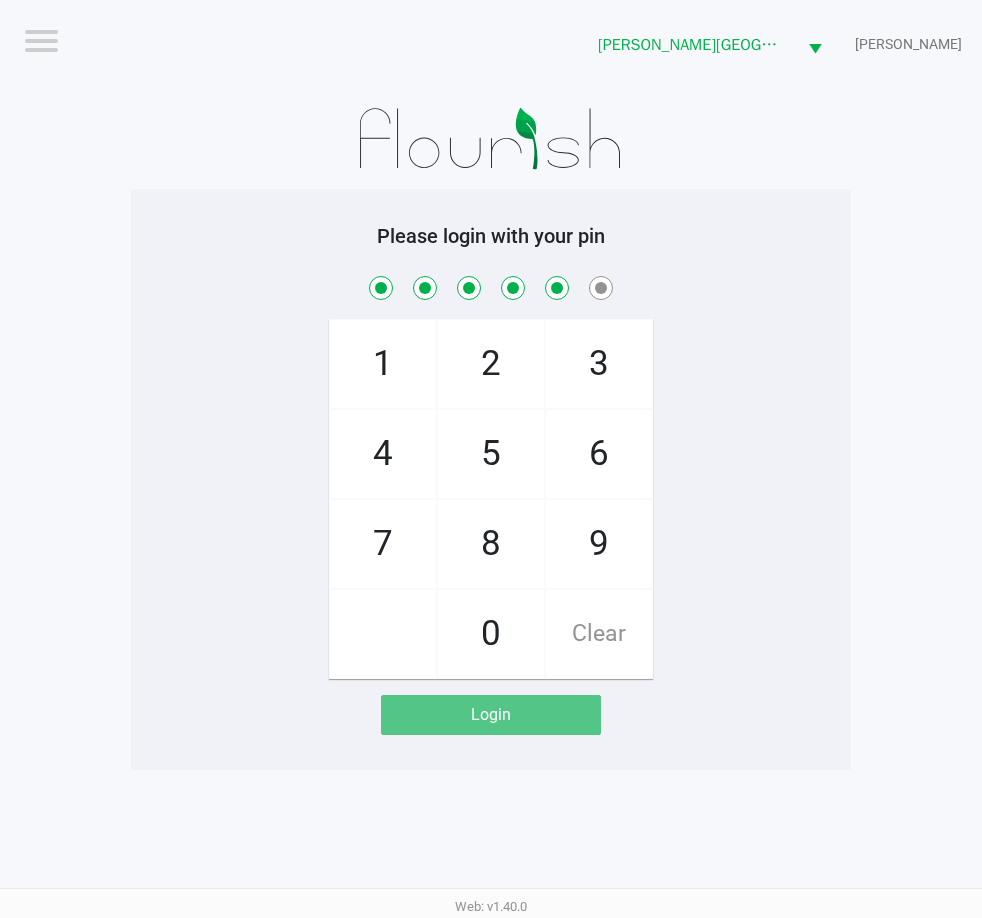 checkbox on "true" 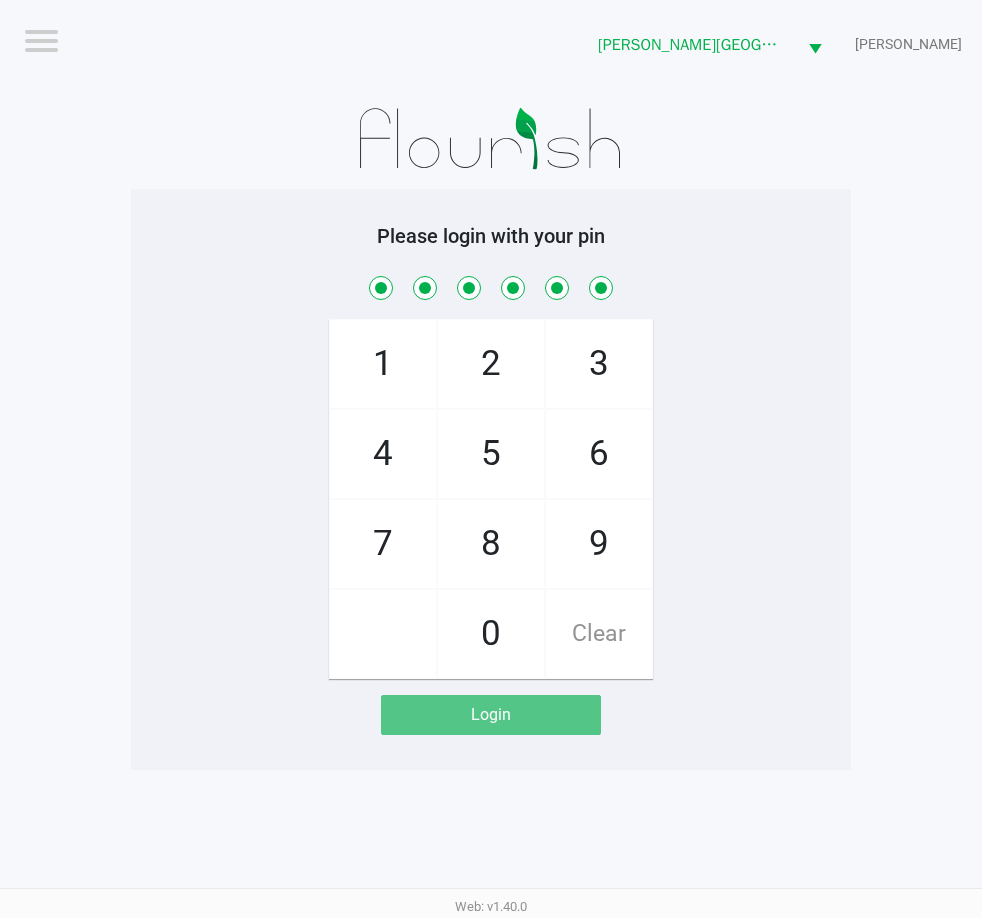 checkbox on "true" 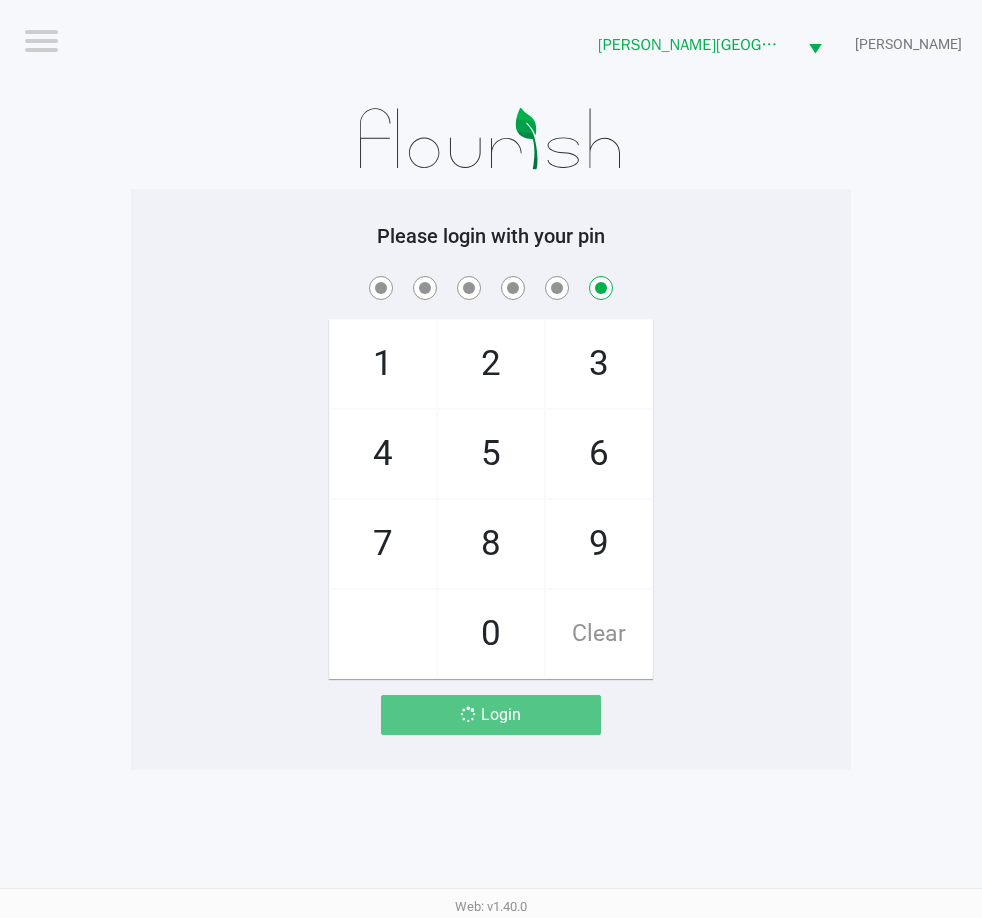 checkbox on "false" 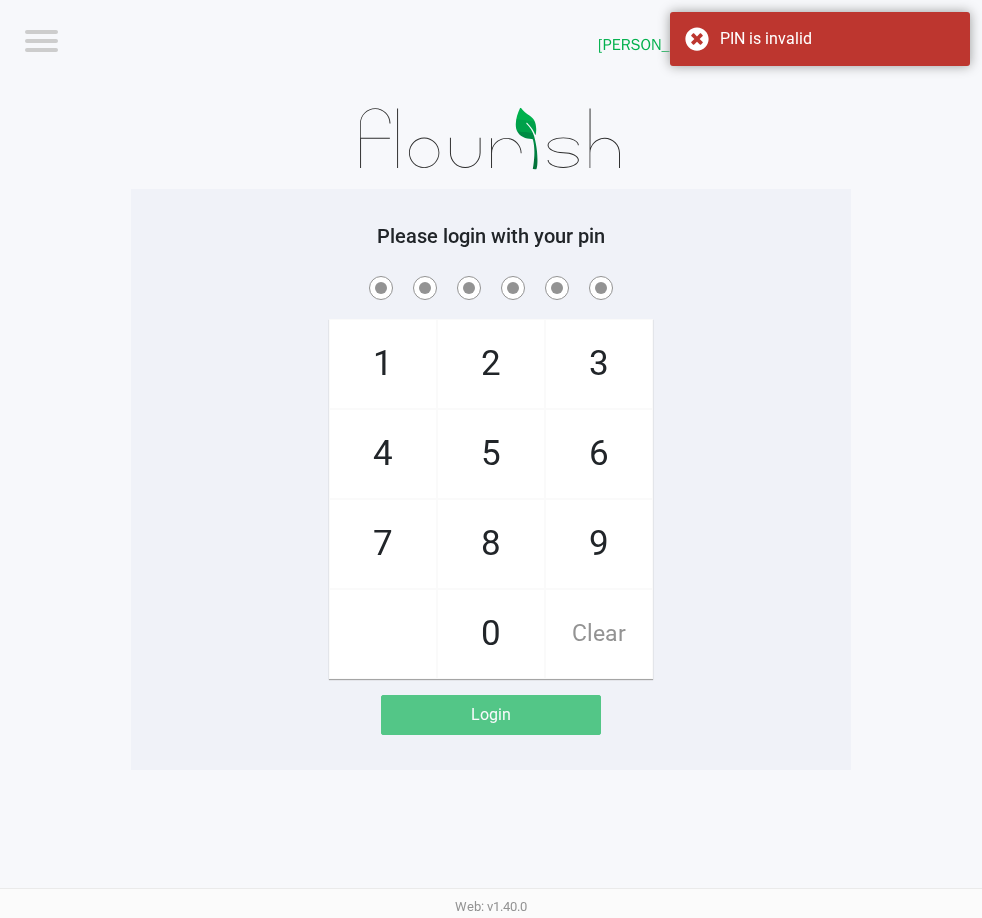 checkbox on "true" 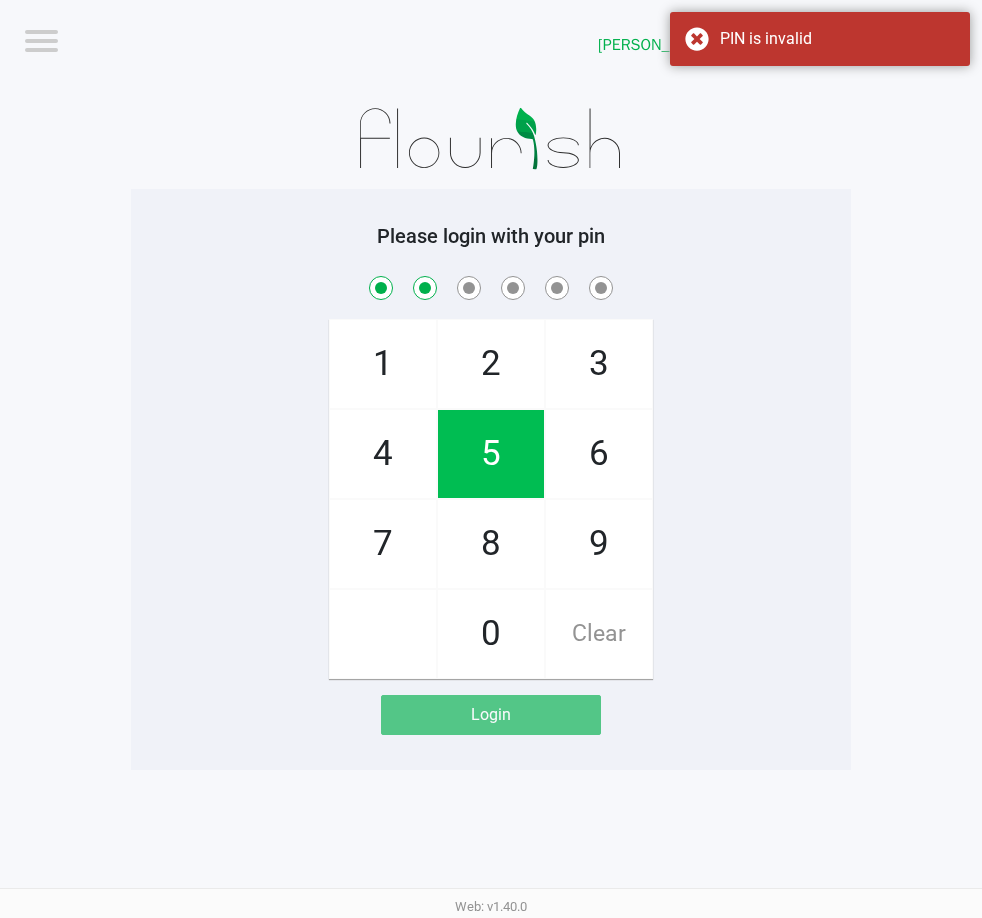 checkbox on "true" 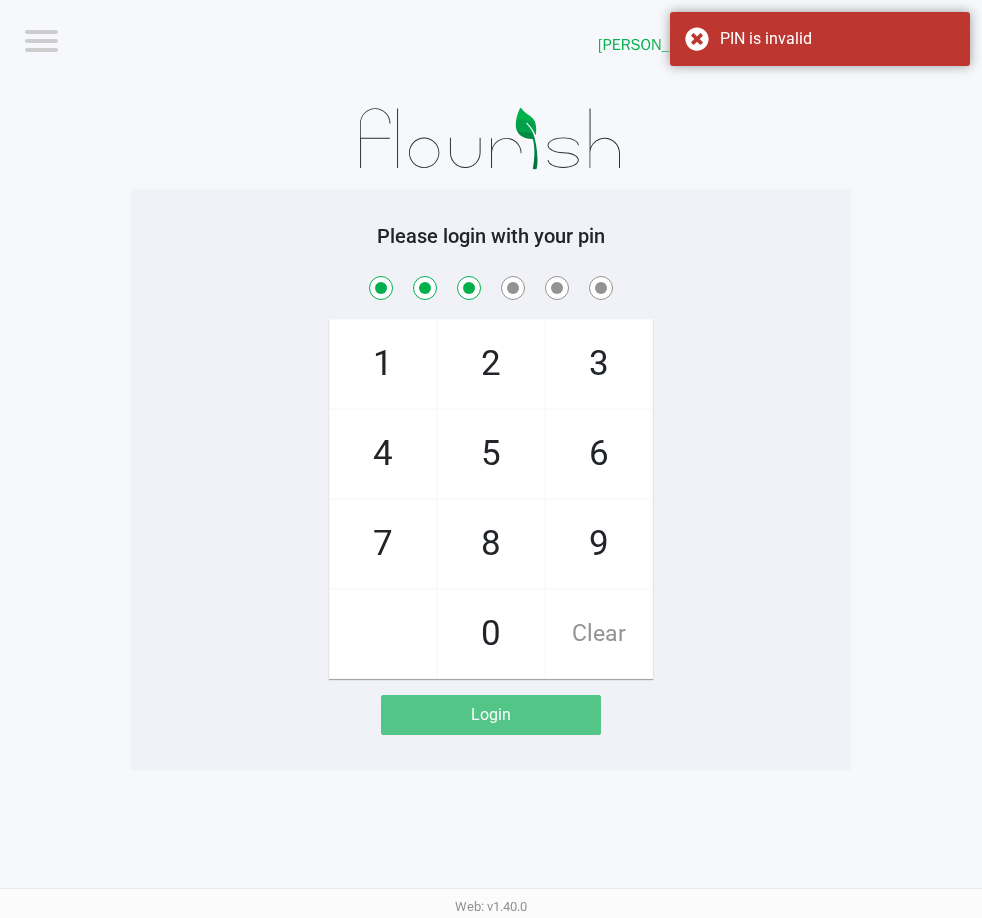 checkbox on "true" 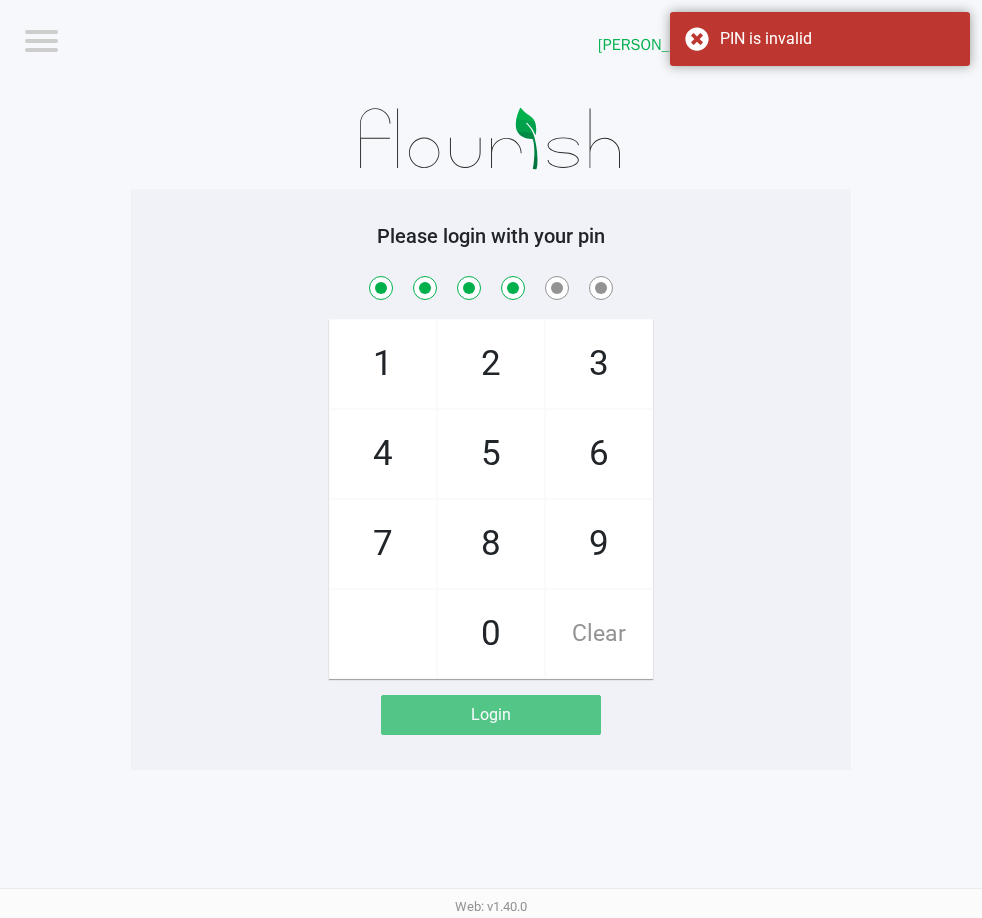 checkbox on "true" 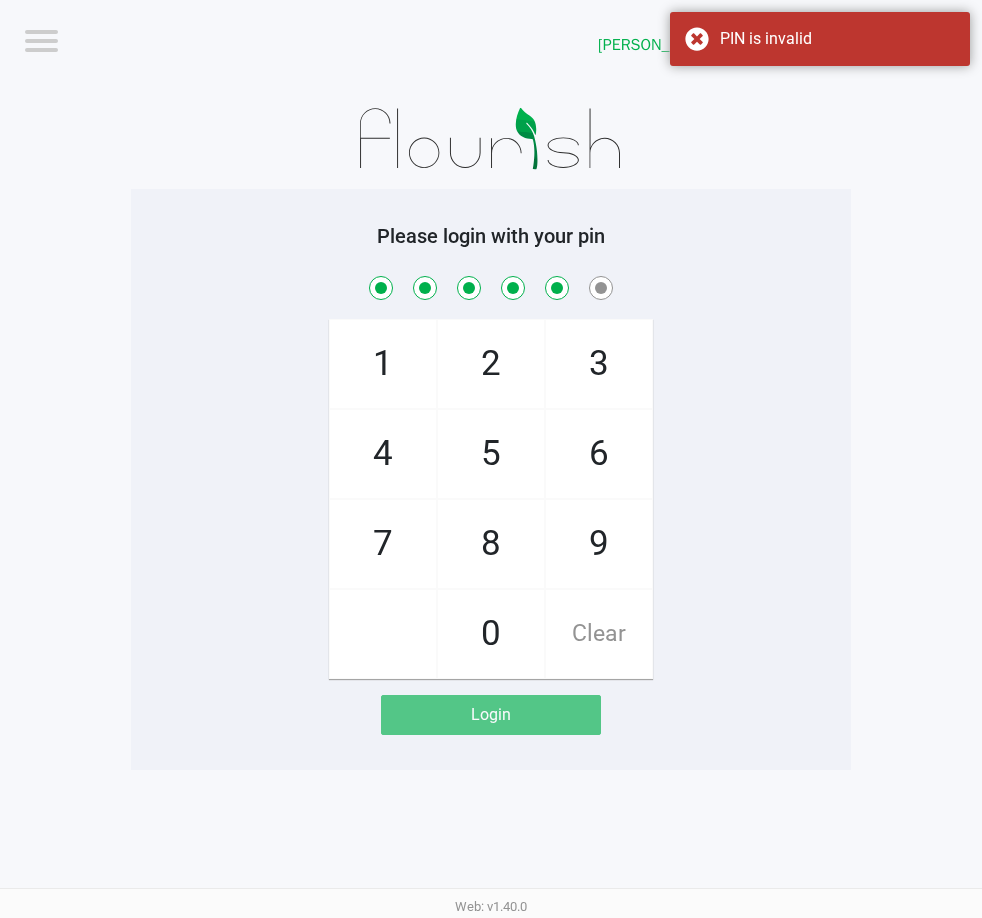 checkbox on "true" 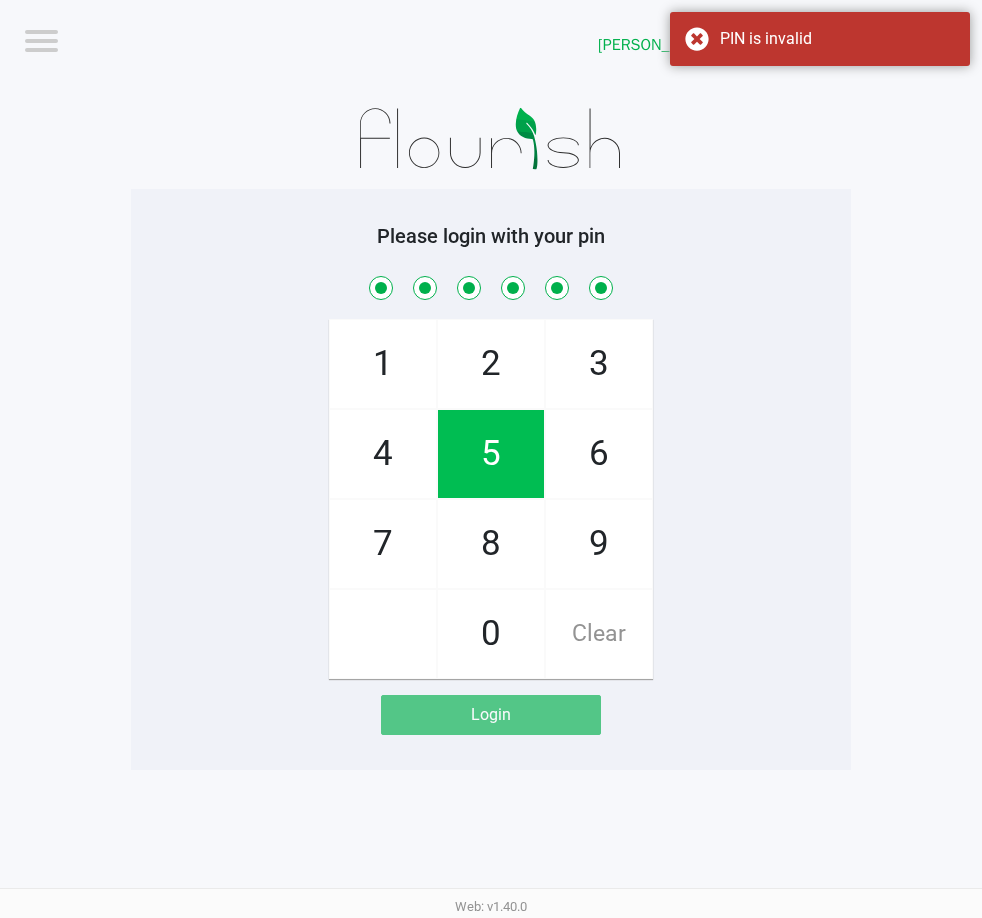 checkbox on "true" 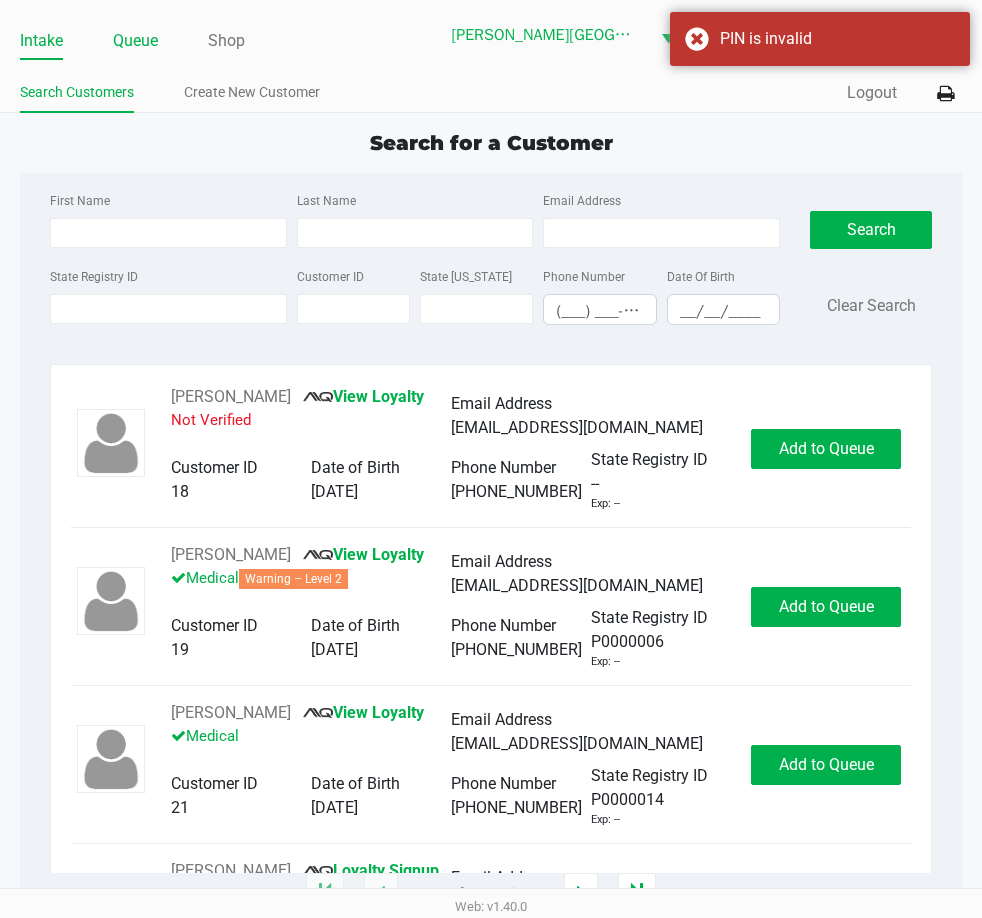 click on "Queue" 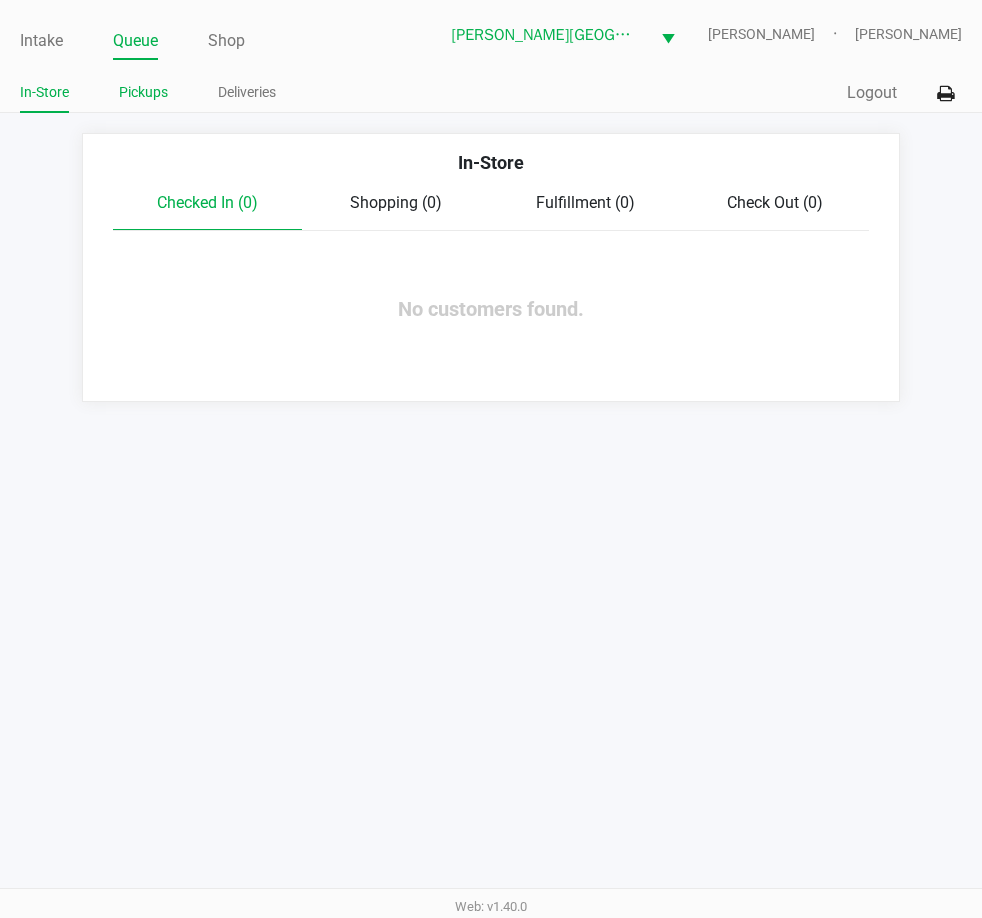 click on "Pickups" 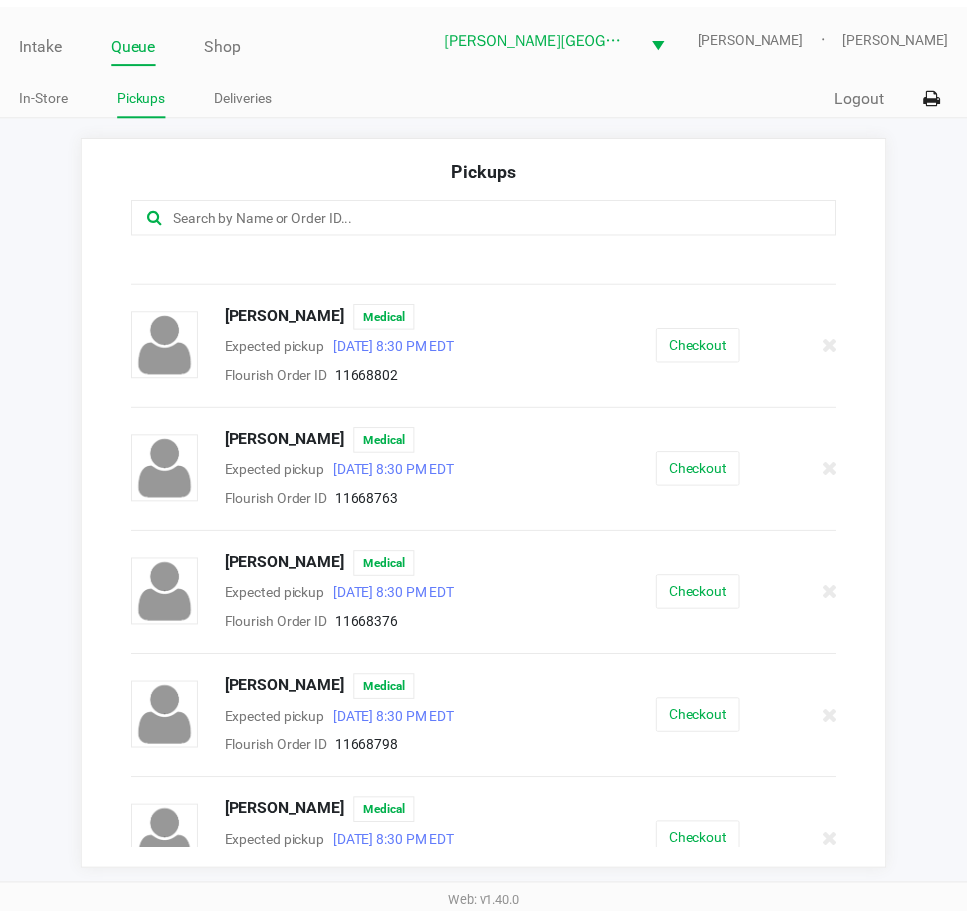 scroll, scrollTop: 1362, scrollLeft: 0, axis: vertical 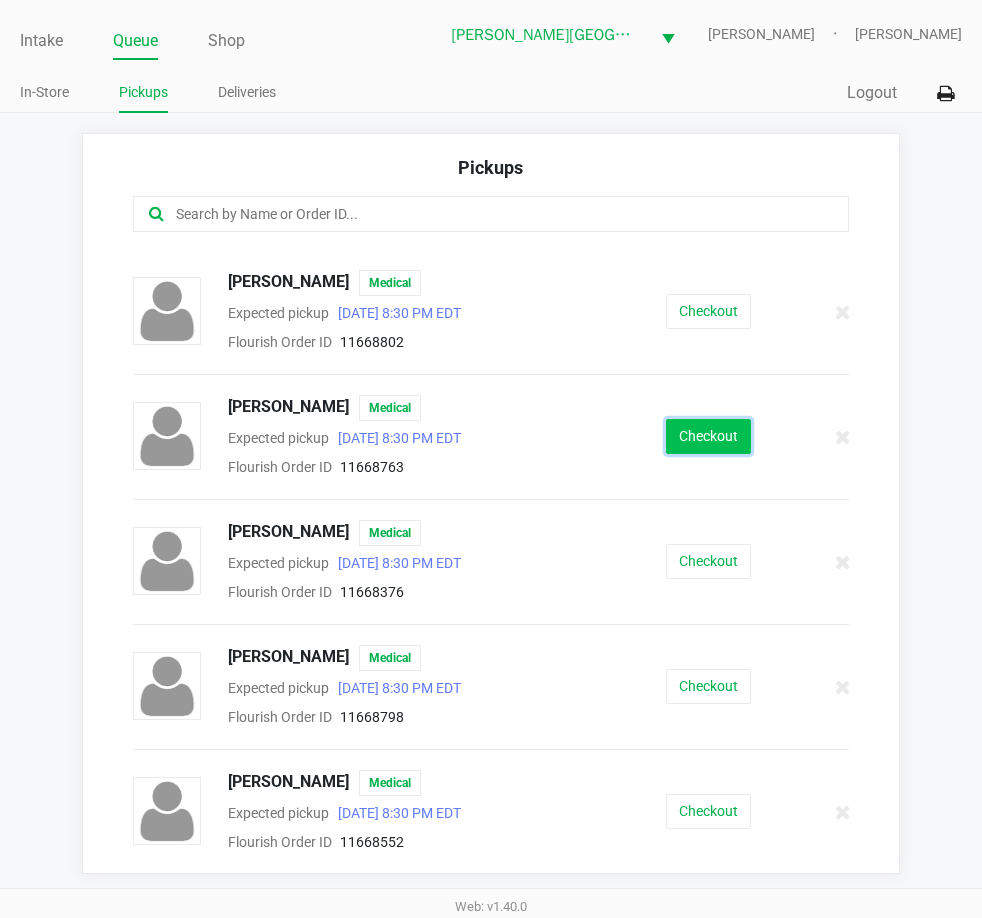 click on "Checkout" 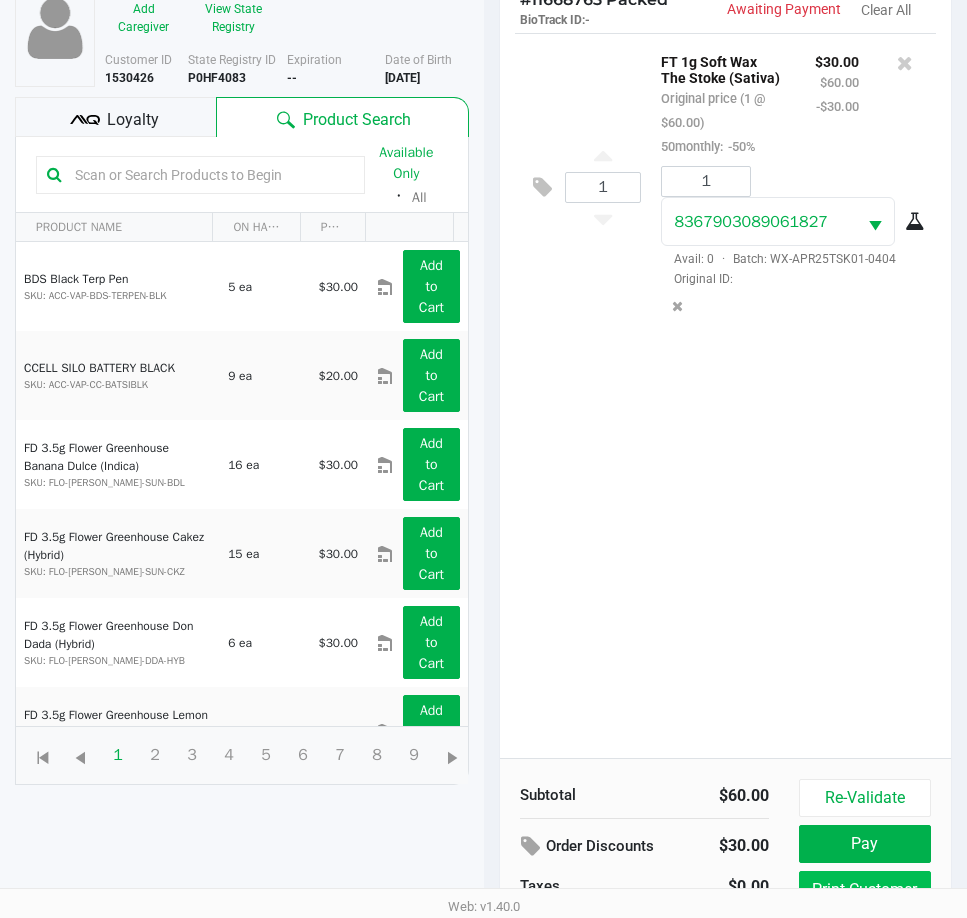 scroll, scrollTop: 261, scrollLeft: 0, axis: vertical 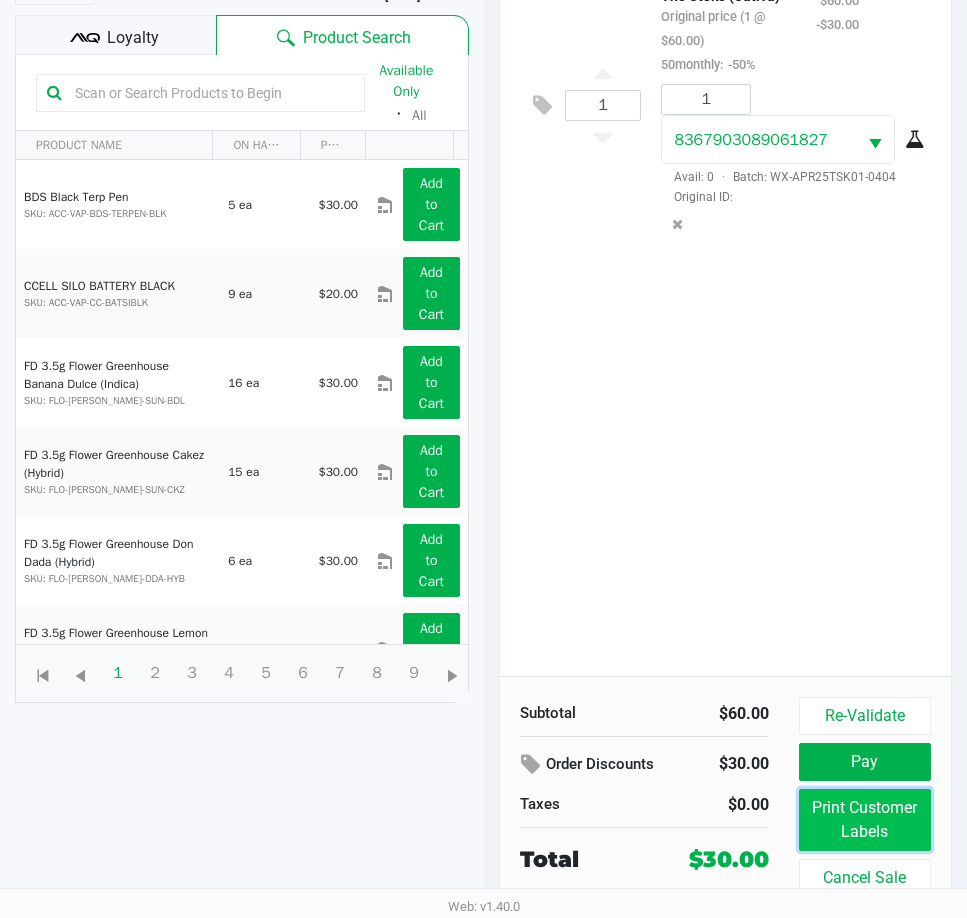 click on "Print Customer Labels" 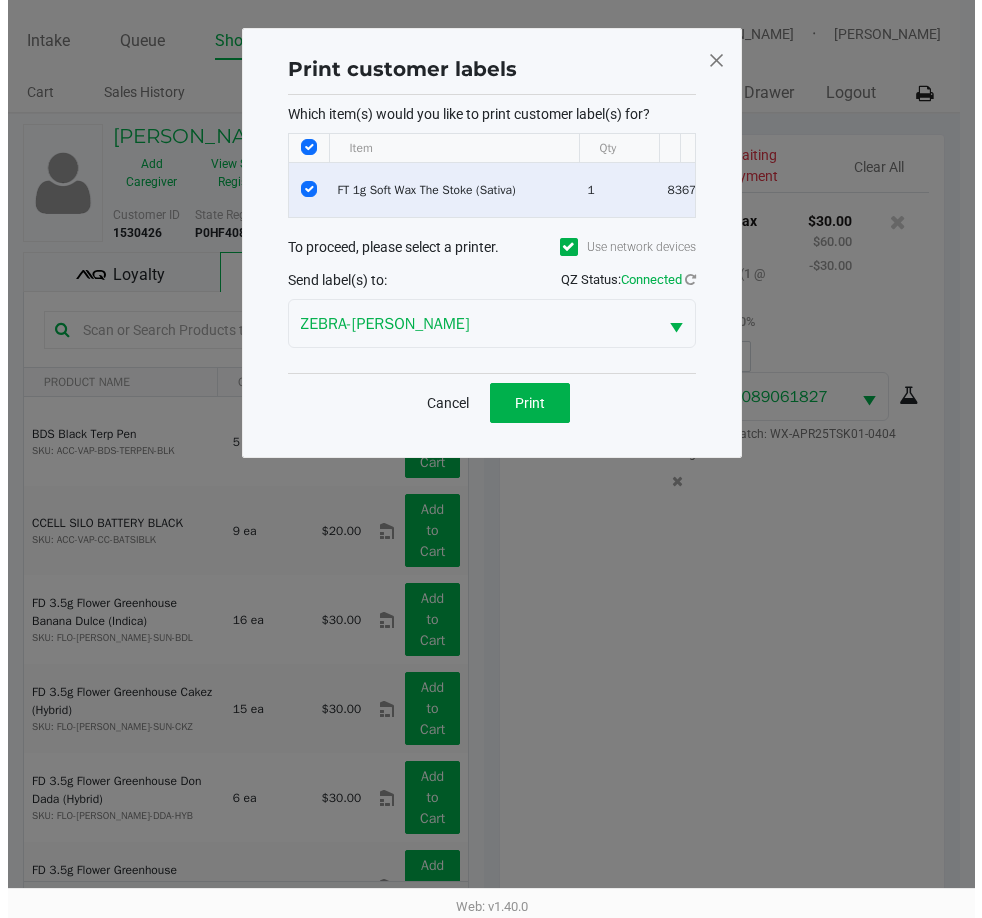 scroll, scrollTop: 0, scrollLeft: 0, axis: both 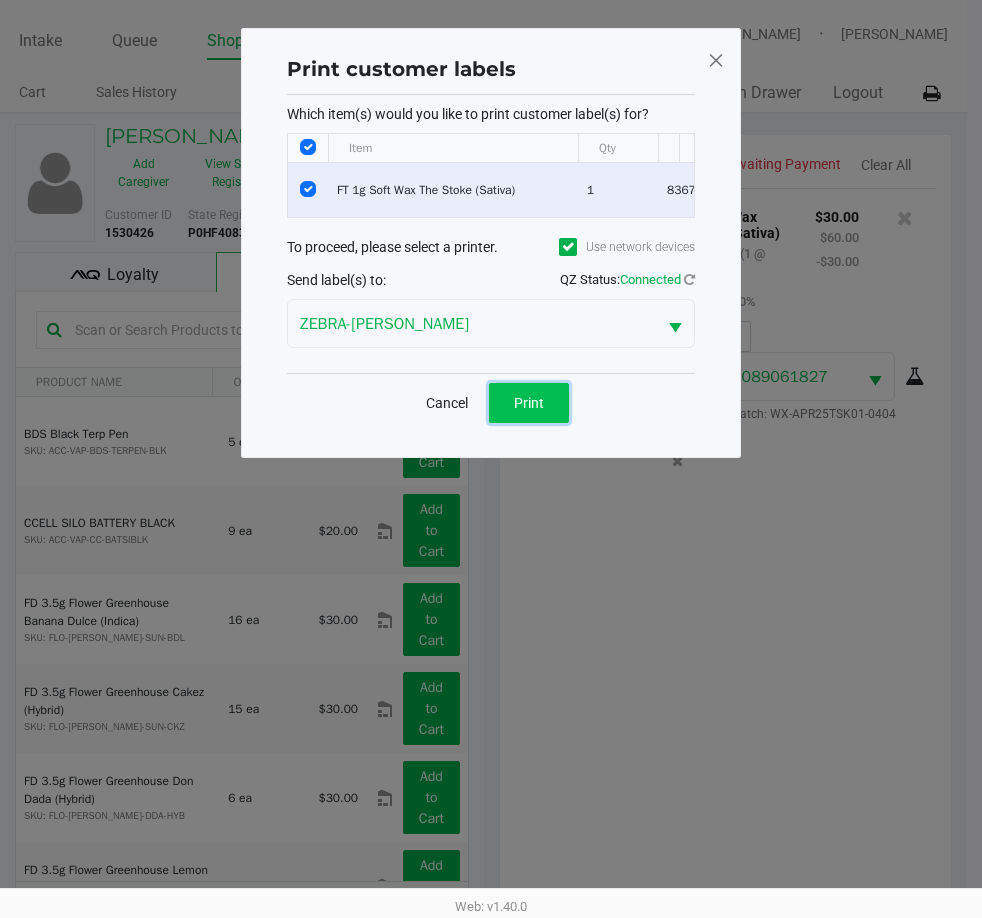 click on "Print" 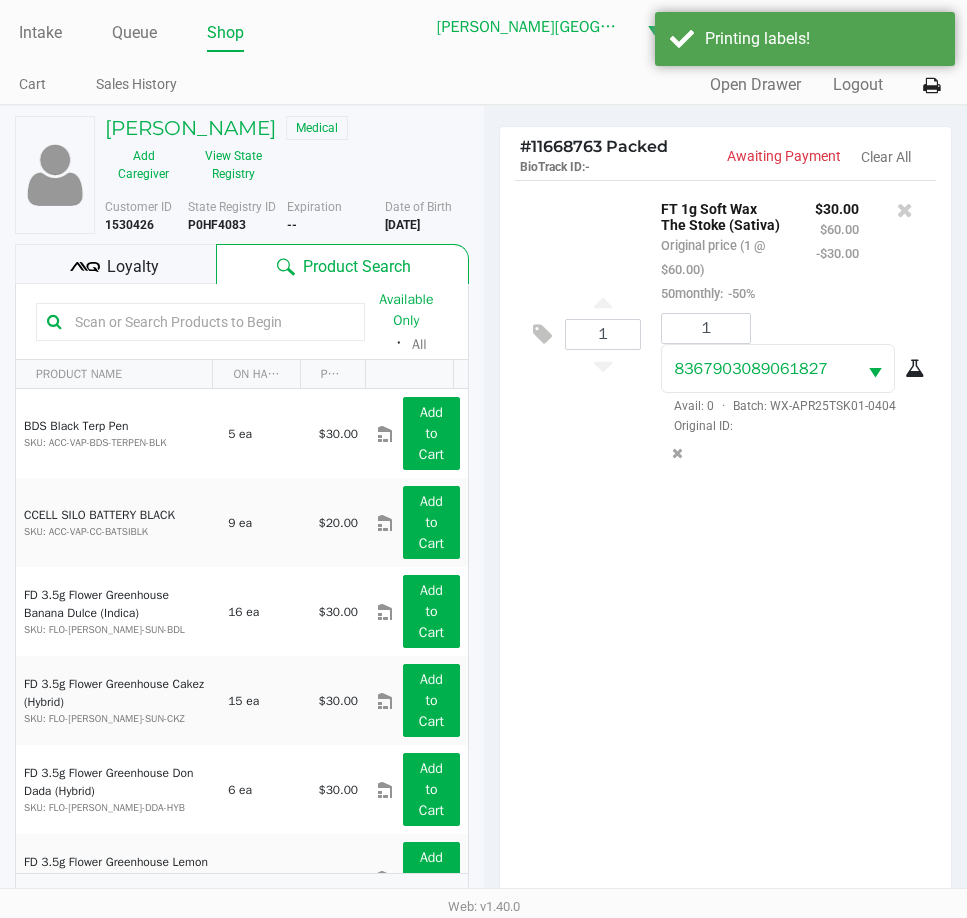 scroll, scrollTop: 261, scrollLeft: 0, axis: vertical 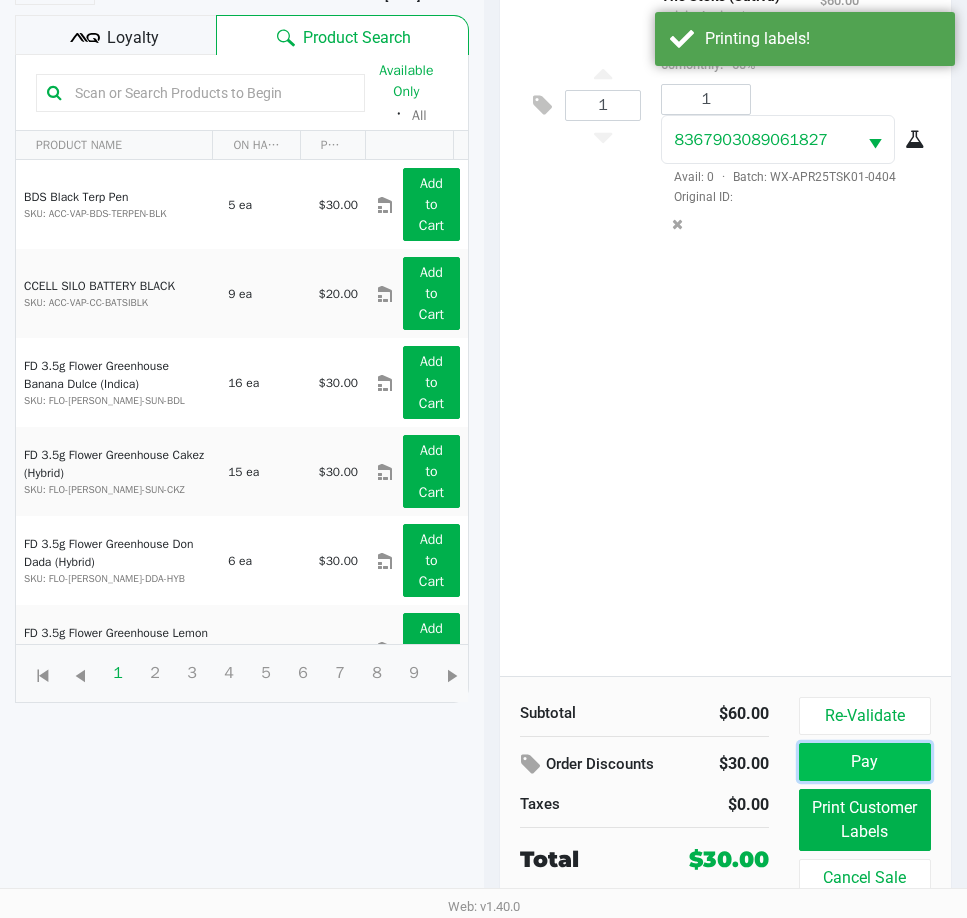 click on "Pay" 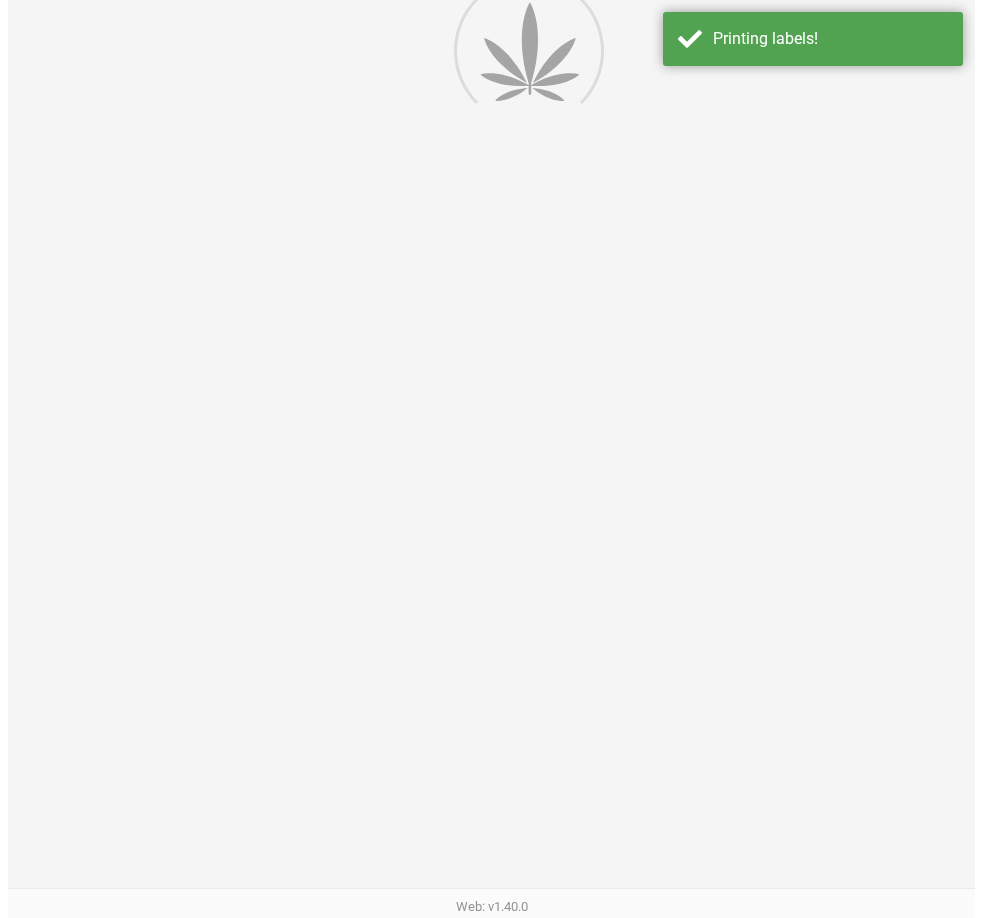 scroll, scrollTop: 0, scrollLeft: 0, axis: both 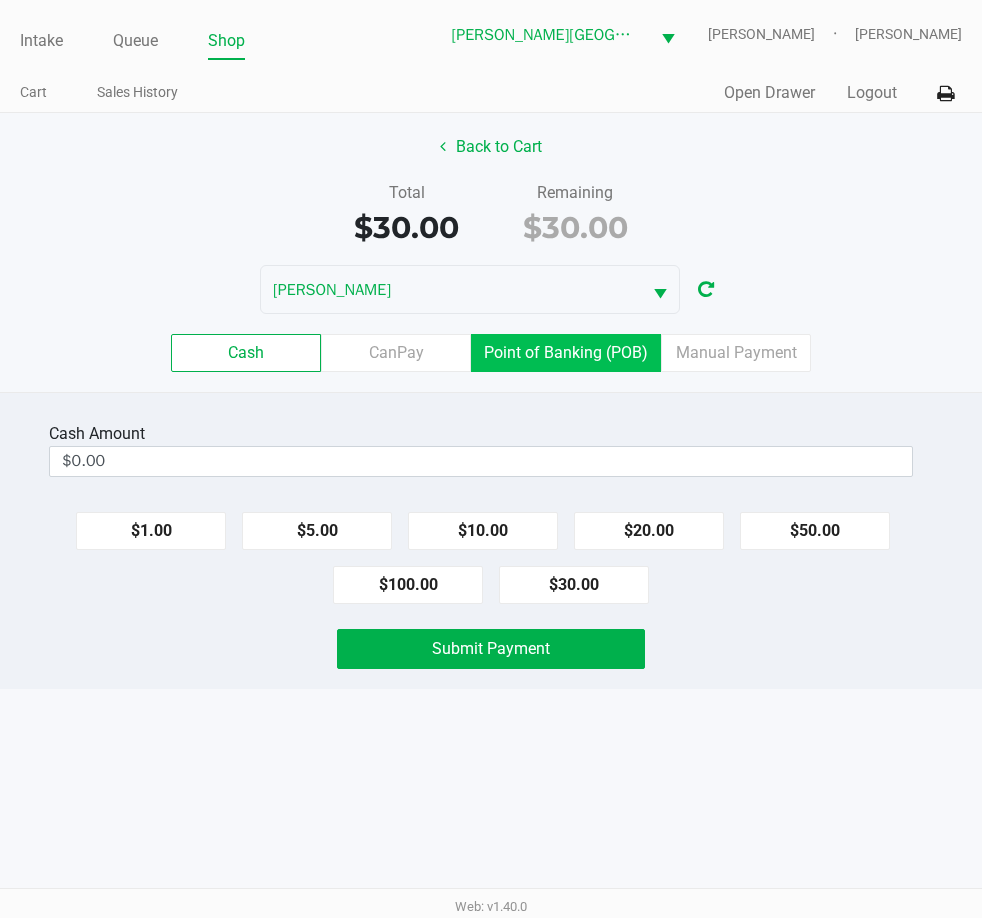 drag, startPoint x: 600, startPoint y: 353, endPoint x: 770, endPoint y: 455, distance: 198.25237 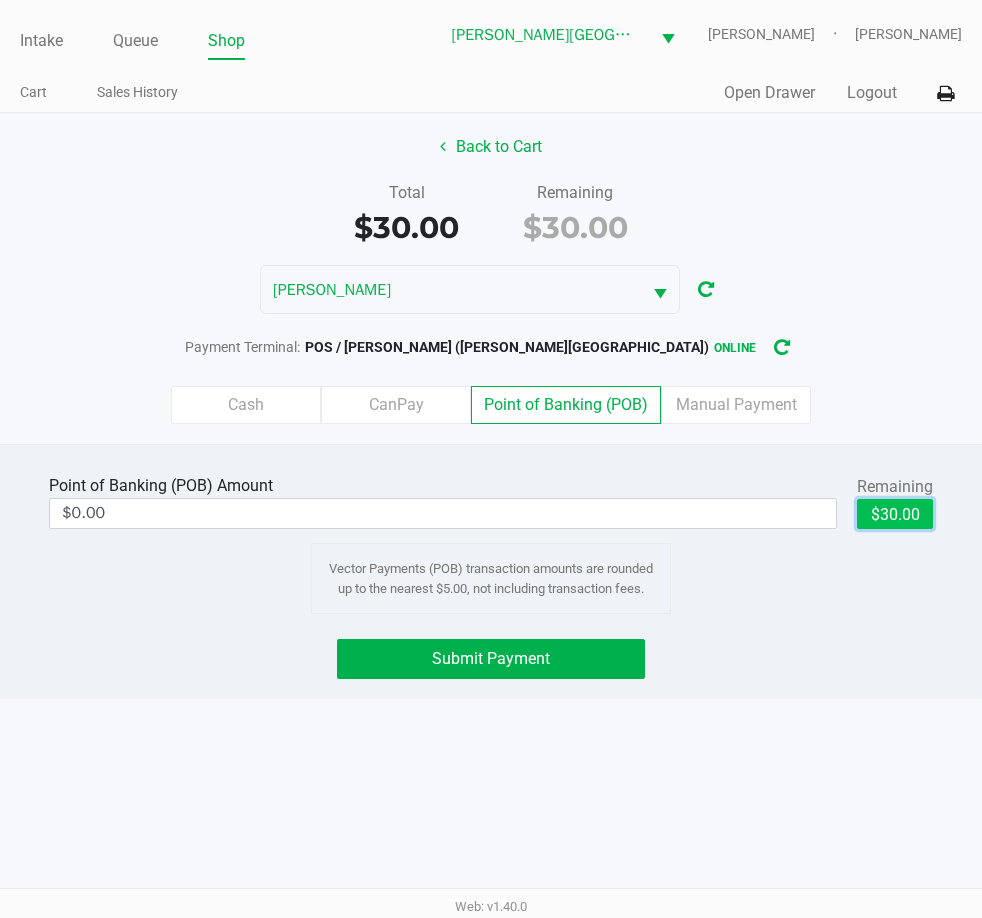 click on "$30.00" 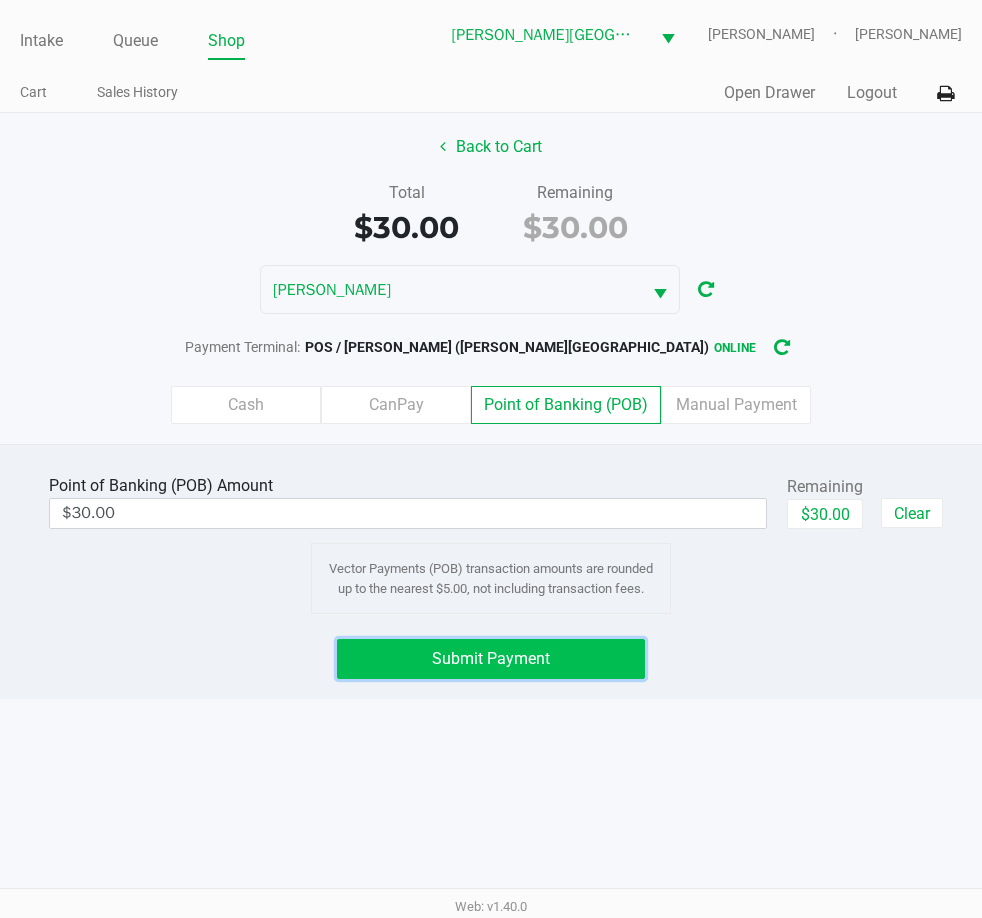 click on "Submit Payment" 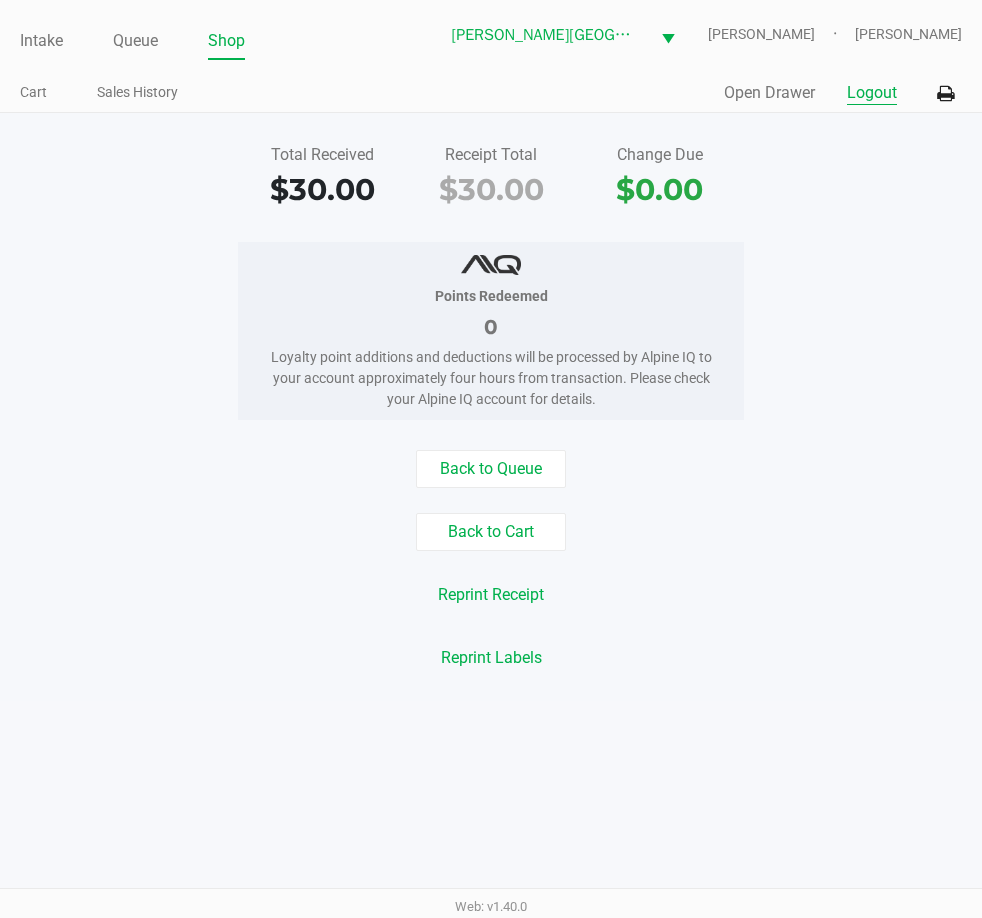 click on "Logout" 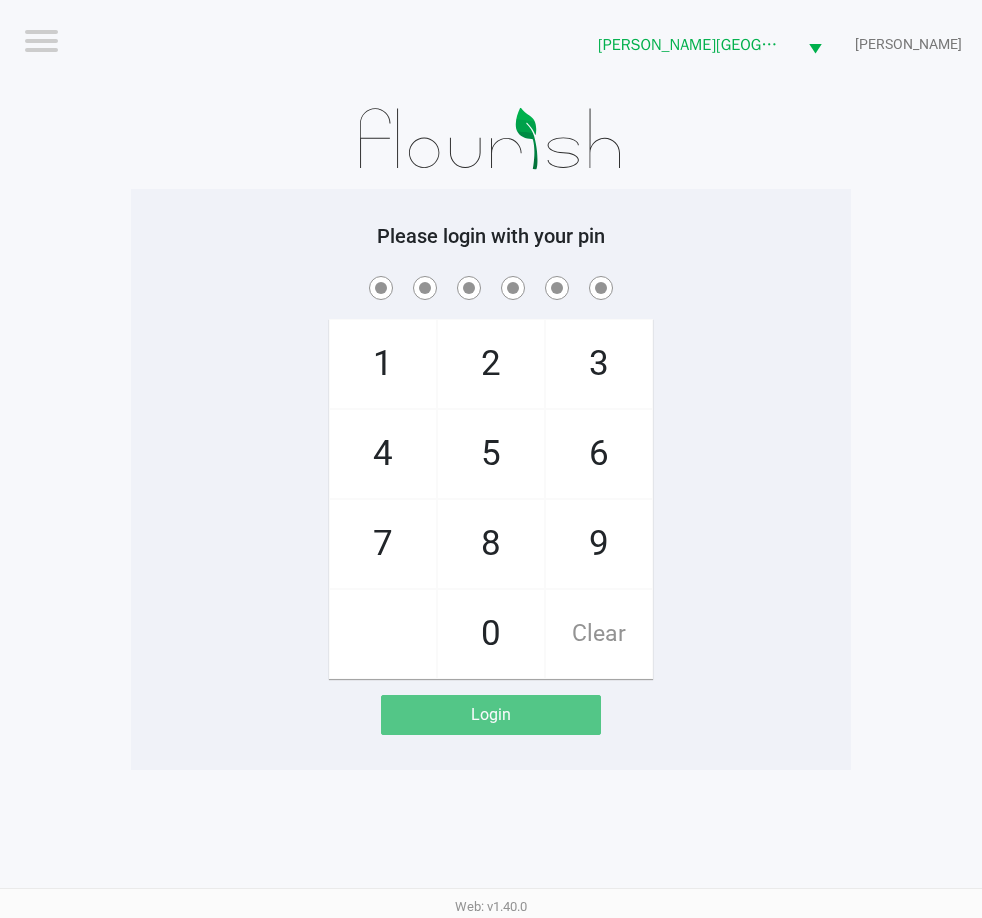 click on "Logout  Bonita Springs WC  CHARLES-EVANS  Please login with your pin  1   4   7       2   5   8   0   3   6   9   Clear   Login" 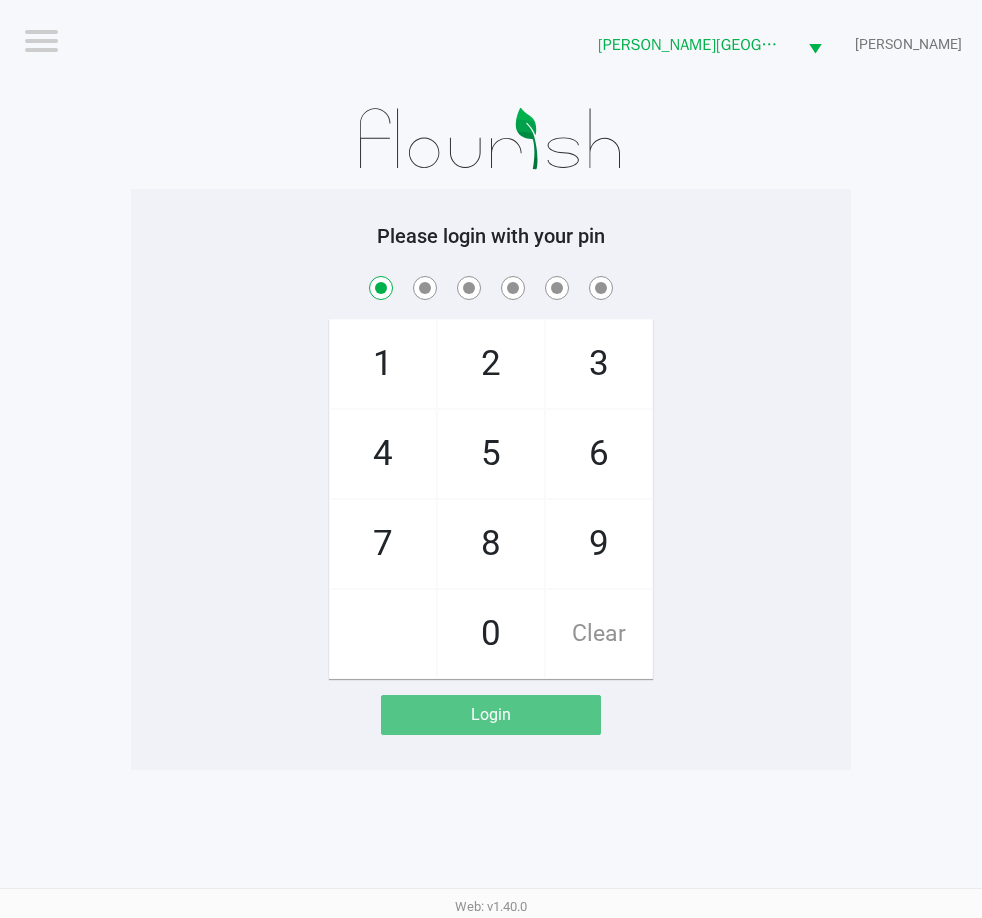checkbox on "true" 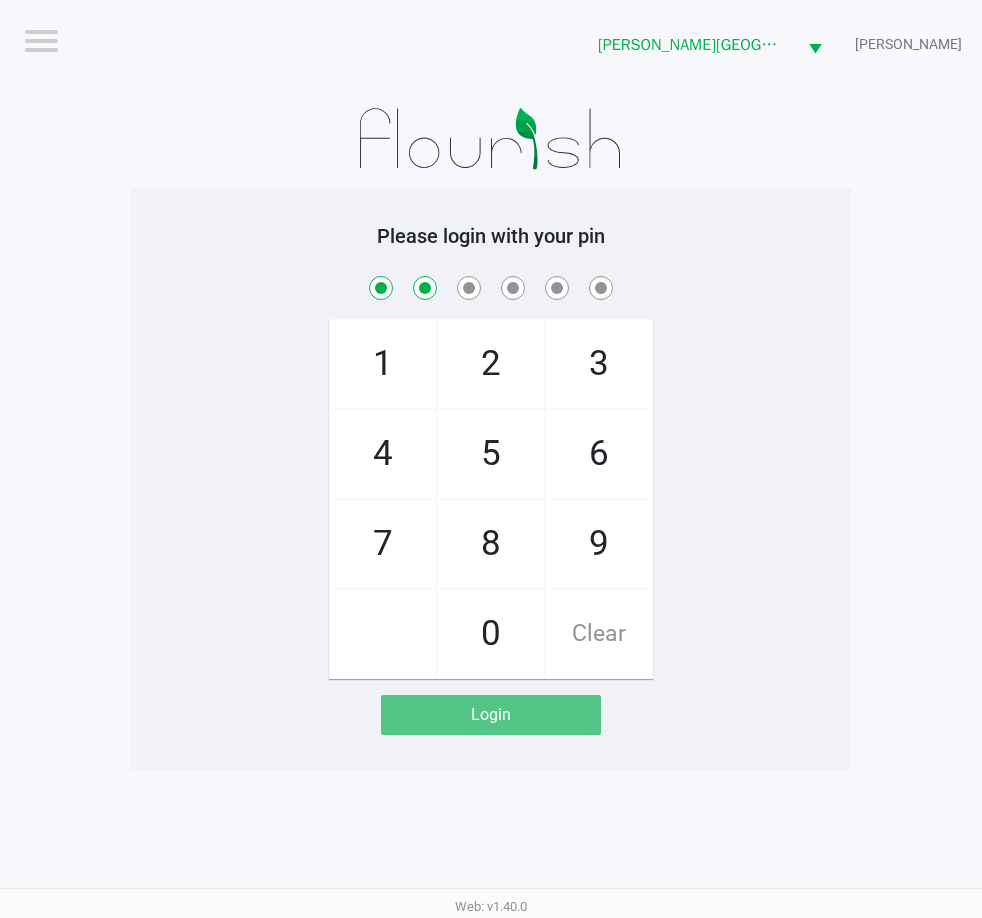 checkbox on "true" 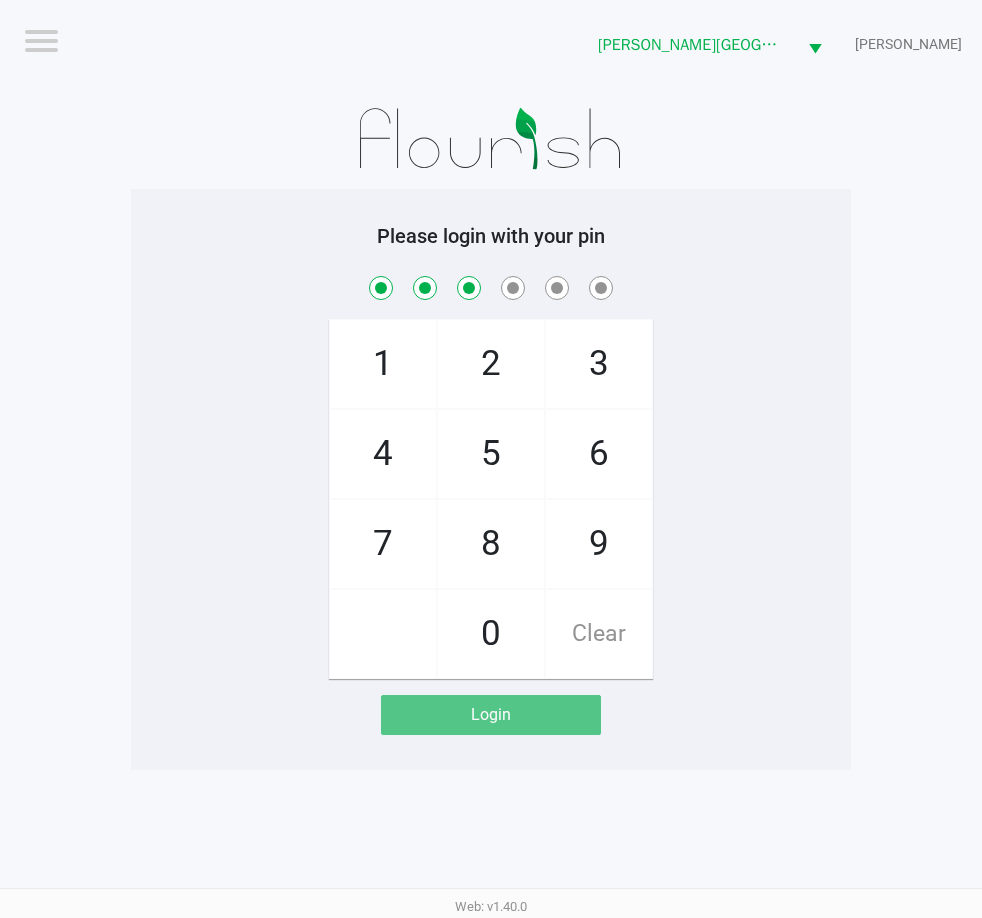 checkbox on "true" 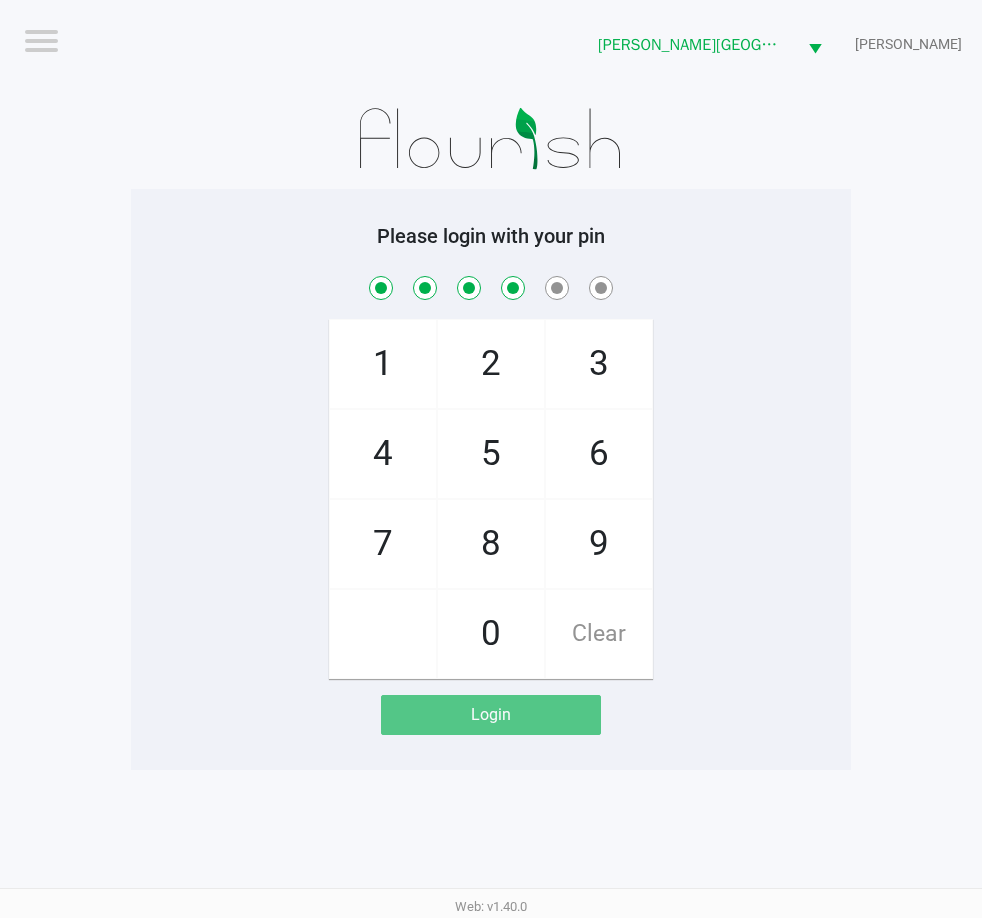 checkbox on "true" 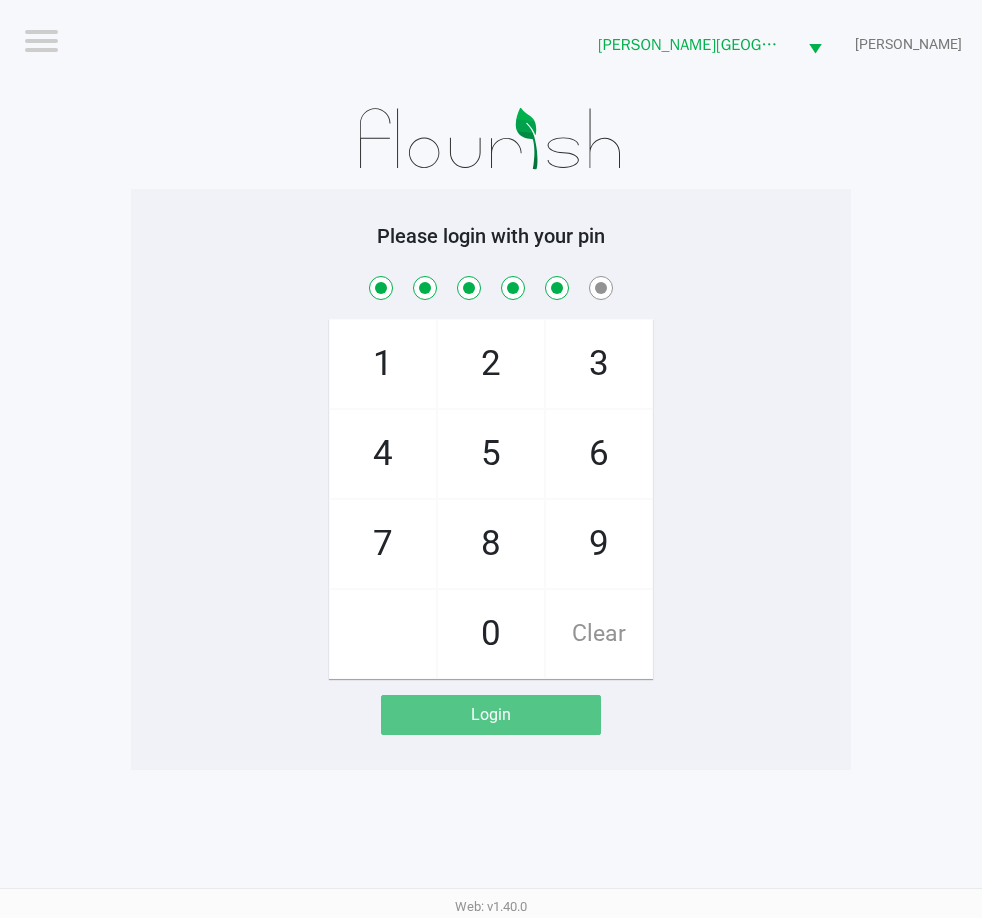 checkbox on "true" 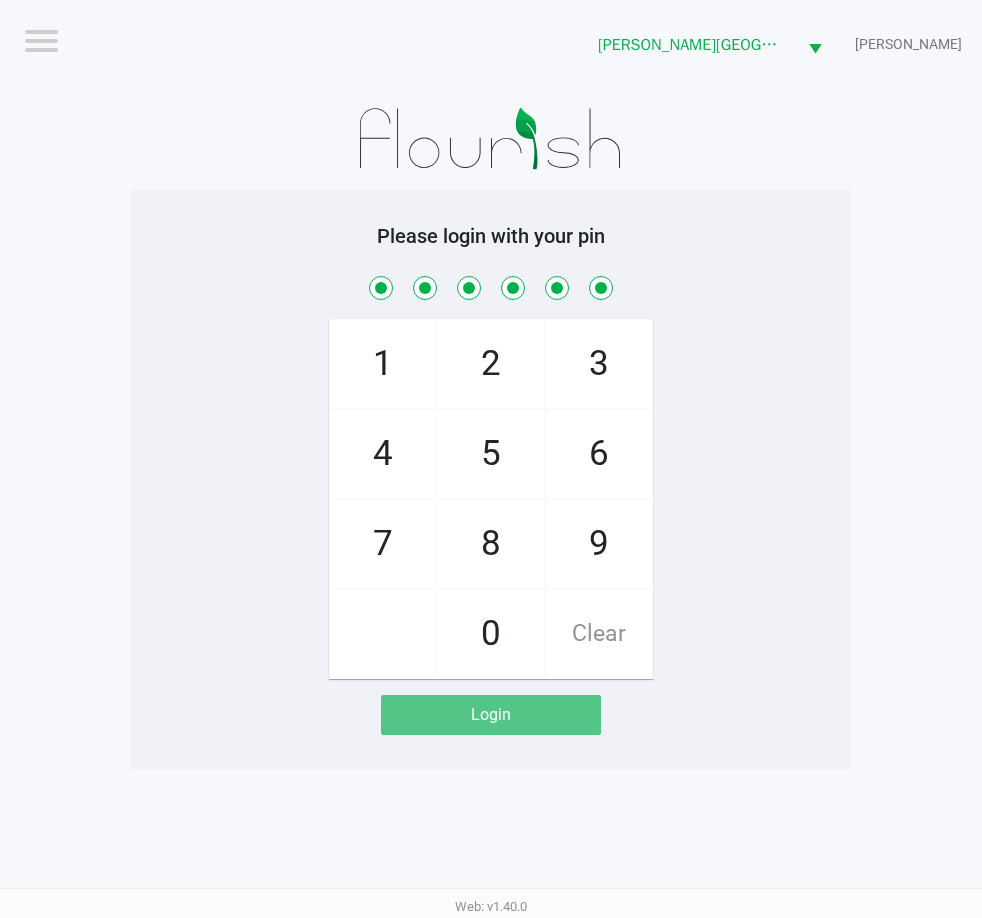 checkbox on "true" 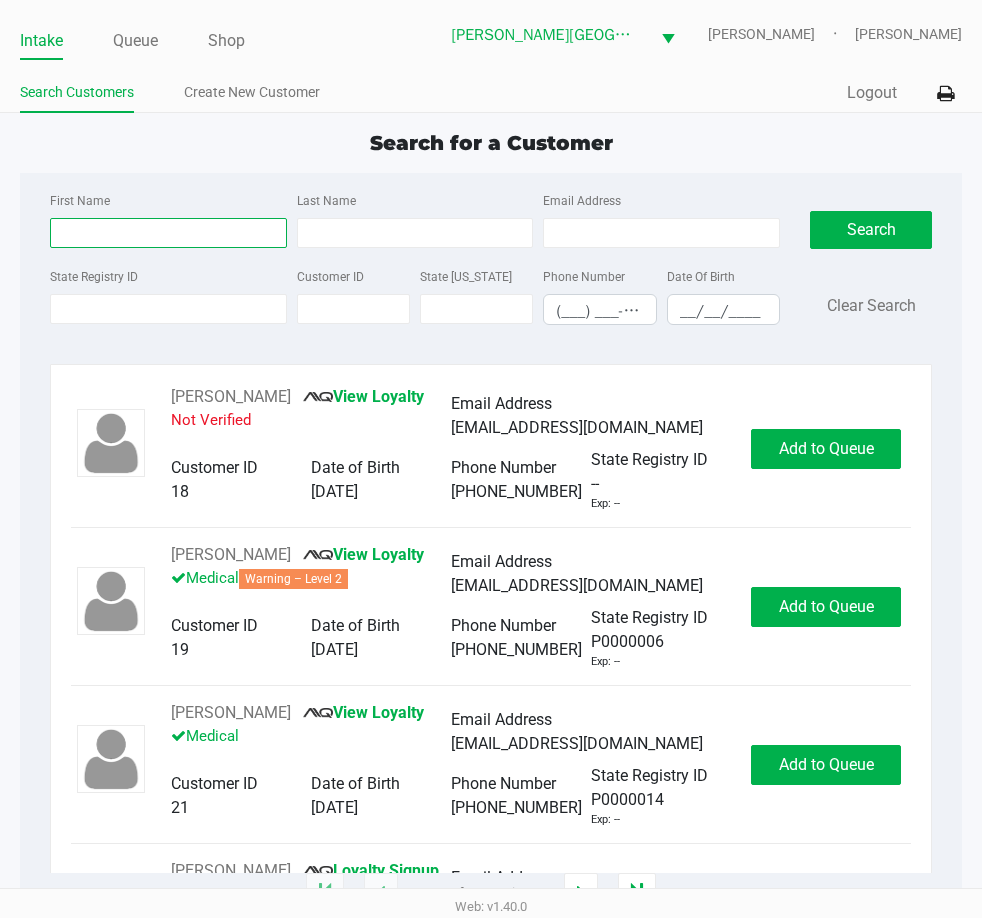 click on "First Name" at bounding box center [168, 233] 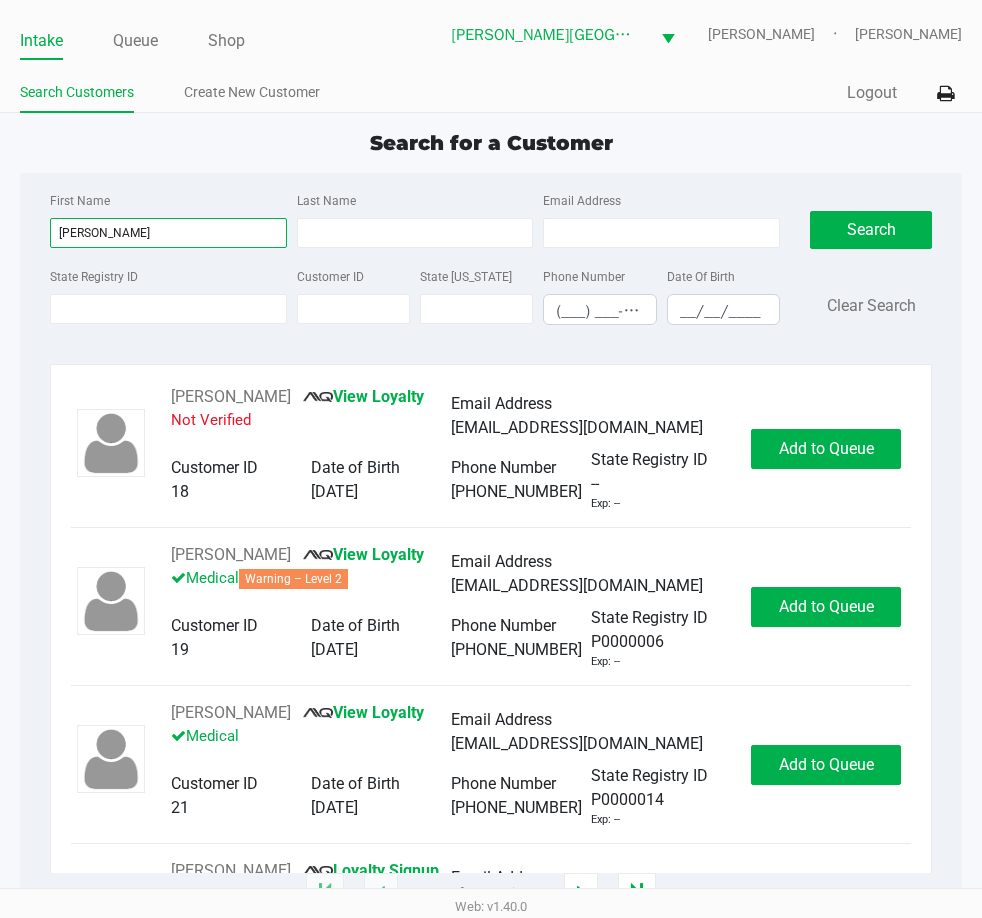 type on "alex" 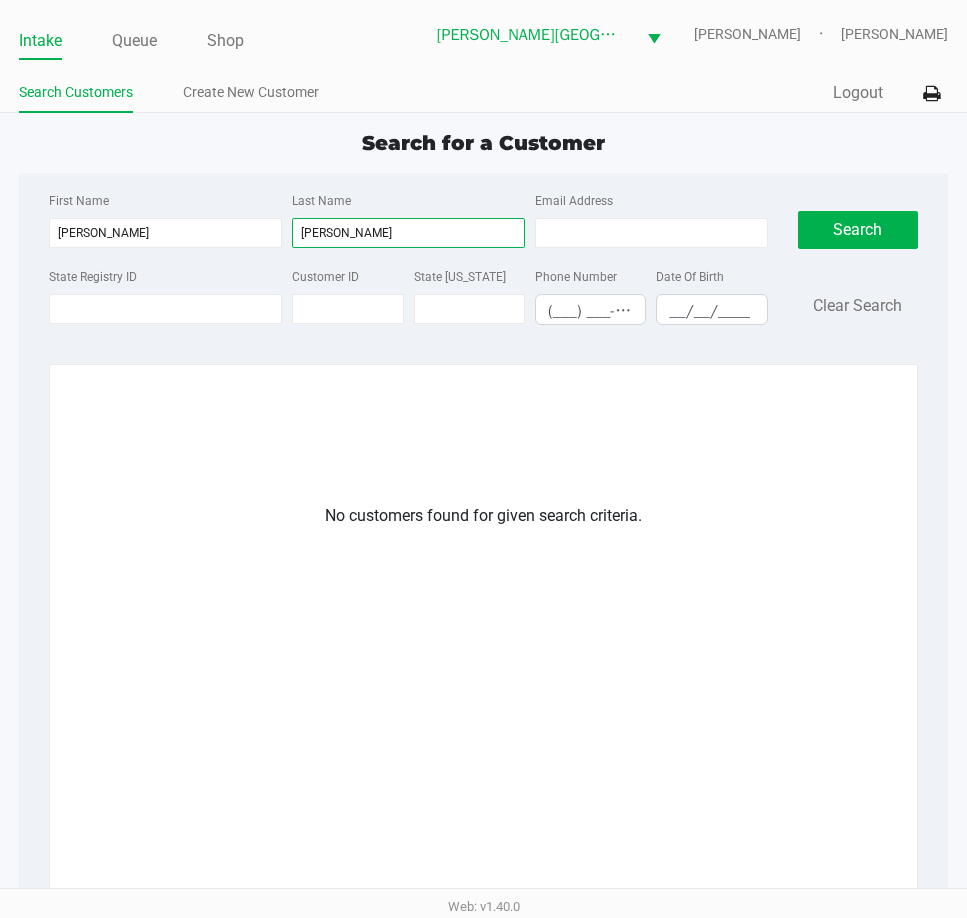 click on "armstong" at bounding box center (408, 233) 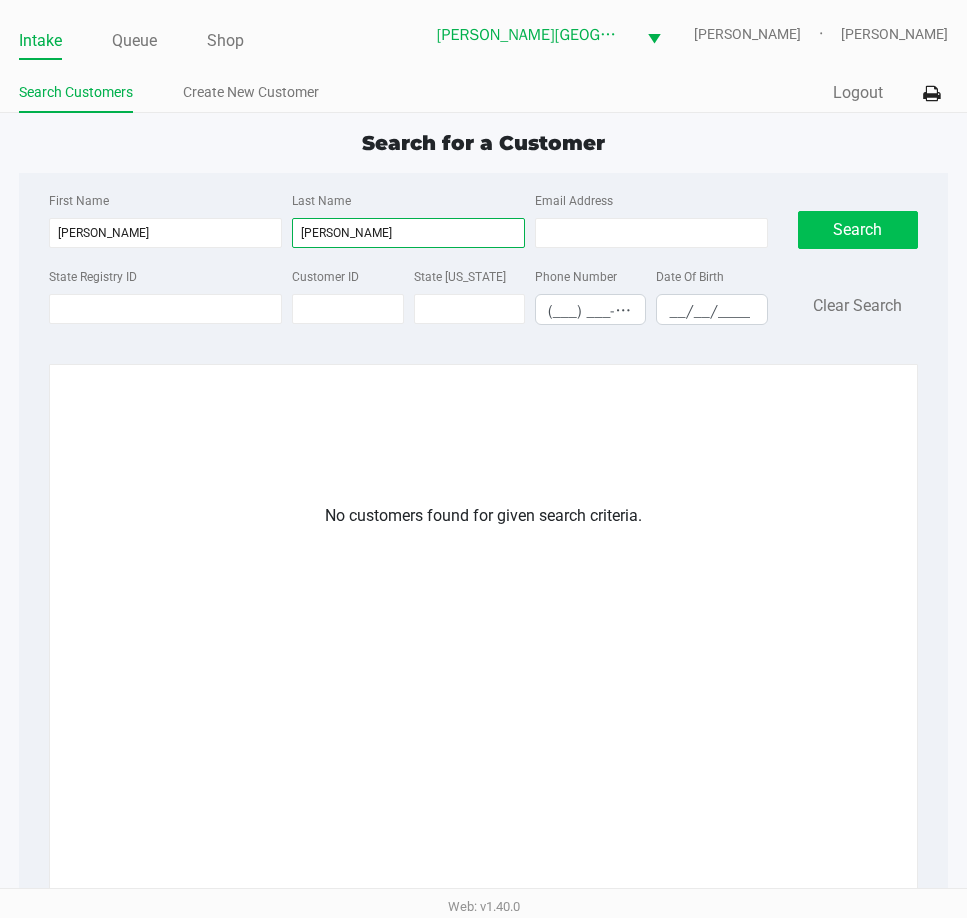 type on "armstrong" 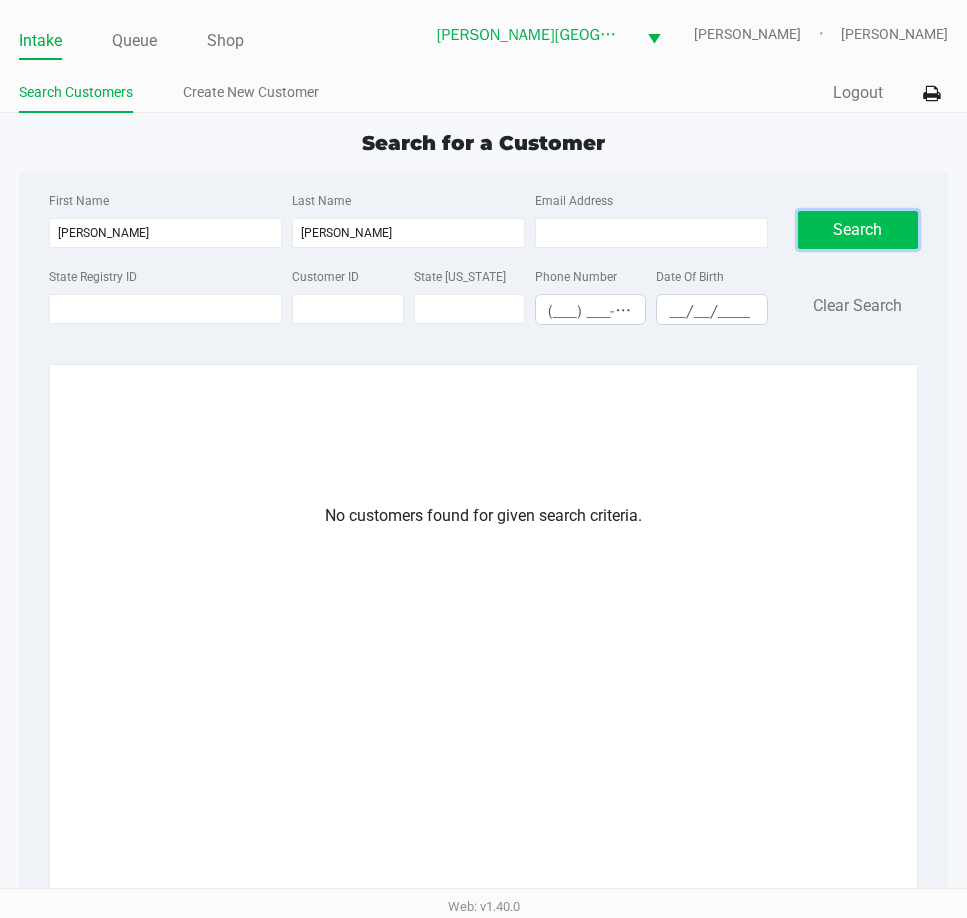 click on "Search" 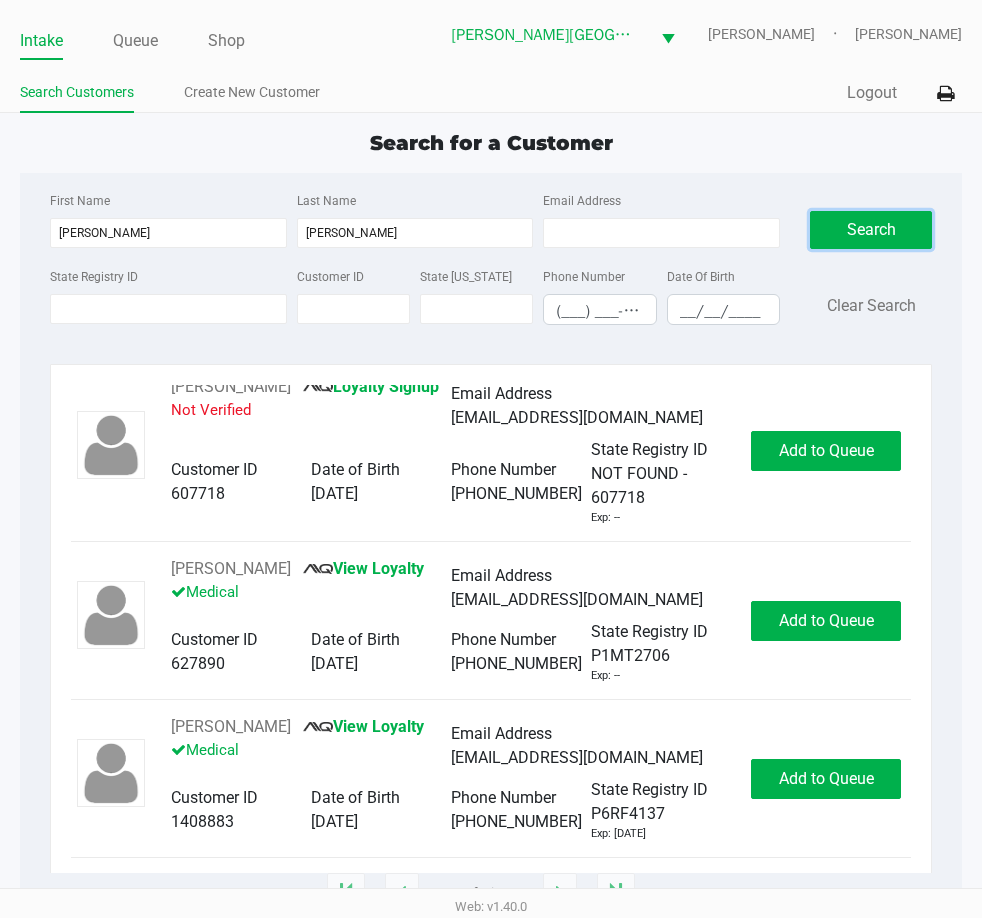 scroll, scrollTop: 240, scrollLeft: 0, axis: vertical 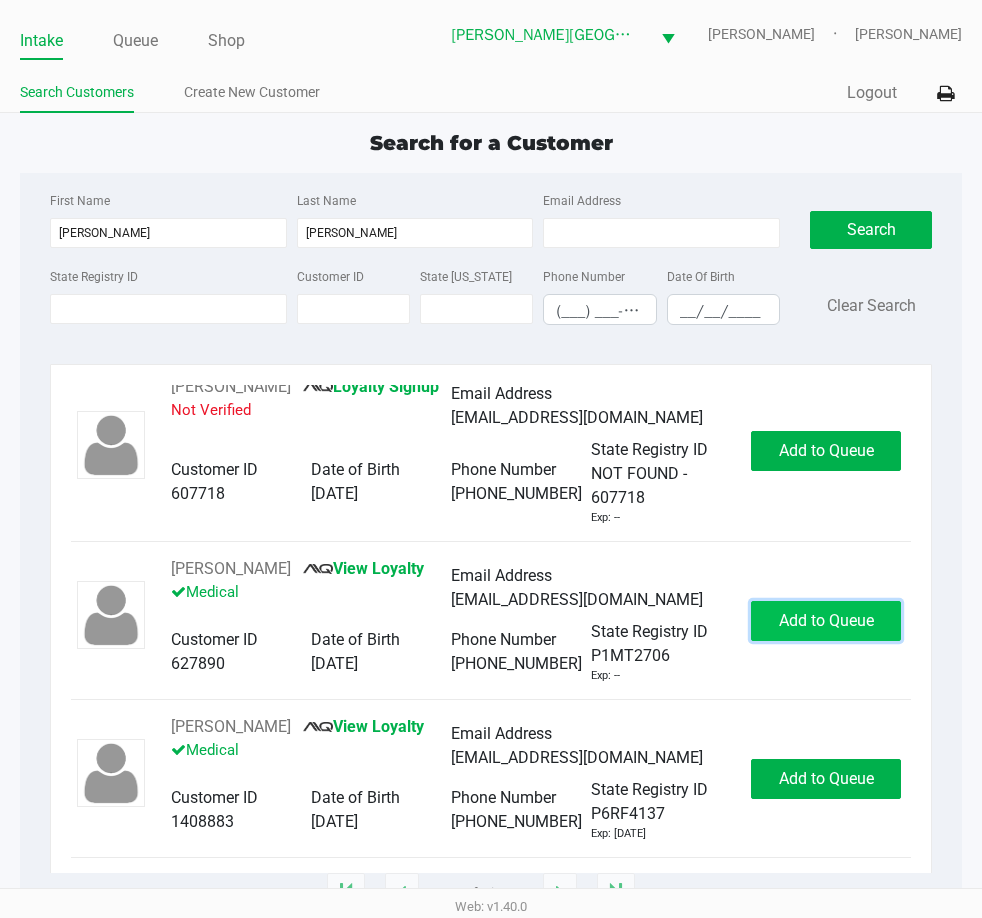 click on "Add to Queue" 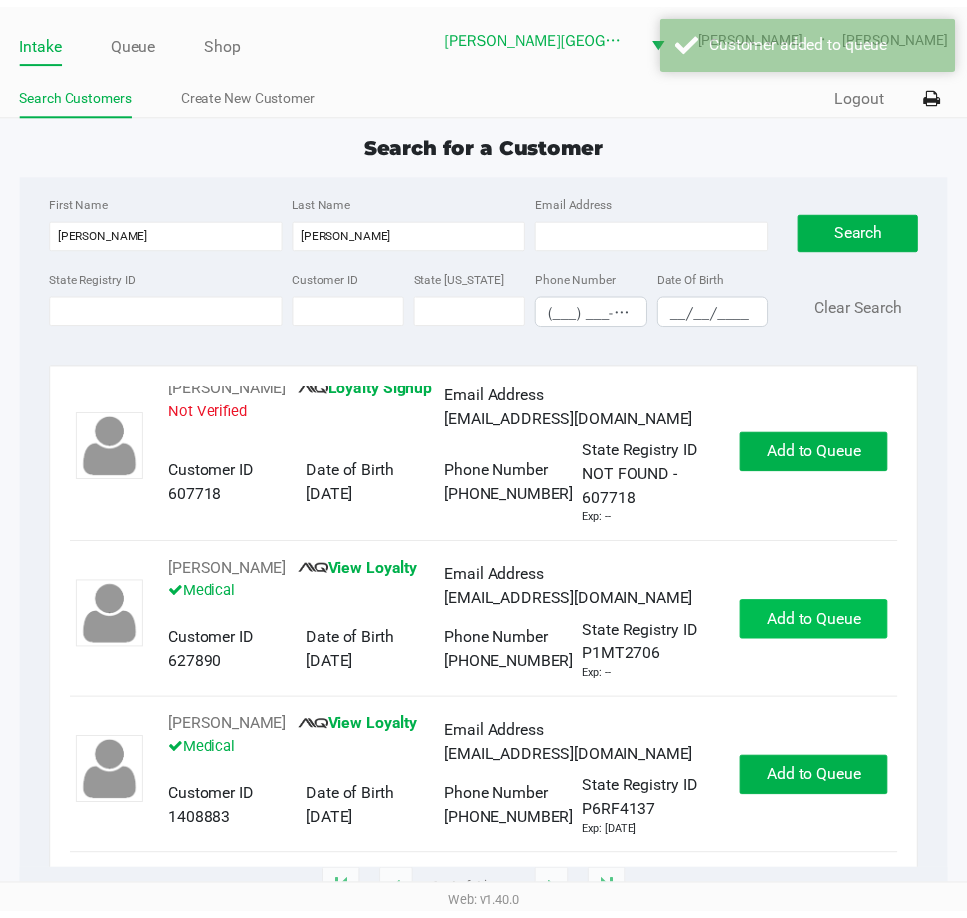 scroll, scrollTop: 216, scrollLeft: 0, axis: vertical 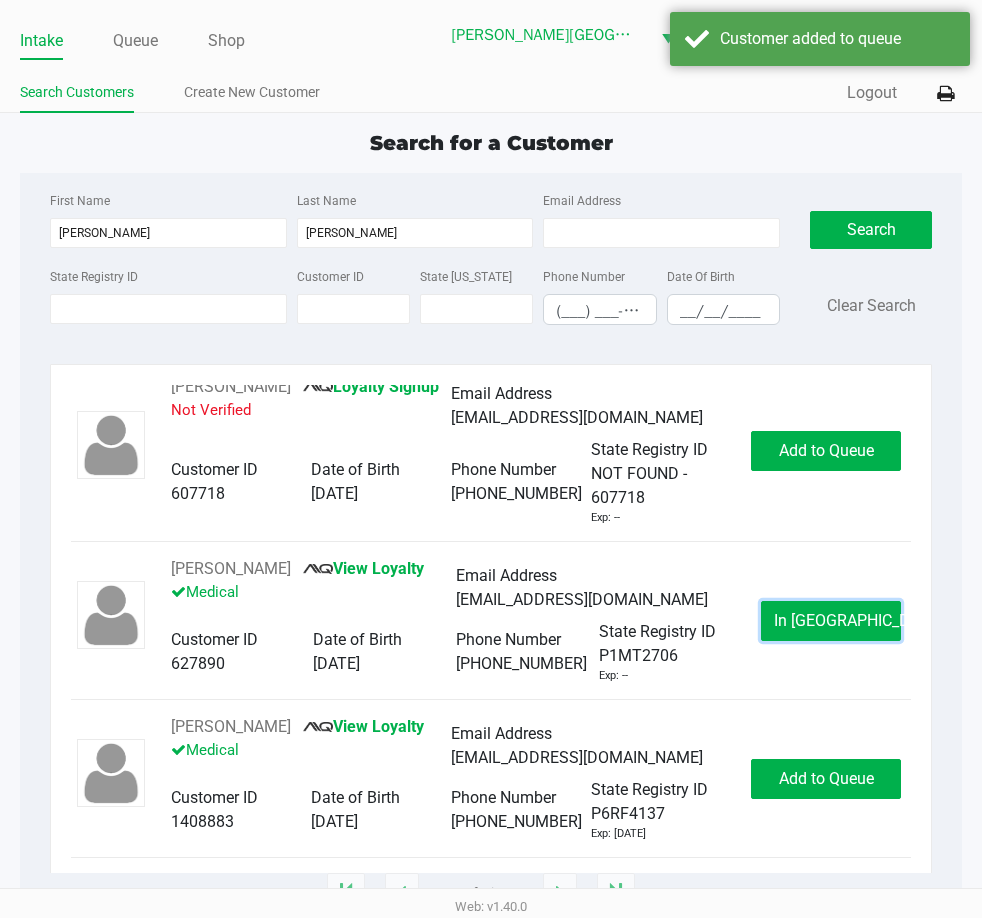 click on "In Queue" 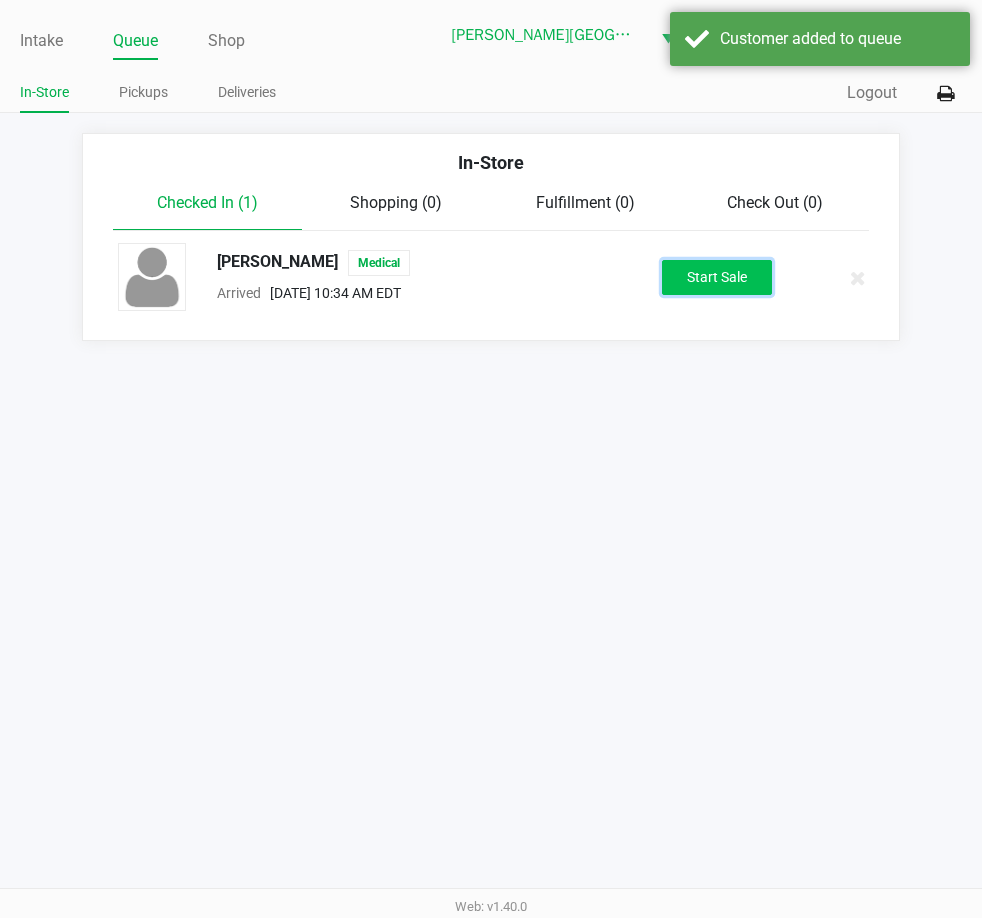 click on "Start Sale" 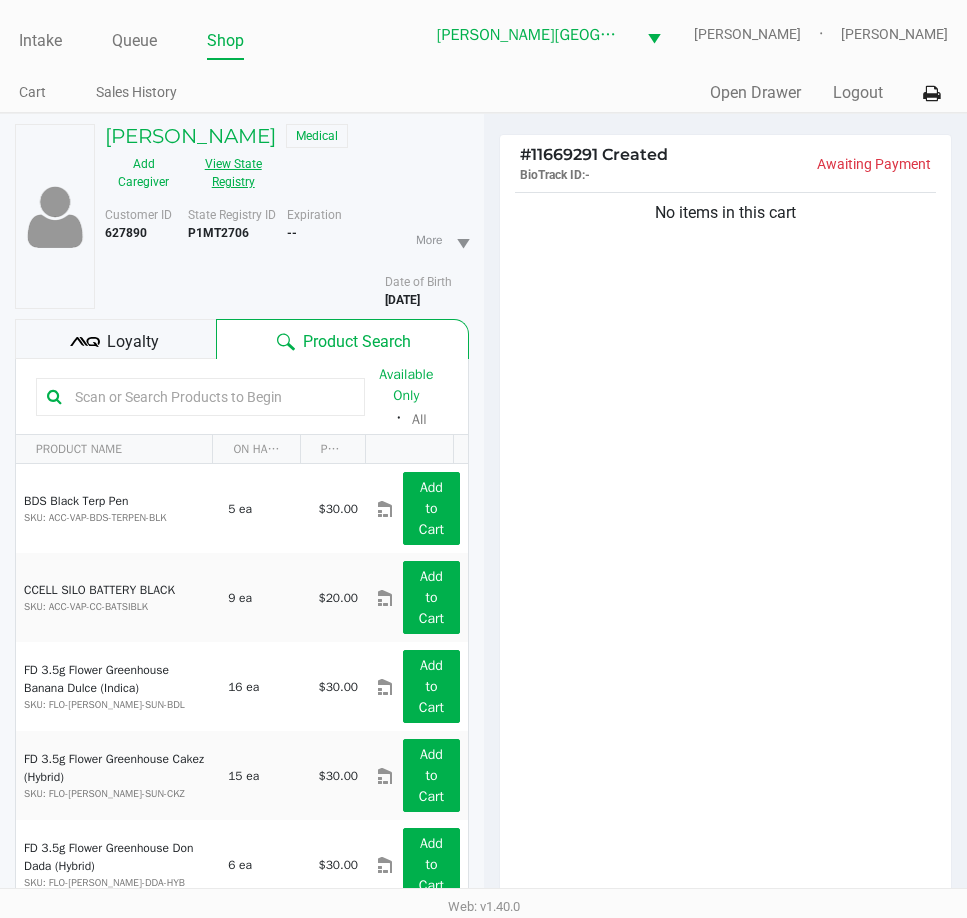 click on "View State Registry" 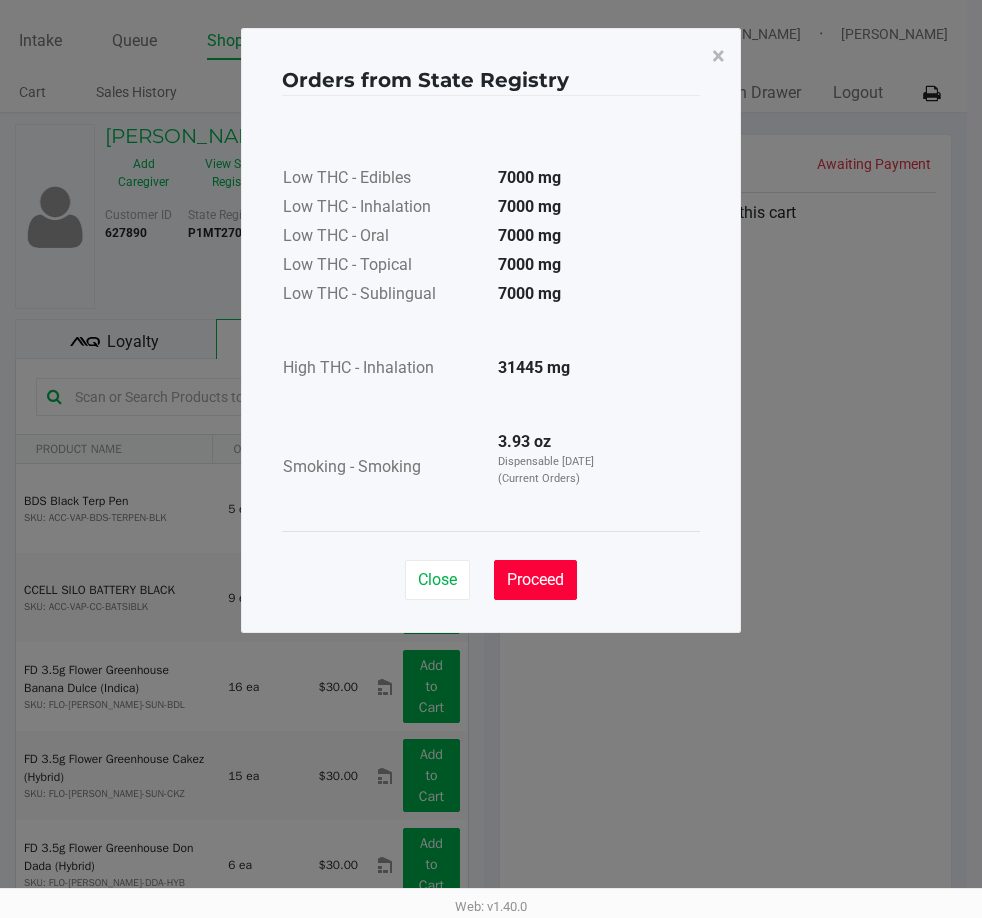 click on "Proceed" 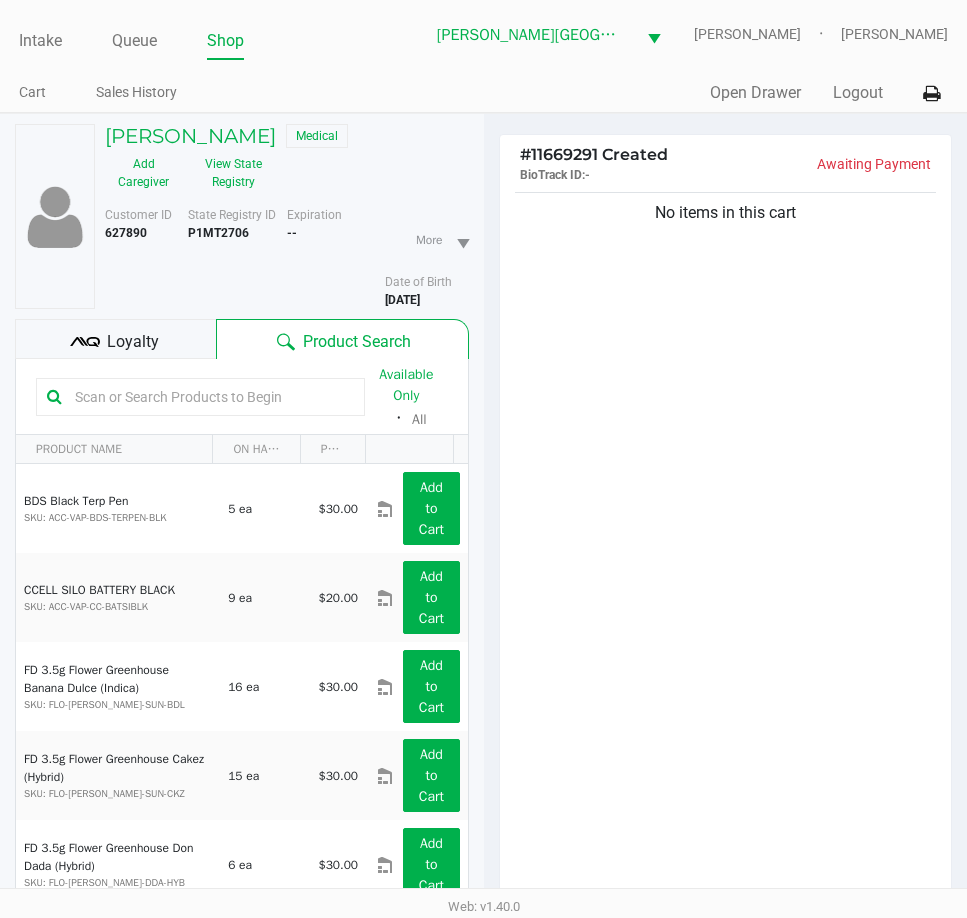 drag, startPoint x: 618, startPoint y: 478, endPoint x: 628, endPoint y: 468, distance: 14.142136 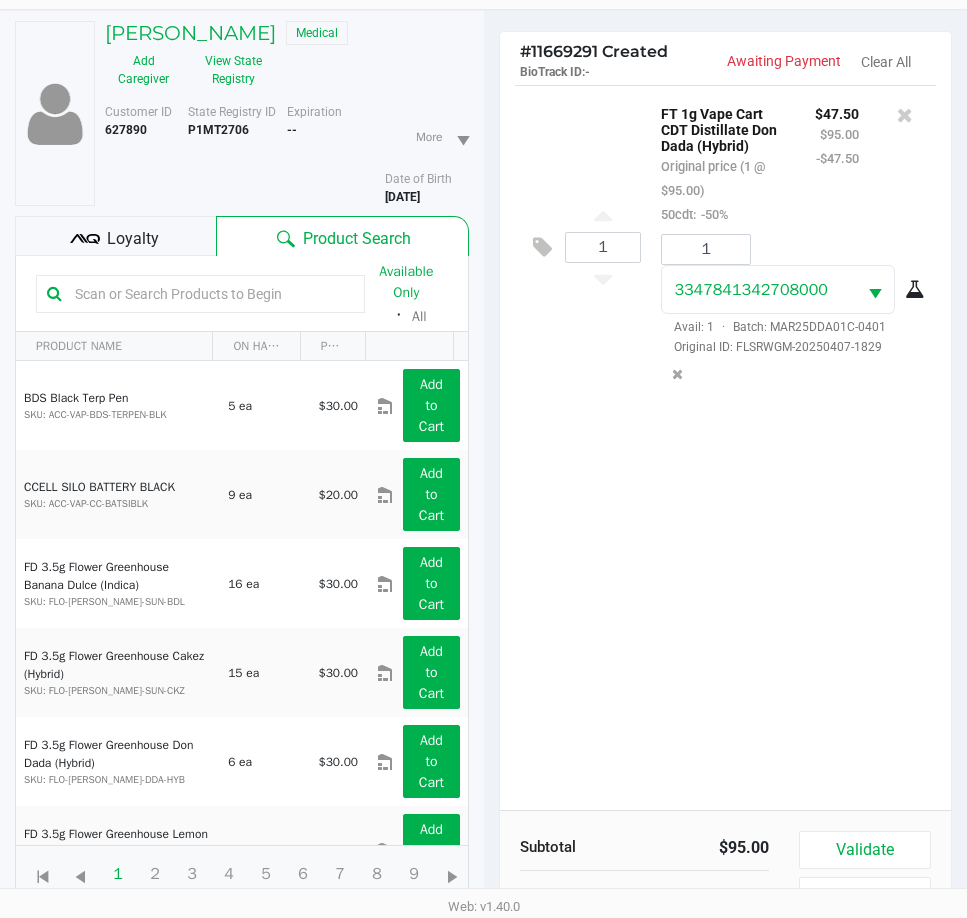 scroll, scrollTop: 216, scrollLeft: 0, axis: vertical 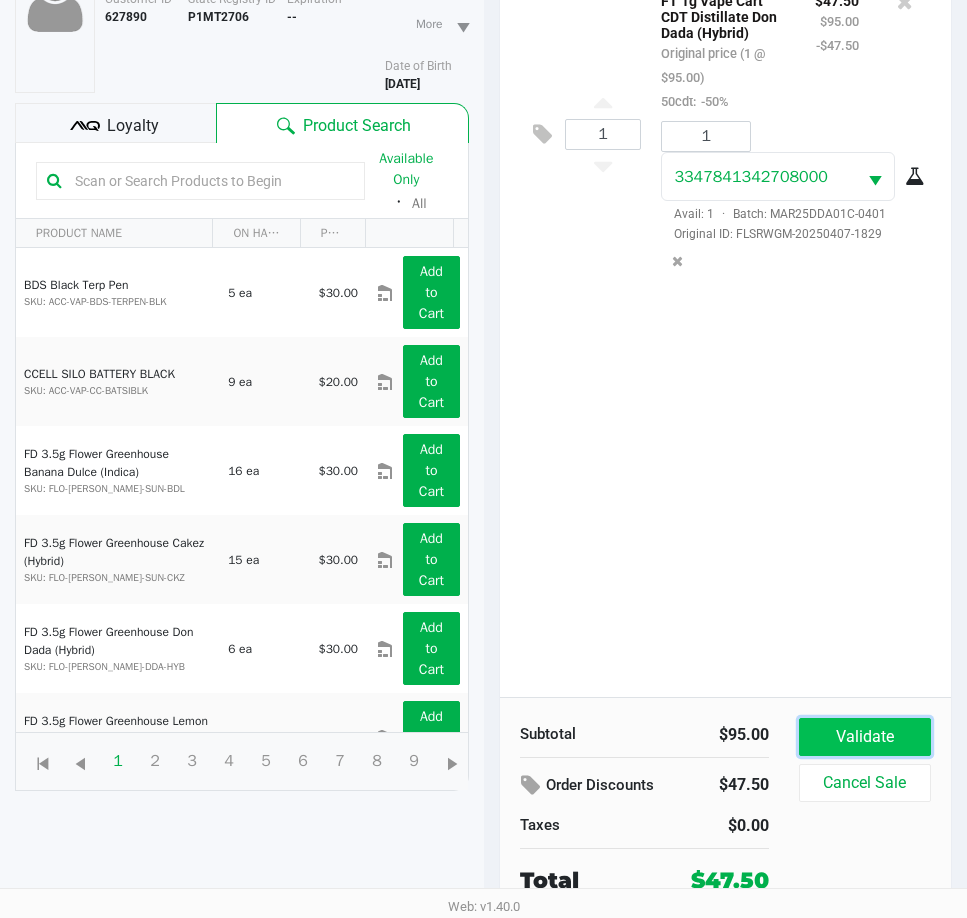click on "Validate" 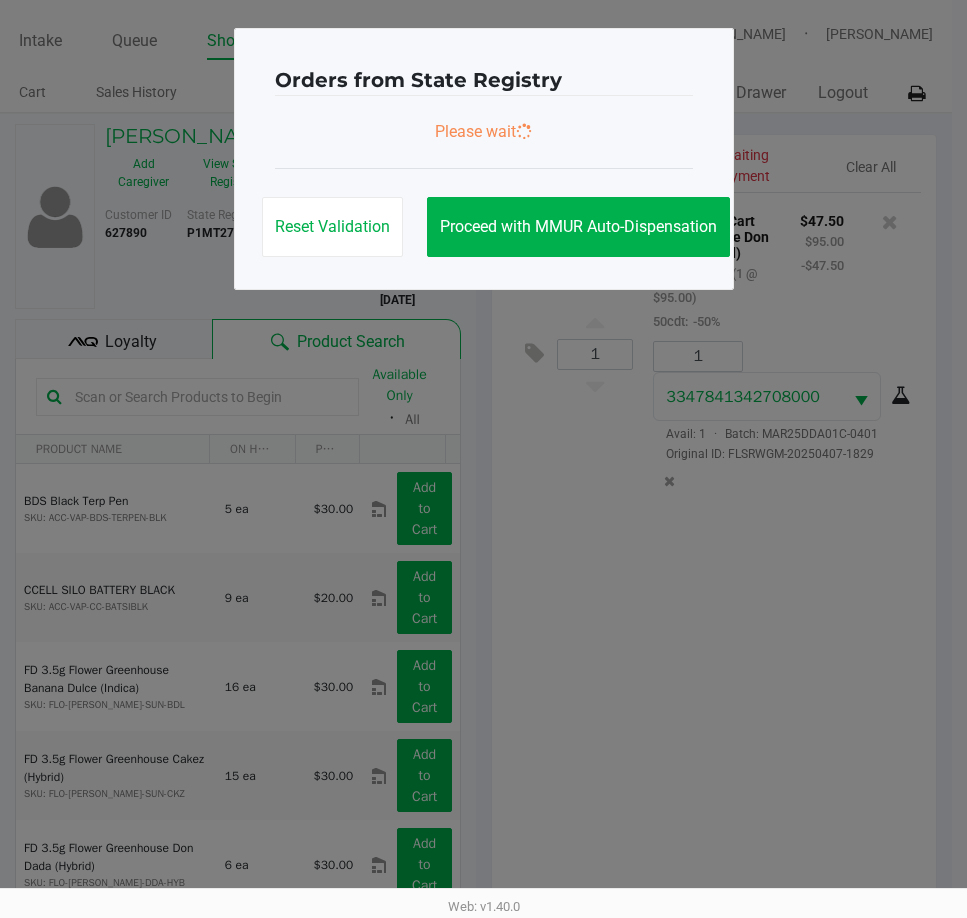 scroll, scrollTop: 0, scrollLeft: 0, axis: both 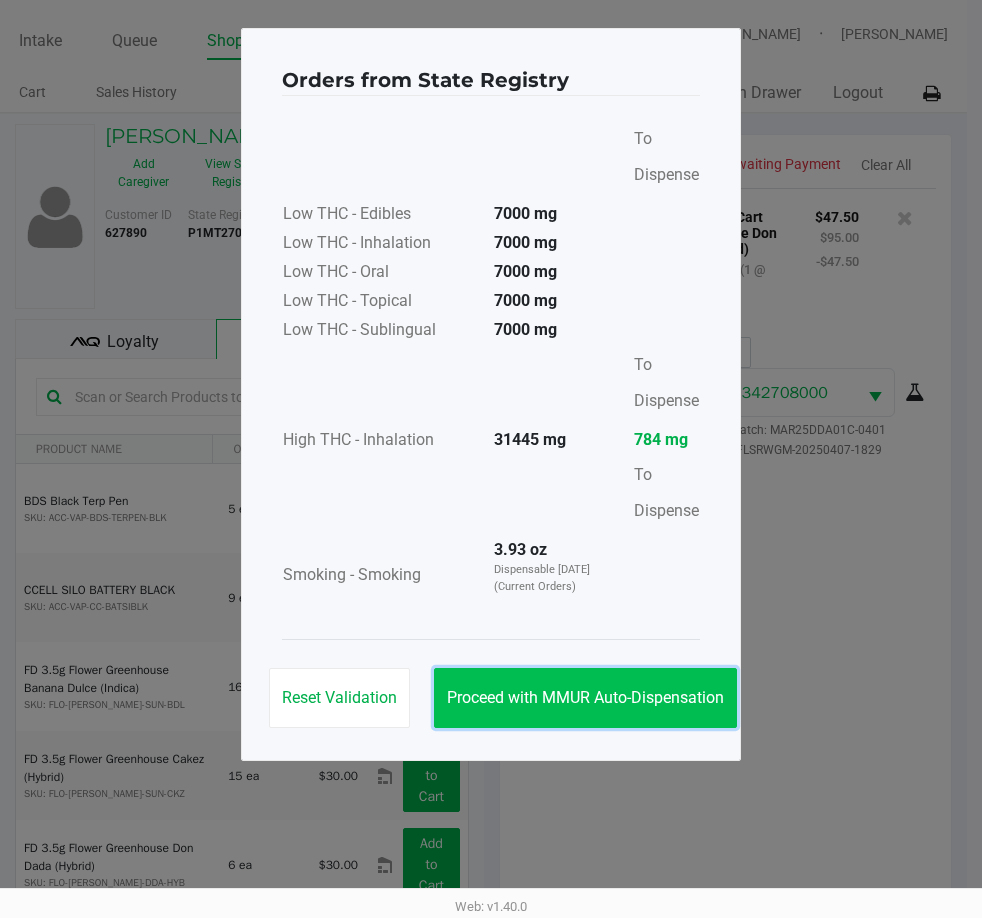 click on "Proceed with MMUR Auto-Dispensation" 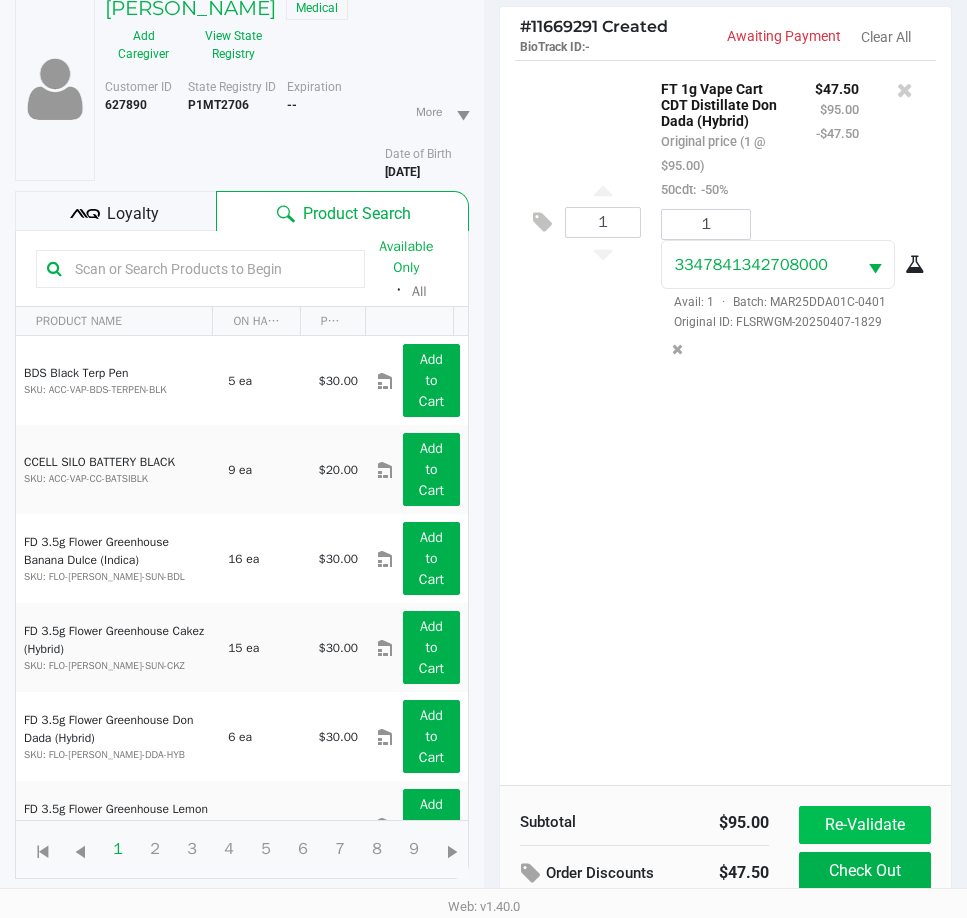 scroll, scrollTop: 261, scrollLeft: 0, axis: vertical 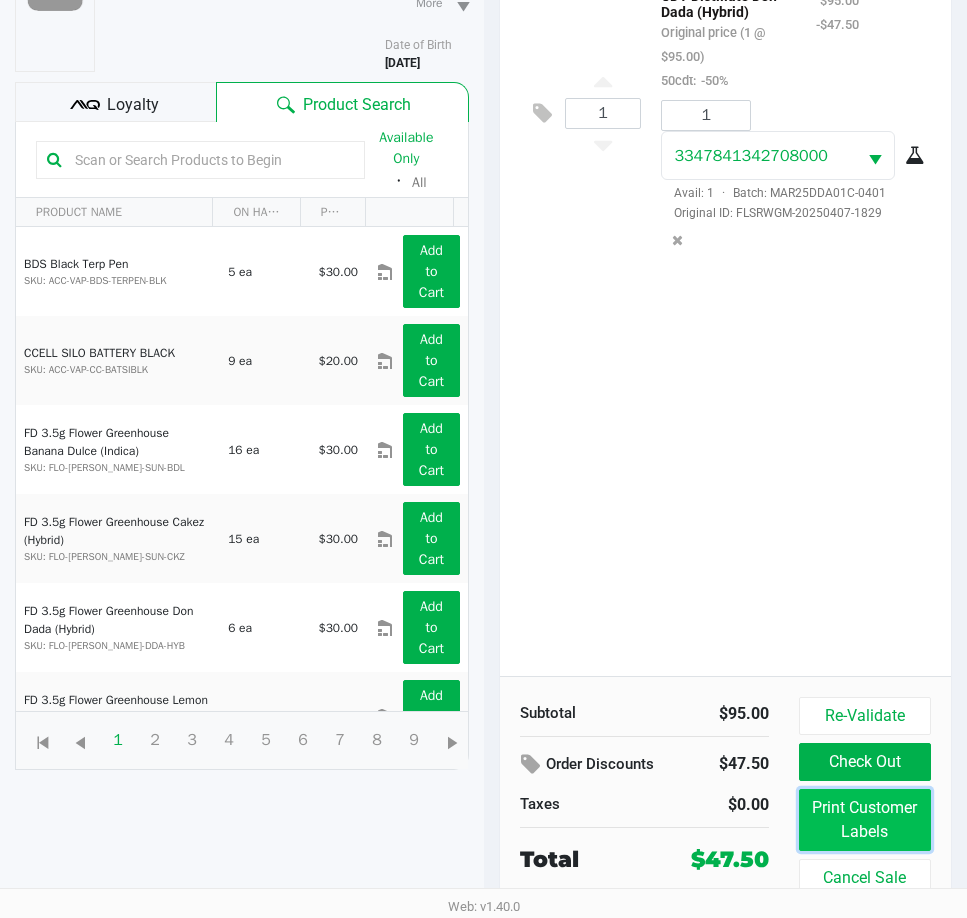 click on "Print Customer Labels" 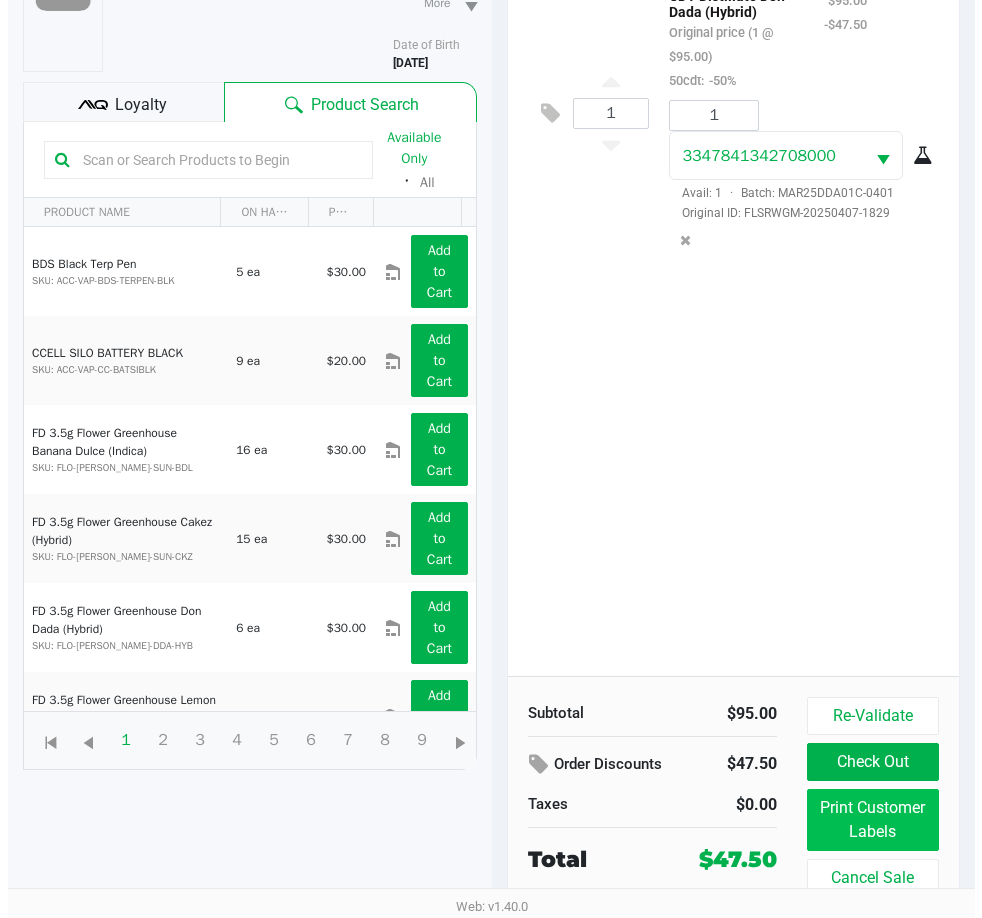 scroll, scrollTop: 0, scrollLeft: 0, axis: both 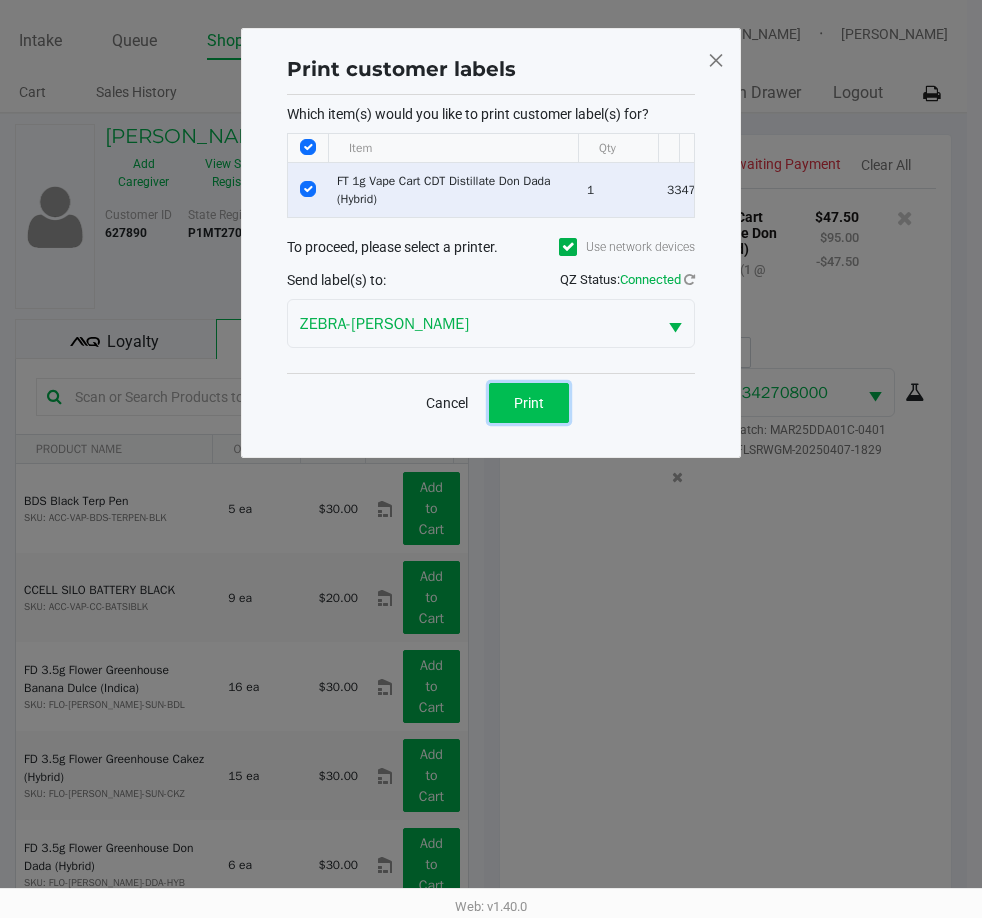 click on "Print" 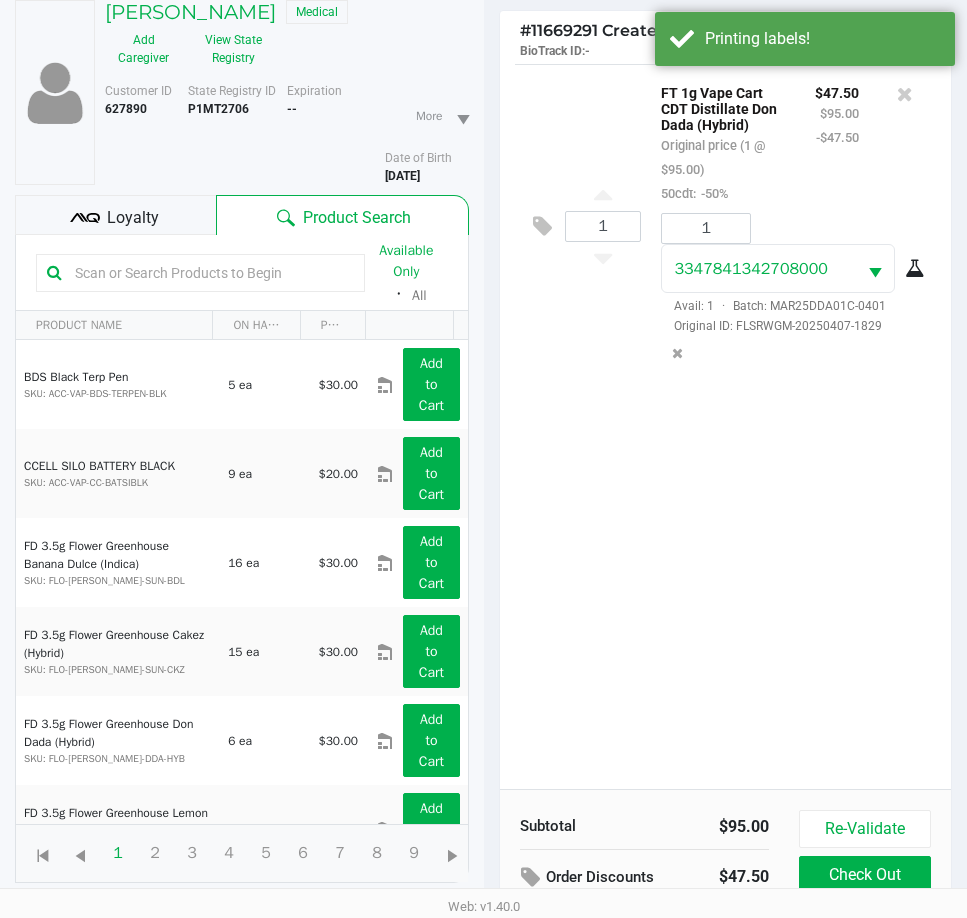 scroll, scrollTop: 261, scrollLeft: 0, axis: vertical 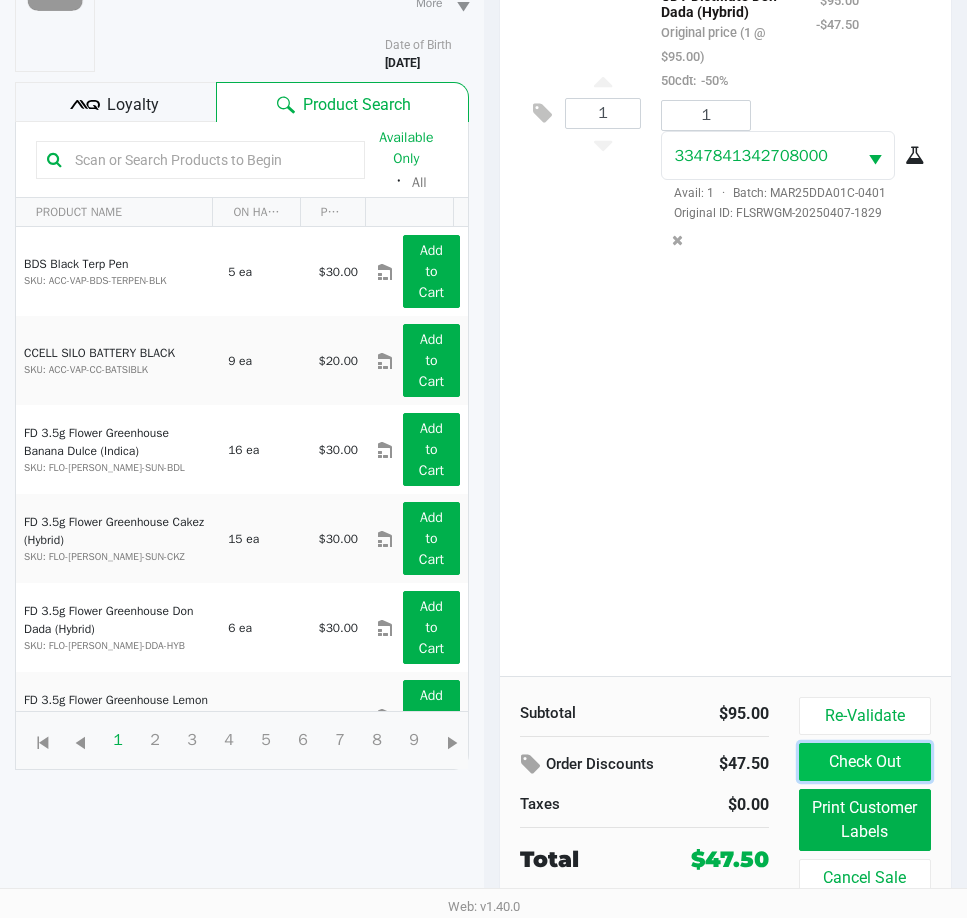click on "Check Out" 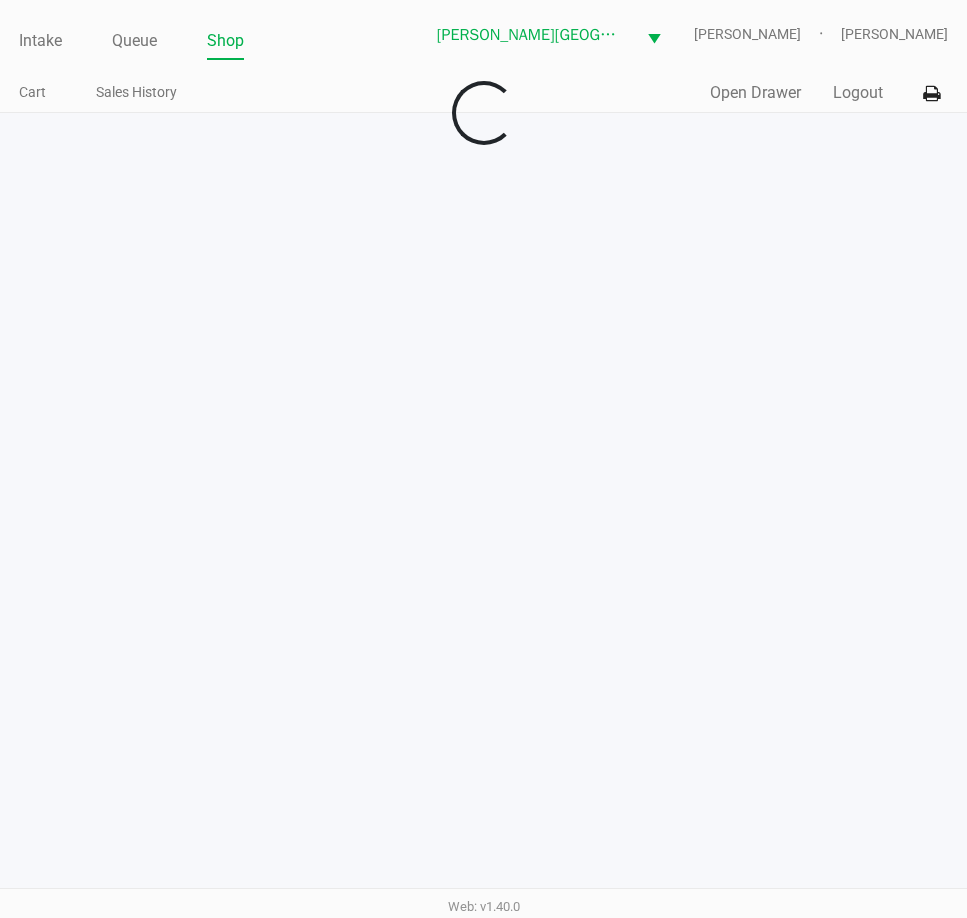 scroll, scrollTop: 0, scrollLeft: 0, axis: both 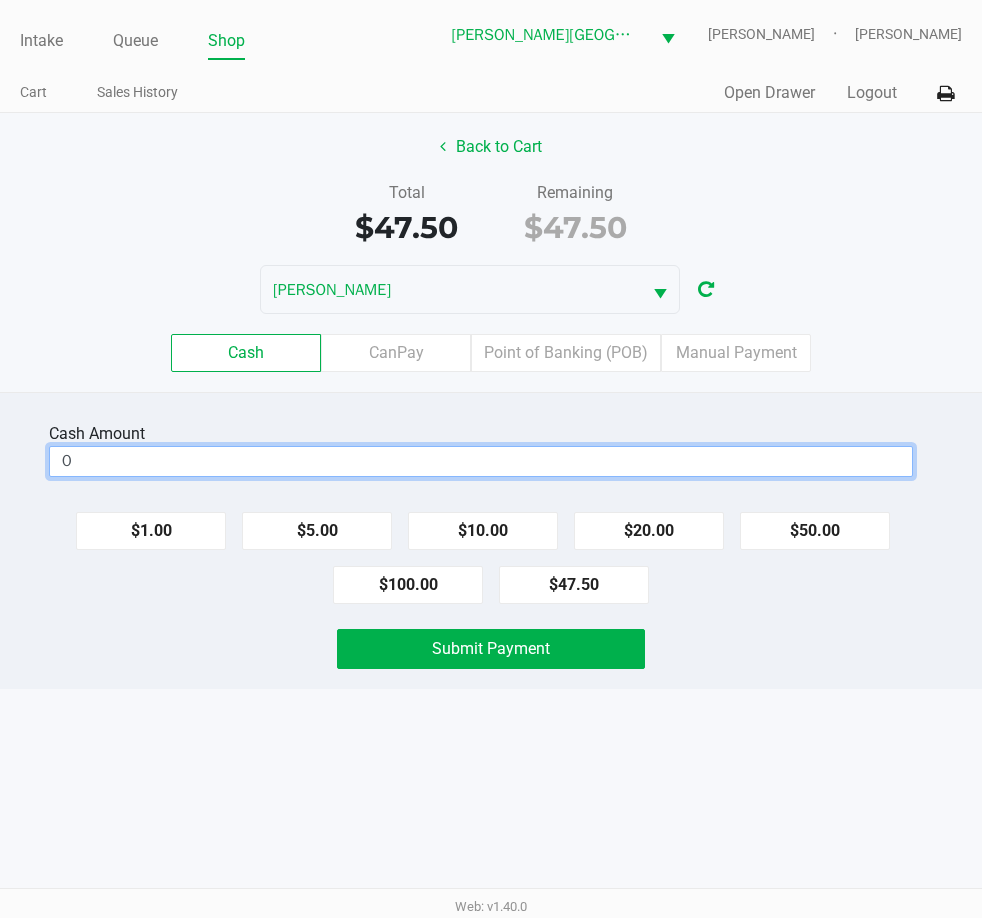 click on "0" at bounding box center (481, 461) 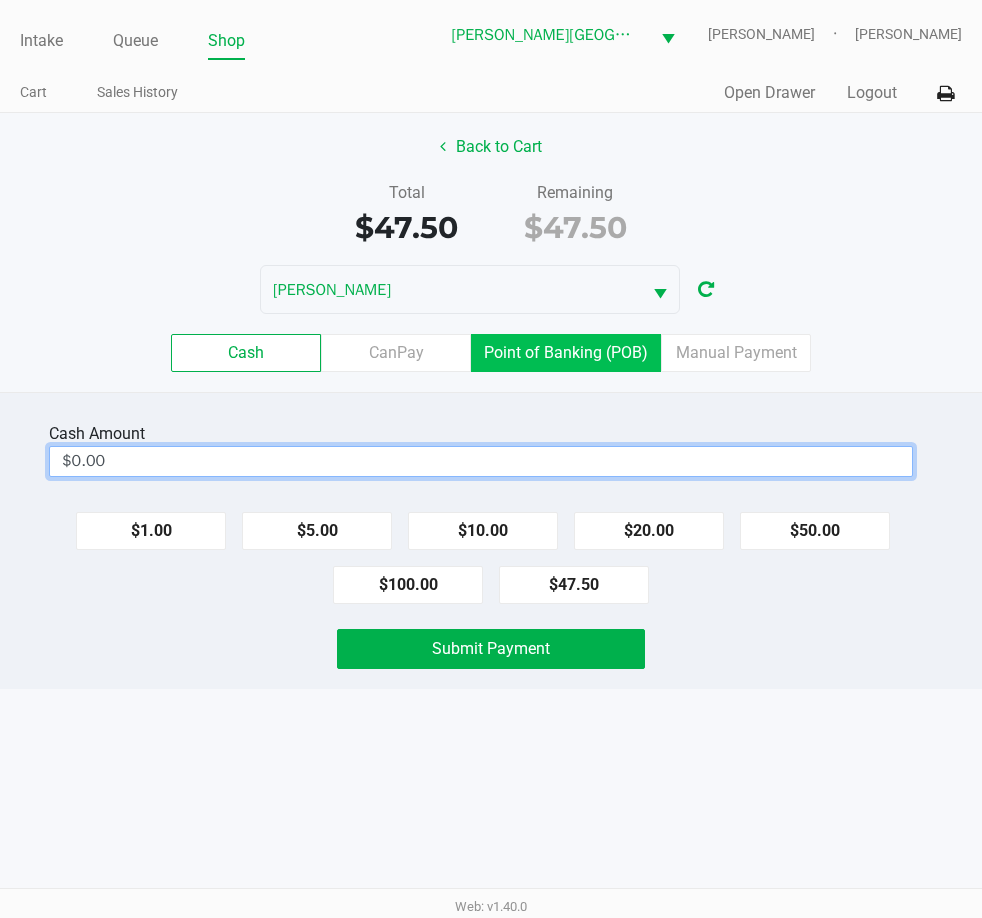 click on "Point of Banking (POB)" 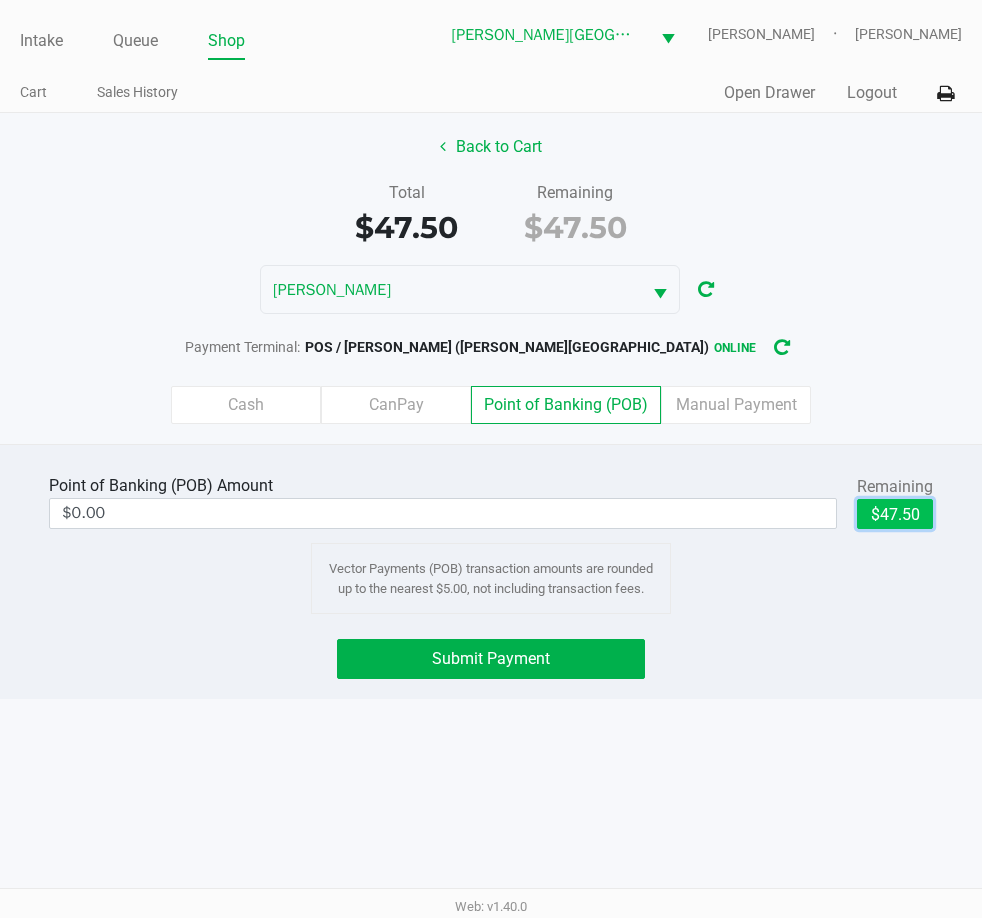 click on "$47.50" 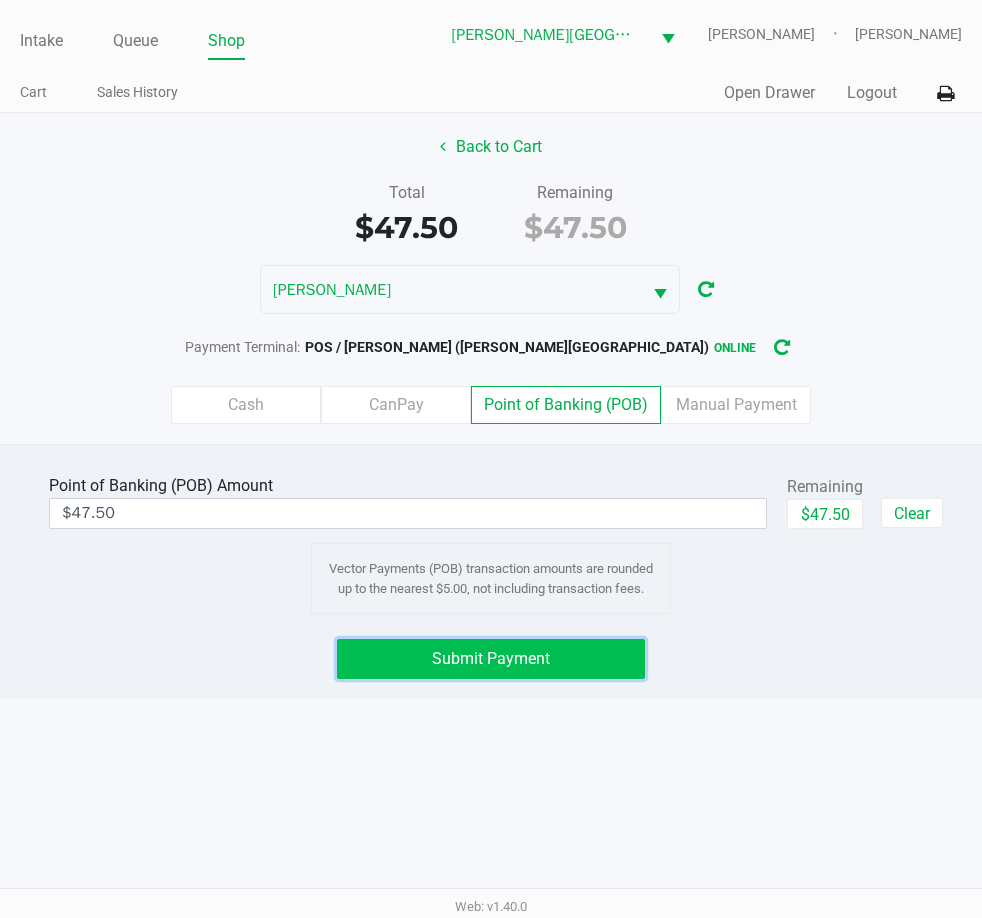 click on "Submit Payment" 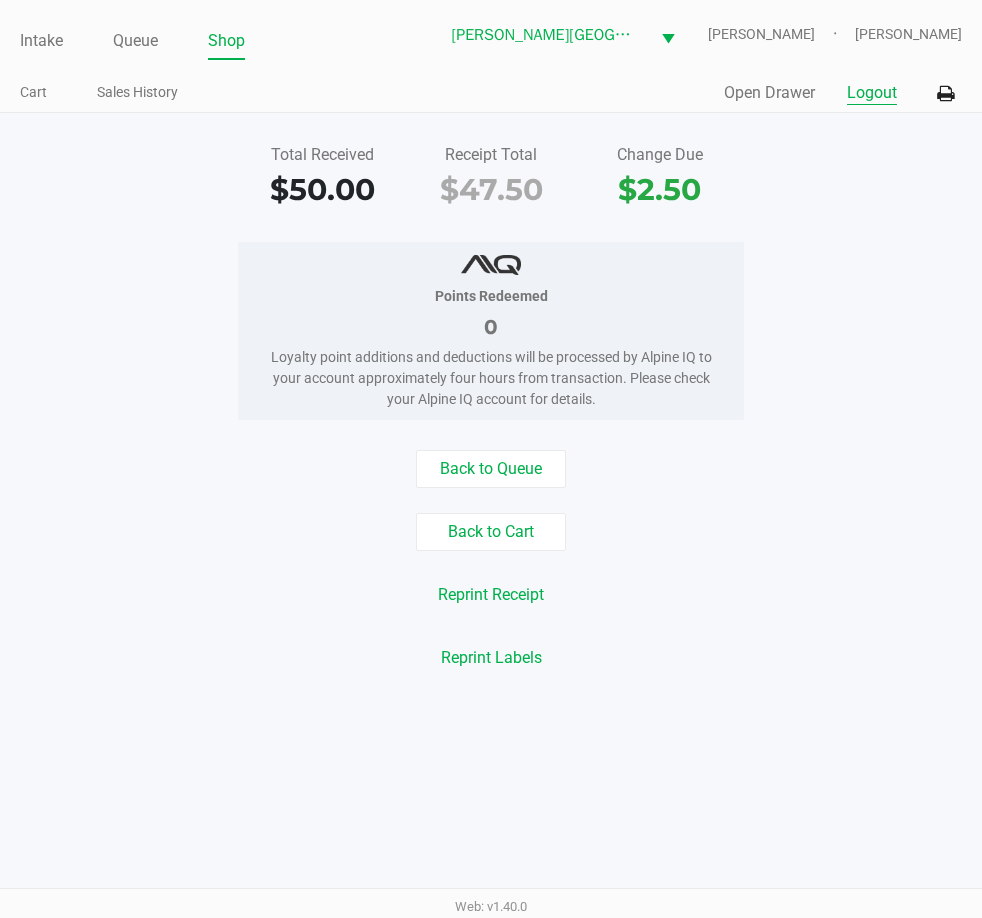 drag, startPoint x: 868, startPoint y: 93, endPoint x: 717, endPoint y: 112, distance: 152.19067 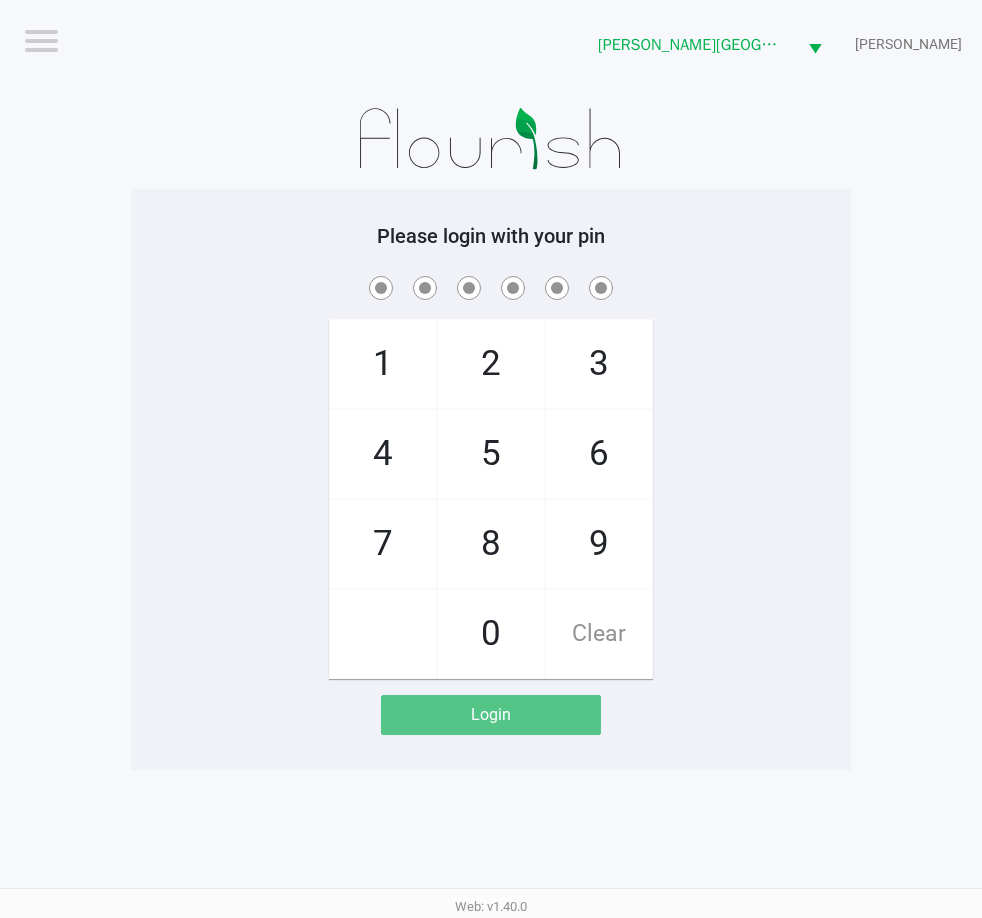 click on "1   4   7       2   5   8   0   3   6   9   Clear" 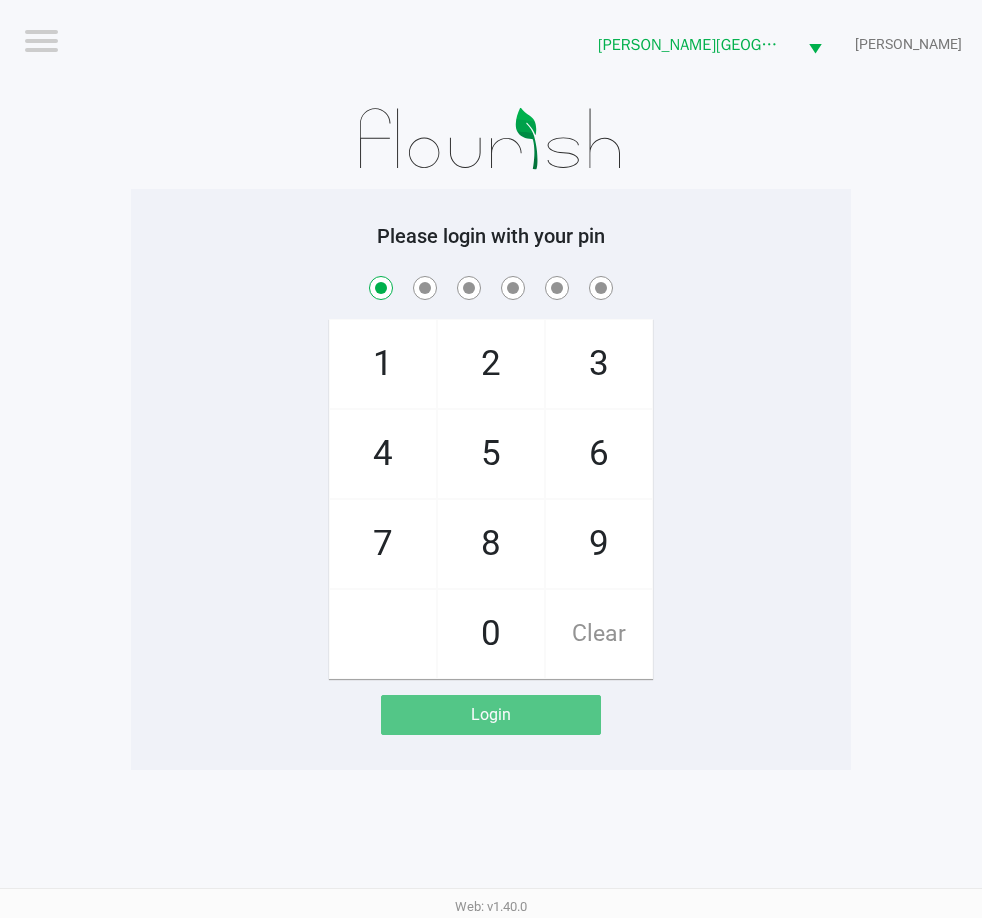checkbox on "true" 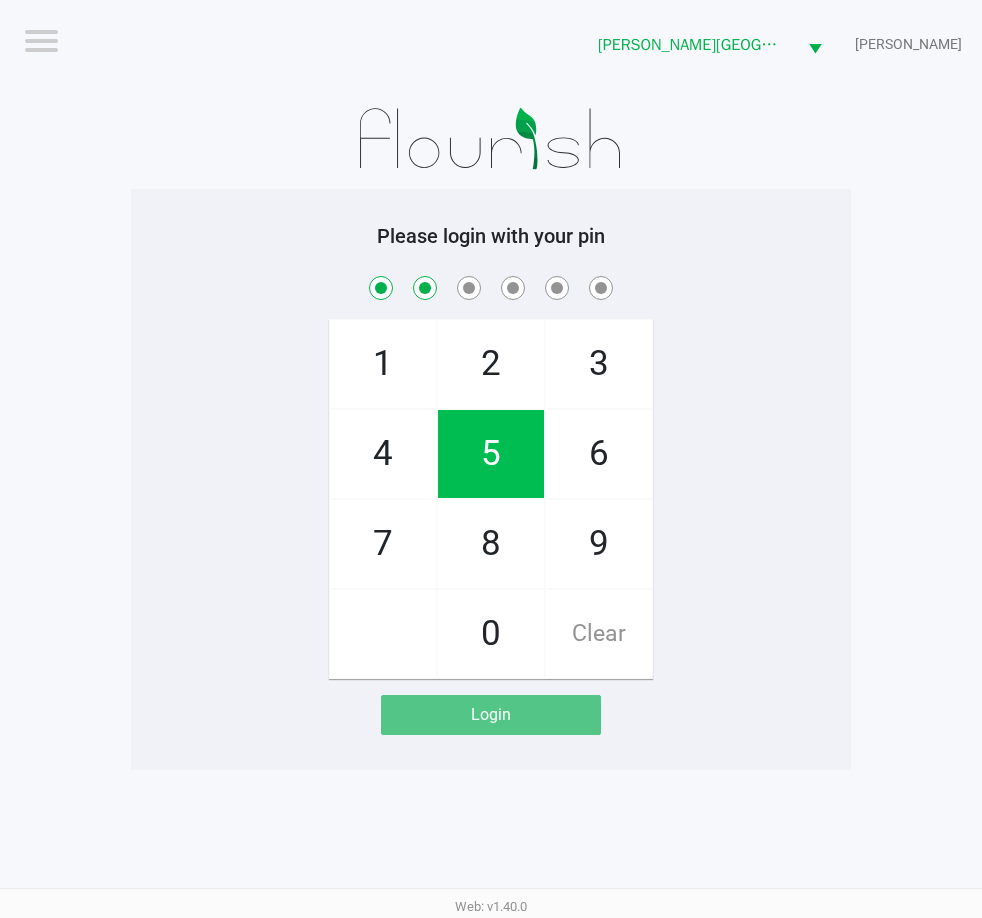 checkbox on "true" 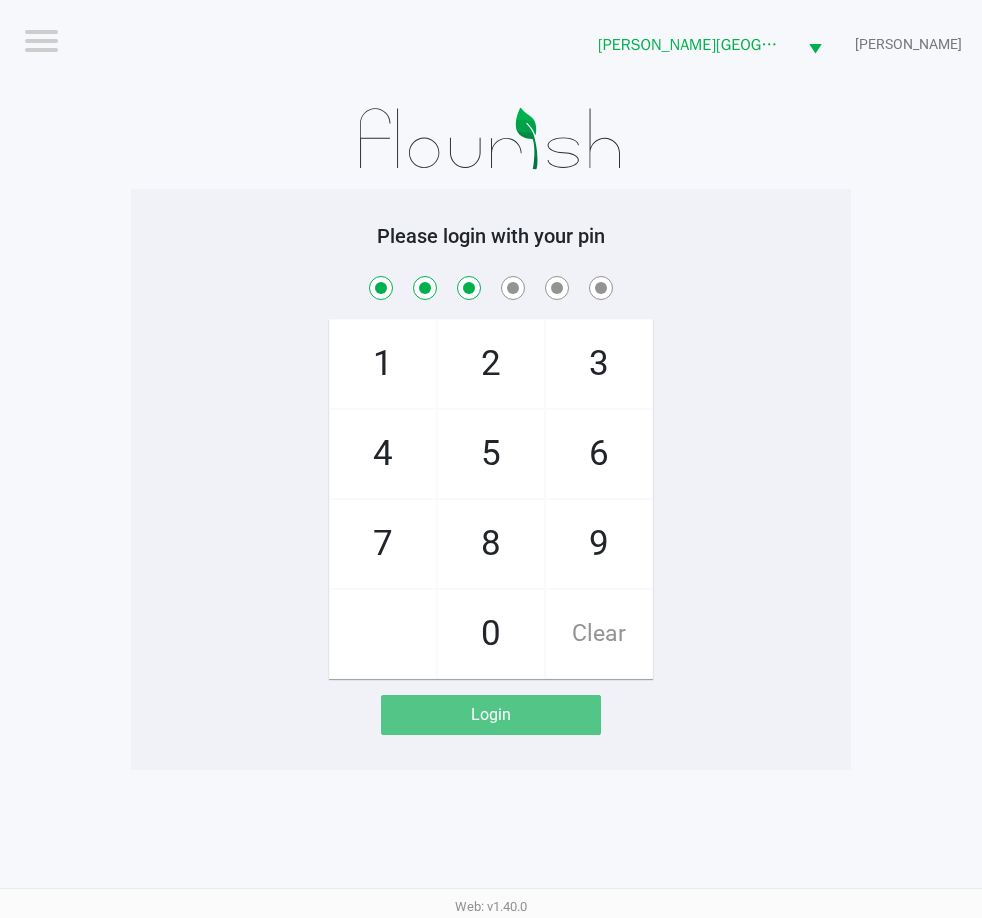 checkbox on "true" 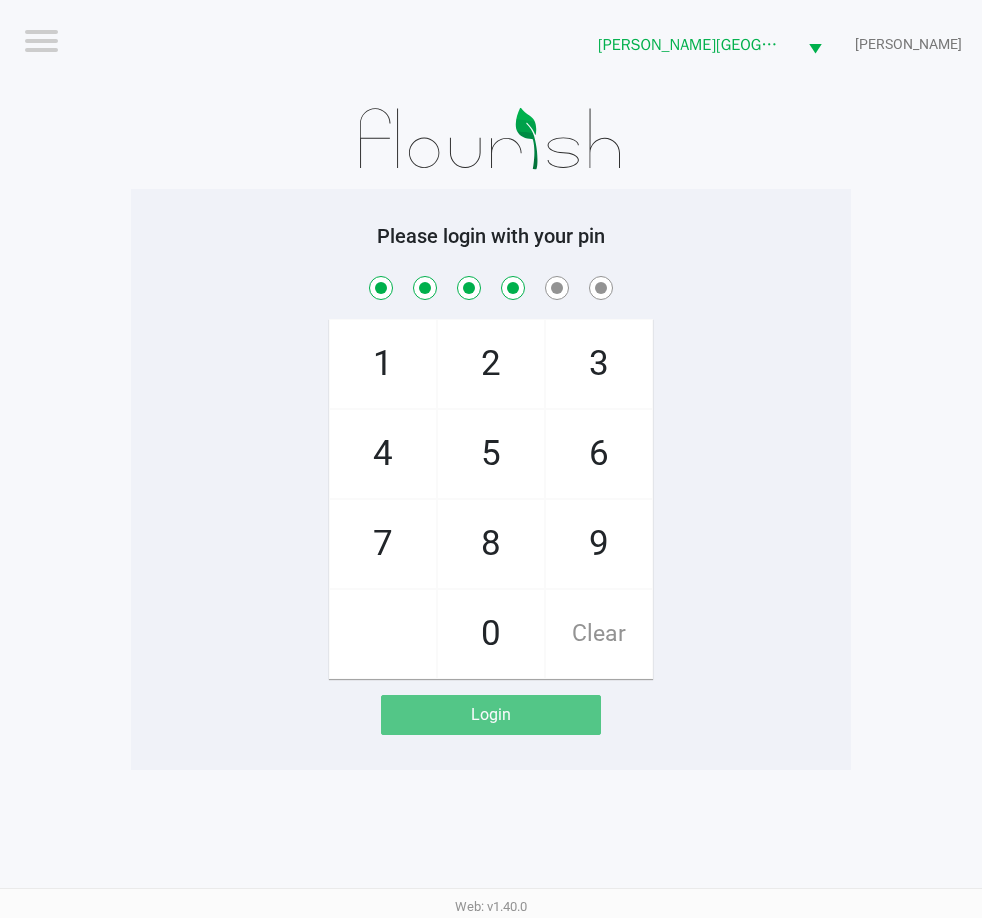 checkbox on "true" 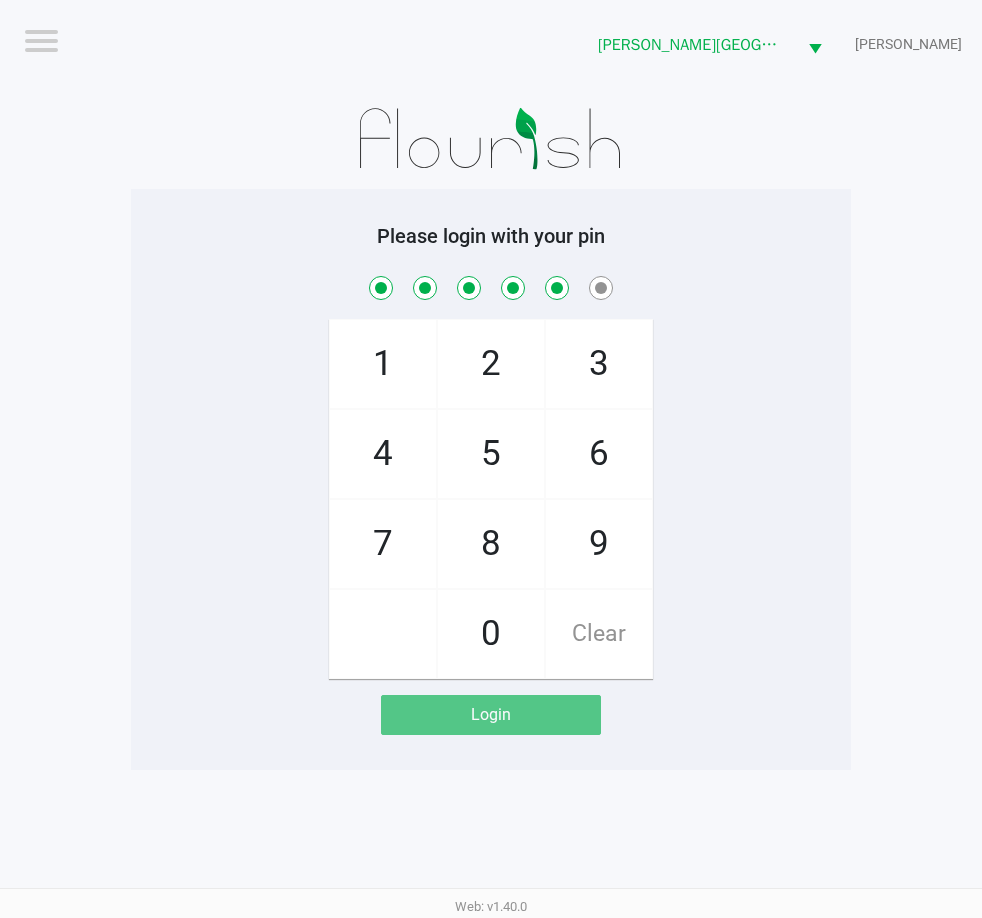 checkbox on "true" 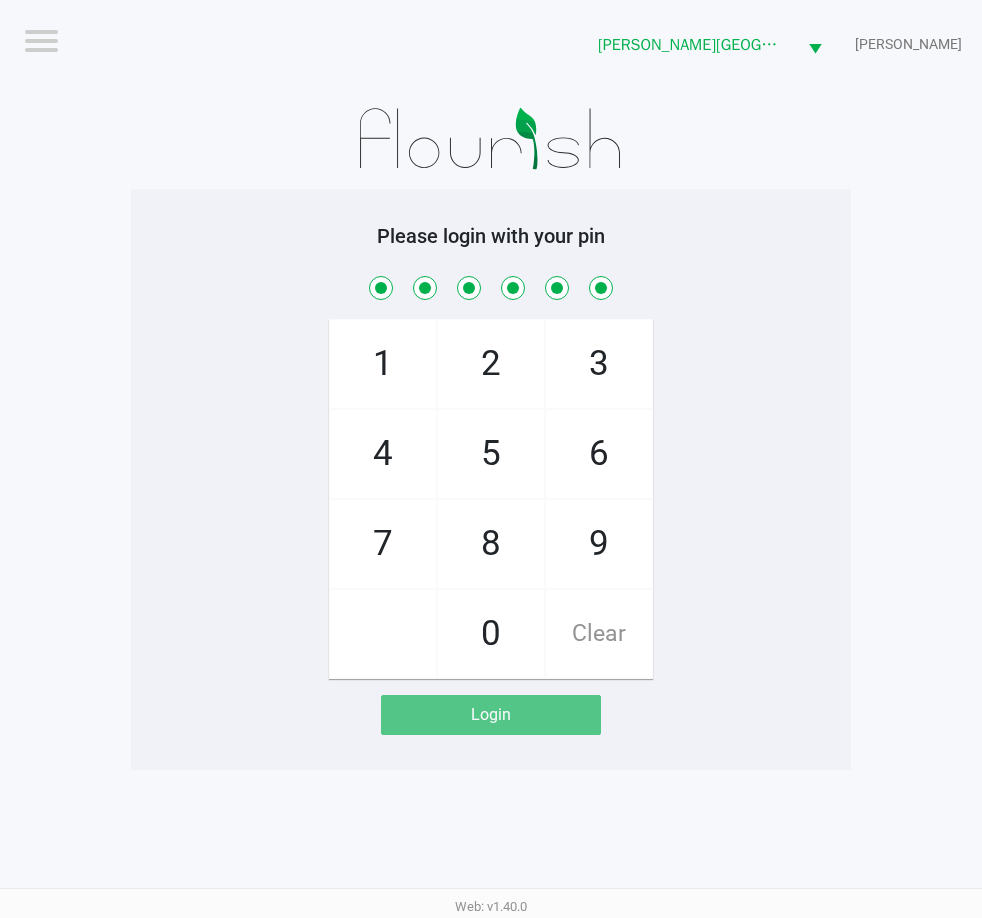 checkbox on "true" 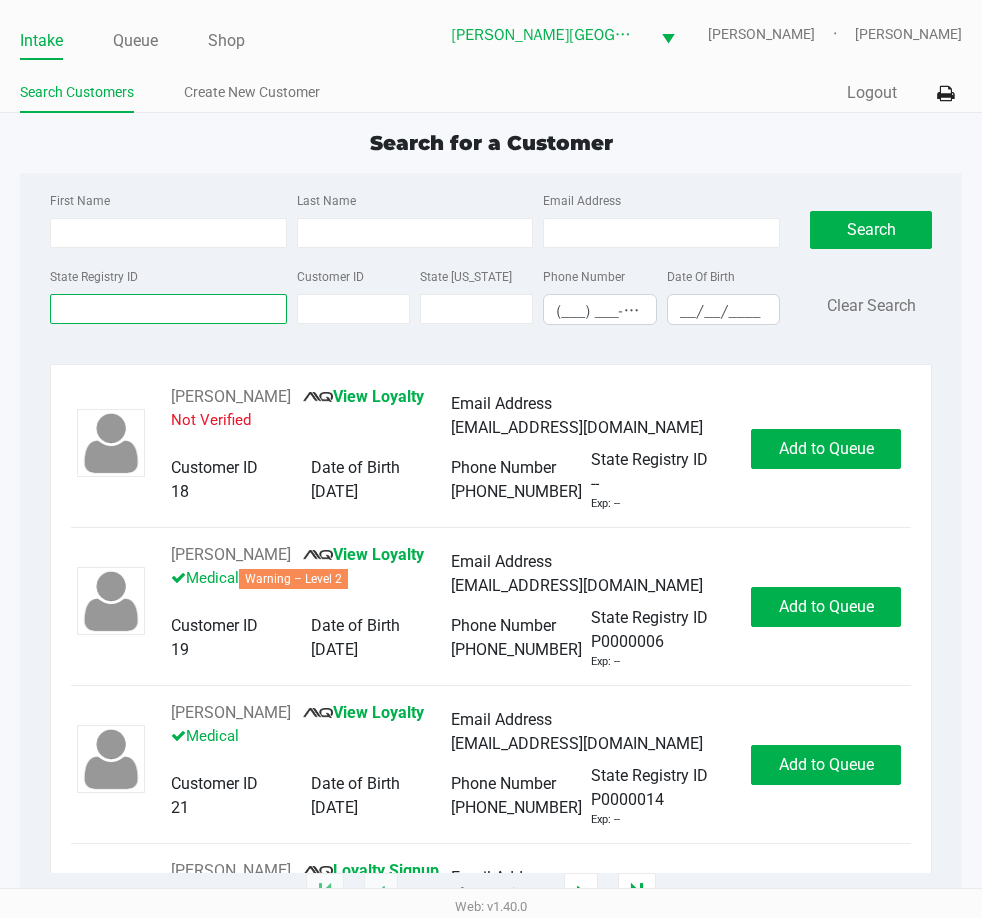 click on "State Registry ID" at bounding box center (168, 309) 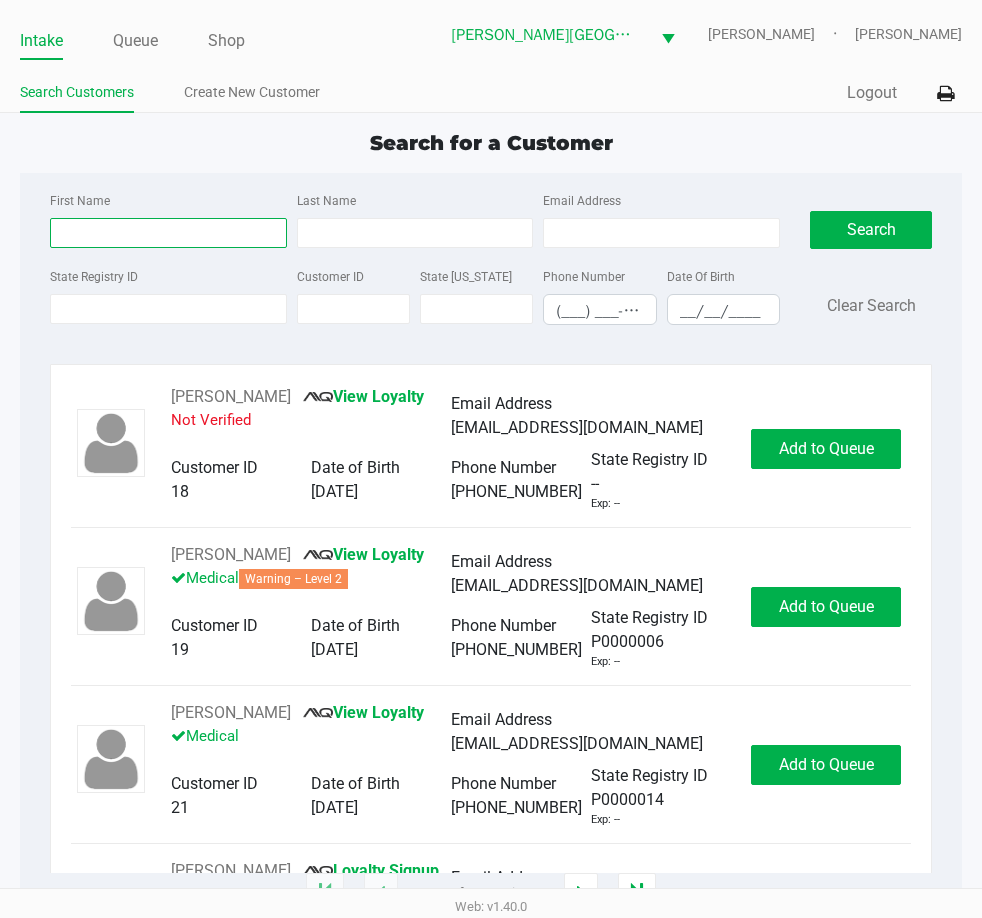drag, startPoint x: 131, startPoint y: 233, endPoint x: 140, endPoint y: 159, distance: 74.54529 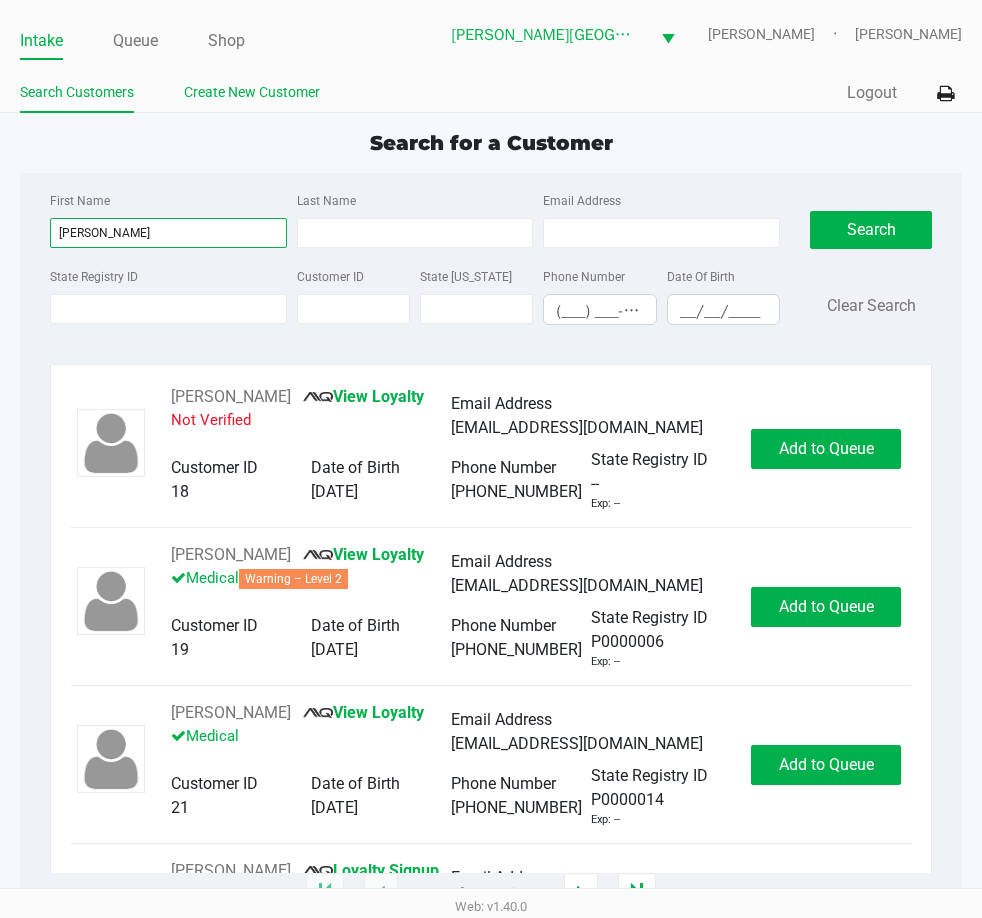 type on "marcus" 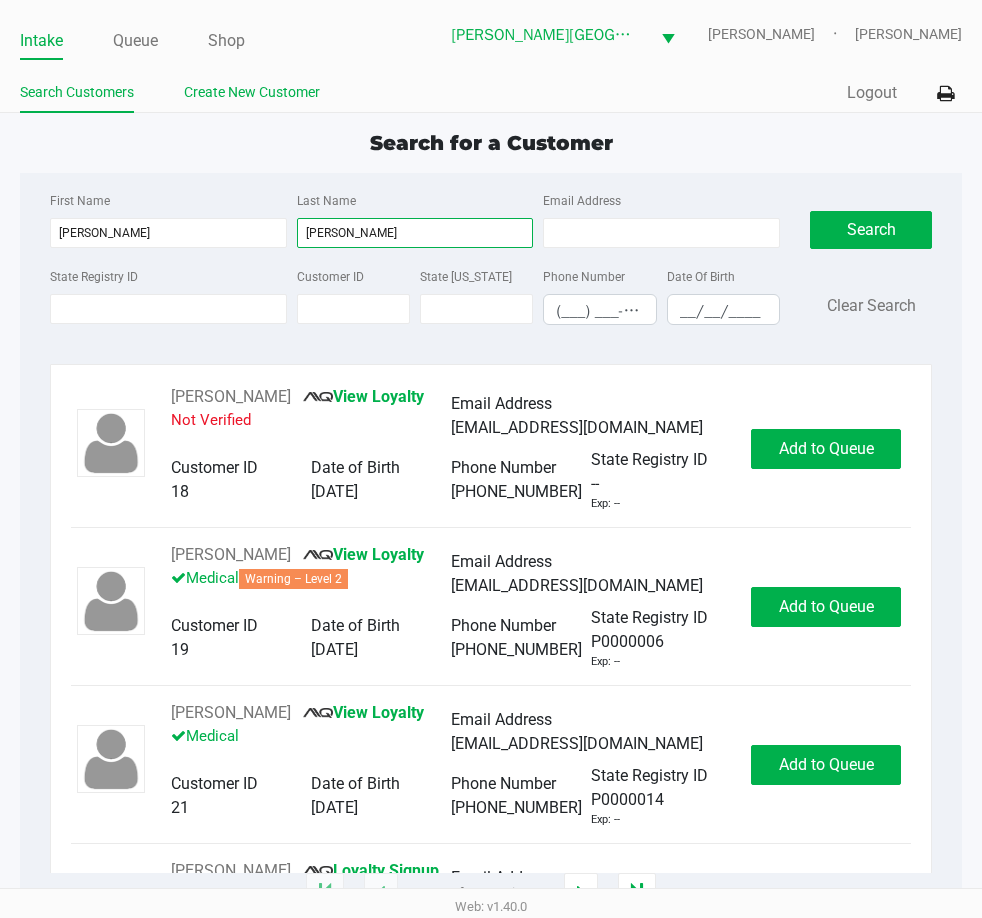type on "bickle" 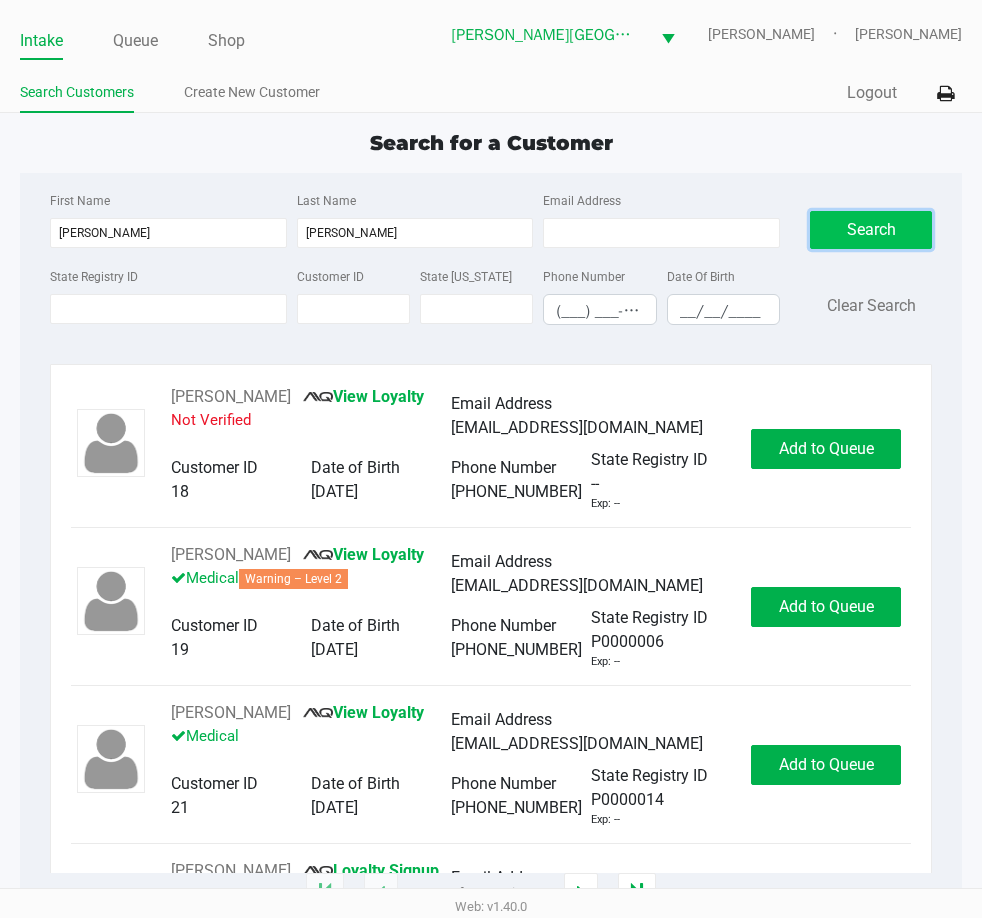 click on "Search" 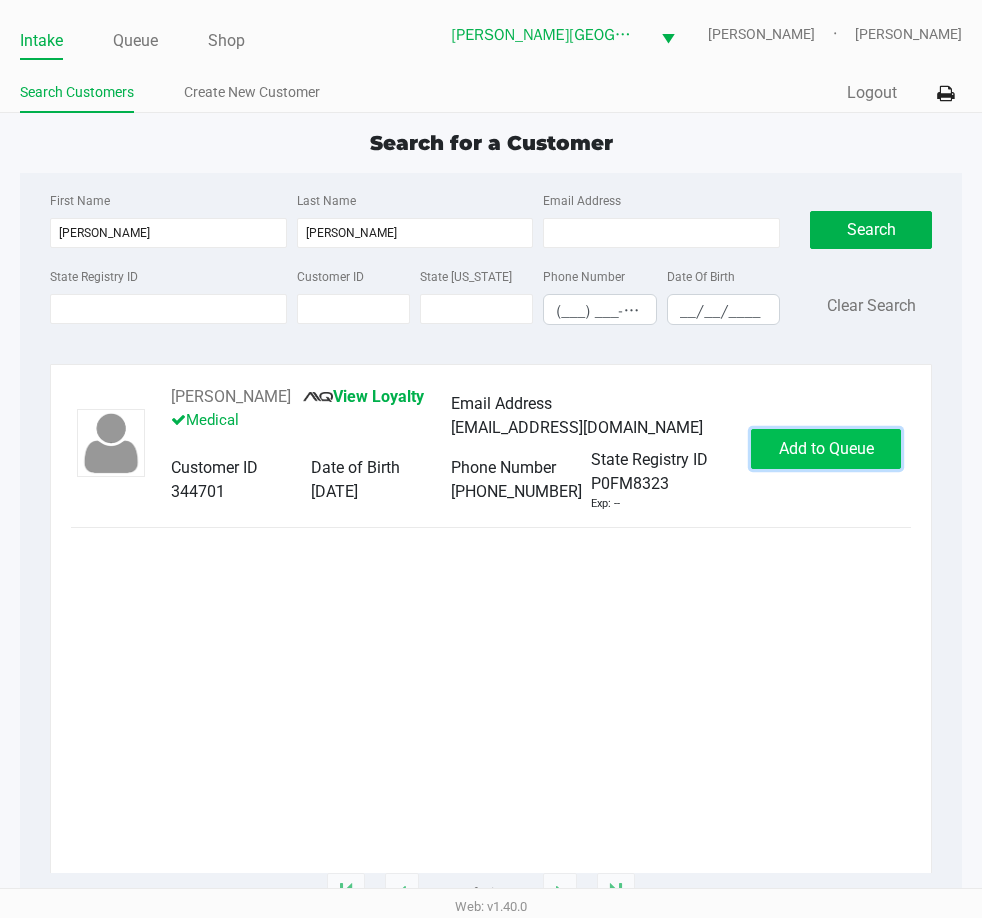 click on "Add to Queue" 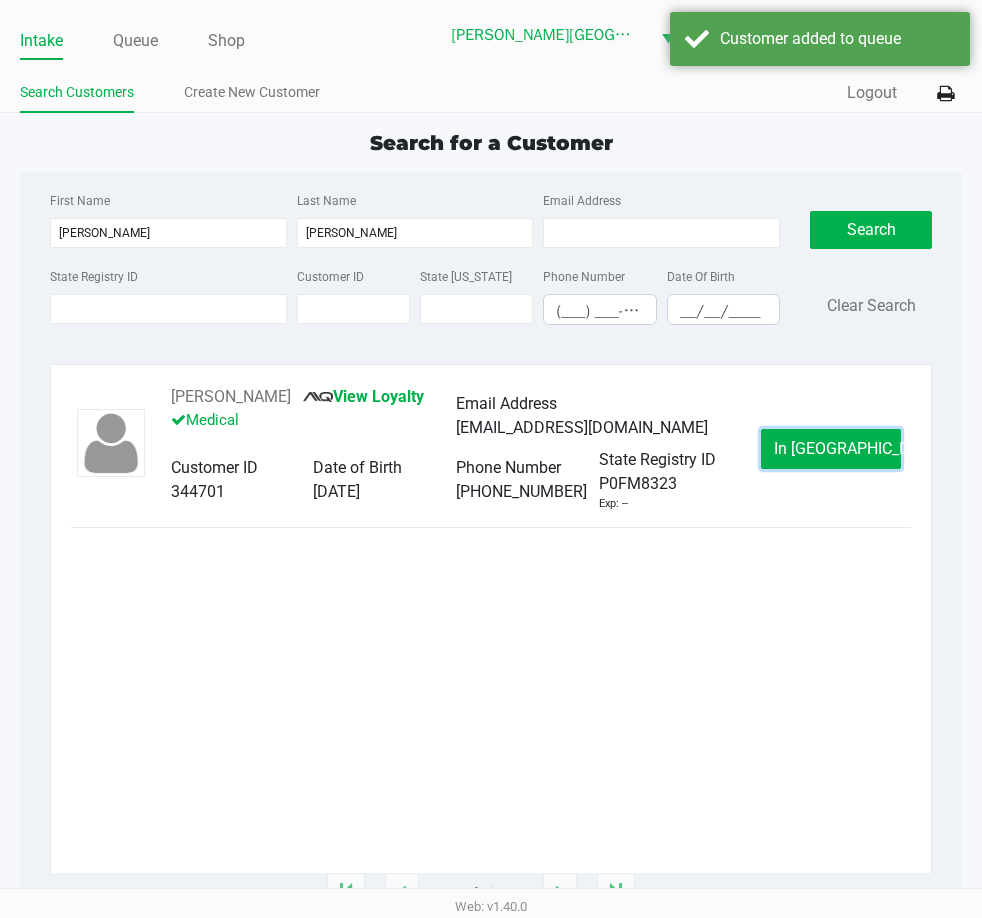 click on "In Queue" 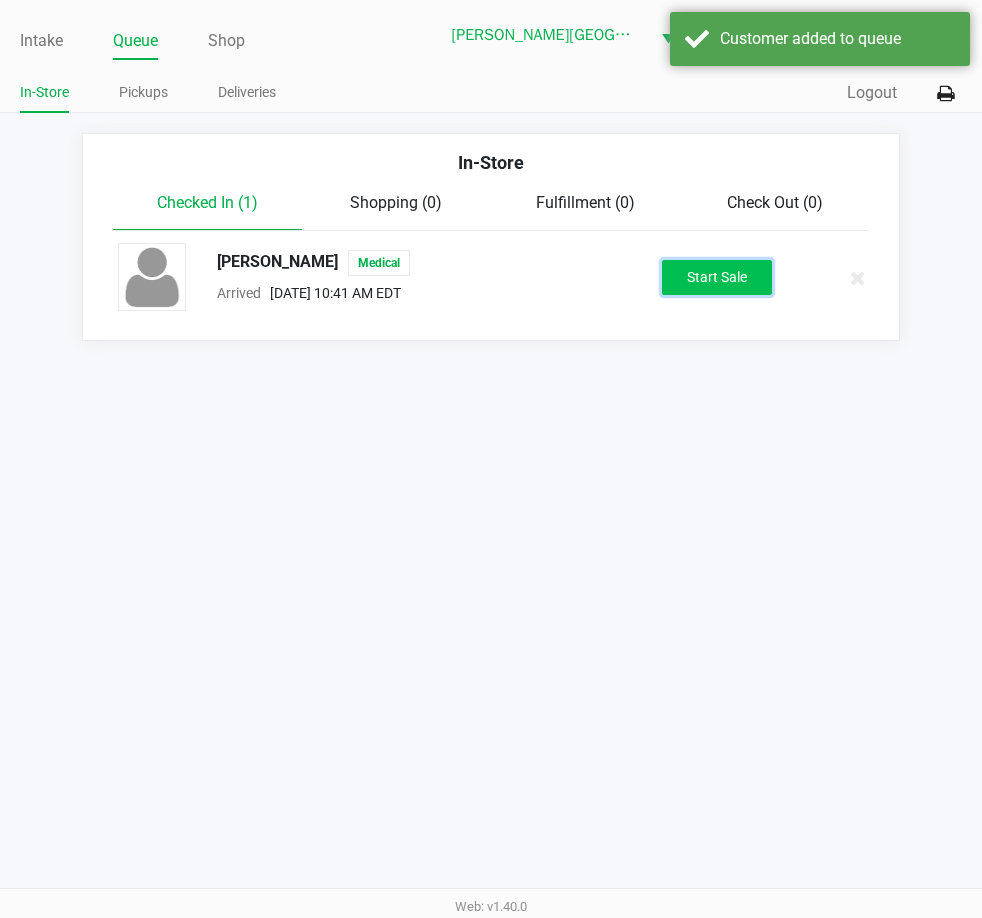 click on "Start Sale" 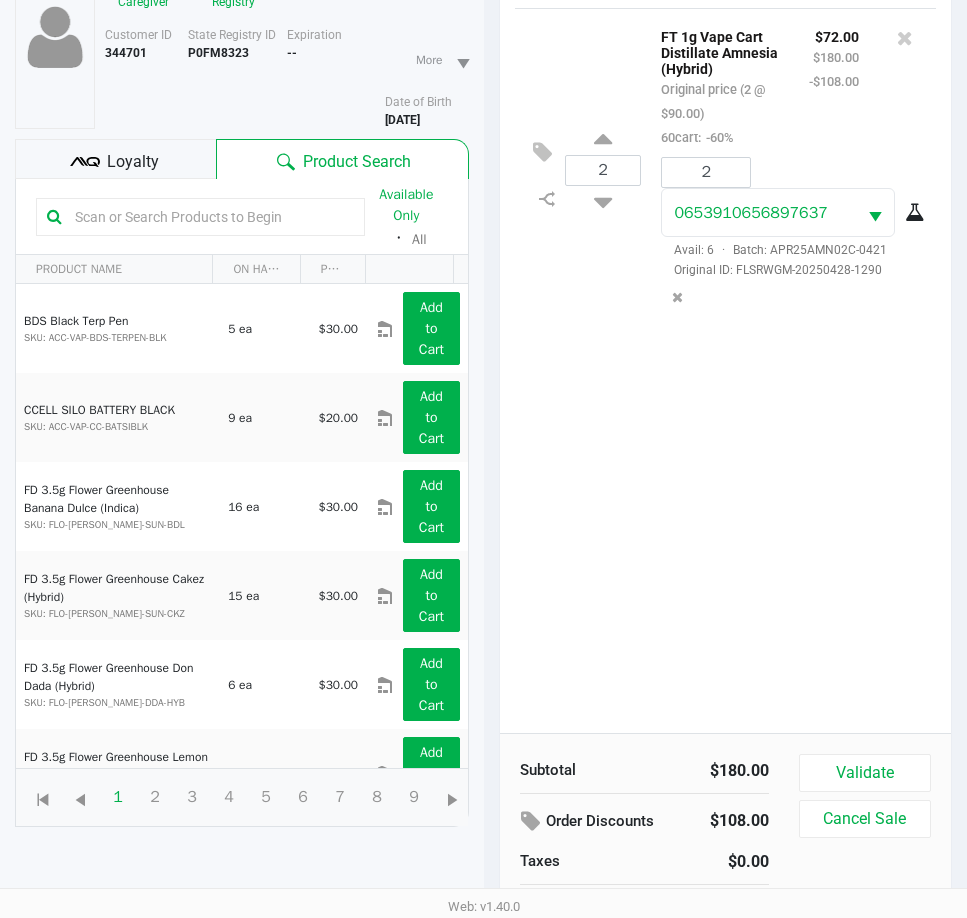 scroll, scrollTop: 216, scrollLeft: 0, axis: vertical 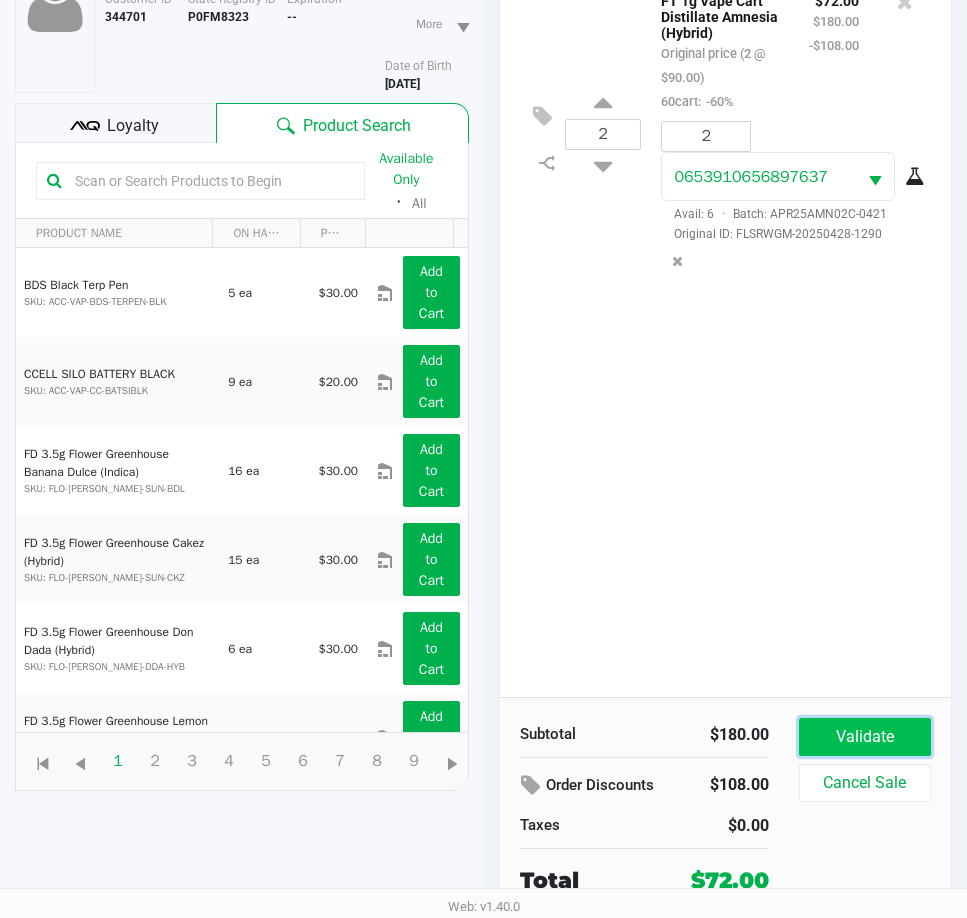 click on "Validate" 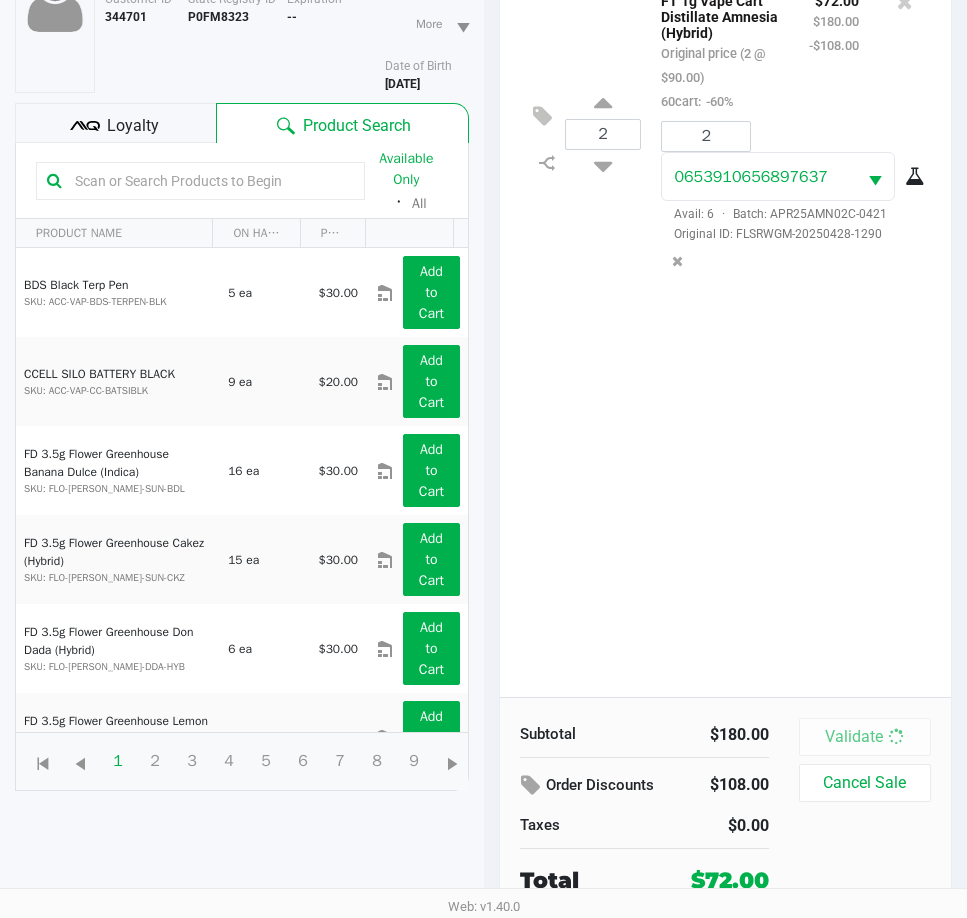 scroll, scrollTop: 0, scrollLeft: 0, axis: both 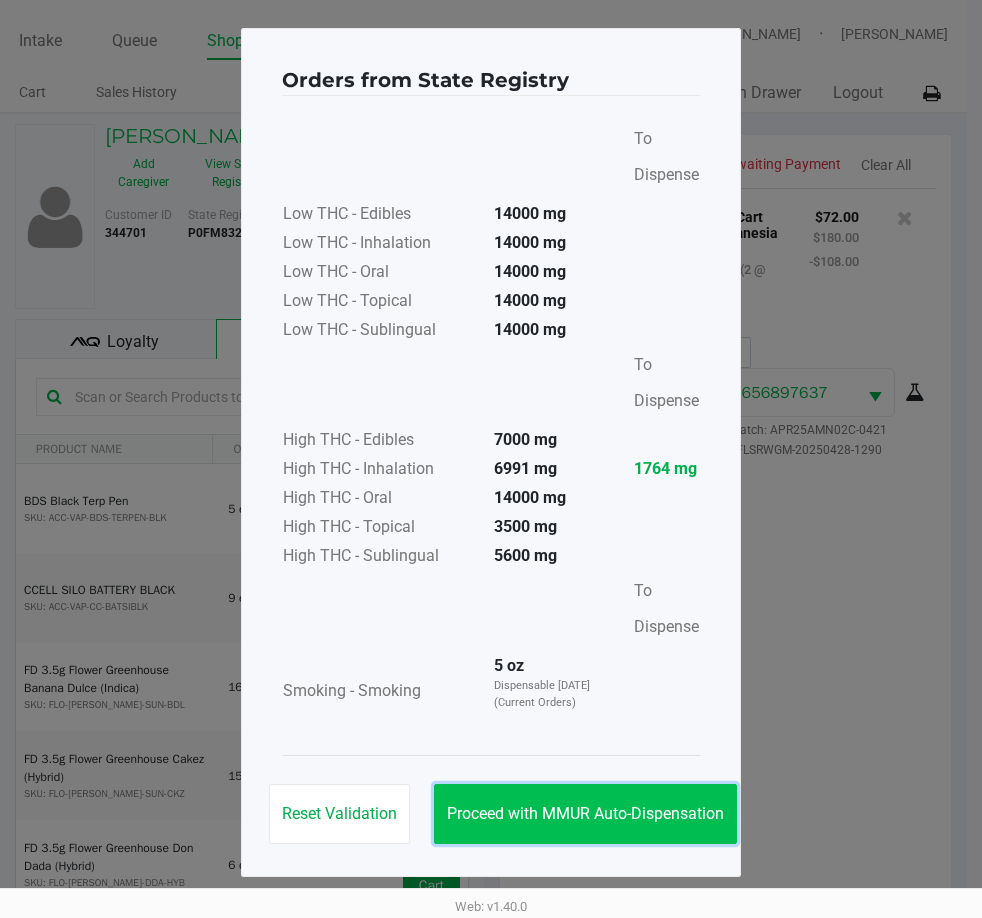 drag, startPoint x: 654, startPoint y: 816, endPoint x: 665, endPoint y: 800, distance: 19.416489 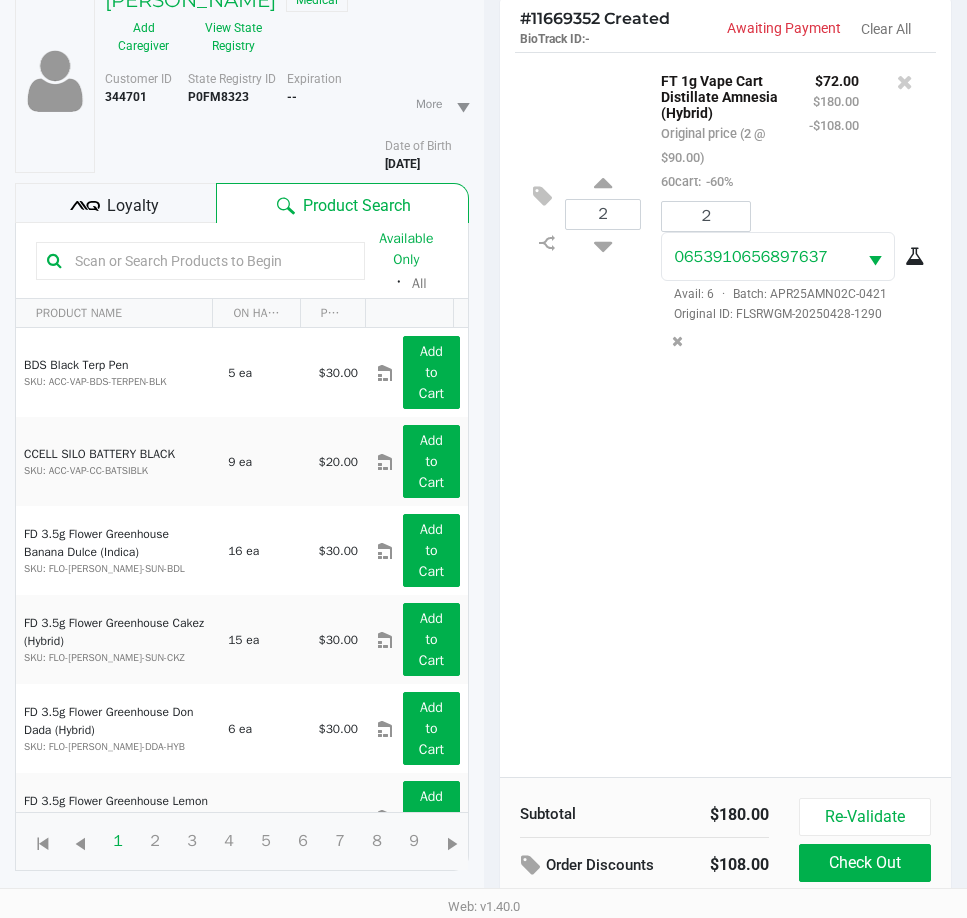scroll, scrollTop: 261, scrollLeft: 0, axis: vertical 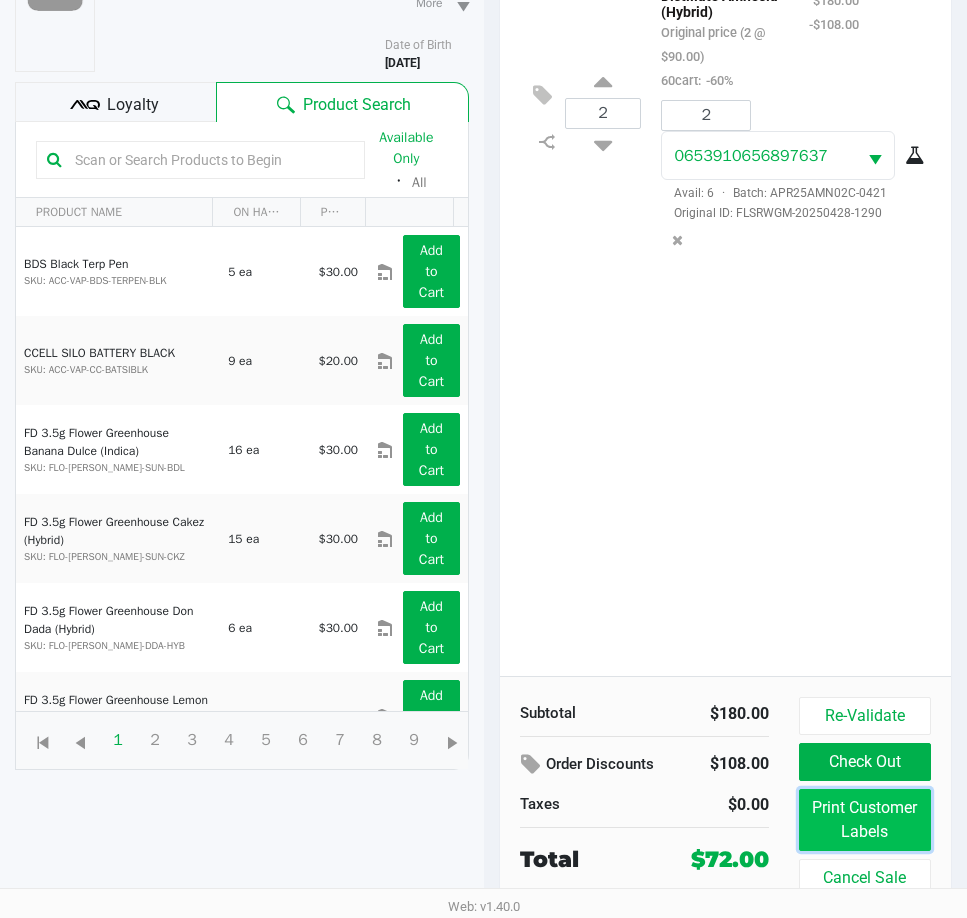 click on "Print Customer Labels" 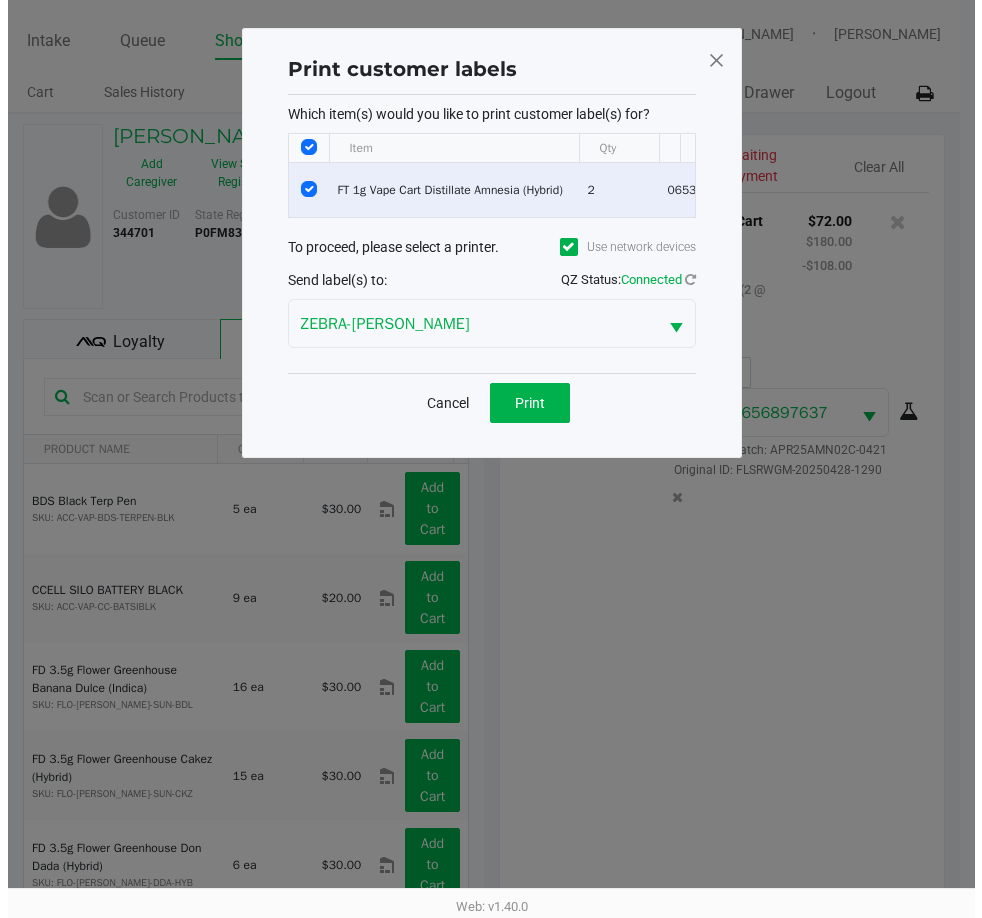 scroll, scrollTop: 0, scrollLeft: 0, axis: both 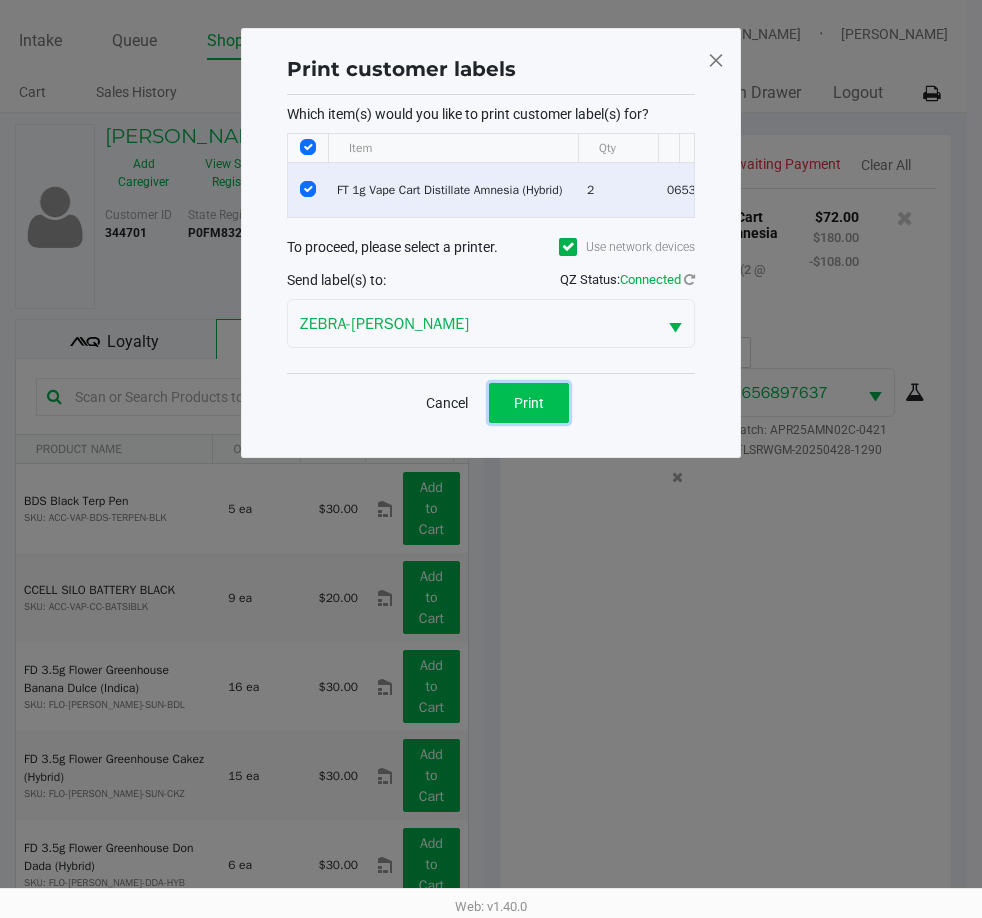 click on "Print" 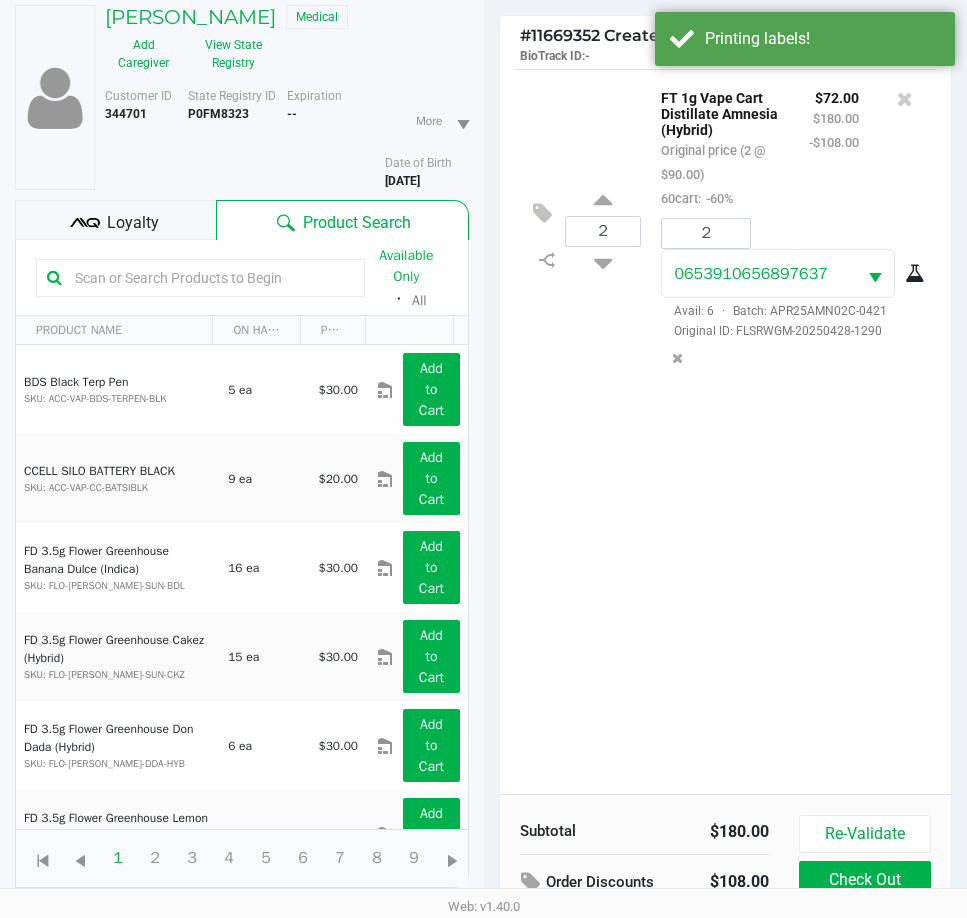 scroll, scrollTop: 261, scrollLeft: 0, axis: vertical 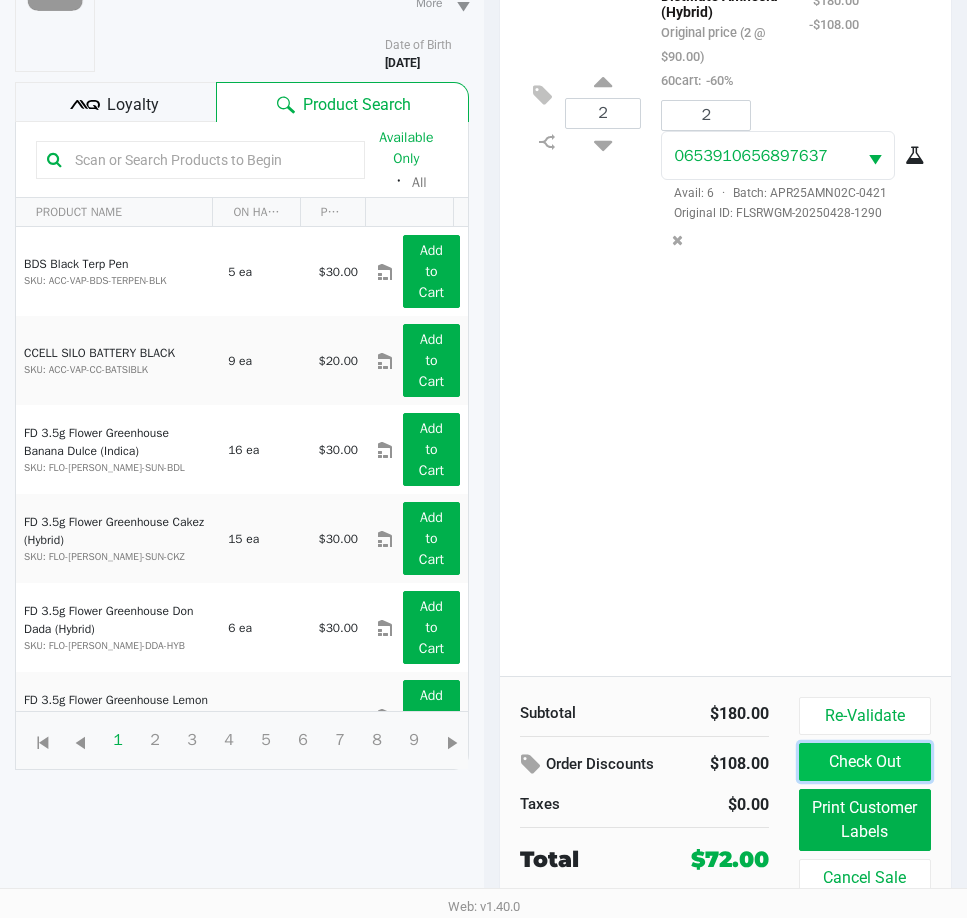 click on "Check Out" 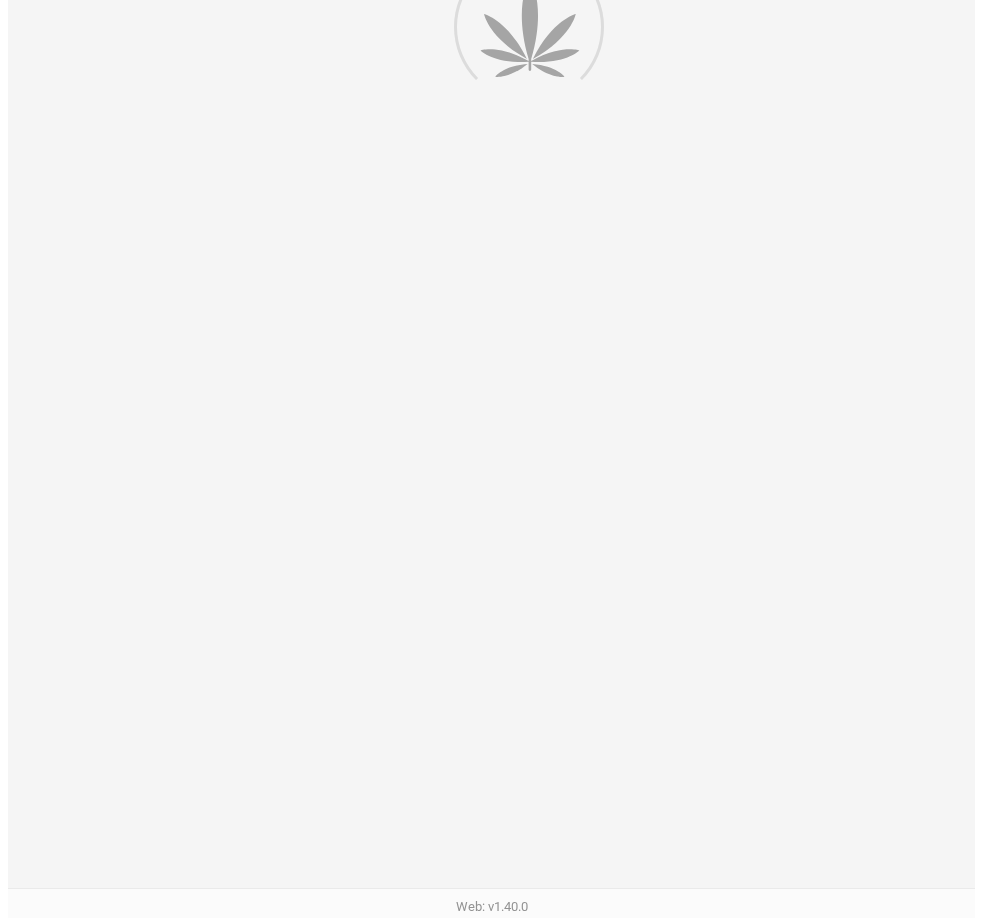 scroll, scrollTop: 0, scrollLeft: 0, axis: both 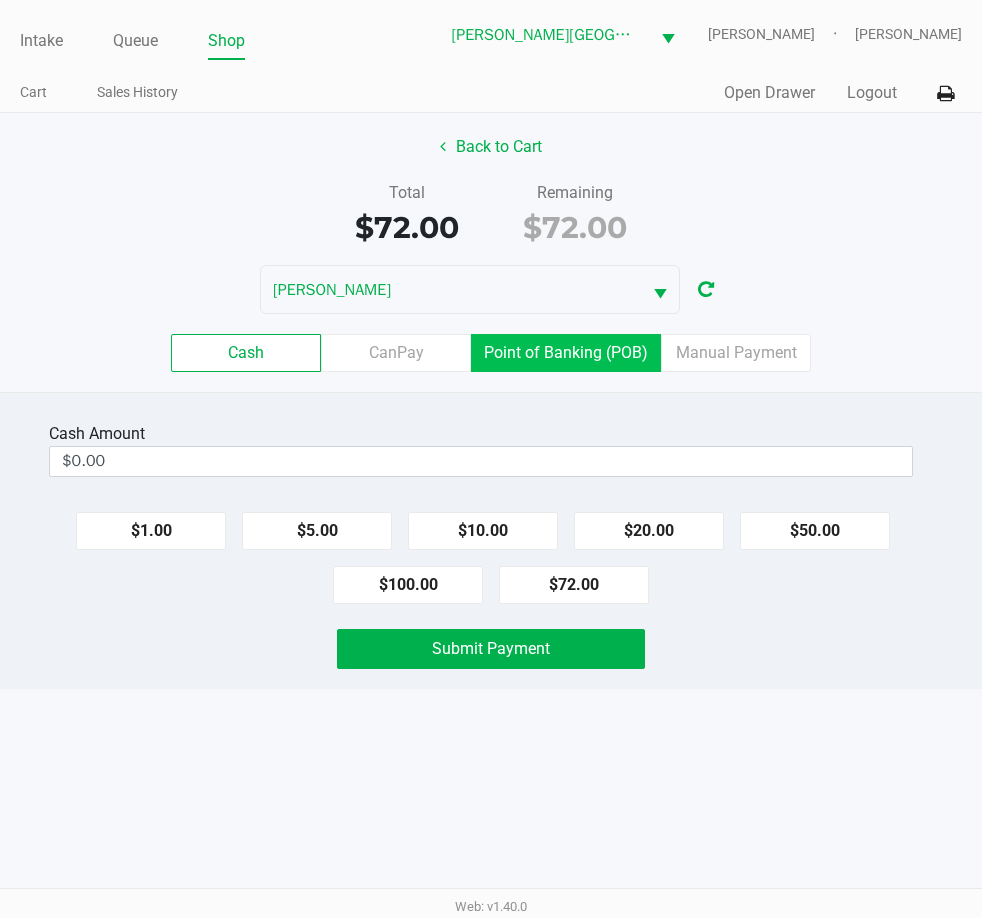 click on "Point of Banking (POB)" 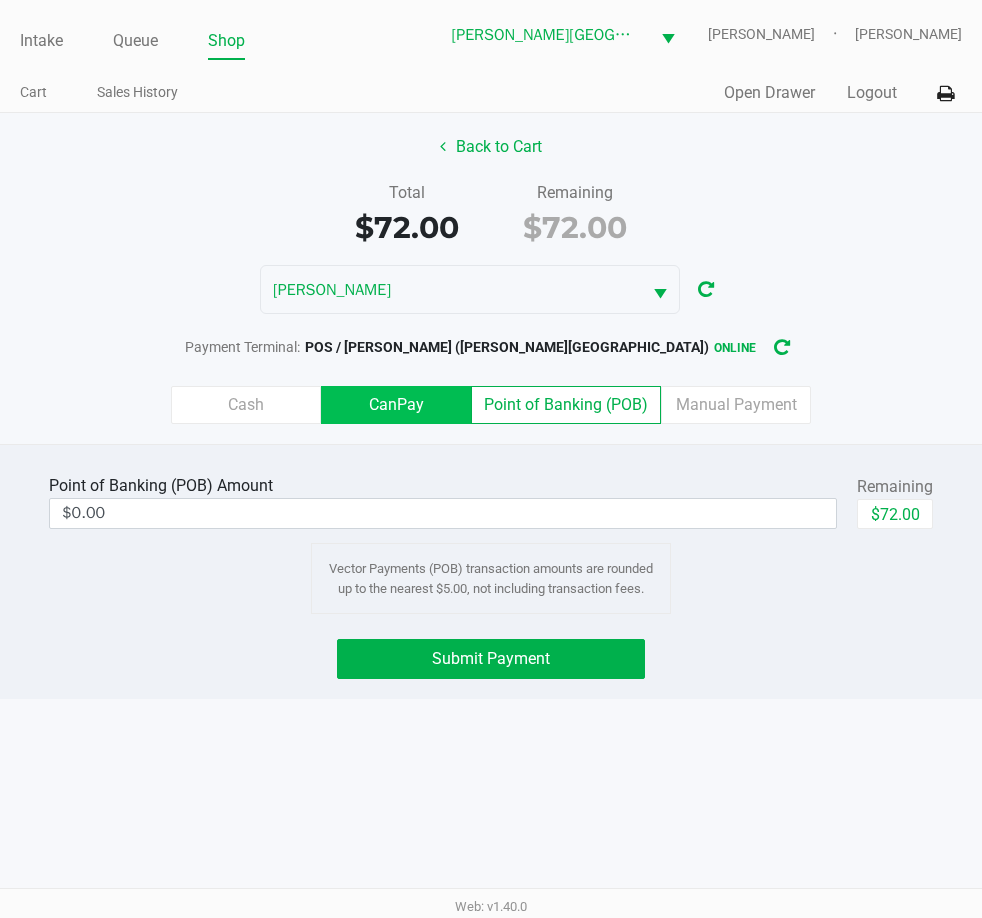 click on "CanPay" 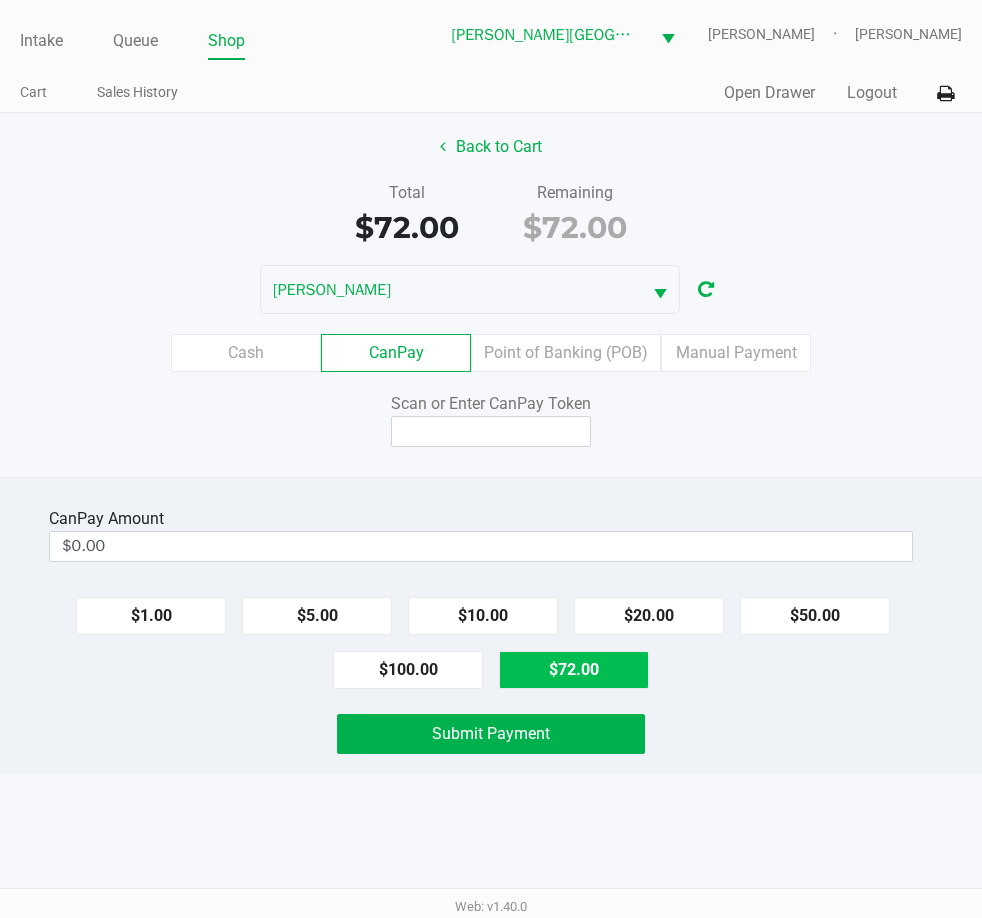 click on "$72.00" 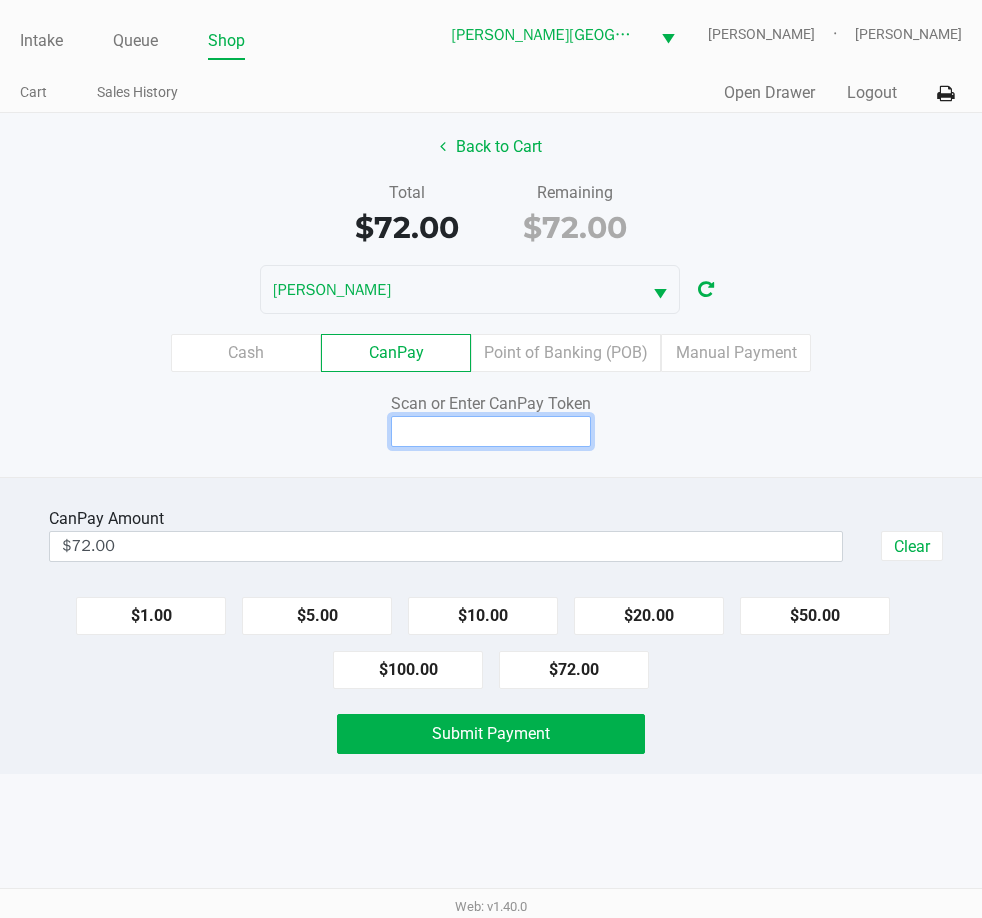 click 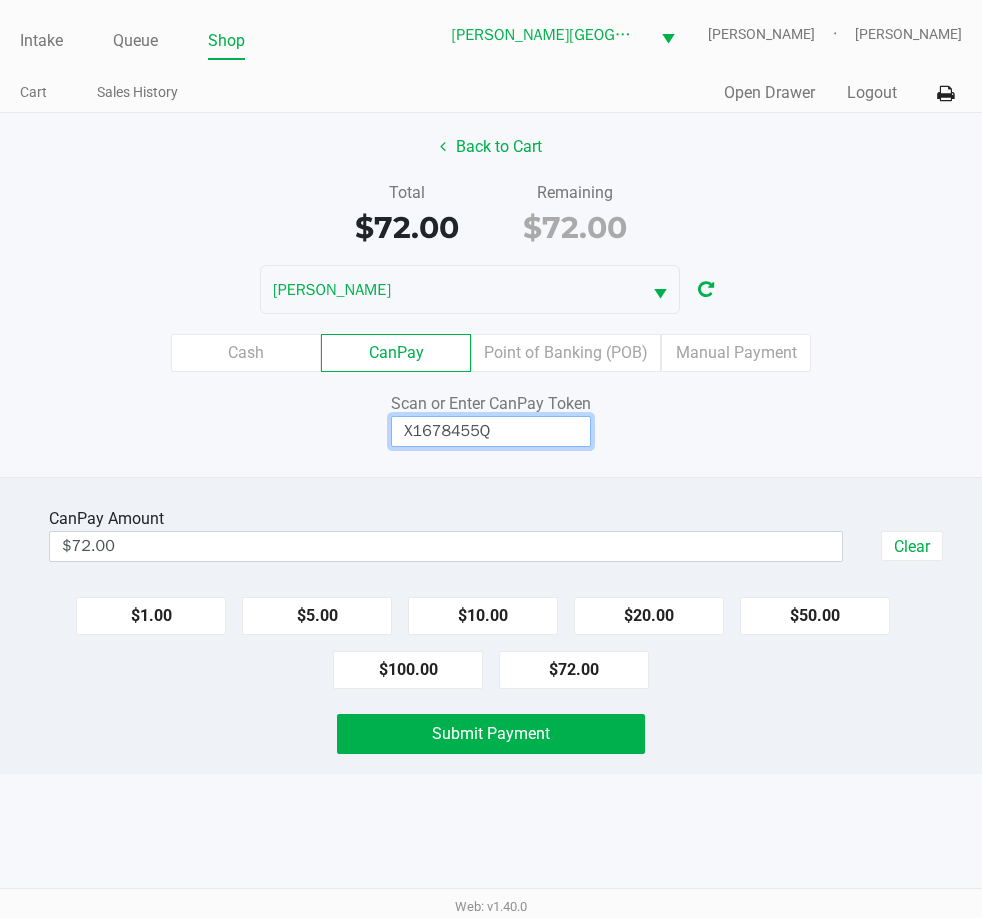 type on "X1678455Q" 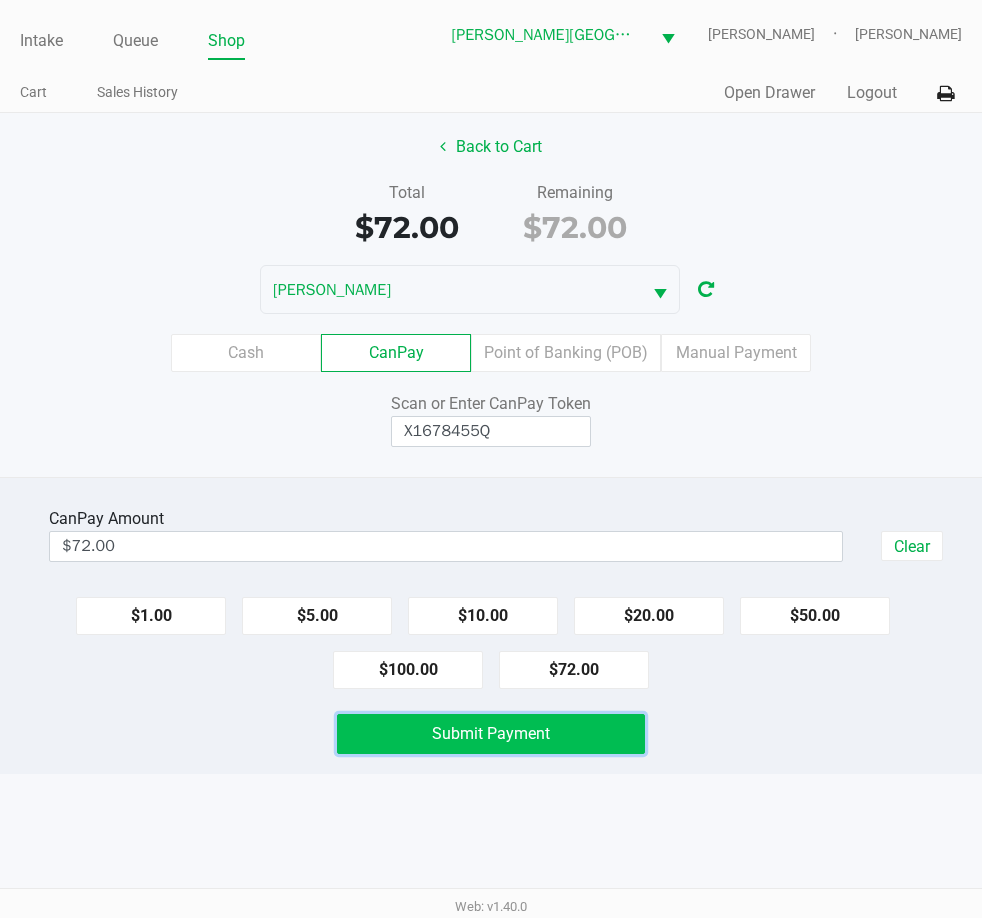 click on "Submit Payment" 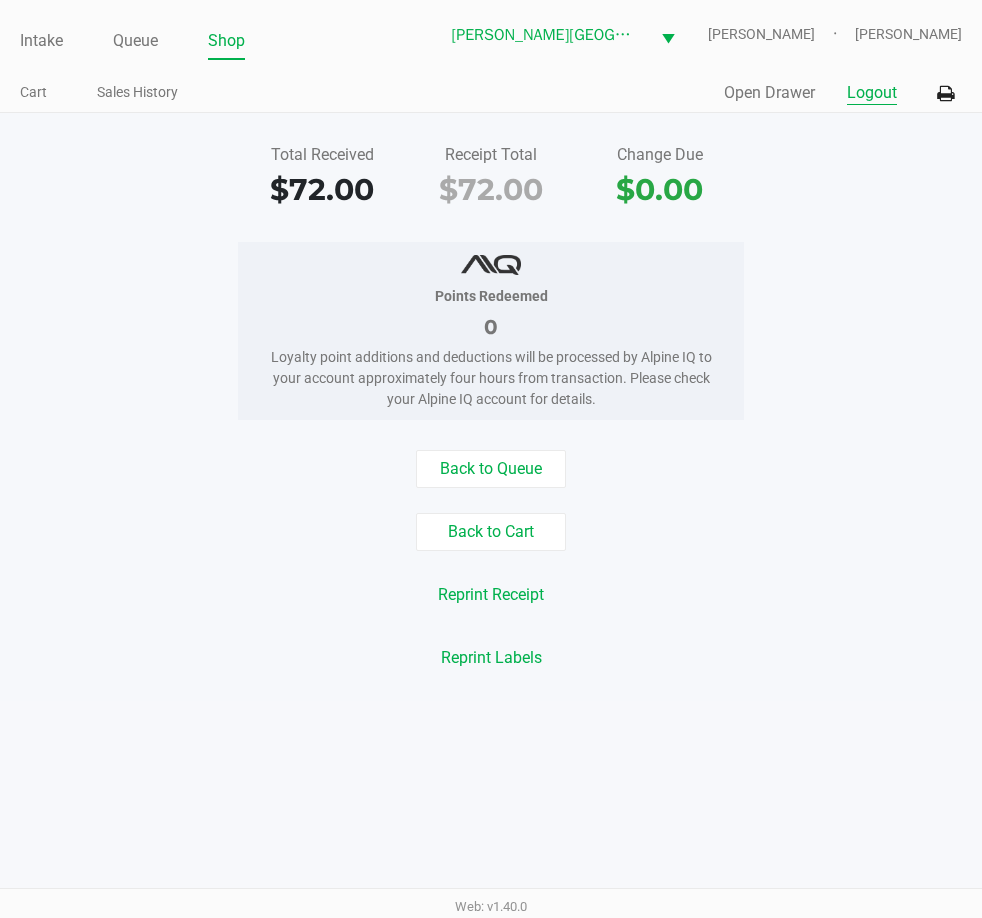 click on "Logout" 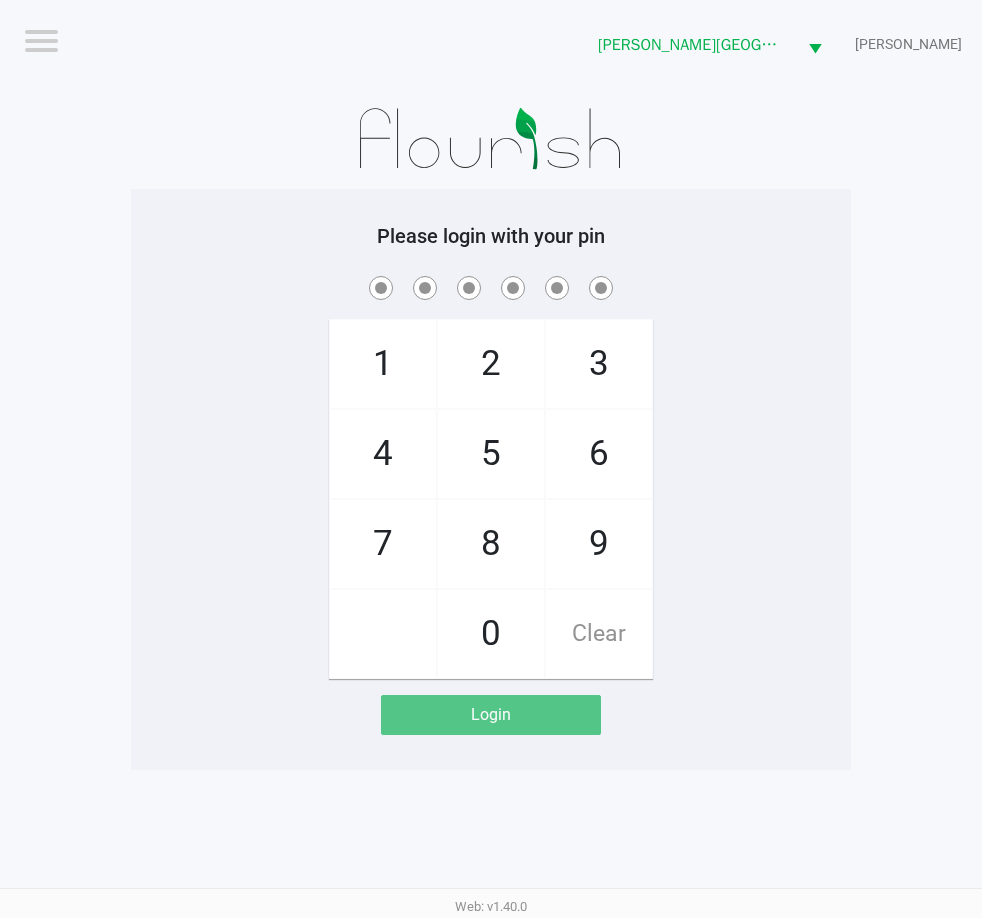 click on "Please login with your pin  1   4   7       2   5   8   0   3   6   9   Clear   Login" 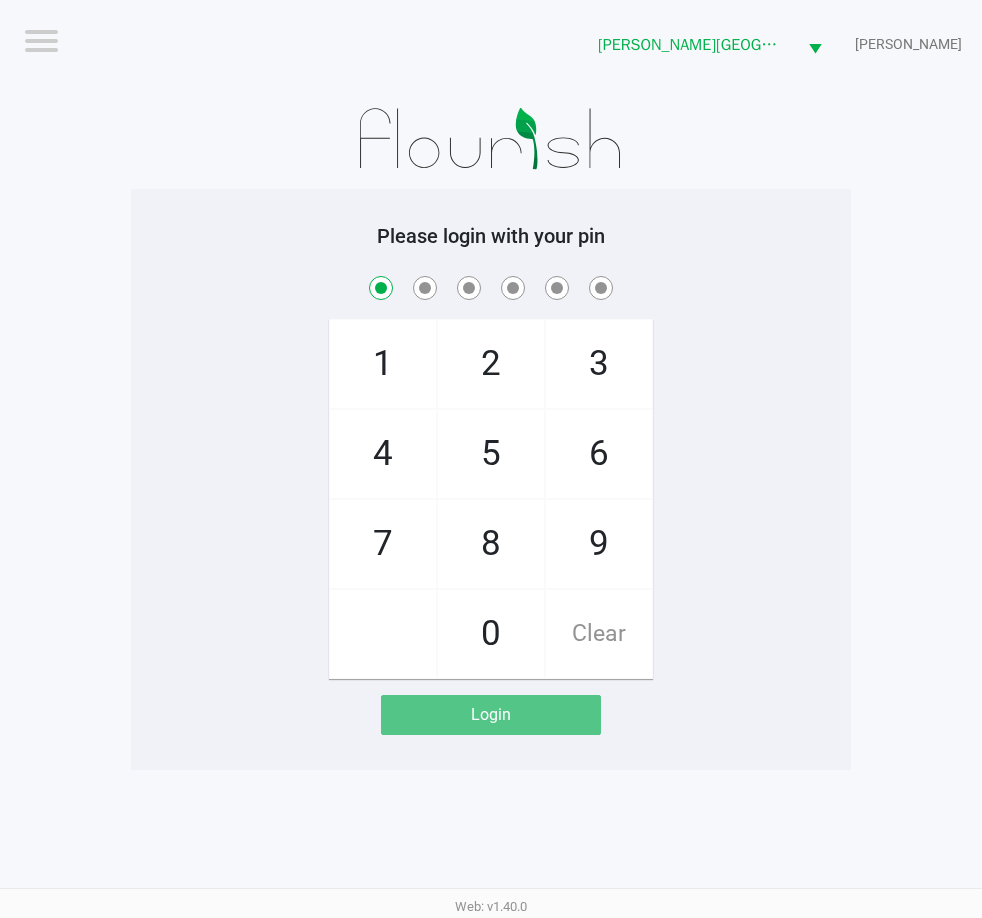 checkbox on "true" 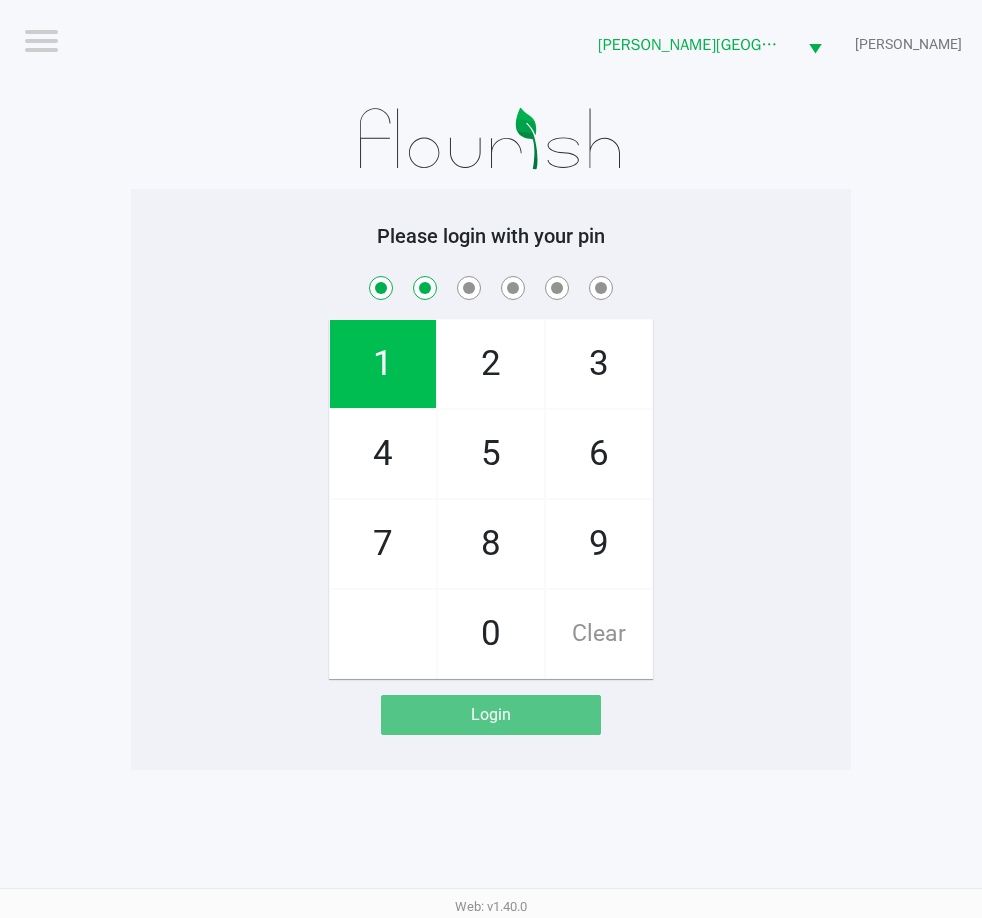 checkbox on "true" 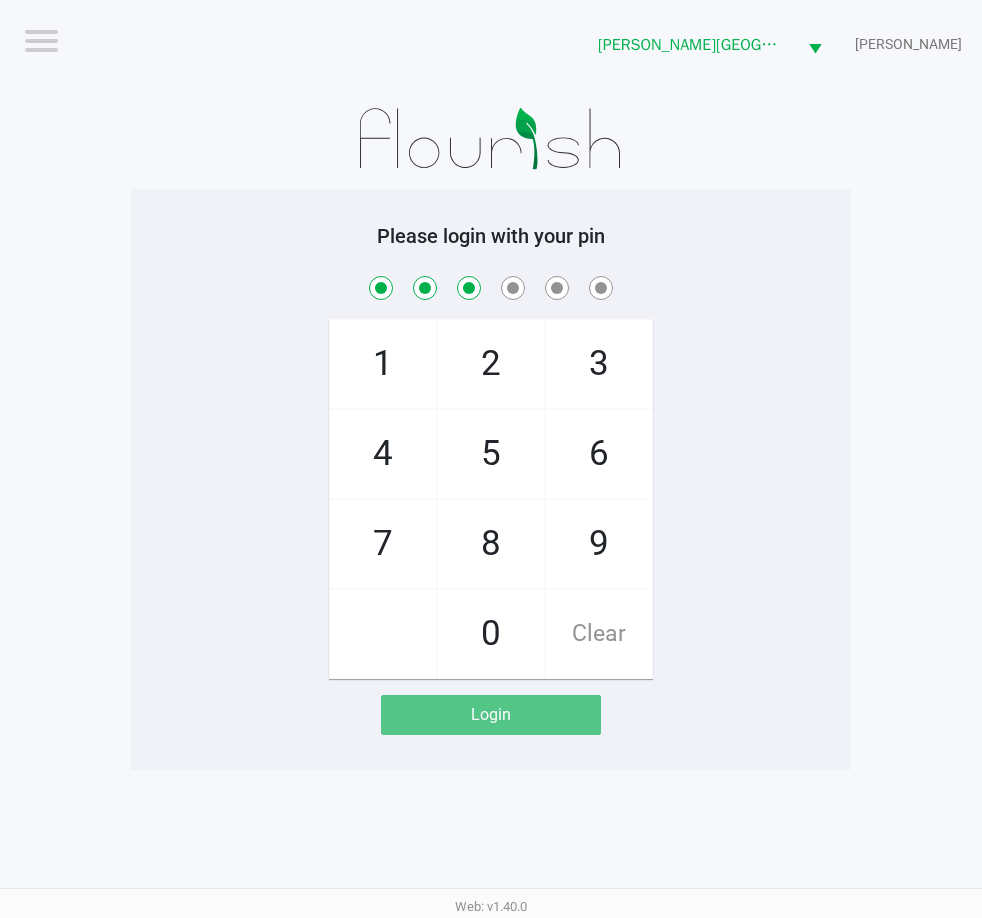 checkbox on "true" 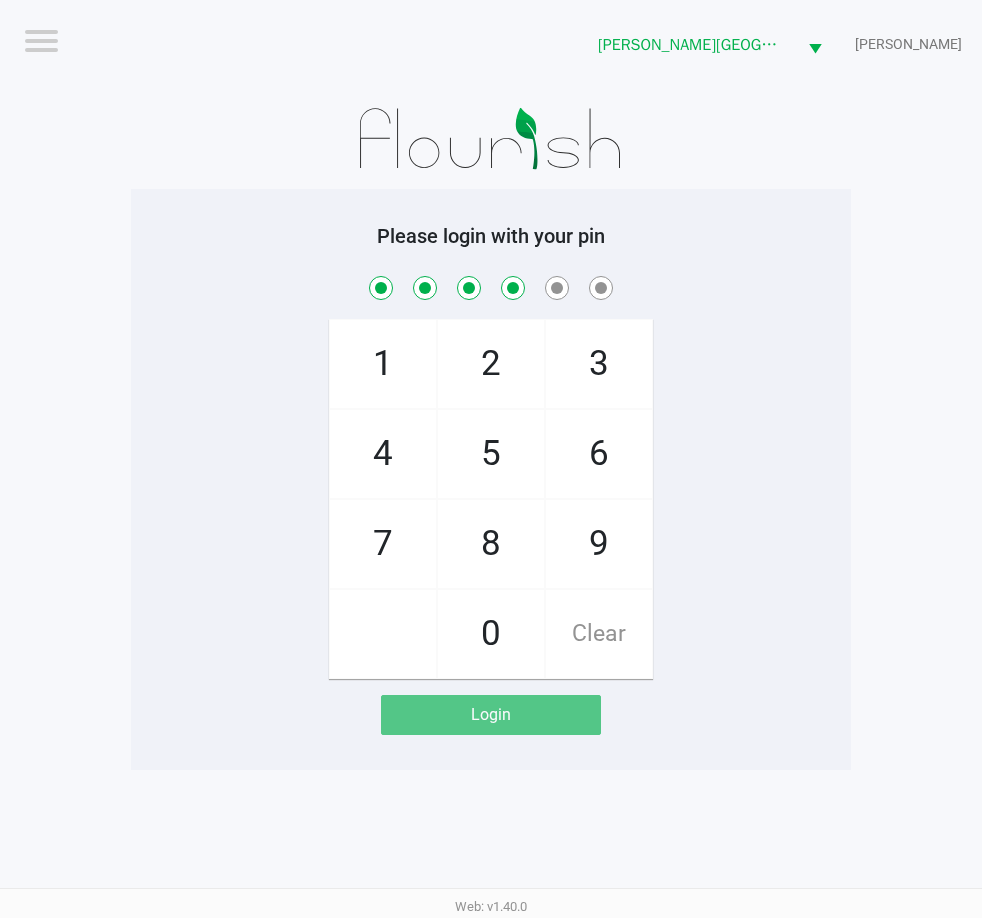 checkbox on "true" 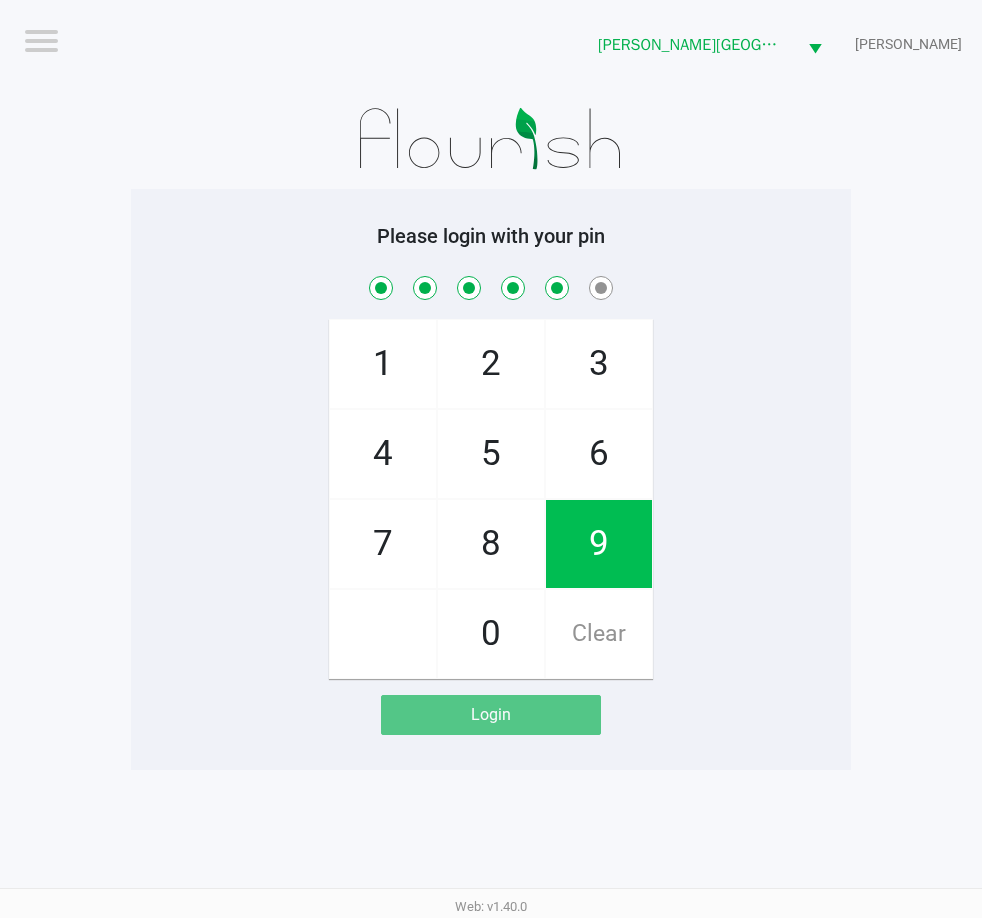 checkbox on "true" 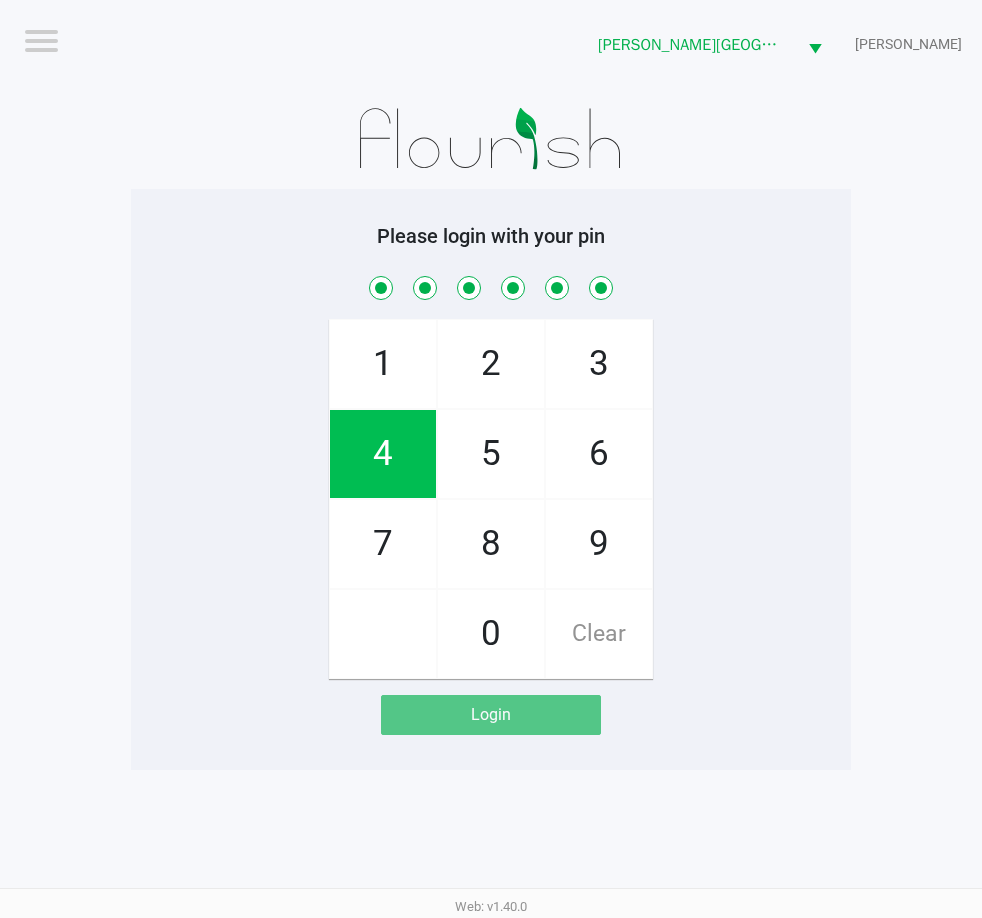 checkbox on "true" 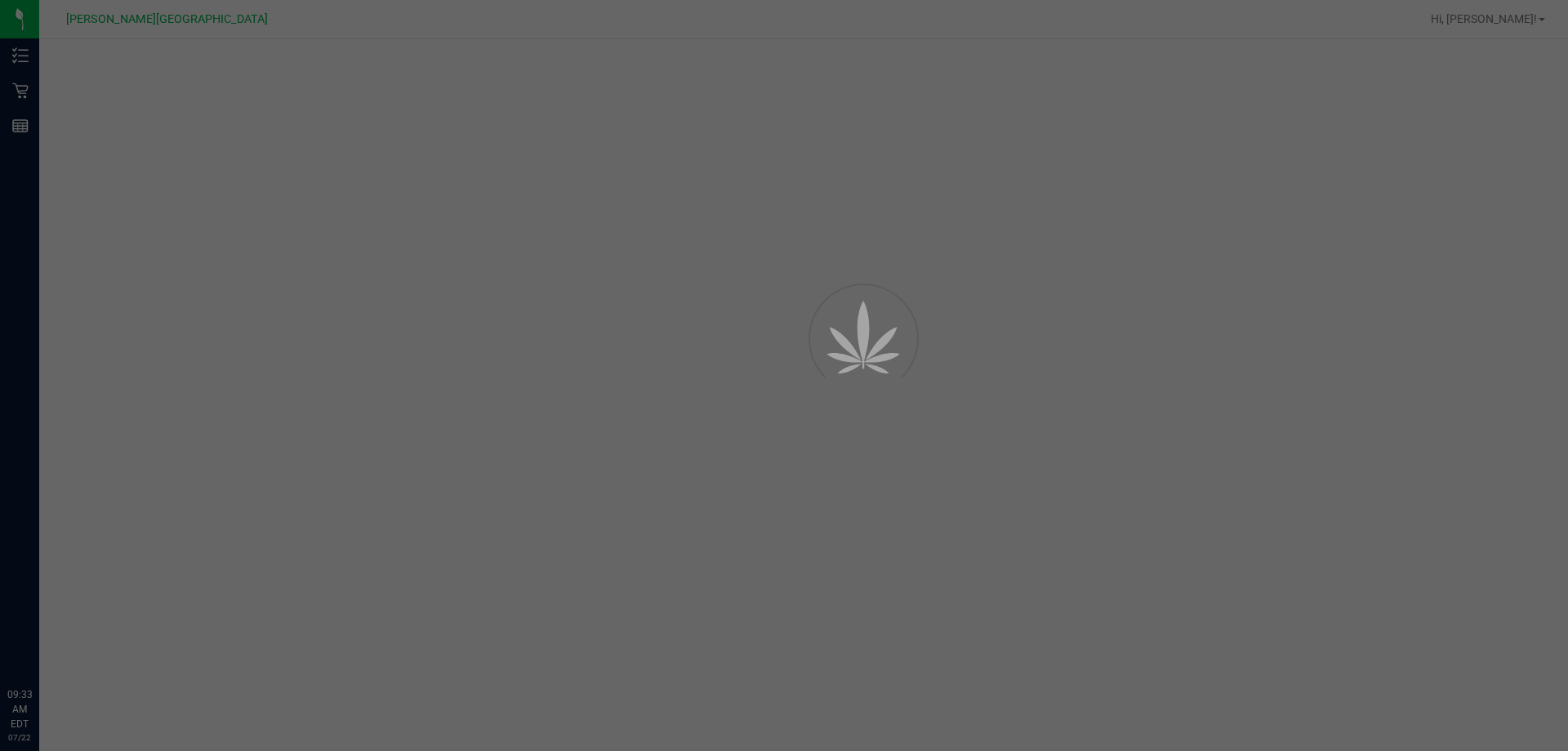 scroll, scrollTop: 0, scrollLeft: 0, axis: both 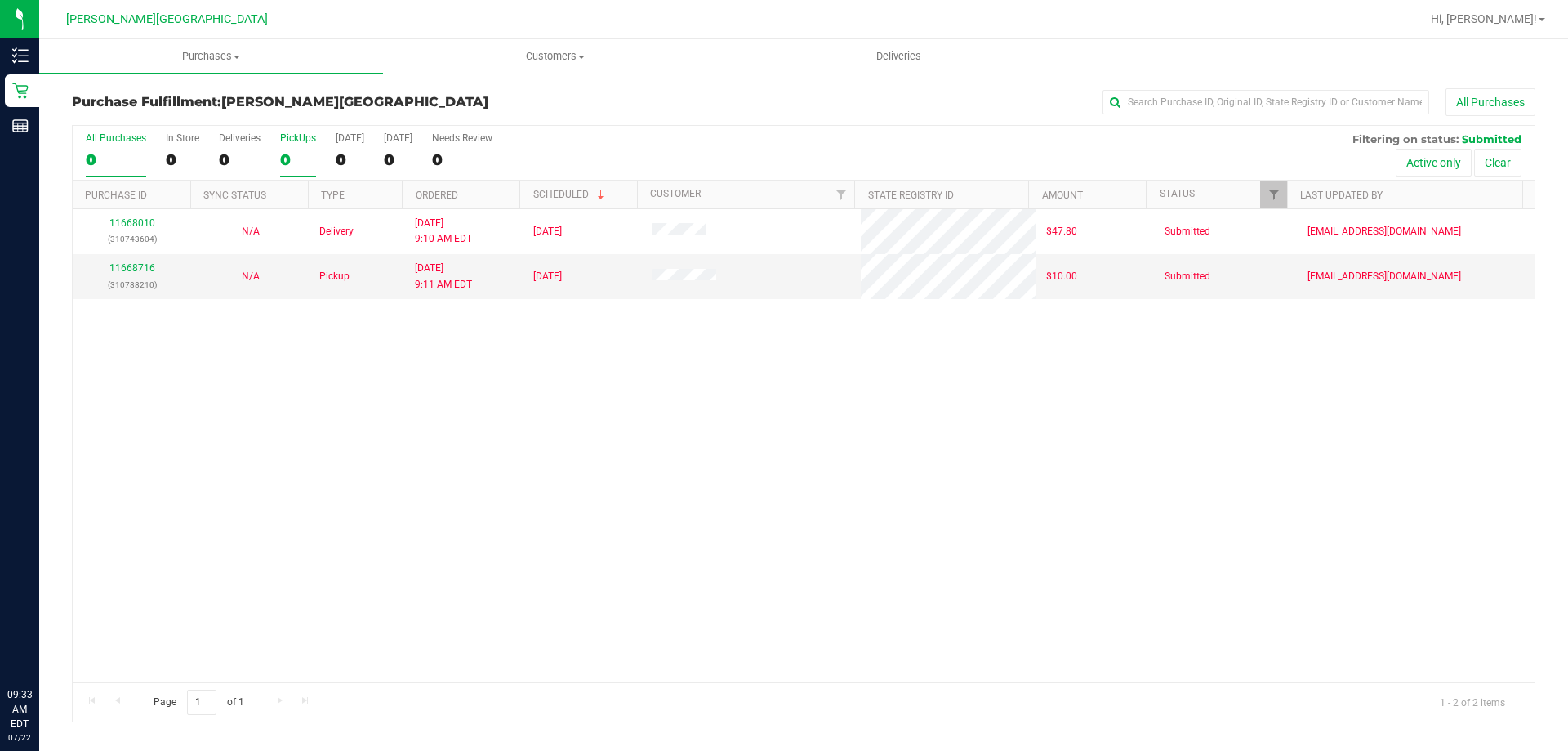 click on "0" at bounding box center [298, 159] 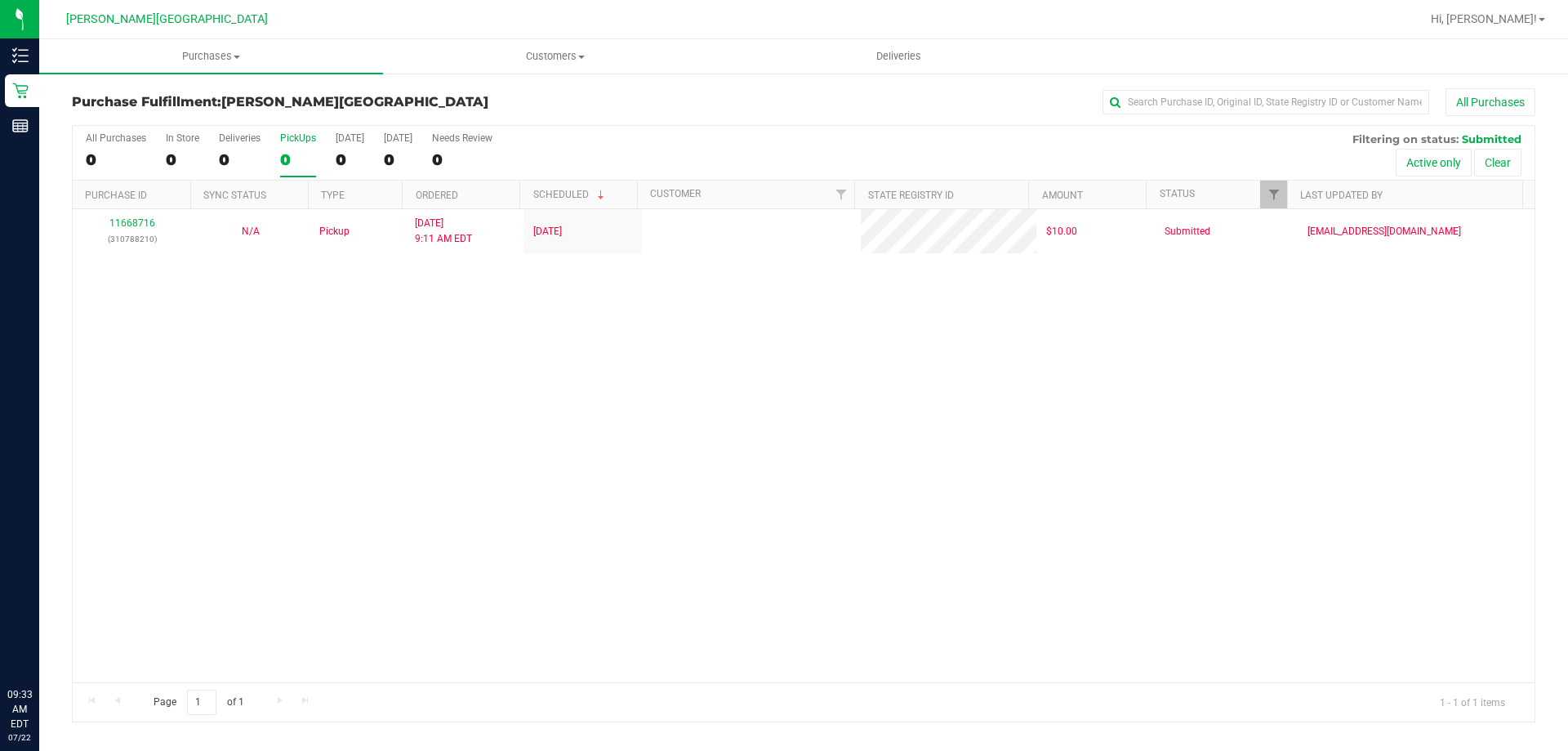 scroll, scrollTop: 0, scrollLeft: 0, axis: both 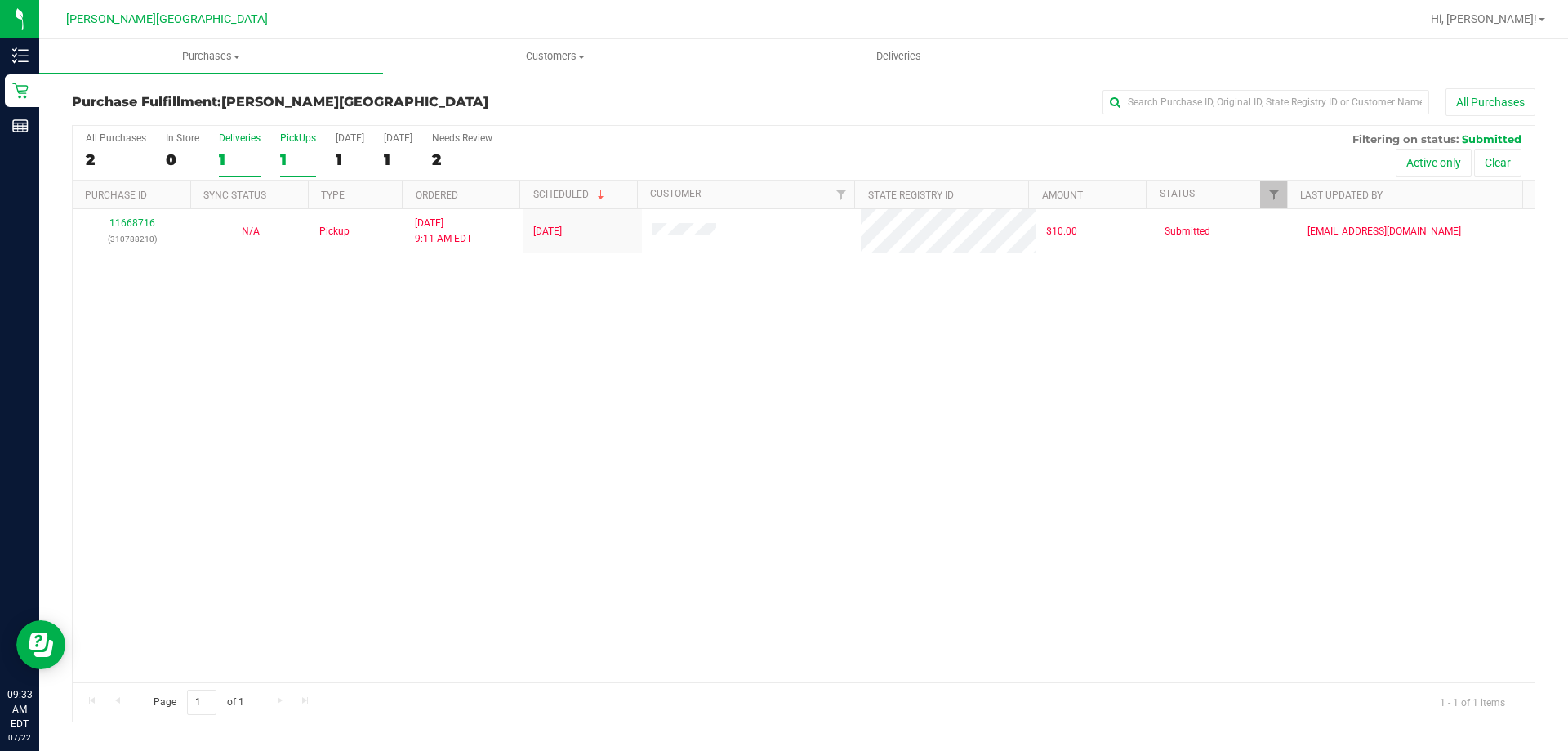 click on "1" at bounding box center (239, 159) 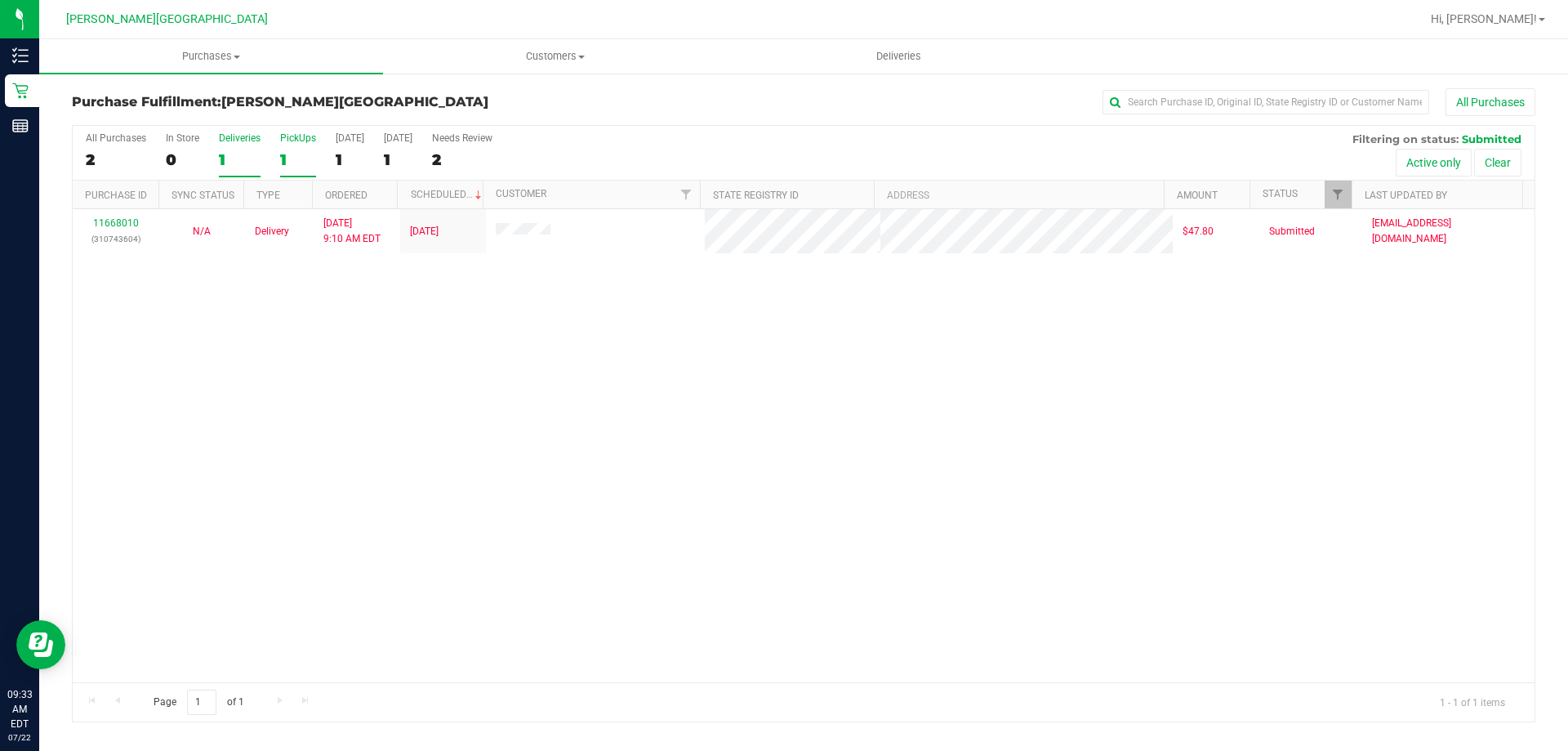 click on "PickUps" at bounding box center [298, 138] 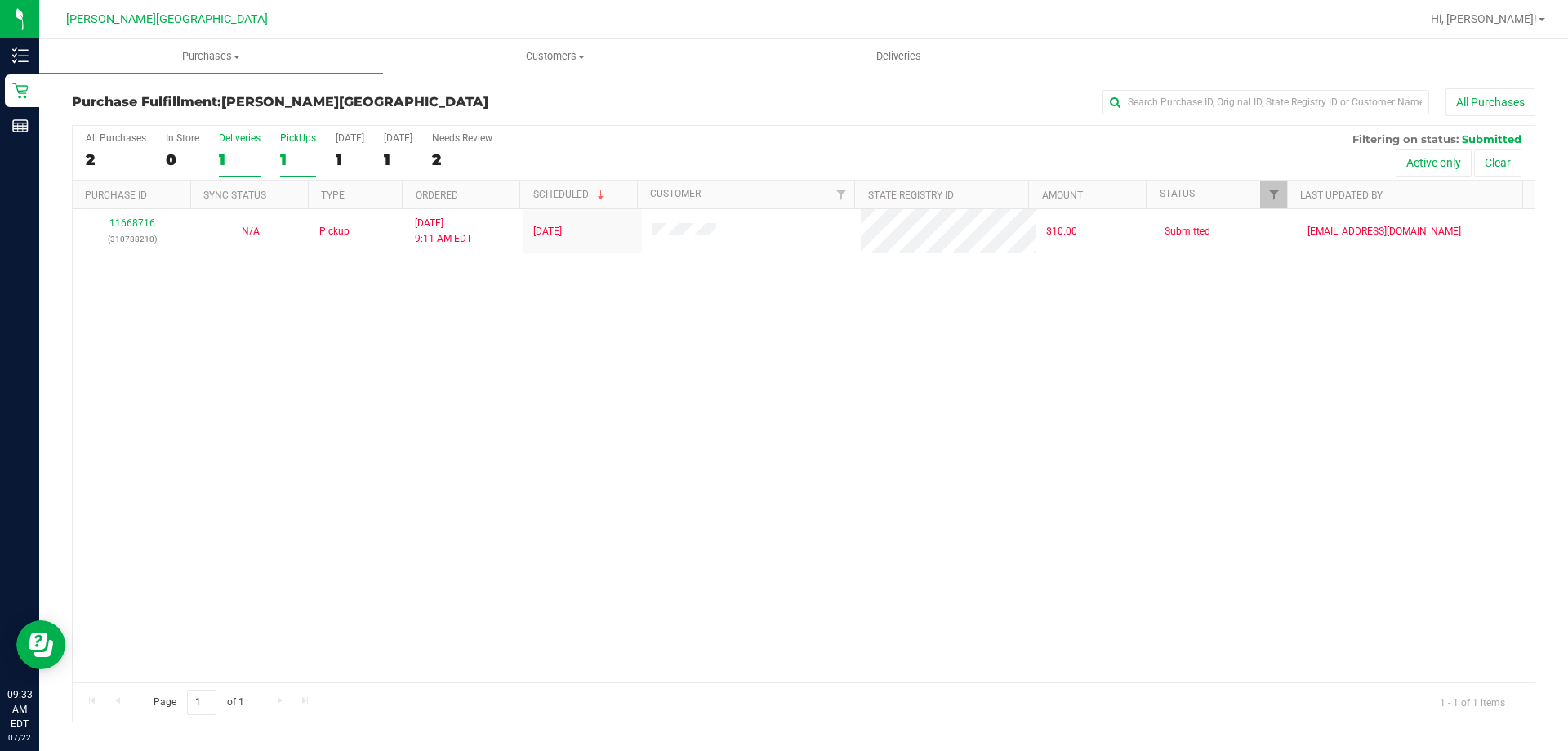 click on "1" at bounding box center [298, 159] 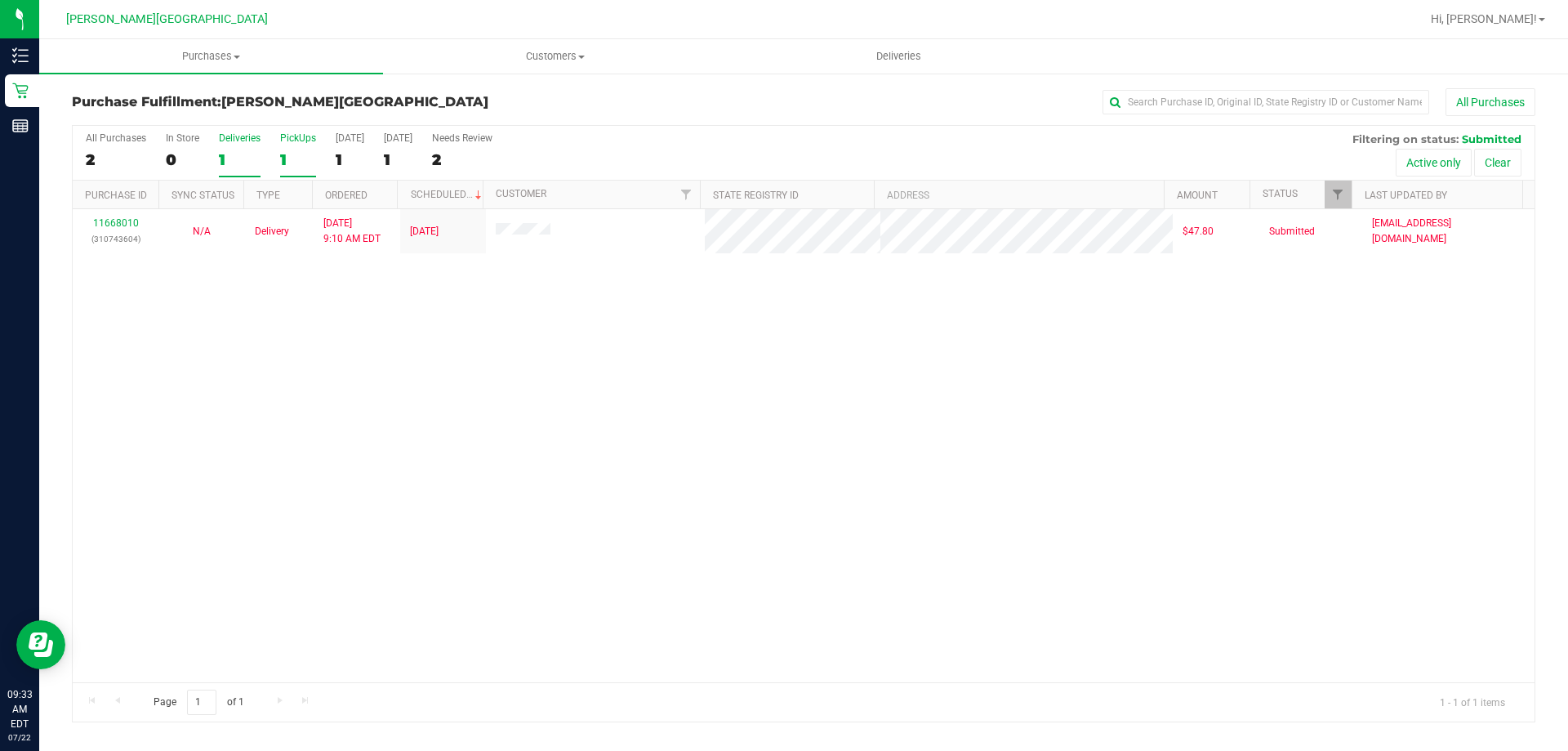 click on "1" at bounding box center (298, 159) 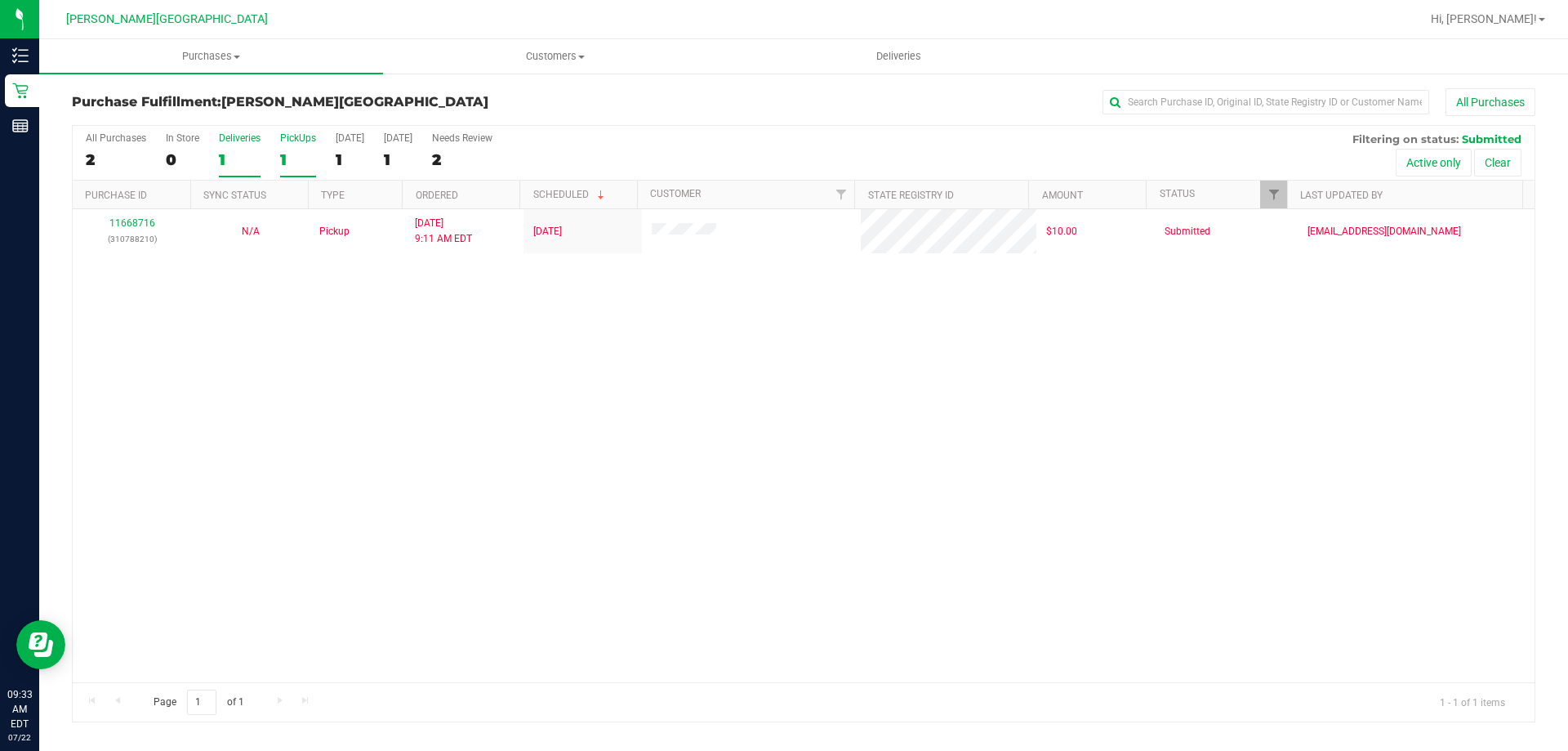 click on "Deliveries
1" at bounding box center (239, 154) 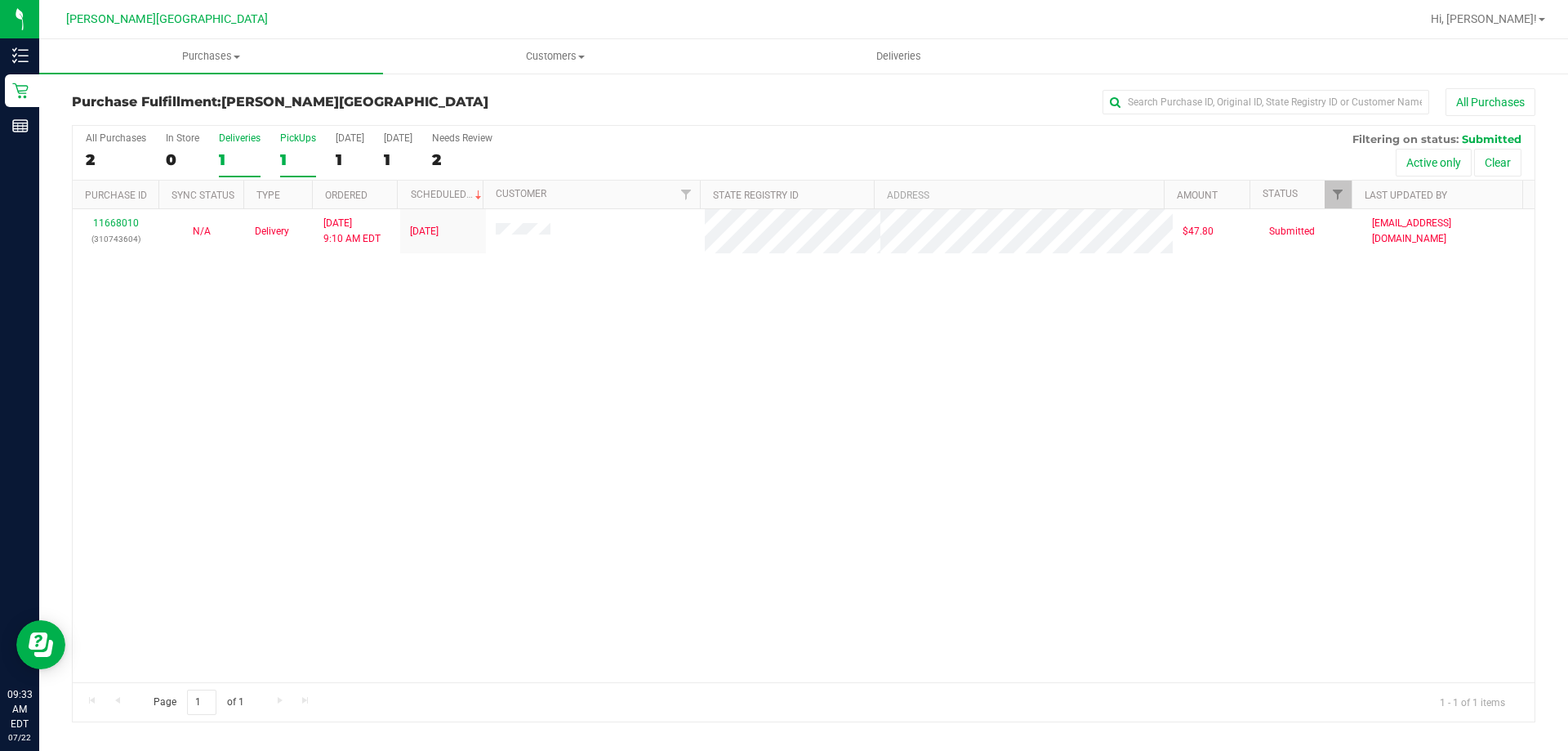 click on "PickUps
1" at bounding box center [298, 154] 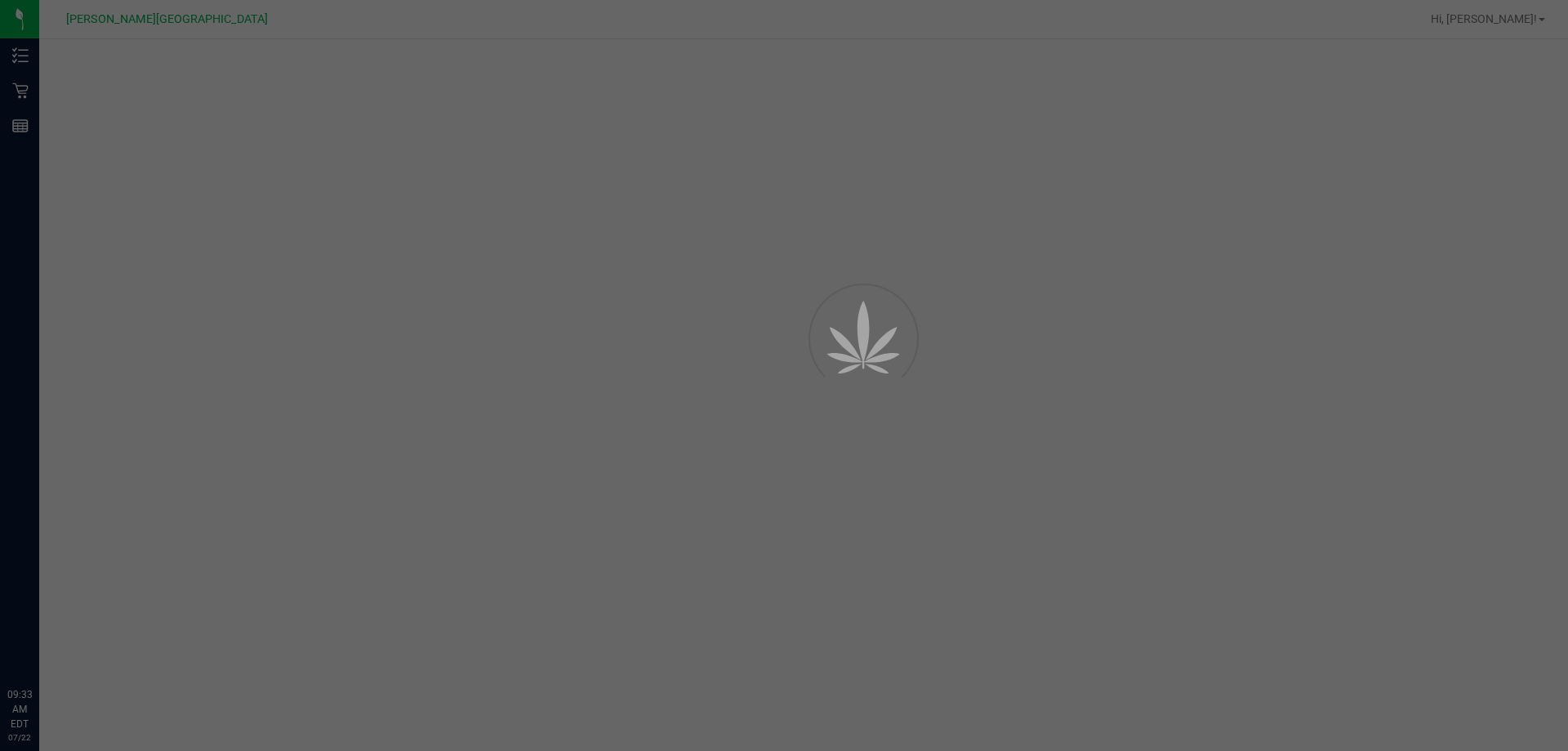 scroll, scrollTop: 0, scrollLeft: 0, axis: both 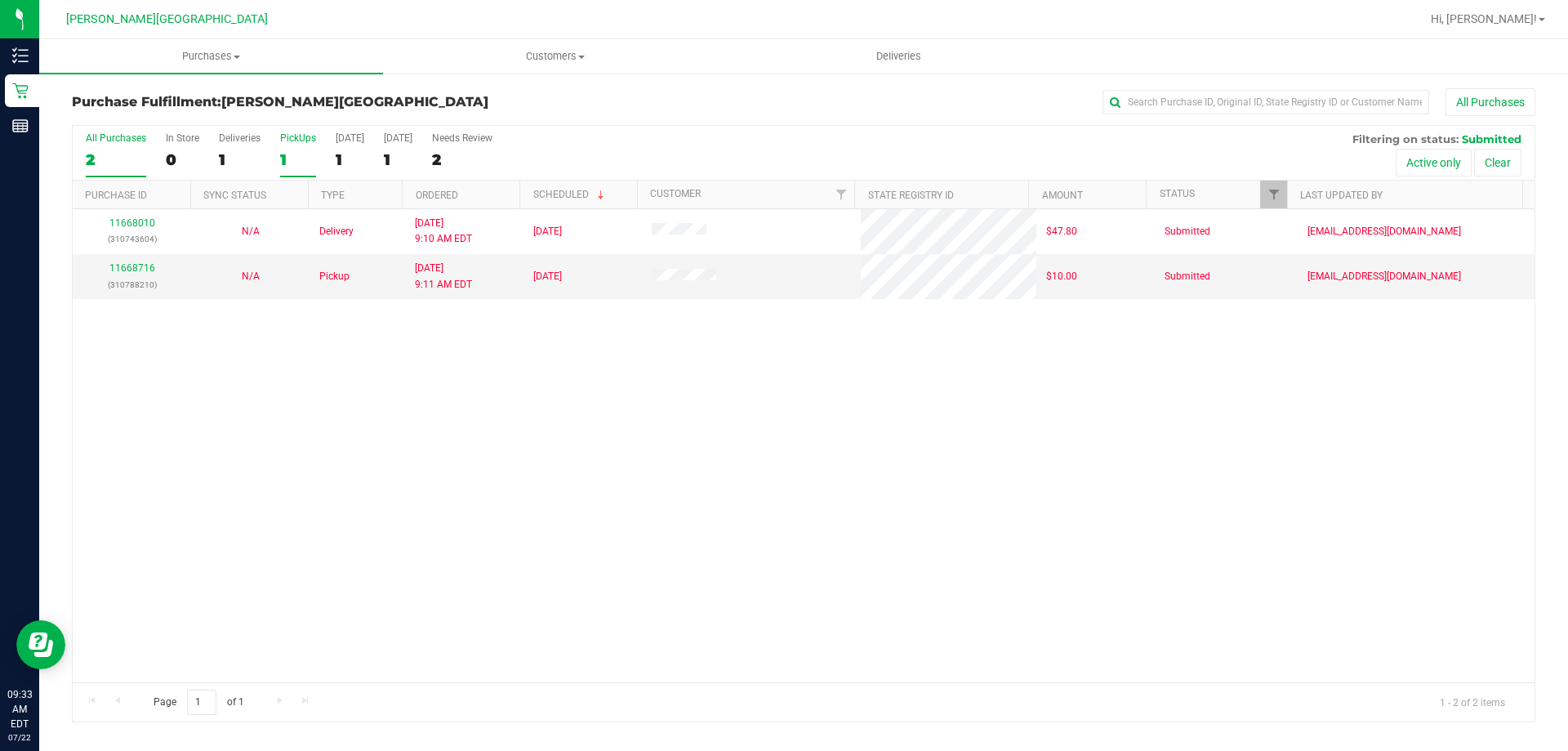 click on "1" at bounding box center (298, 159) 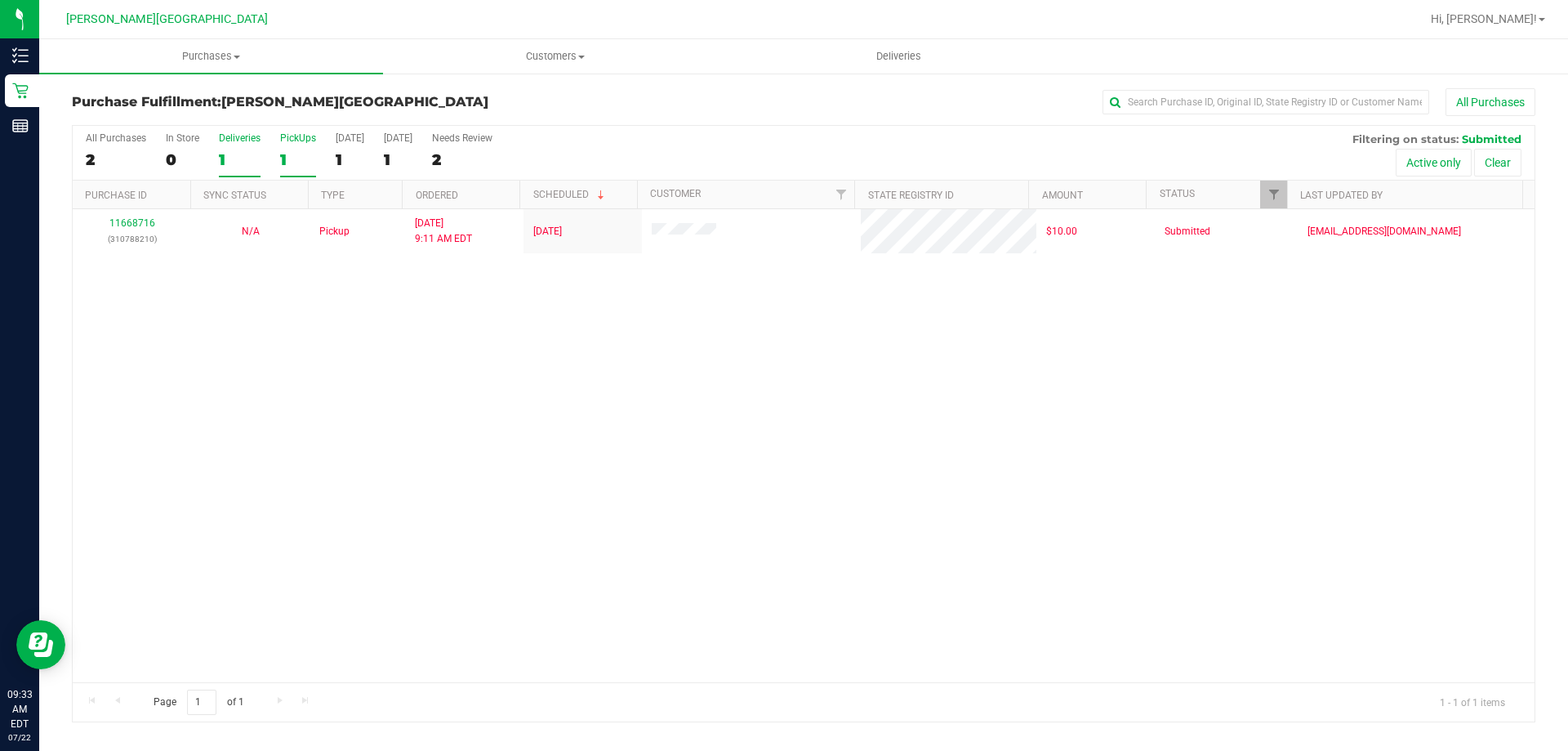 click on "1" at bounding box center [239, 159] 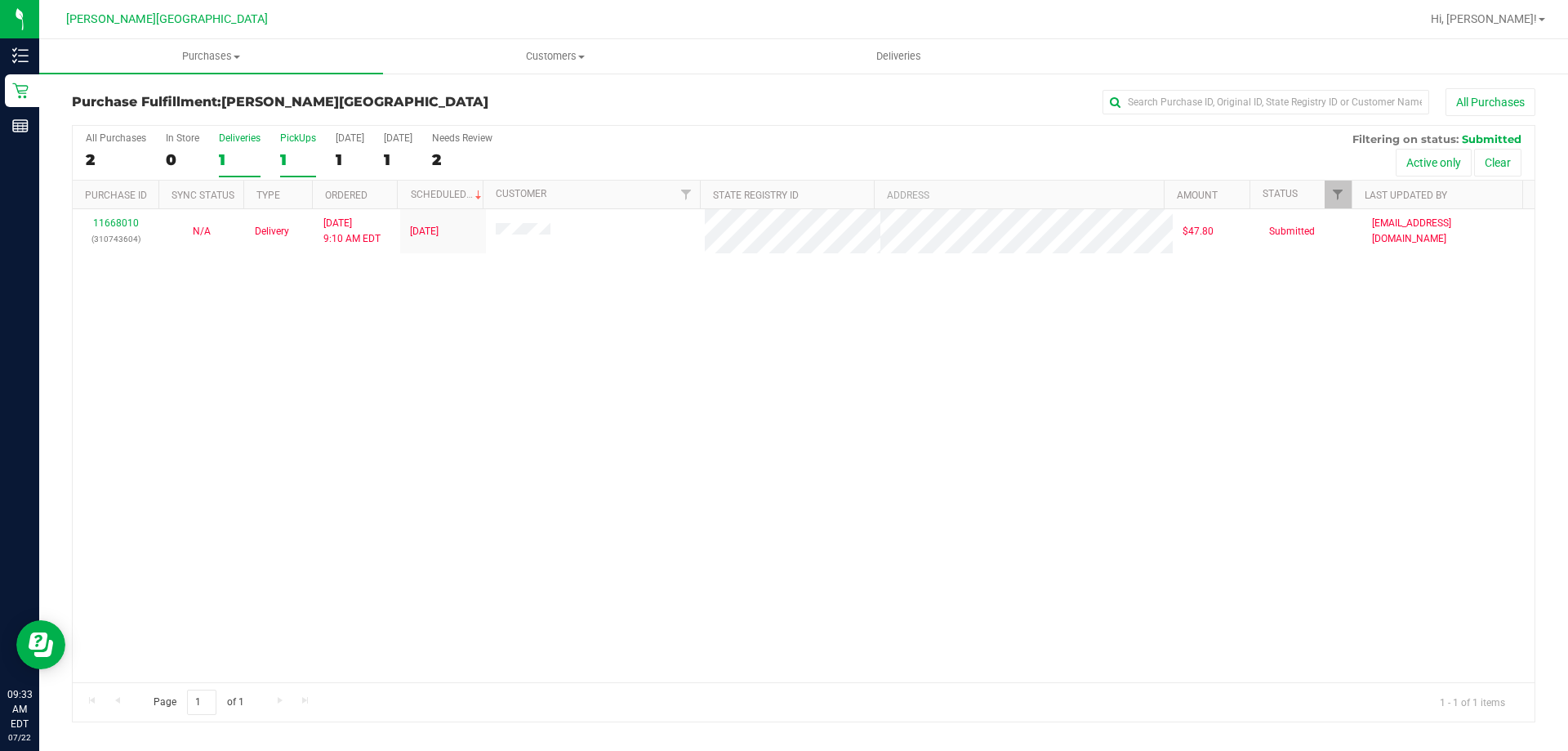 click on "PickUps
1" at bounding box center (298, 154) 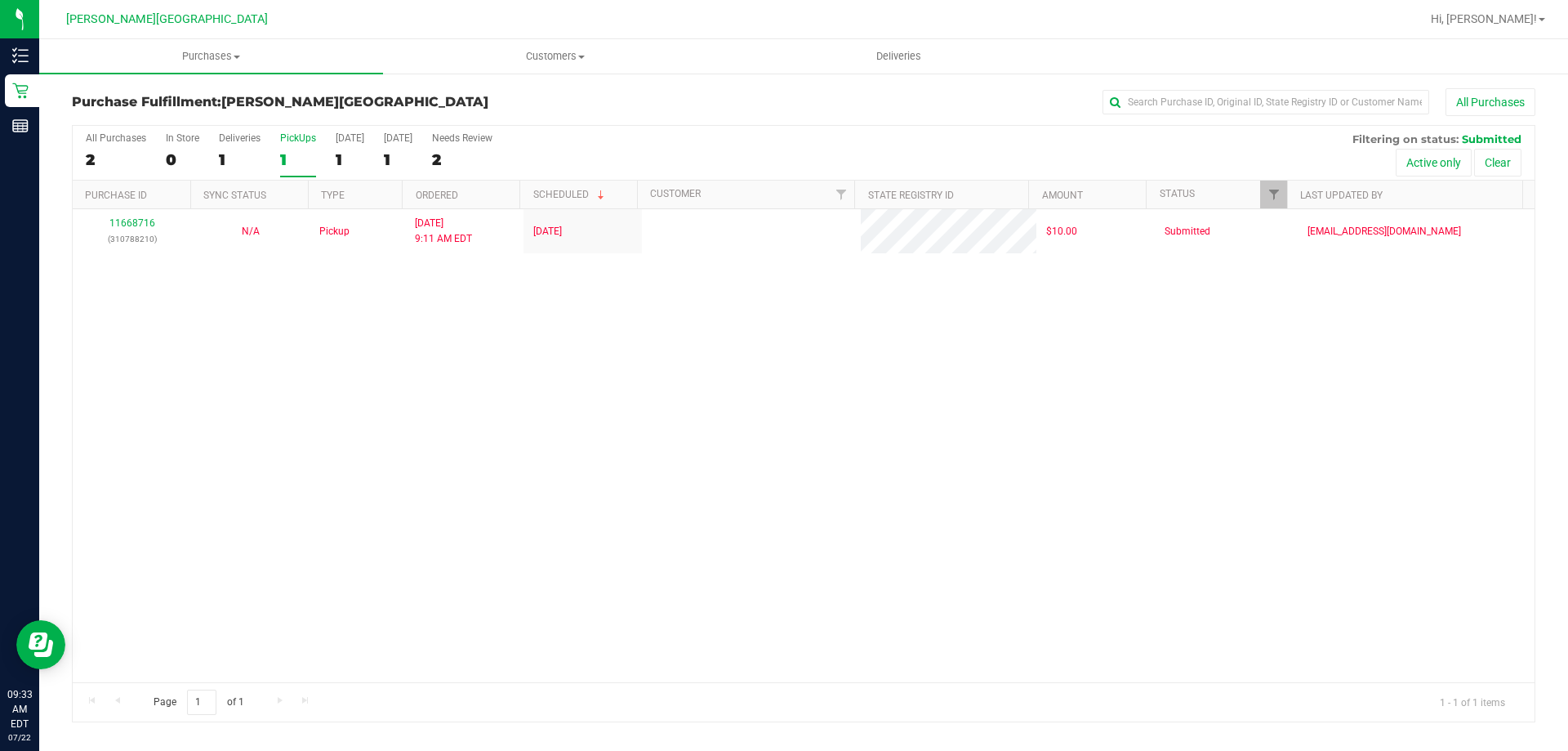 drag, startPoint x: 1205, startPoint y: 427, endPoint x: 1244, endPoint y: 427, distance: 39 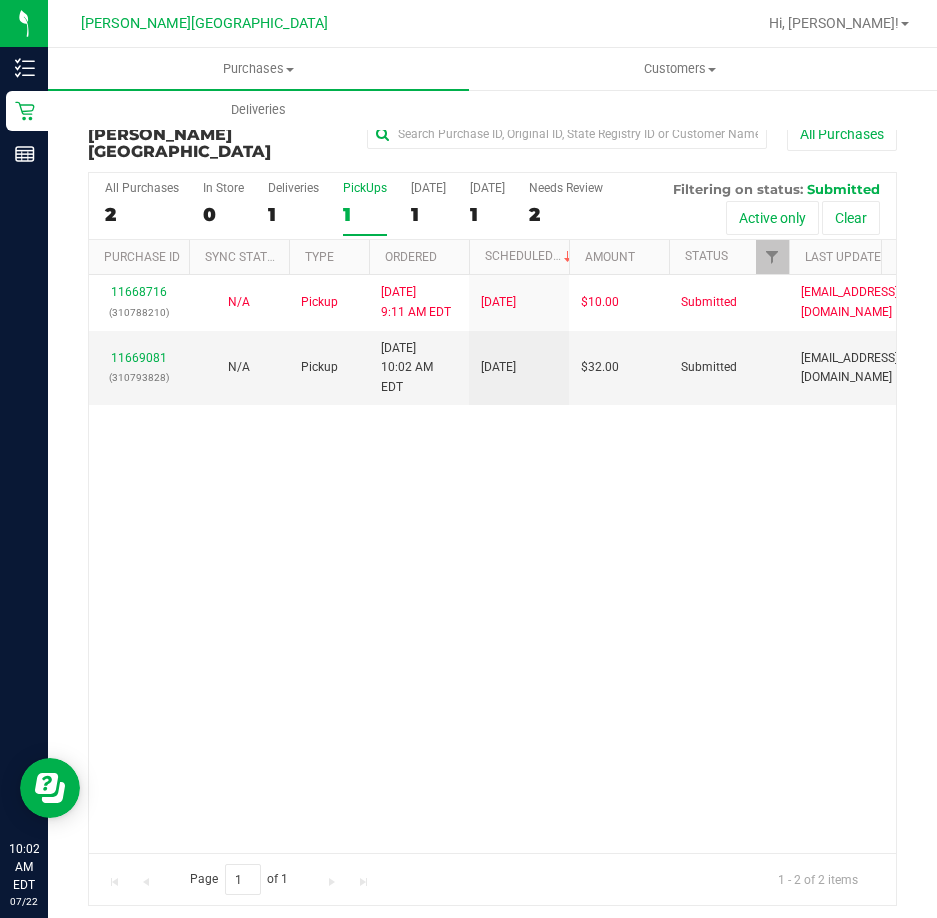 click on "11668716
(310788210)
N/A
Pickup [DATE] 9:11 AM EDT 7/22/2025
$10.00
Submitted [EMAIL_ADDRESS][DOMAIN_NAME]
11669081
(310793828)
N/A
Pickup [DATE] 10:02 AM EDT 7/22/2025
$32.00
Submitted [EMAIL_ADDRESS][DOMAIN_NAME]" at bounding box center [492, 564] 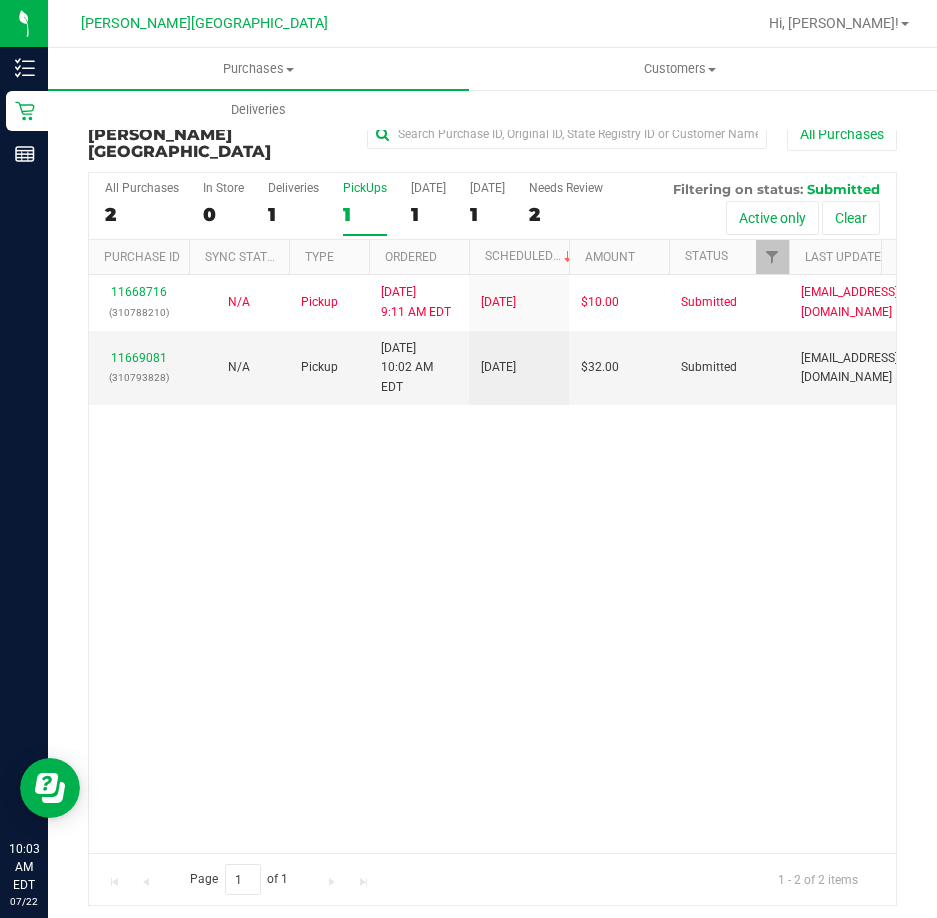 click on "11668716
(310788210)
N/A
Pickup [DATE] 9:11 AM EDT 7/22/2025
$10.00
Submitted [EMAIL_ADDRESS][DOMAIN_NAME]
11669081
(310793828)
N/A
Pickup [DATE] 10:02 AM EDT 7/22/2025
$32.00
Submitted [EMAIL_ADDRESS][DOMAIN_NAME]" at bounding box center (492, 564) 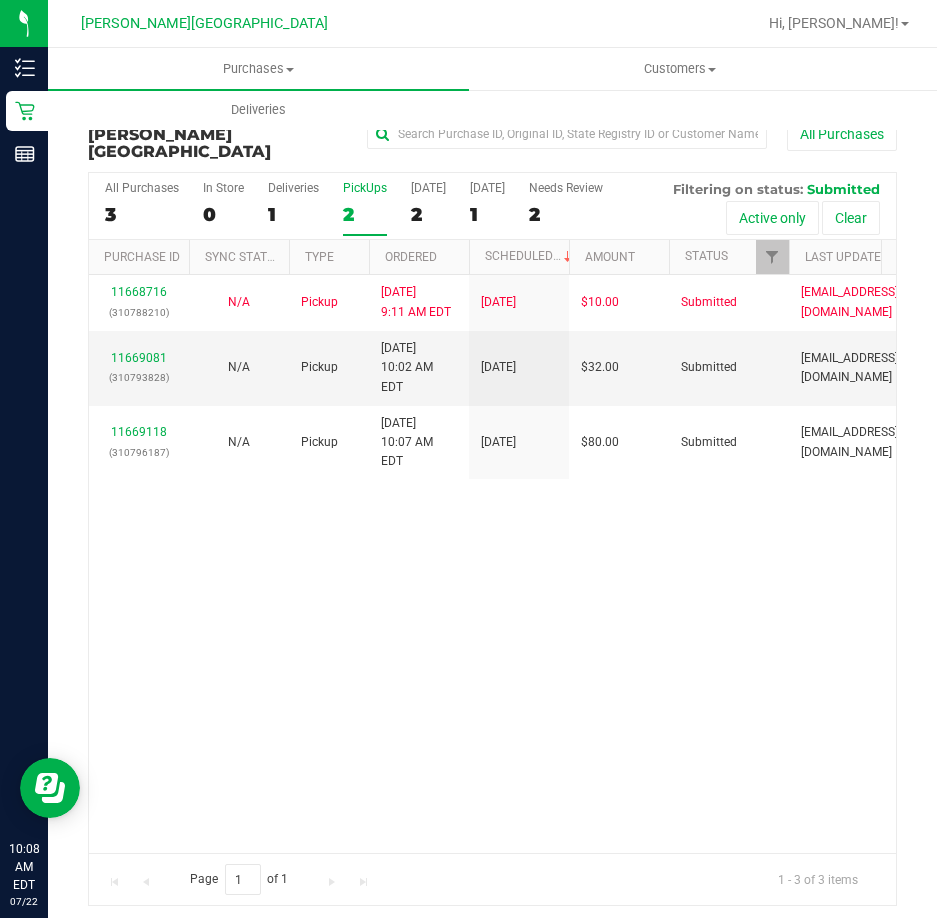 drag, startPoint x: 771, startPoint y: 630, endPoint x: 82, endPoint y: 390, distance: 729.60333 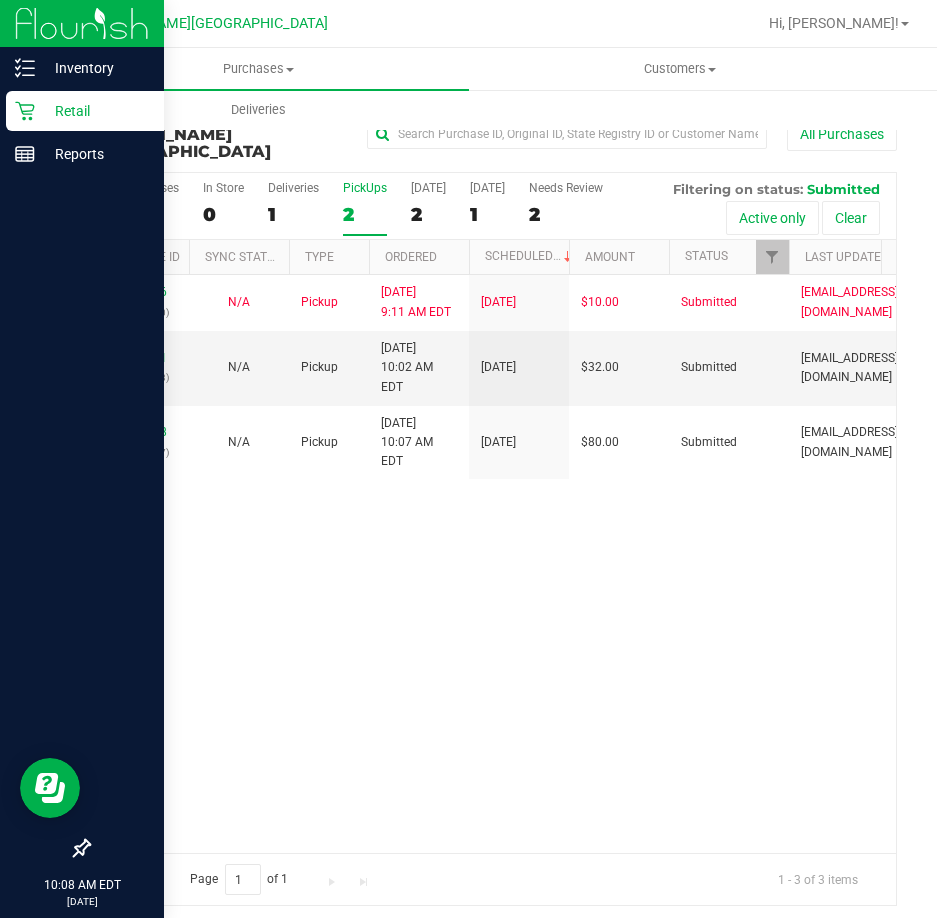 click on "Retail" at bounding box center (95, 111) 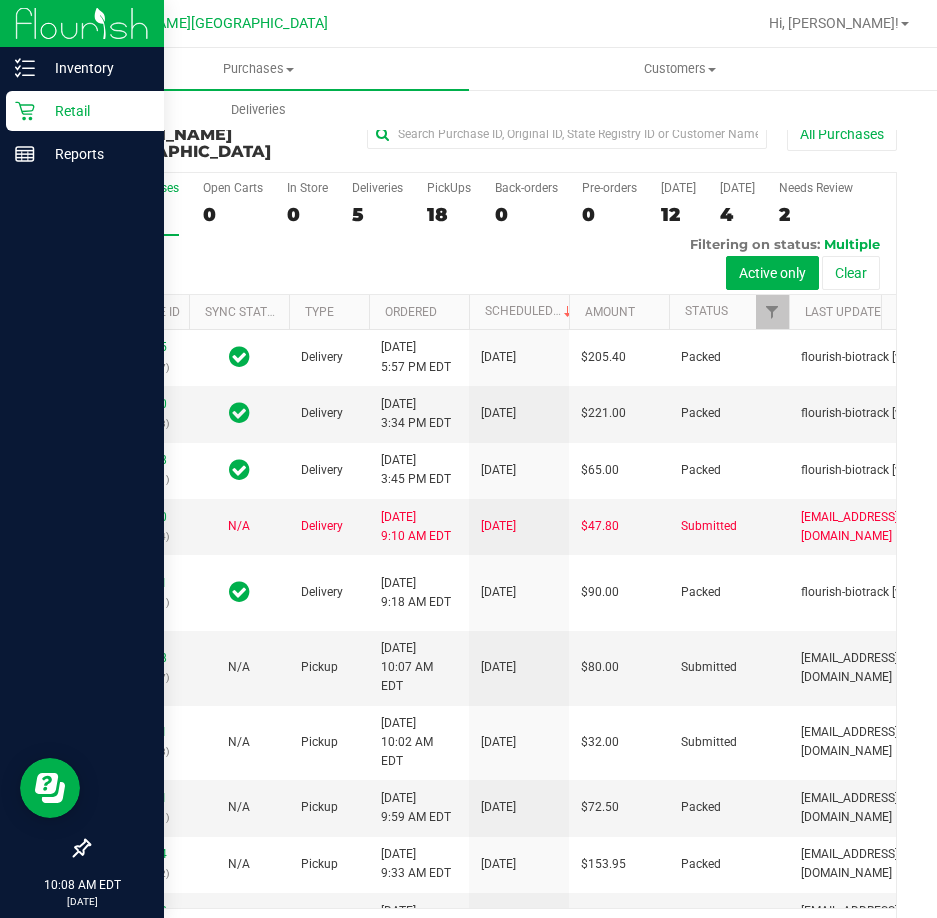 click on "Retail" at bounding box center [95, 111] 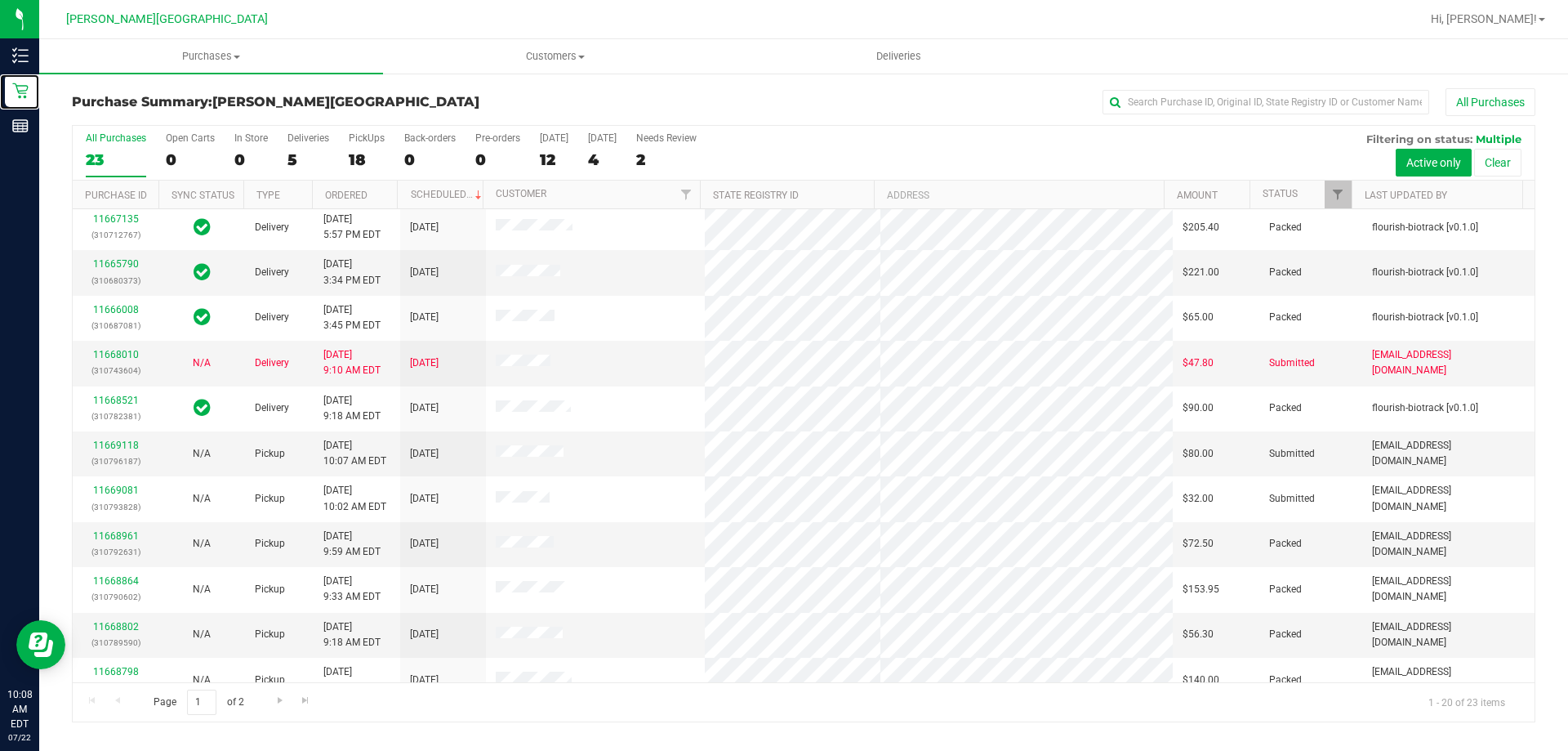 scroll, scrollTop: 0, scrollLeft: 0, axis: both 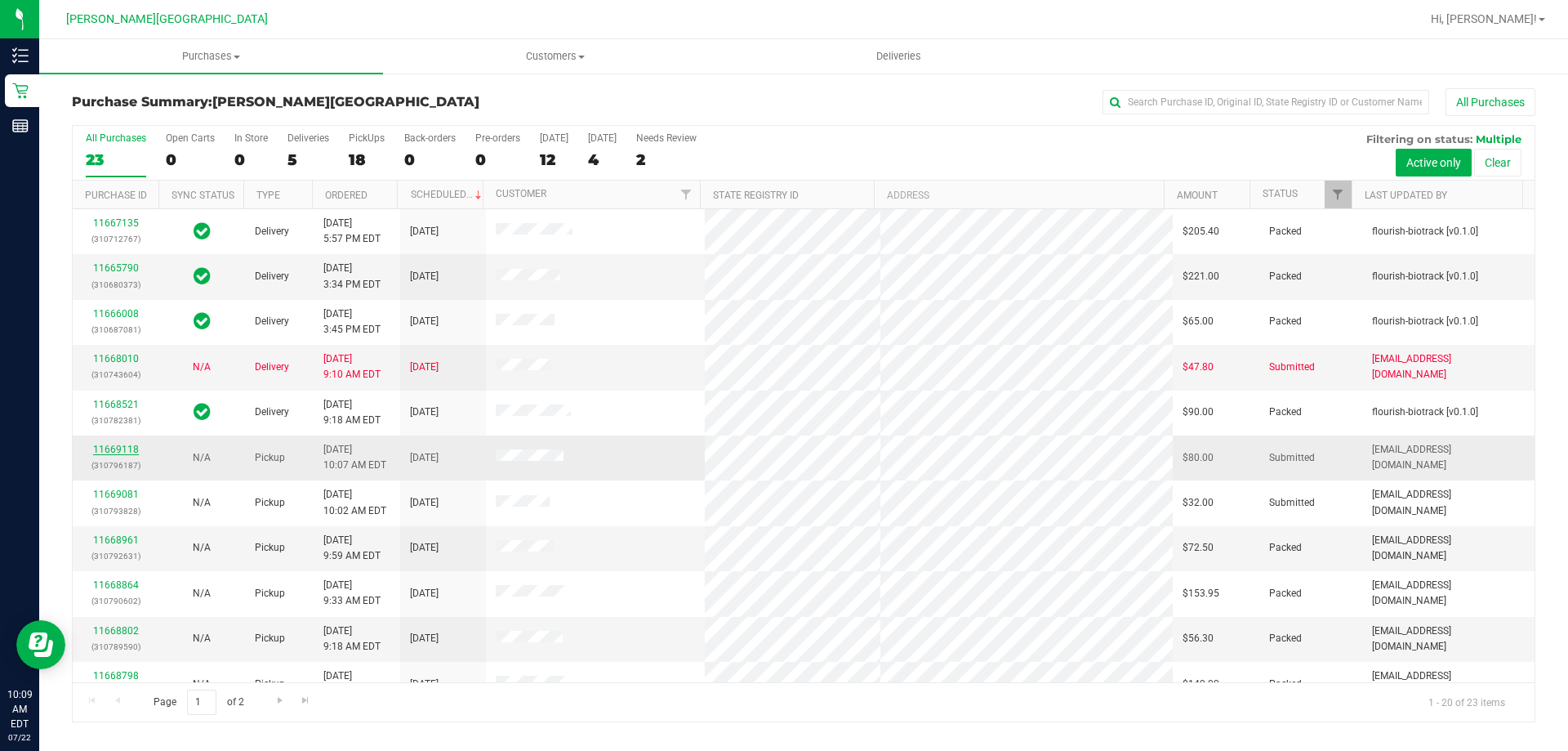 click on "11669118" at bounding box center (116, 449) 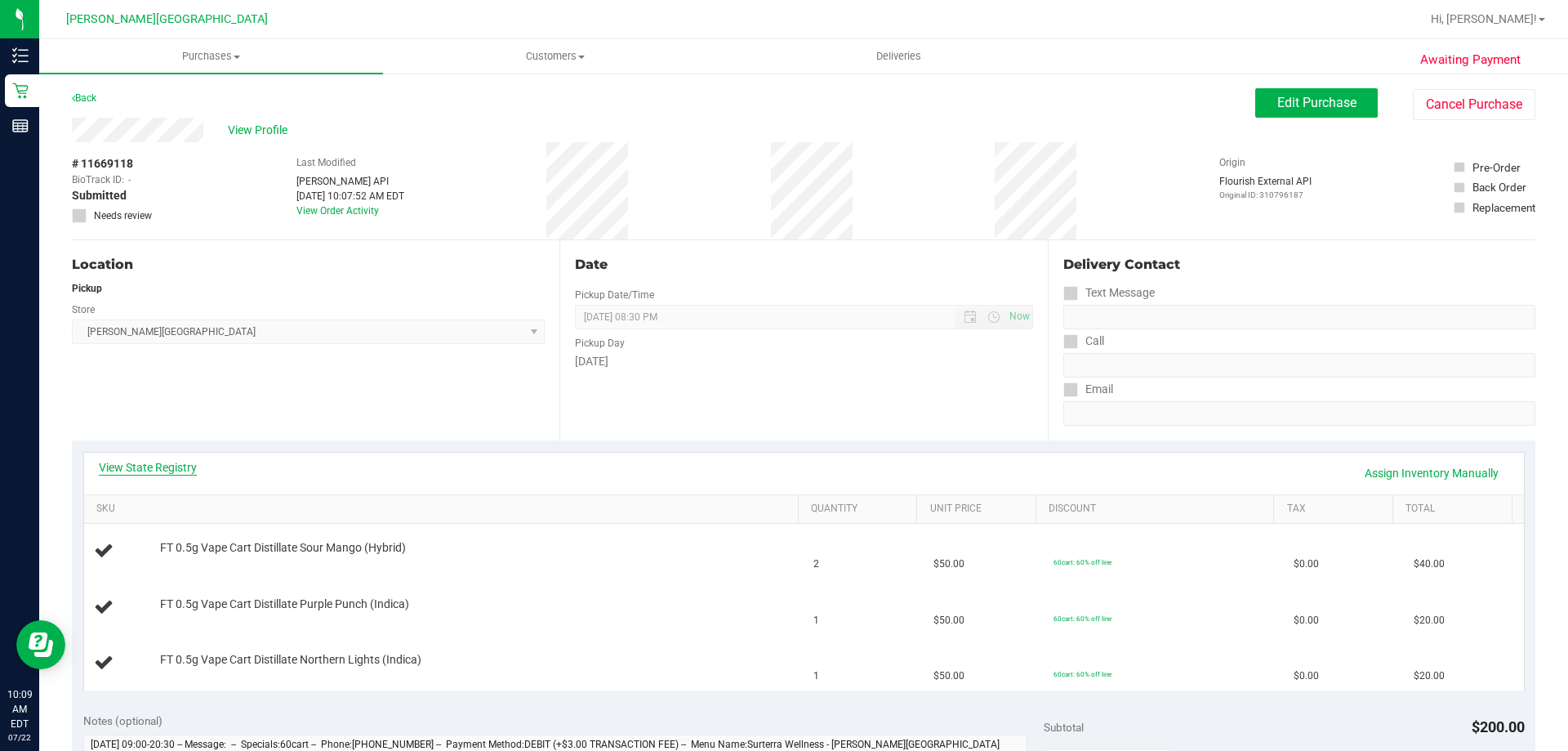 click on "View State Registry" at bounding box center (148, 467) 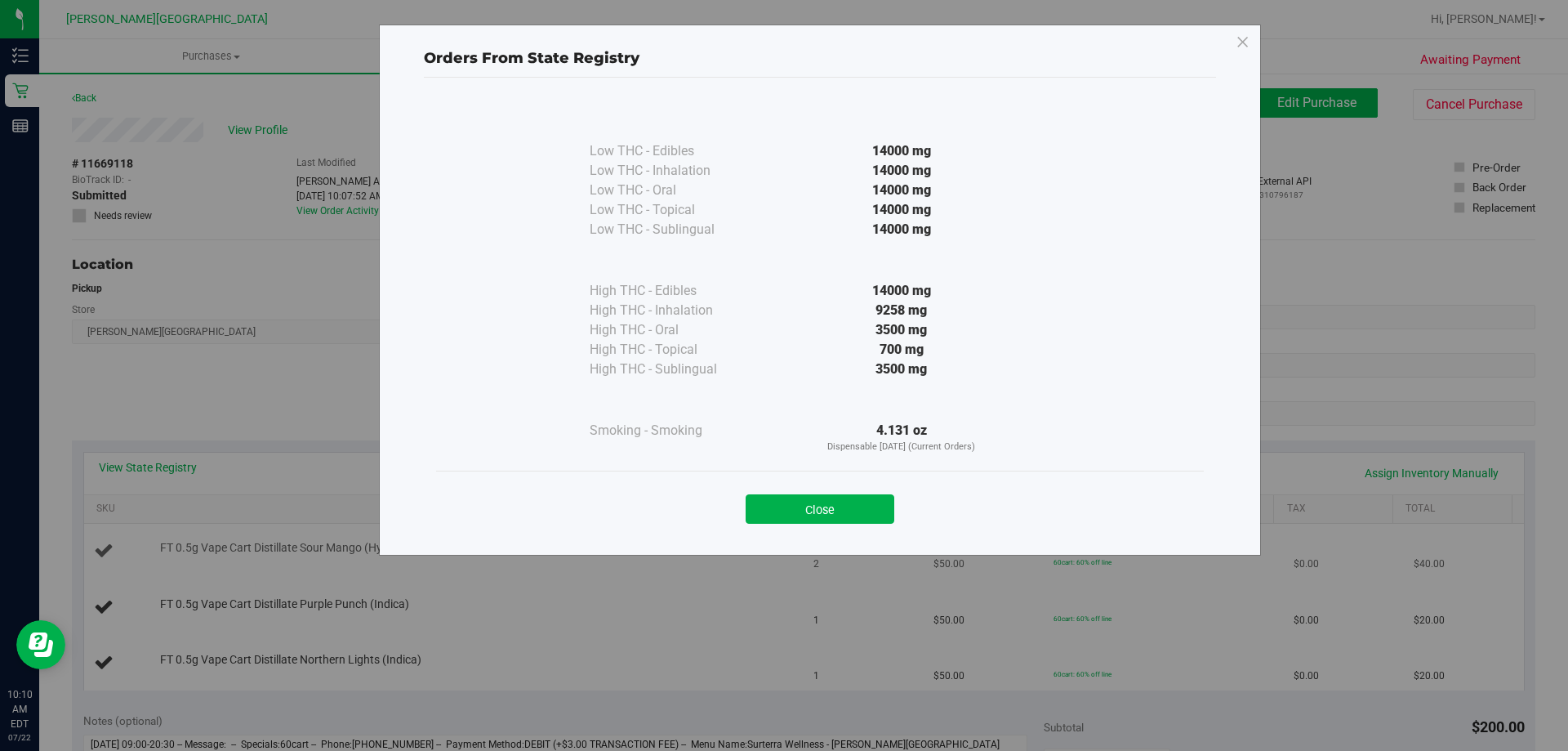 drag, startPoint x: 819, startPoint y: 521, endPoint x: 808, endPoint y: 531, distance: 14.866069 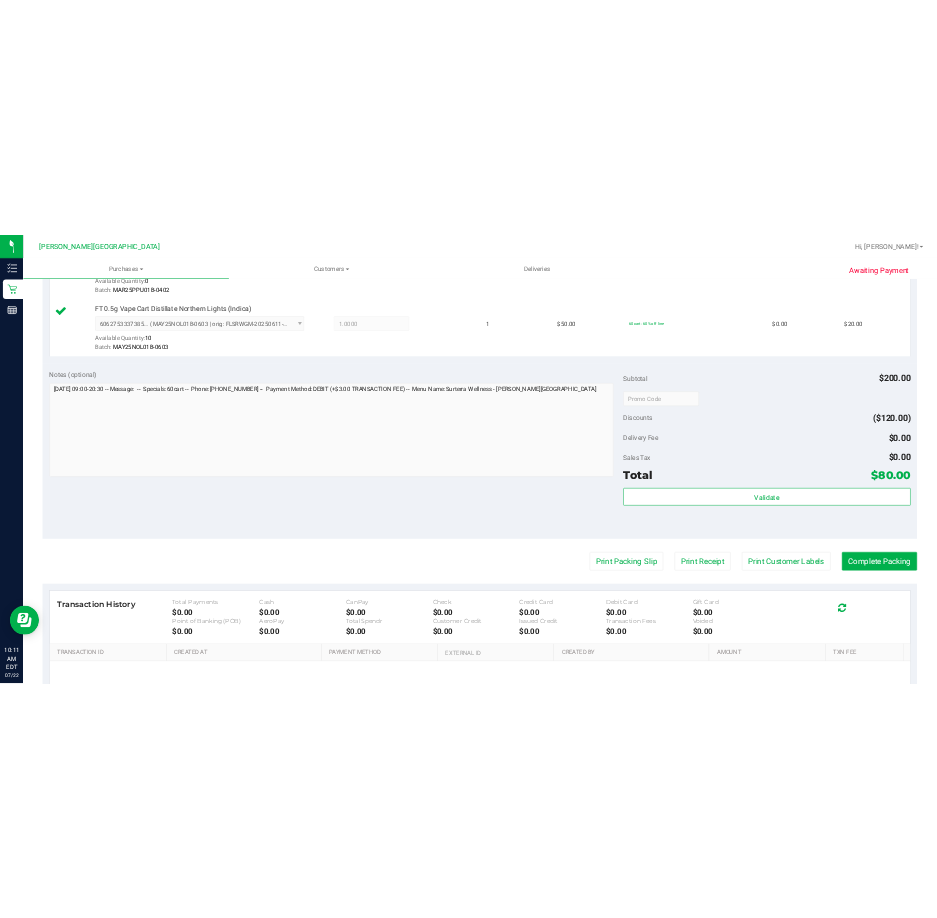scroll, scrollTop: 800, scrollLeft: 0, axis: vertical 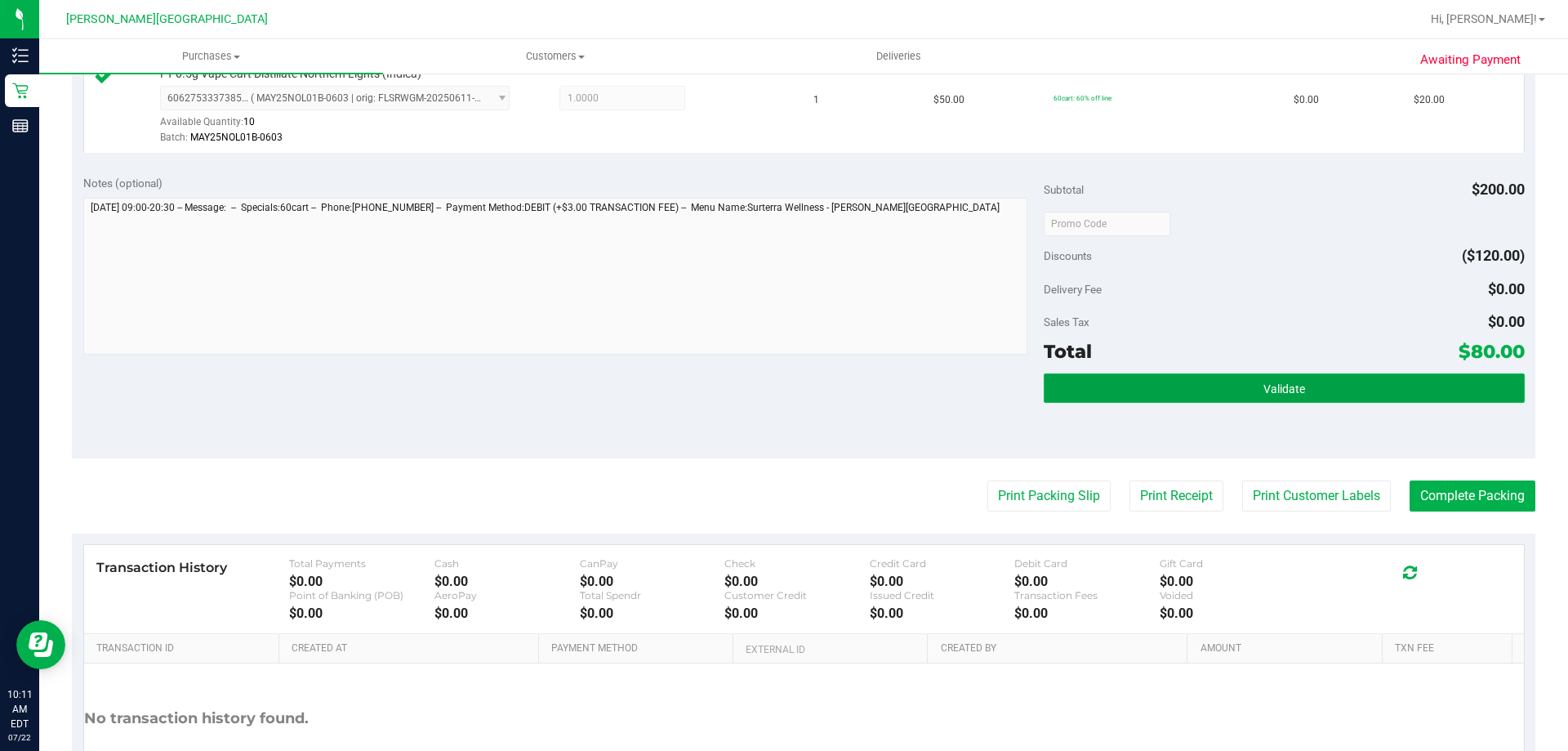 click on "Validate" at bounding box center [1284, 388] 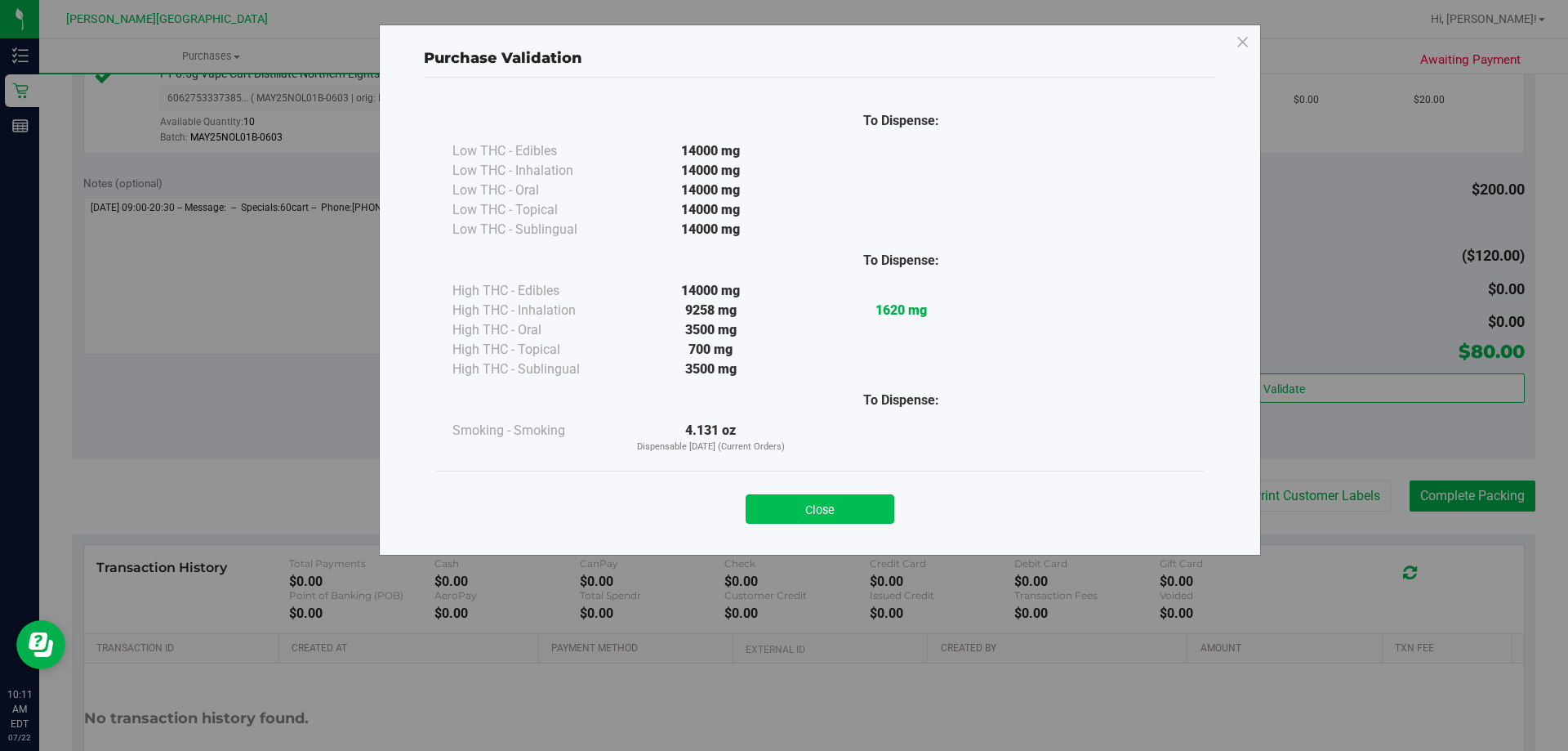 click on "Close" at bounding box center [820, 509] 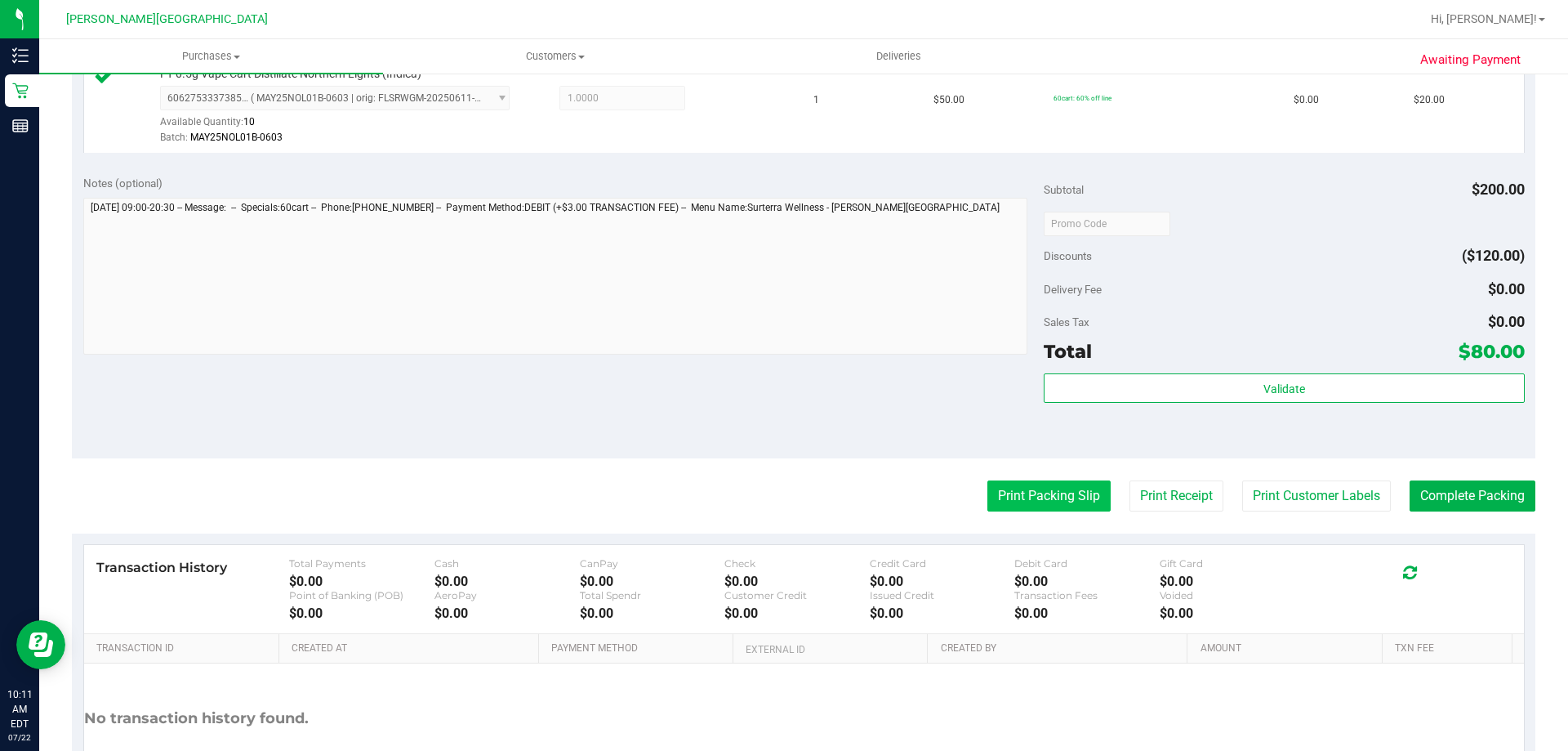 click on "Print Packing Slip" at bounding box center (1049, 496) 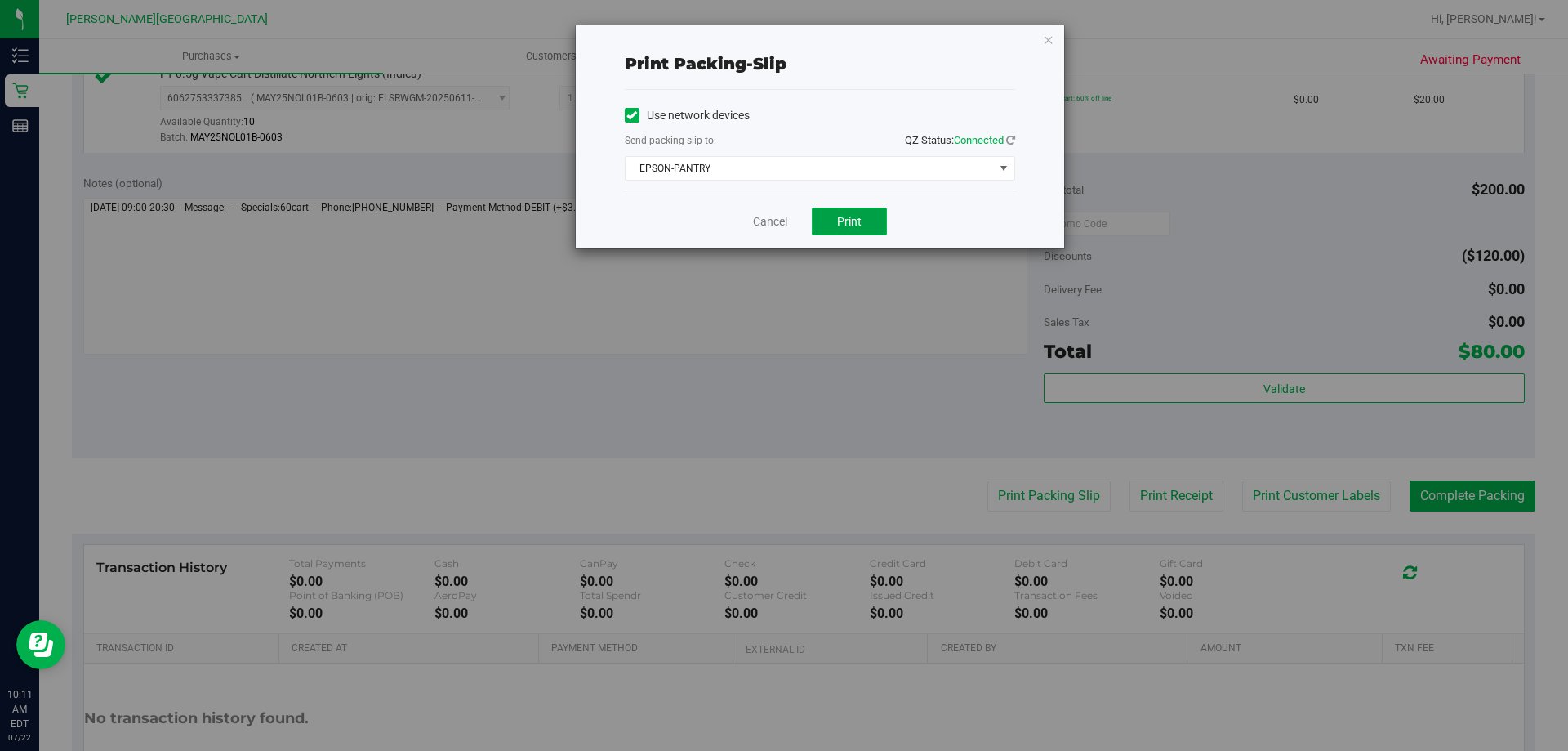 click on "Print" at bounding box center (849, 221) 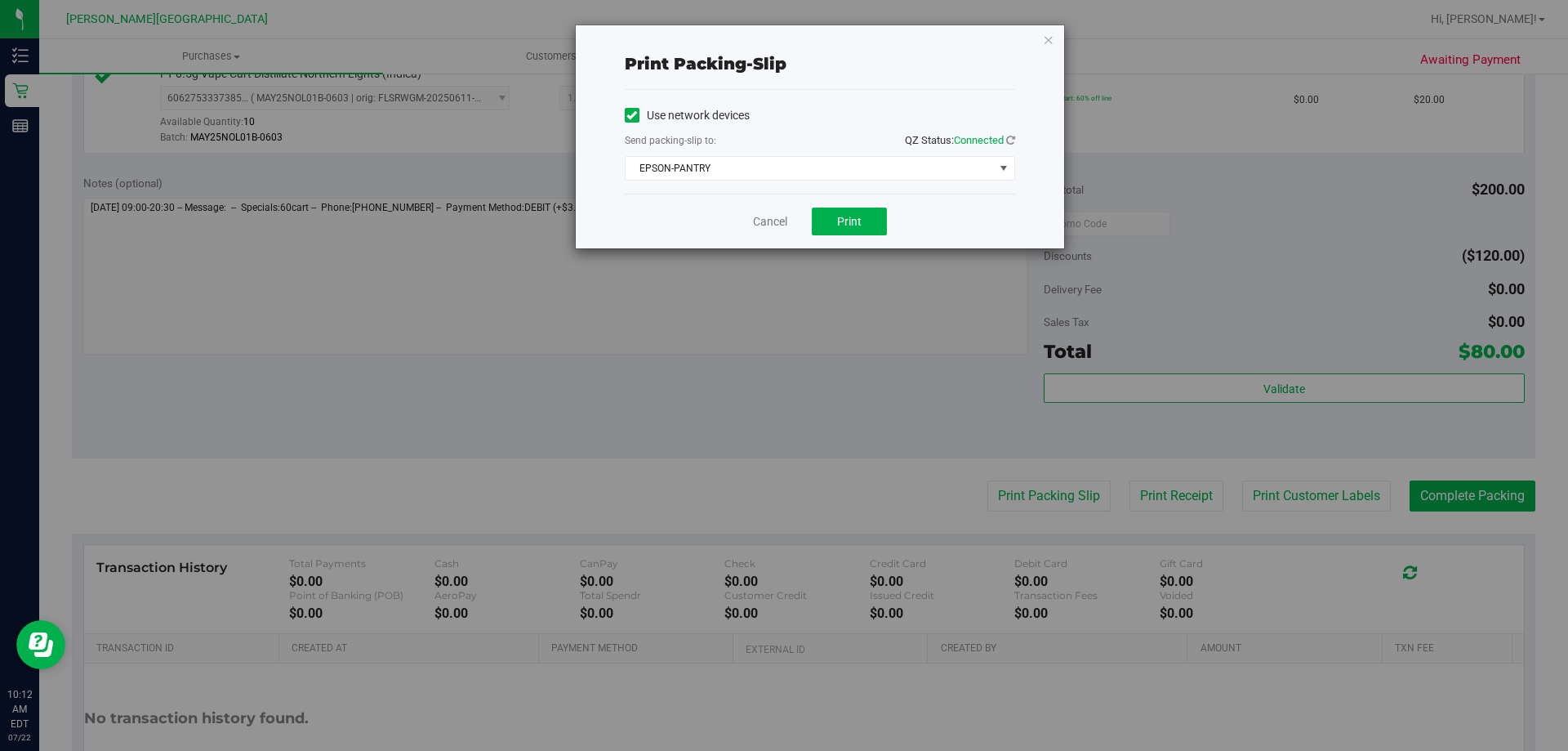 click on "Print packing-slip
Use network devices
Send packing-slip to:
QZ Status:   Connected
EPSON-PANTRY Choose printer DONOTUSE-EPSON EPSON EPSON-AUGUST-ALSINA EPSON-CHECKIN-1 EPSON-CHECKIN-2 EPSON-CONSULT EPSON-FILLPACK-1 EPSON-FILLPACK-2 EPSON-PANTRY EPSON-POS-2 EPSON-POS-3 EPSON-POS-4
Cancel
Print" at bounding box center (820, 136) 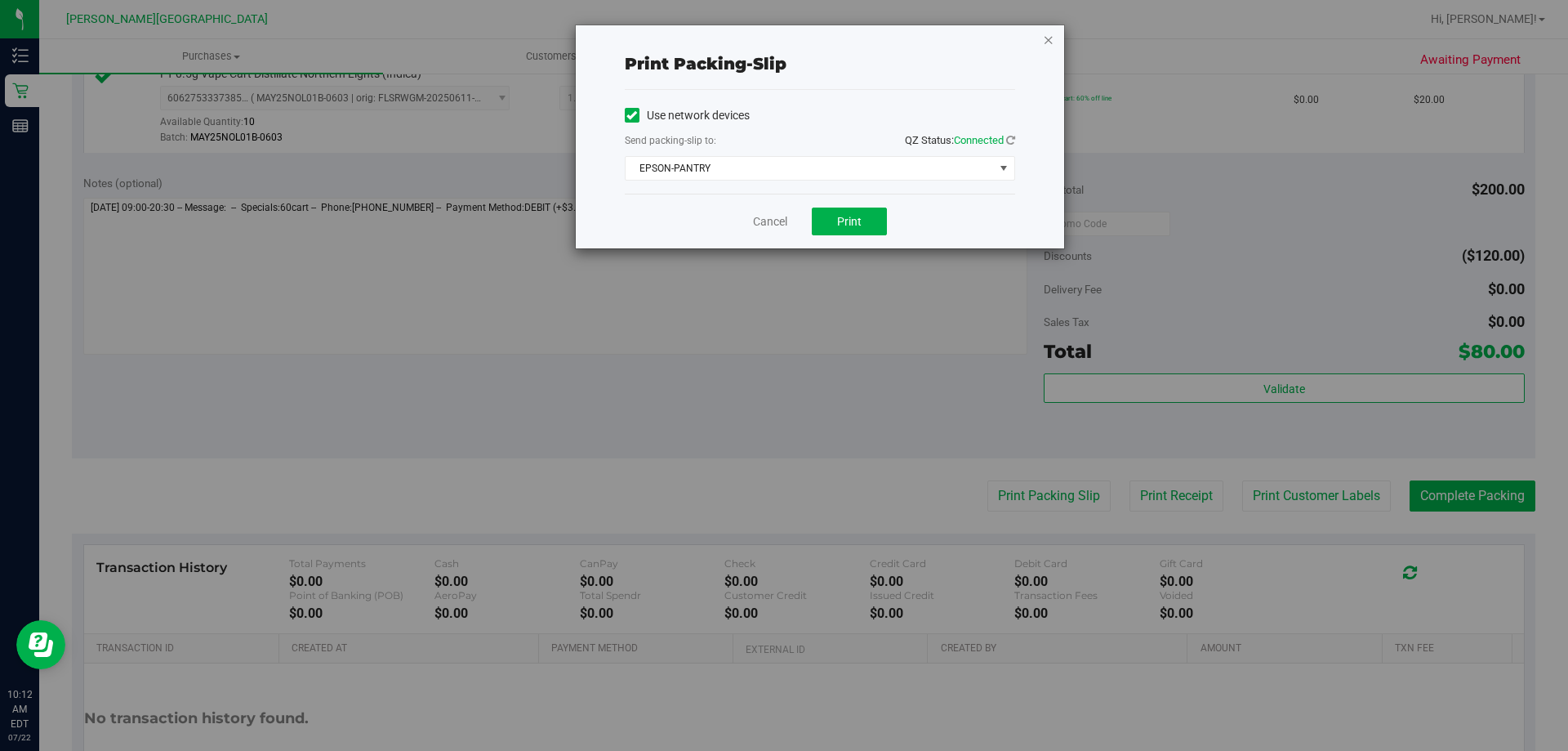 click at bounding box center (1049, 39) 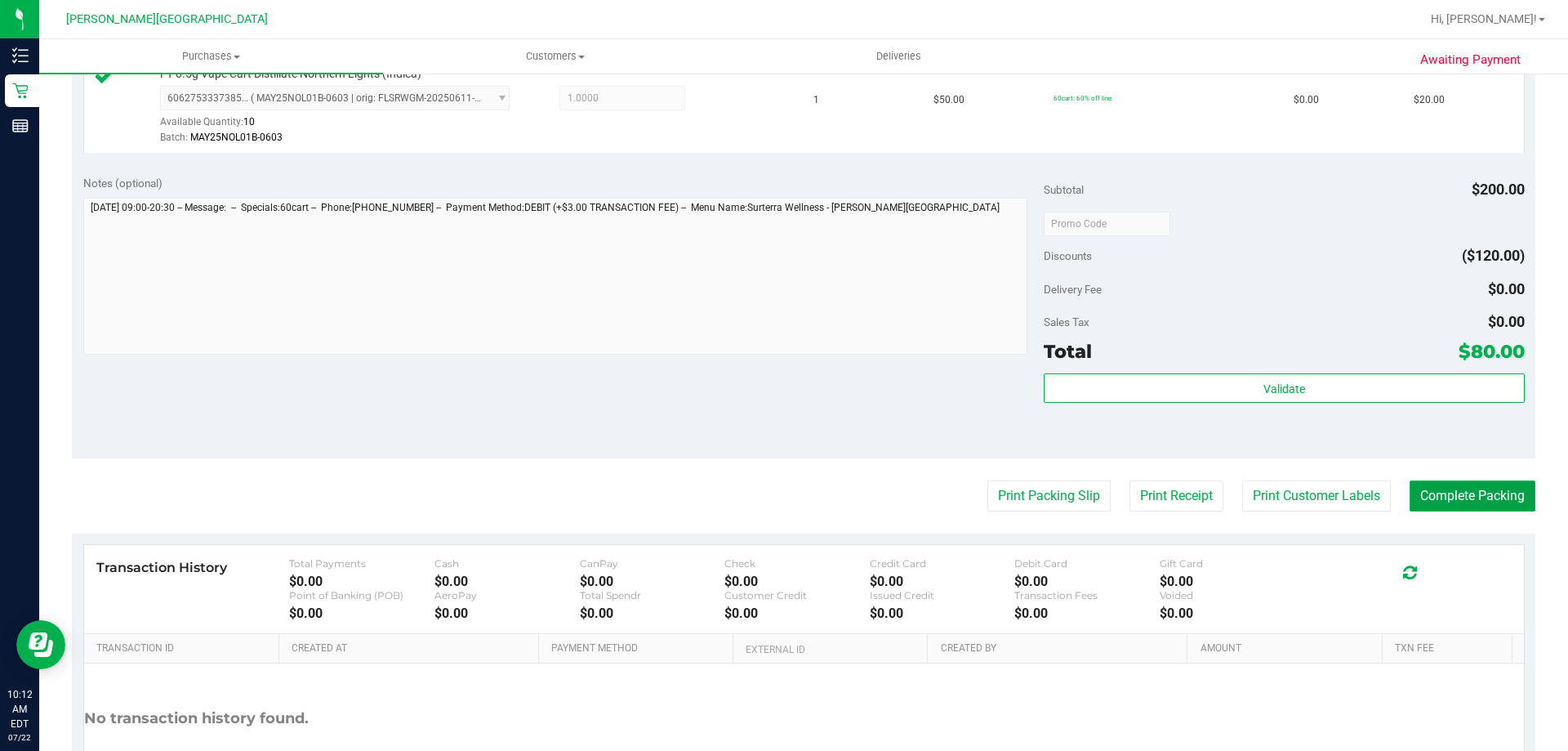 click on "Complete Packing" at bounding box center [1472, 496] 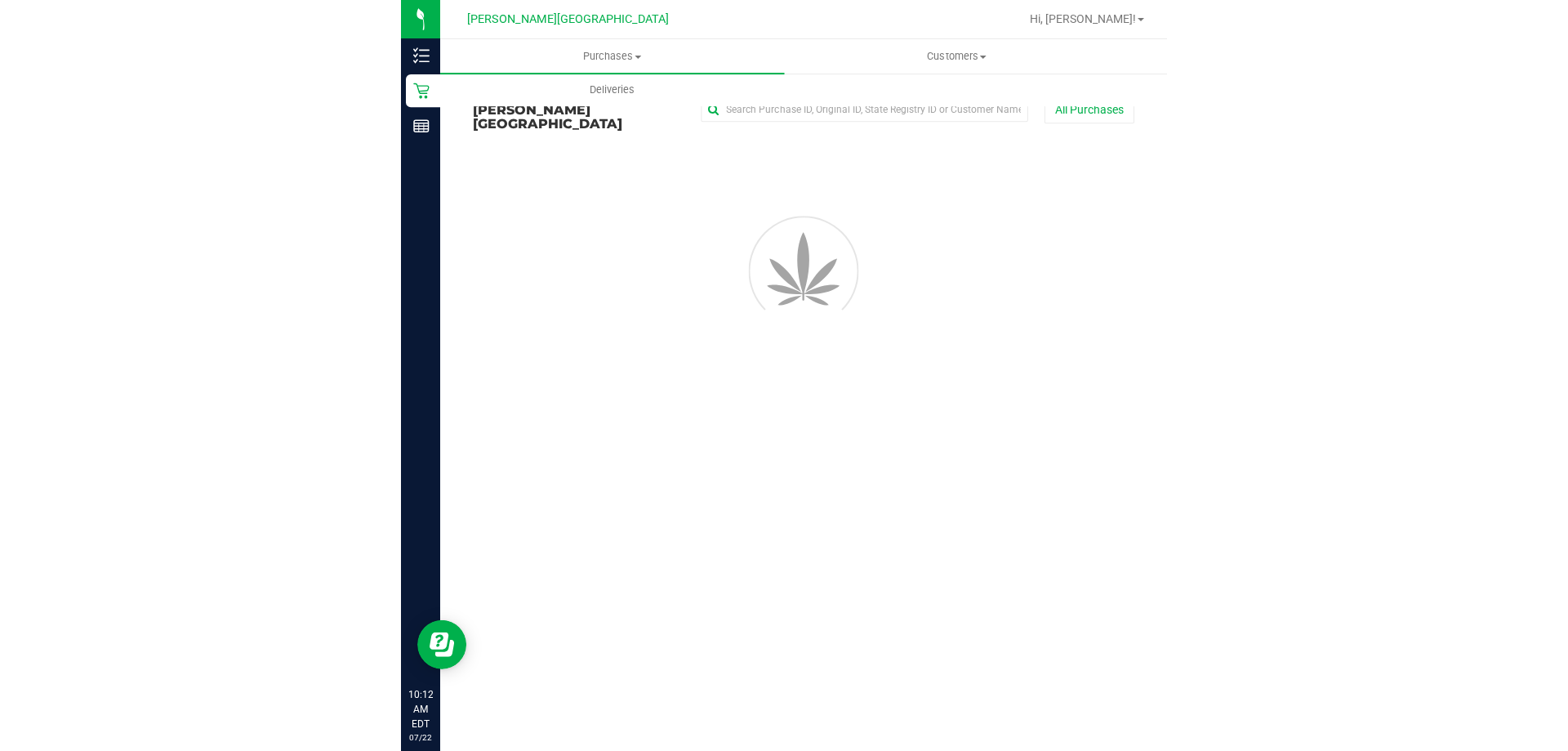 scroll, scrollTop: 0, scrollLeft: 0, axis: both 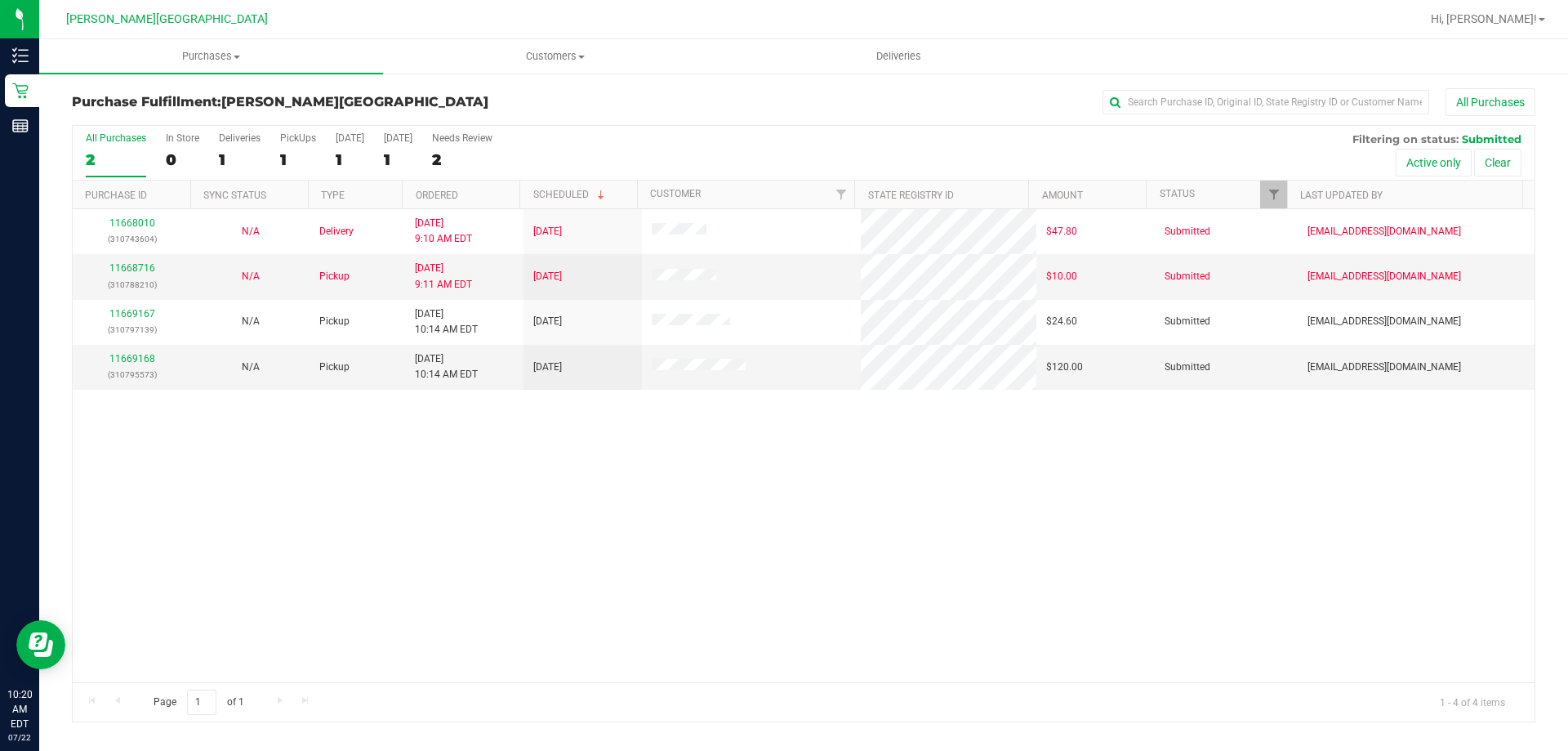 click on "11668010
(310743604)
N/A
Delivery [DATE] 9:10 AM EDT 7/23/2025
$47.80
Submitted [EMAIL_ADDRESS][DOMAIN_NAME]
11668716
(310788210)
N/A
Pickup [DATE] 9:11 AM EDT 7/22/2025
$10.00
Submitted [EMAIL_ADDRESS][DOMAIN_NAME]
11669167
(310797139)
N/A
Pickup [DATE] 10:14 AM EDT 7/22/2025
$24.60
Submitted [EMAIL_ADDRESS][DOMAIN_NAME]
11669168" at bounding box center (804, 445) 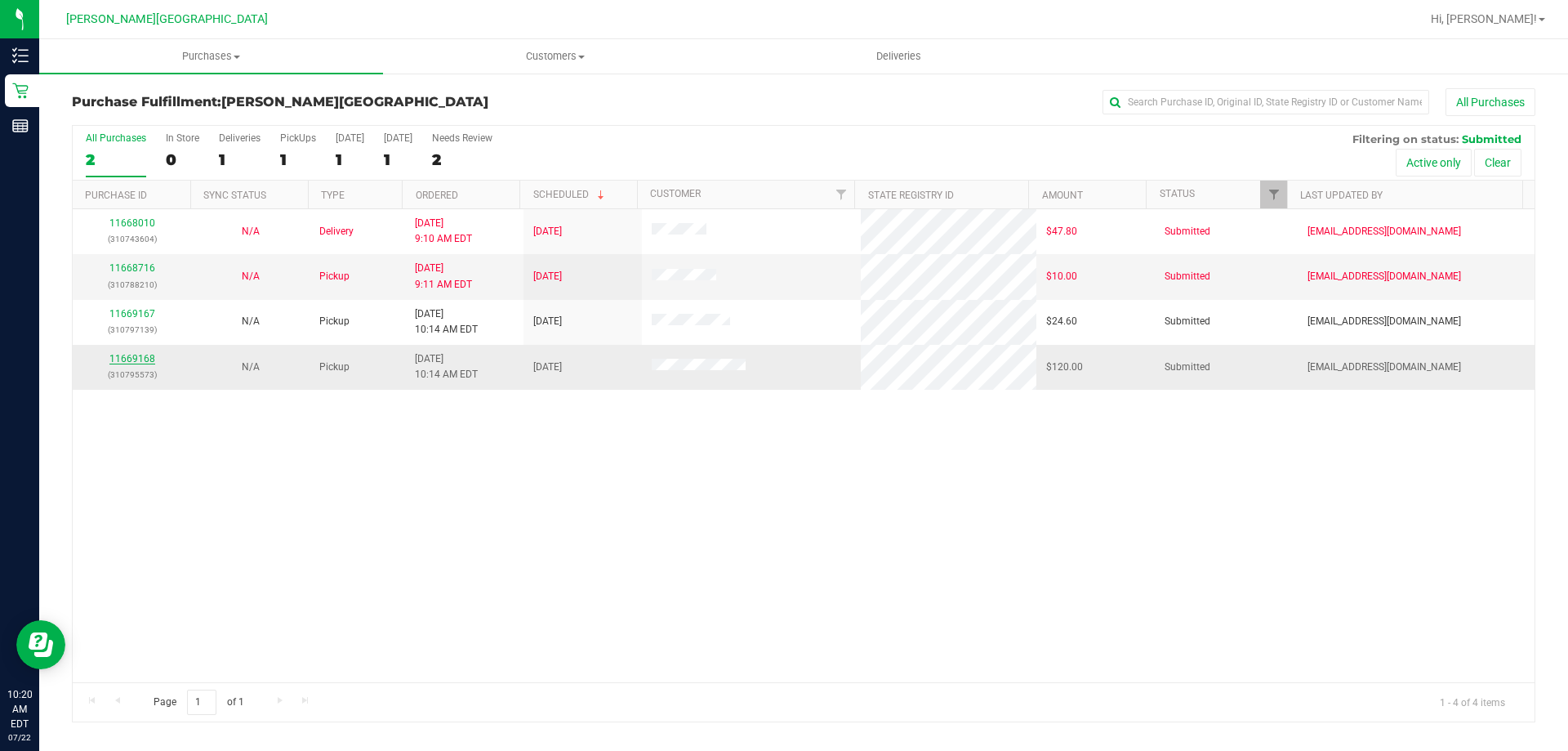 click on "11669168" at bounding box center (132, 359) 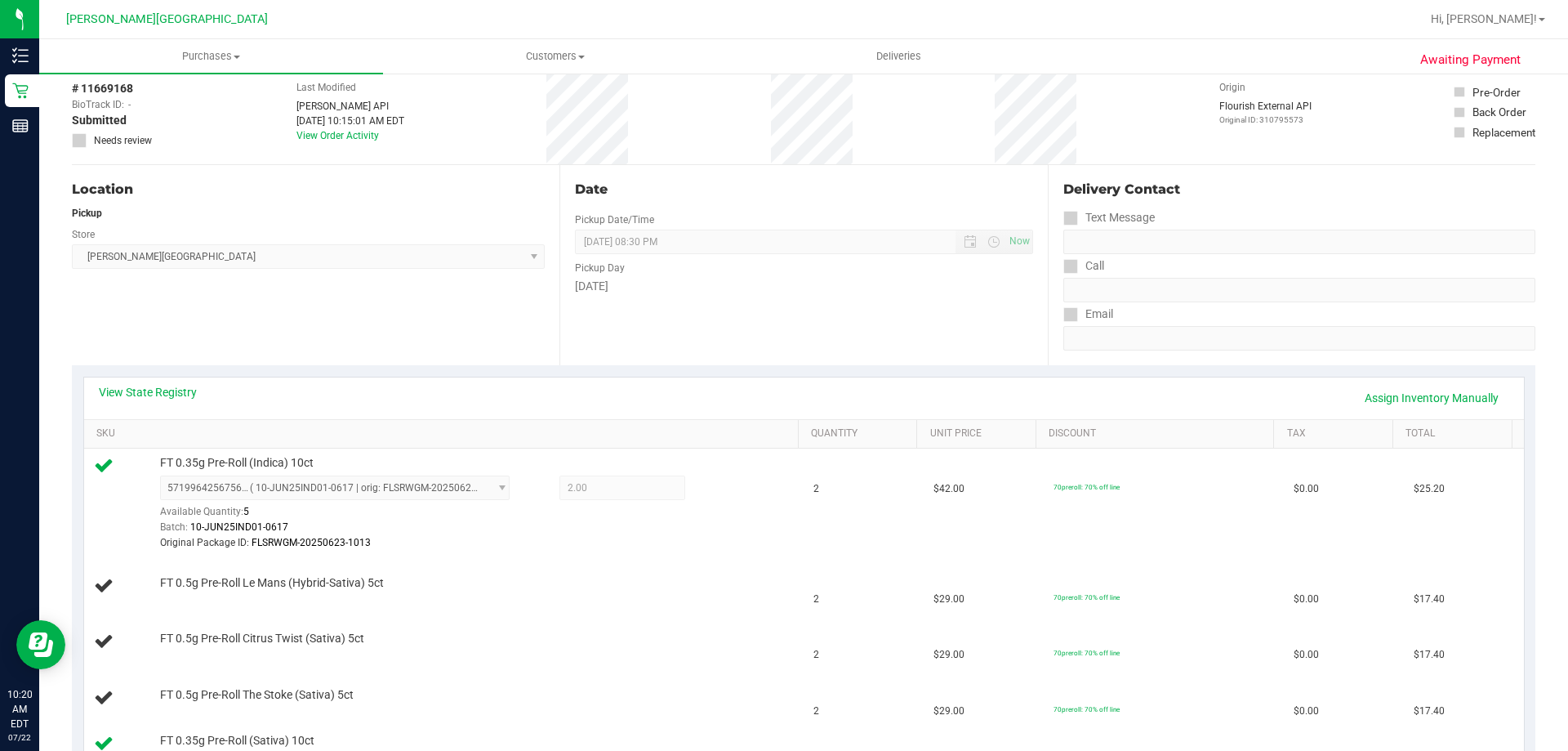 scroll, scrollTop: 0, scrollLeft: 0, axis: both 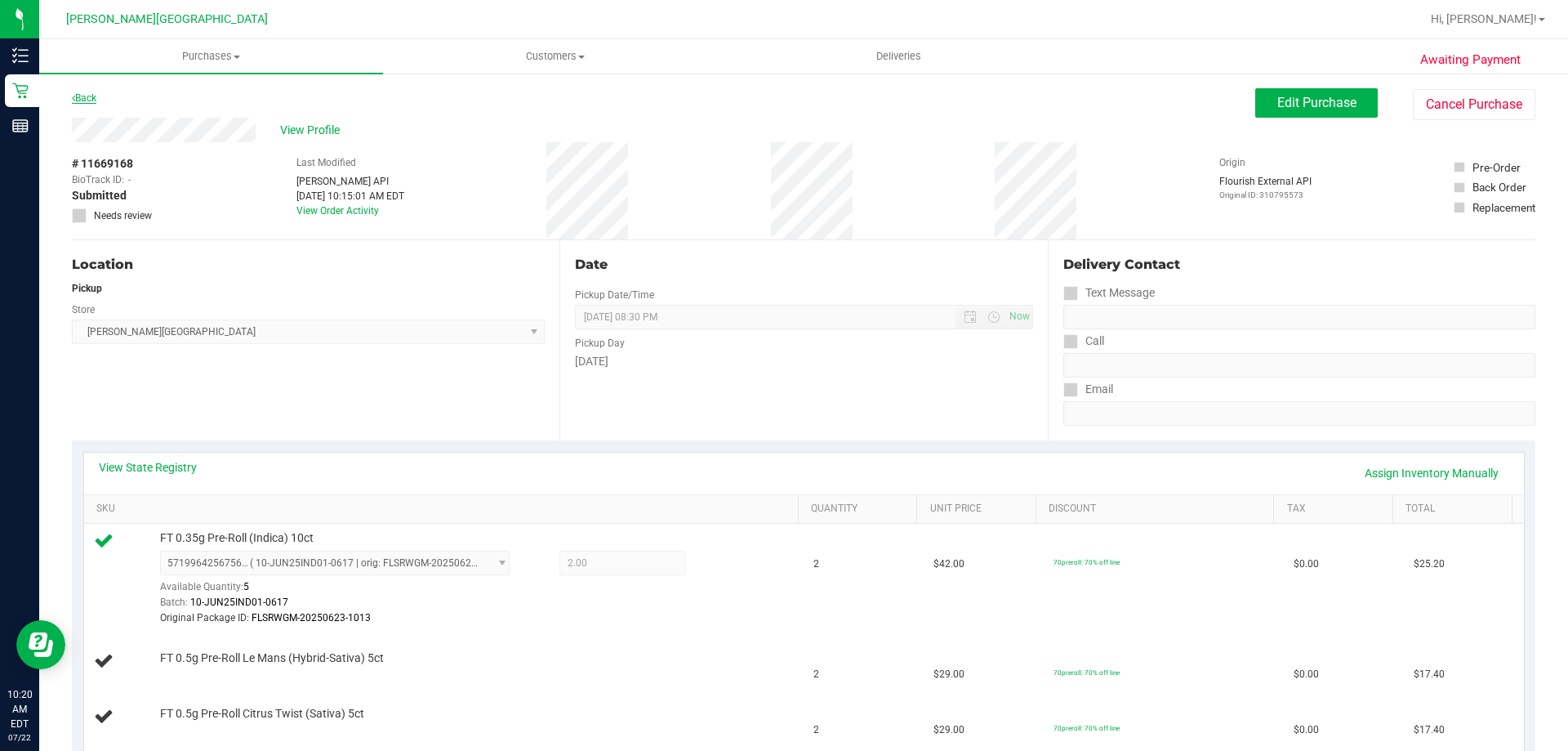 click on "Back" at bounding box center [84, 98] 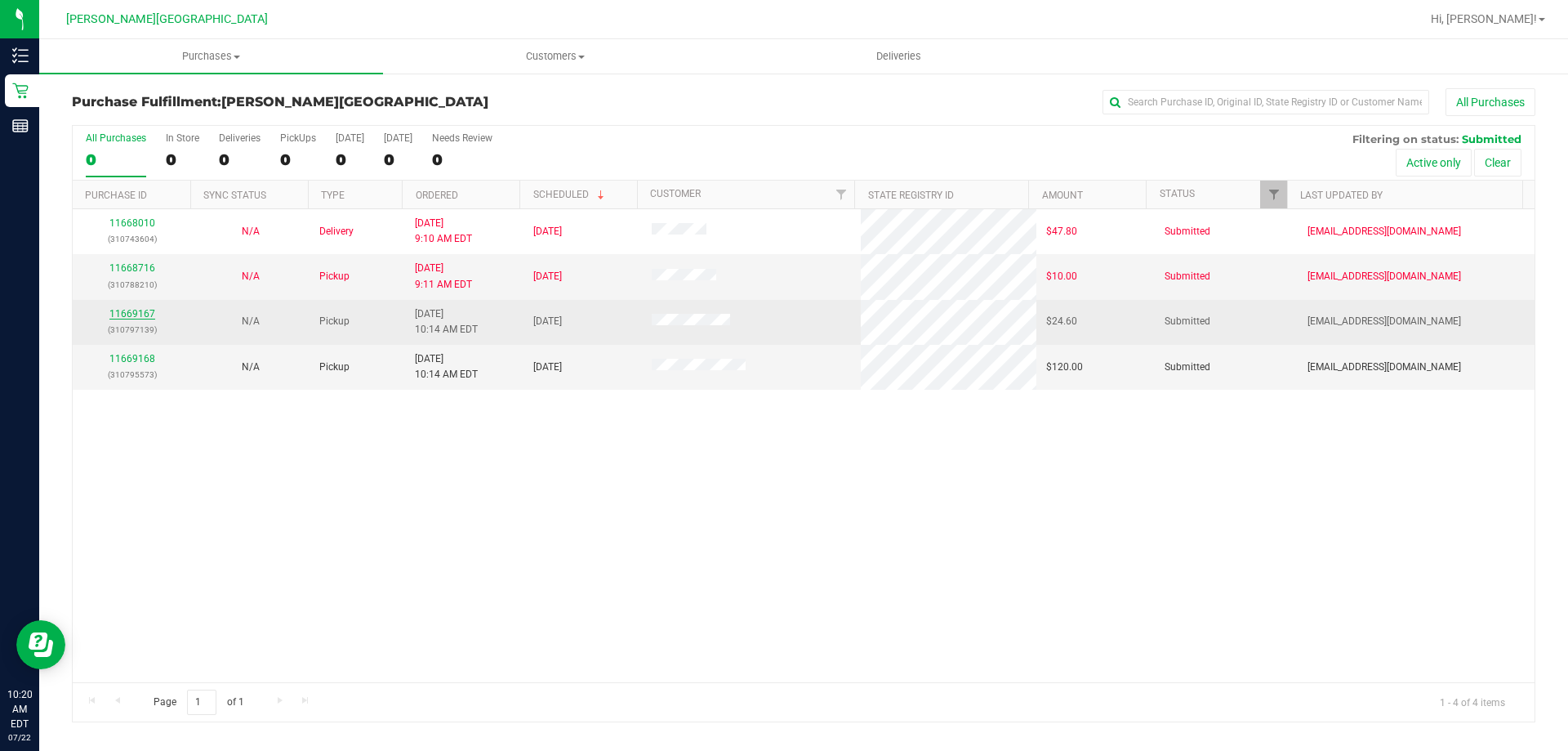 click on "11669167" at bounding box center [132, 314] 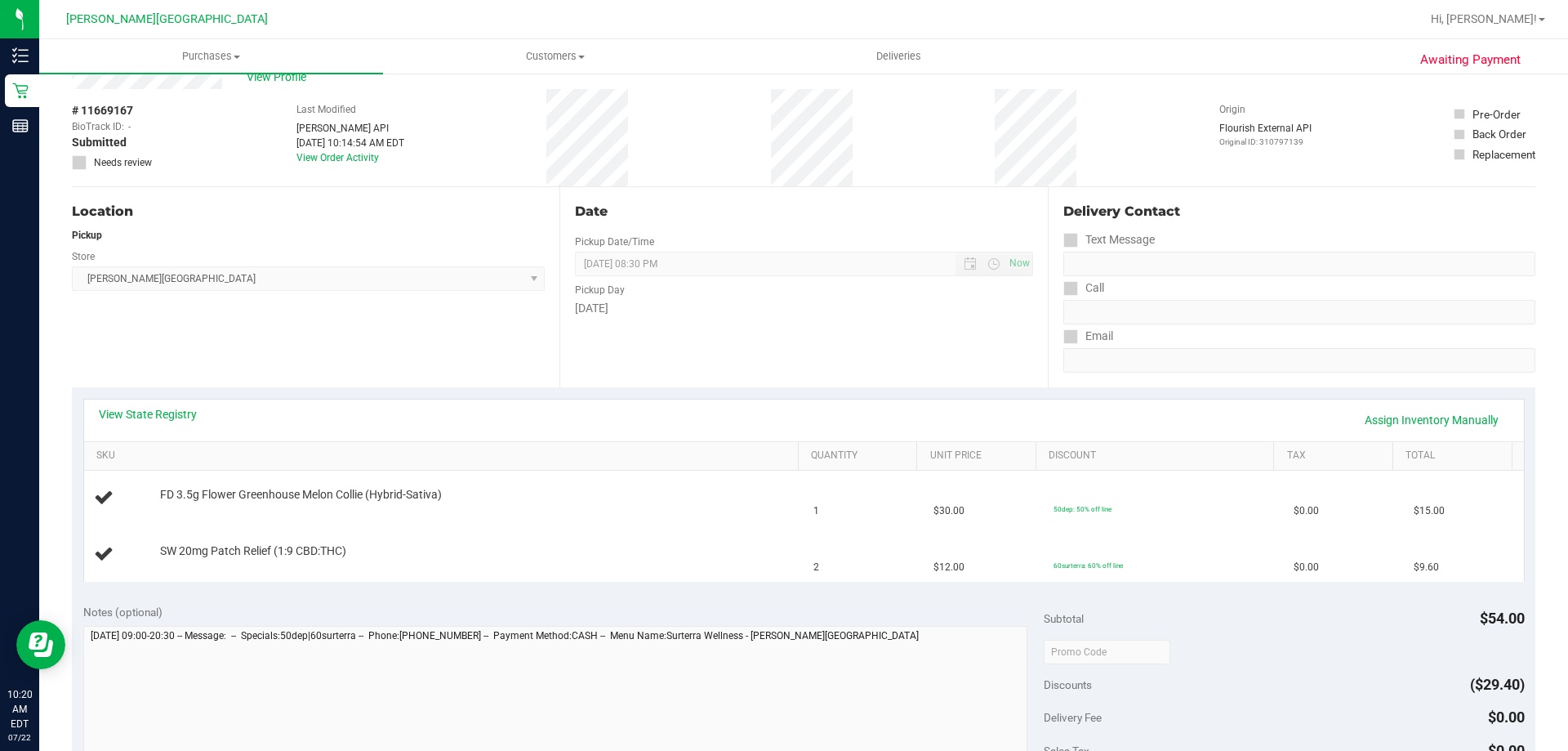 scroll, scrollTop: 82, scrollLeft: 0, axis: vertical 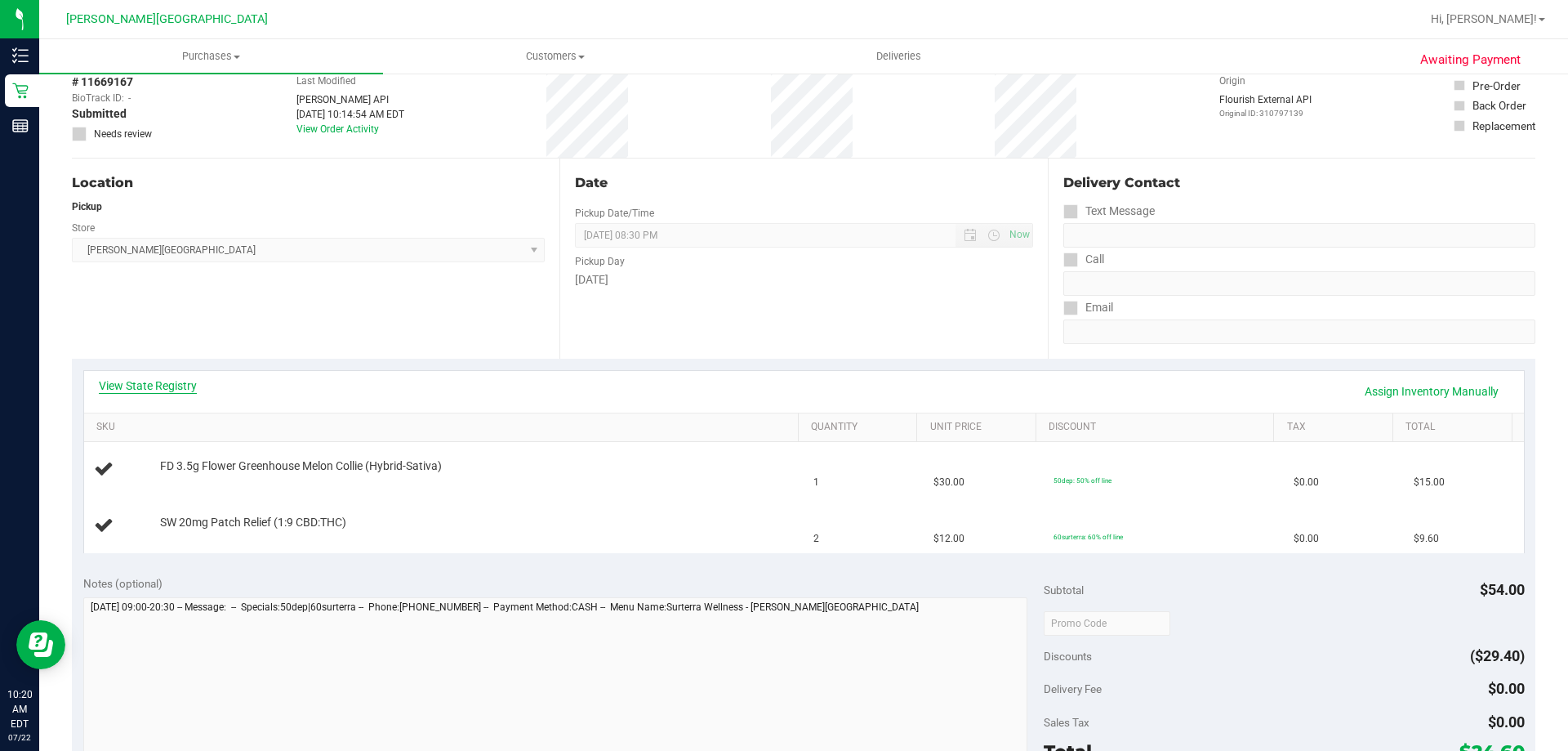 click on "View State Registry" at bounding box center [148, 386] 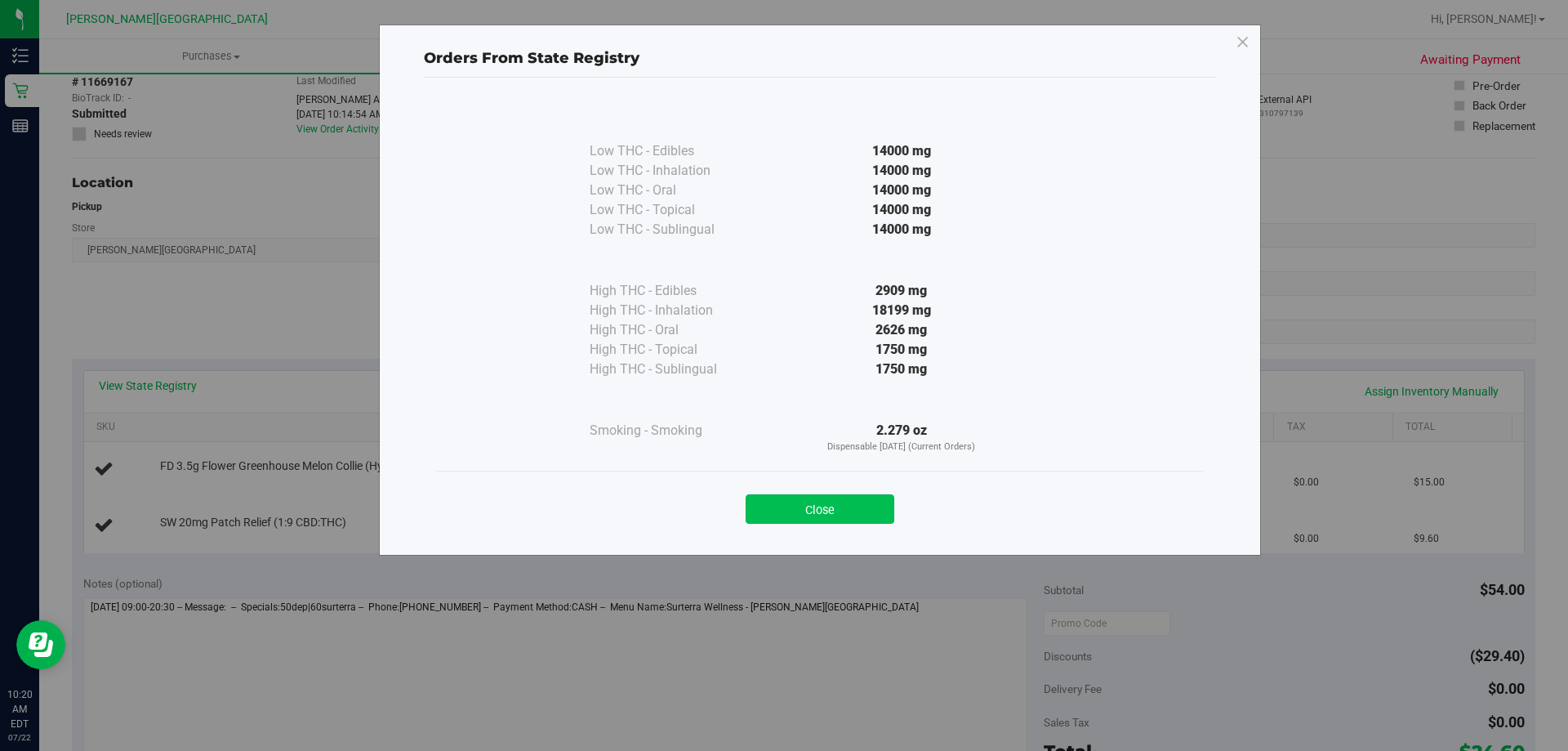 click on "Close" at bounding box center [820, 509] 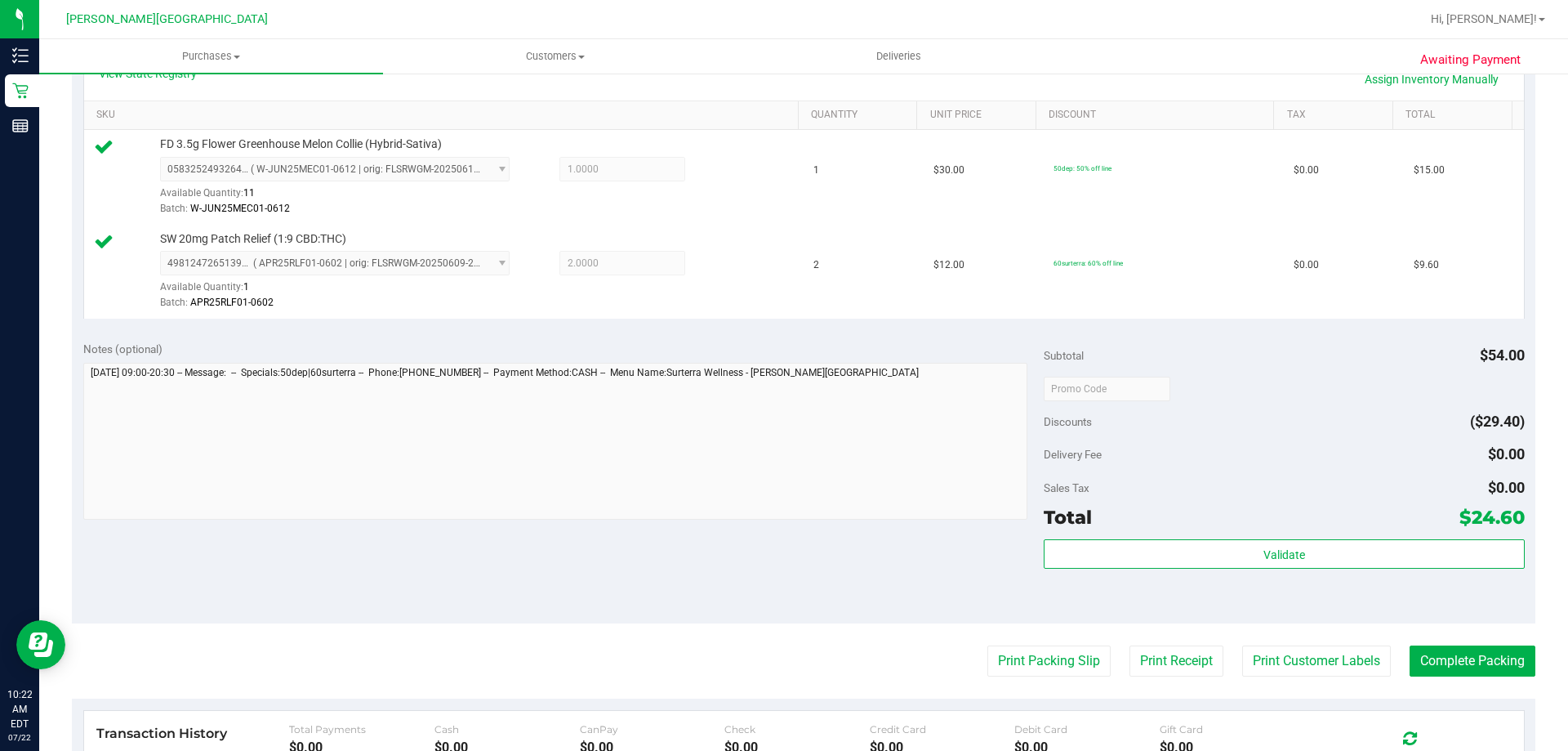 scroll, scrollTop: 490, scrollLeft: 0, axis: vertical 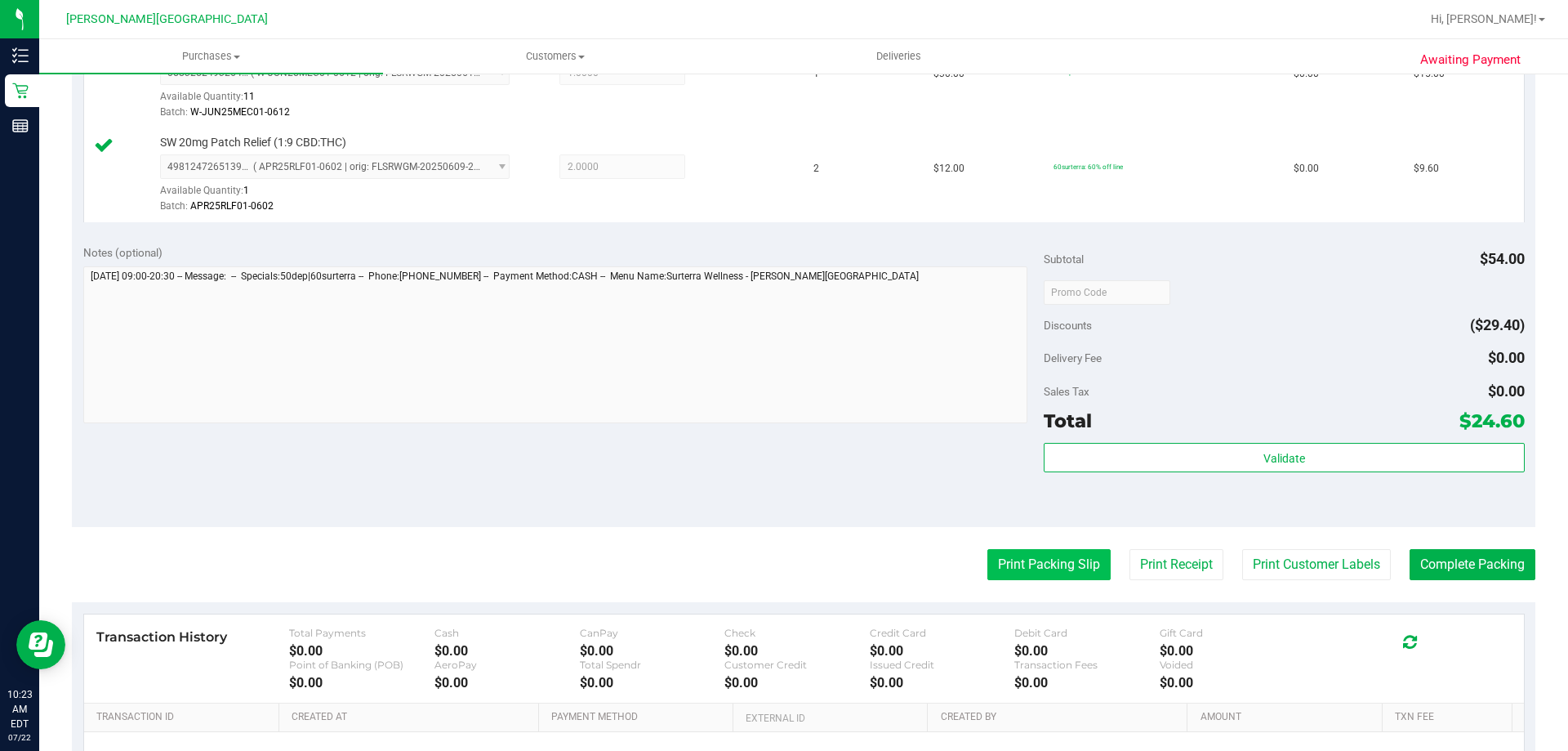 click on "Print Packing Slip" at bounding box center (1049, 565) 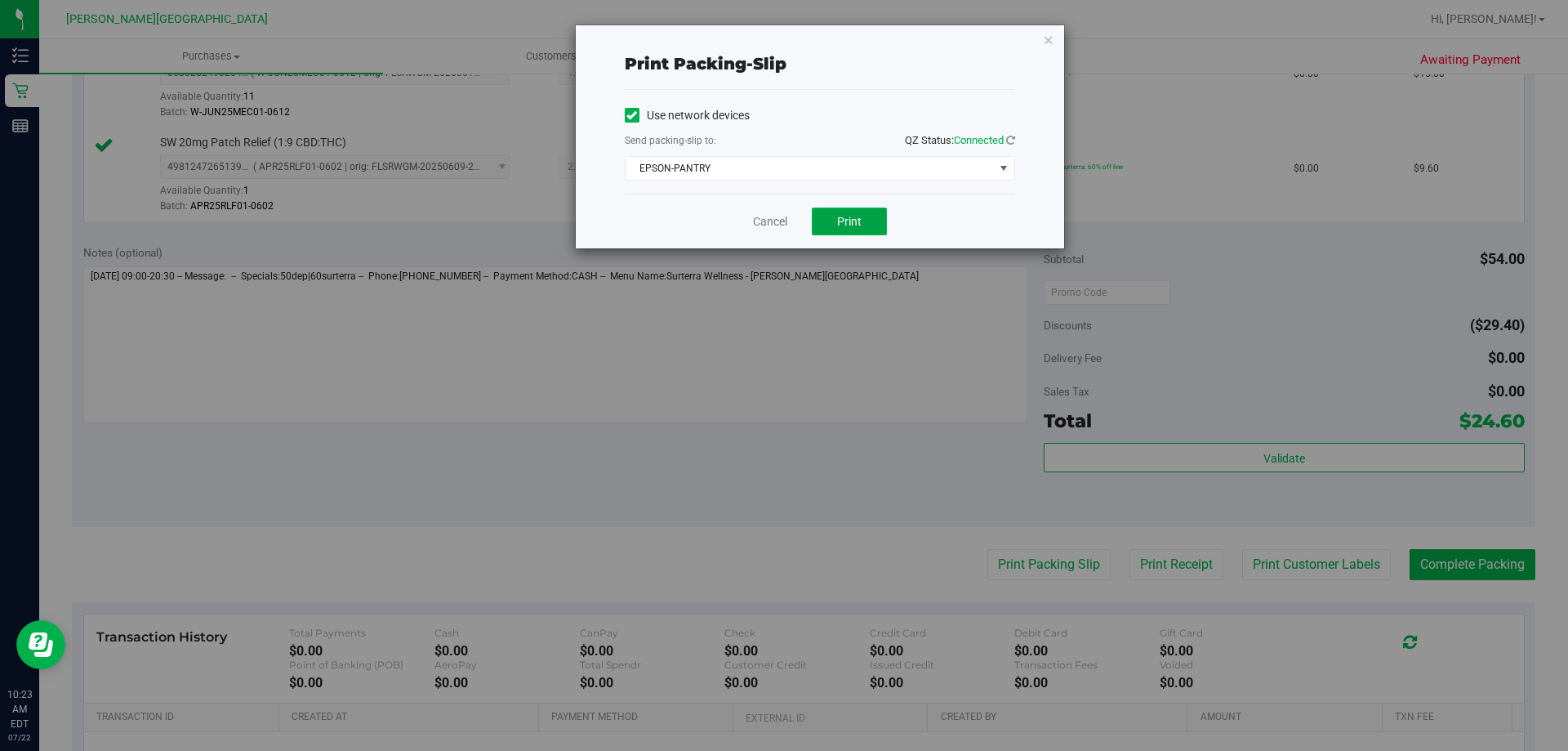 click on "Print" at bounding box center [849, 221] 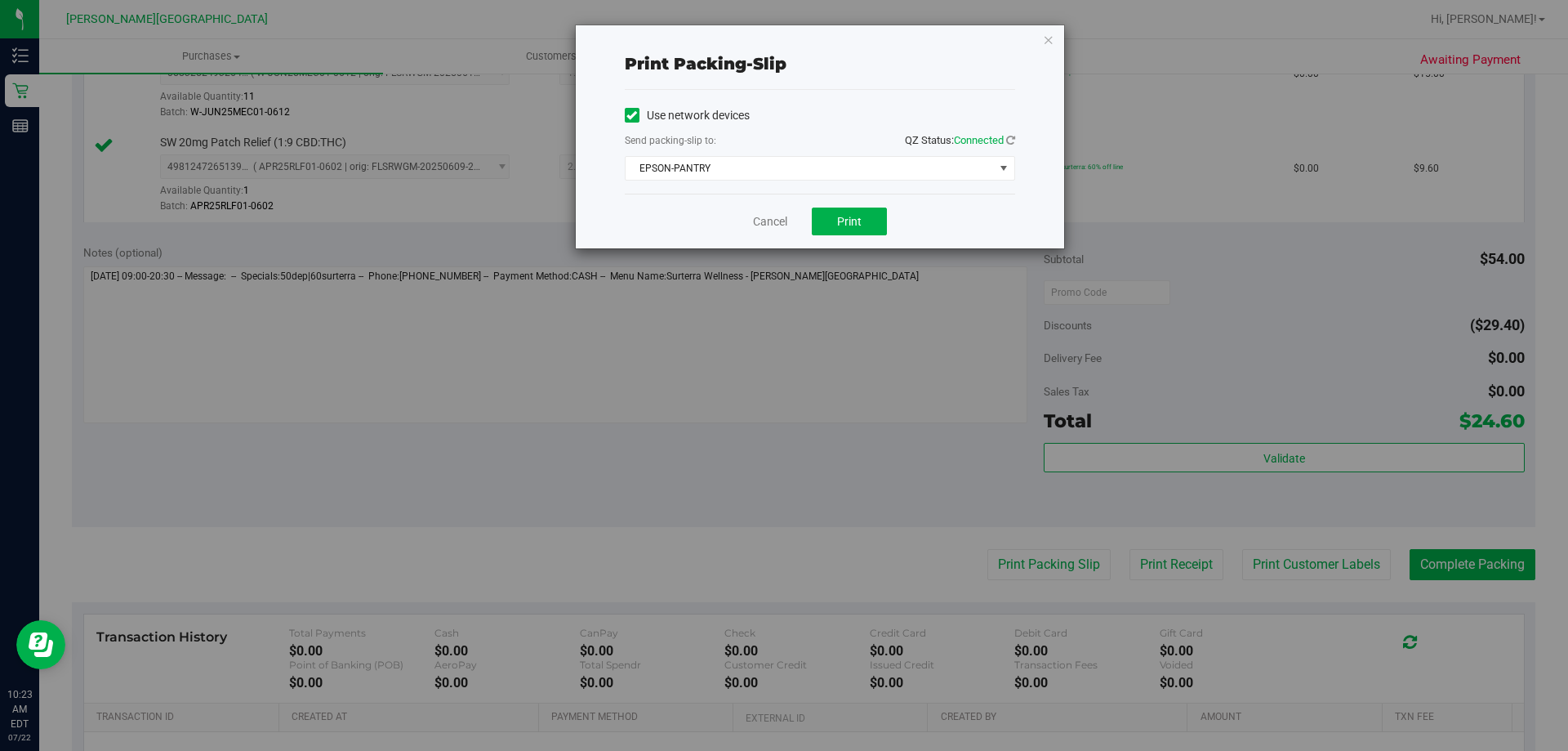 drag, startPoint x: 1045, startPoint y: 42, endPoint x: 1447, endPoint y: 324, distance: 491.04786 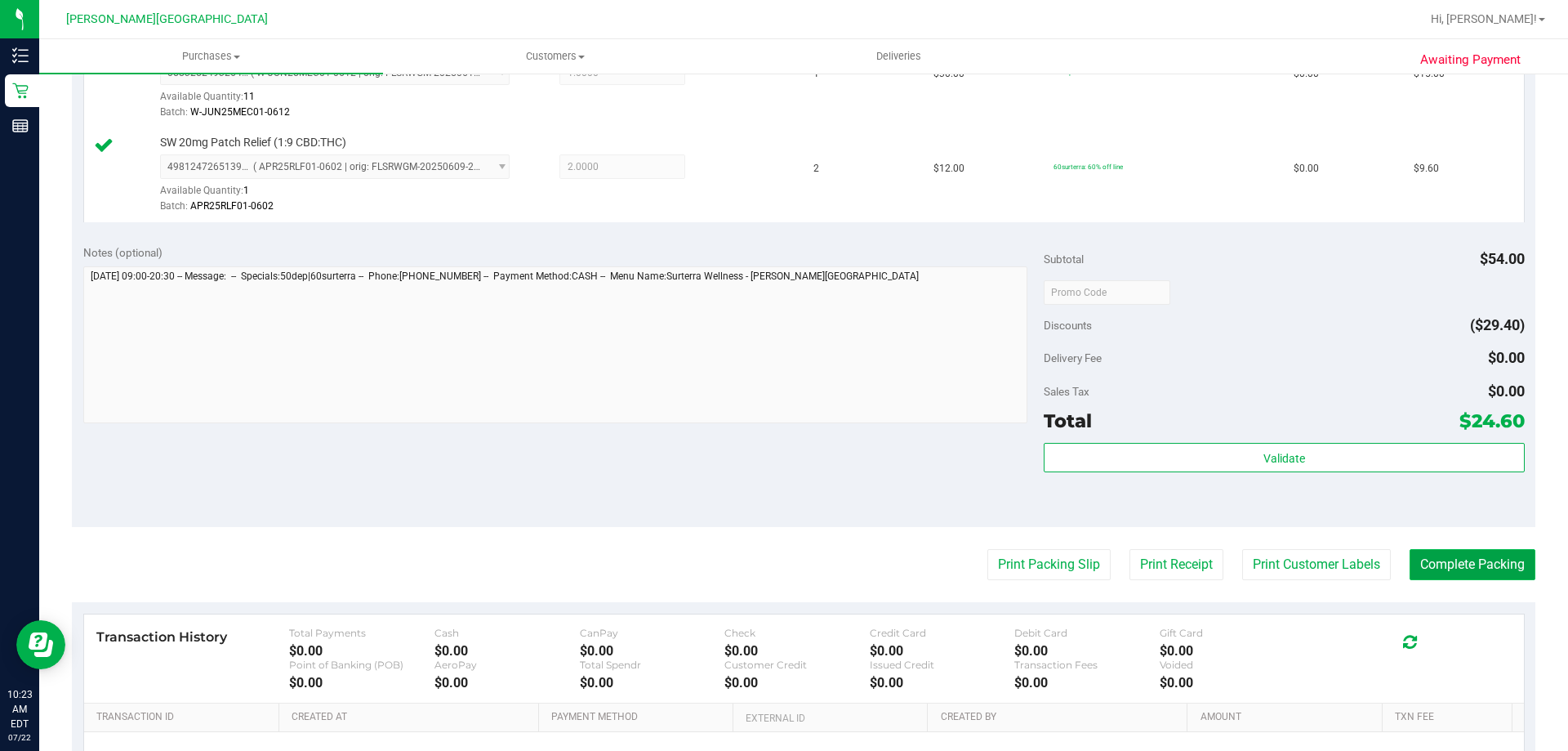 click on "Complete Packing" at bounding box center (1472, 565) 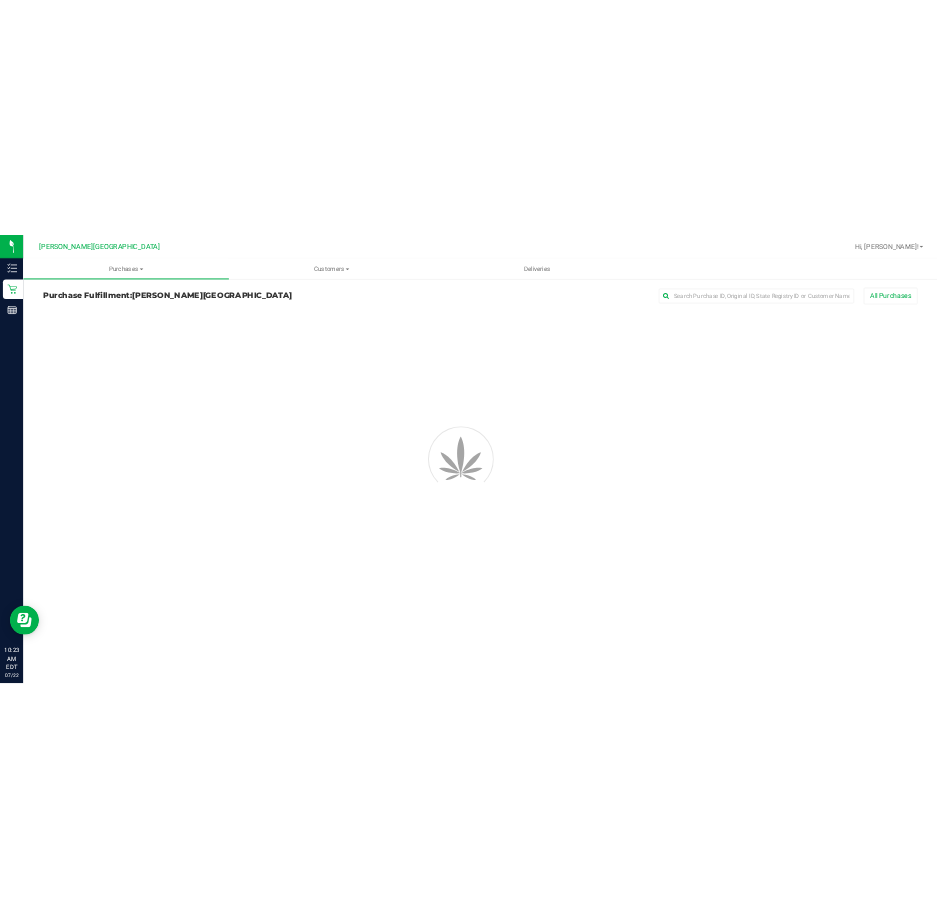 scroll, scrollTop: 0, scrollLeft: 0, axis: both 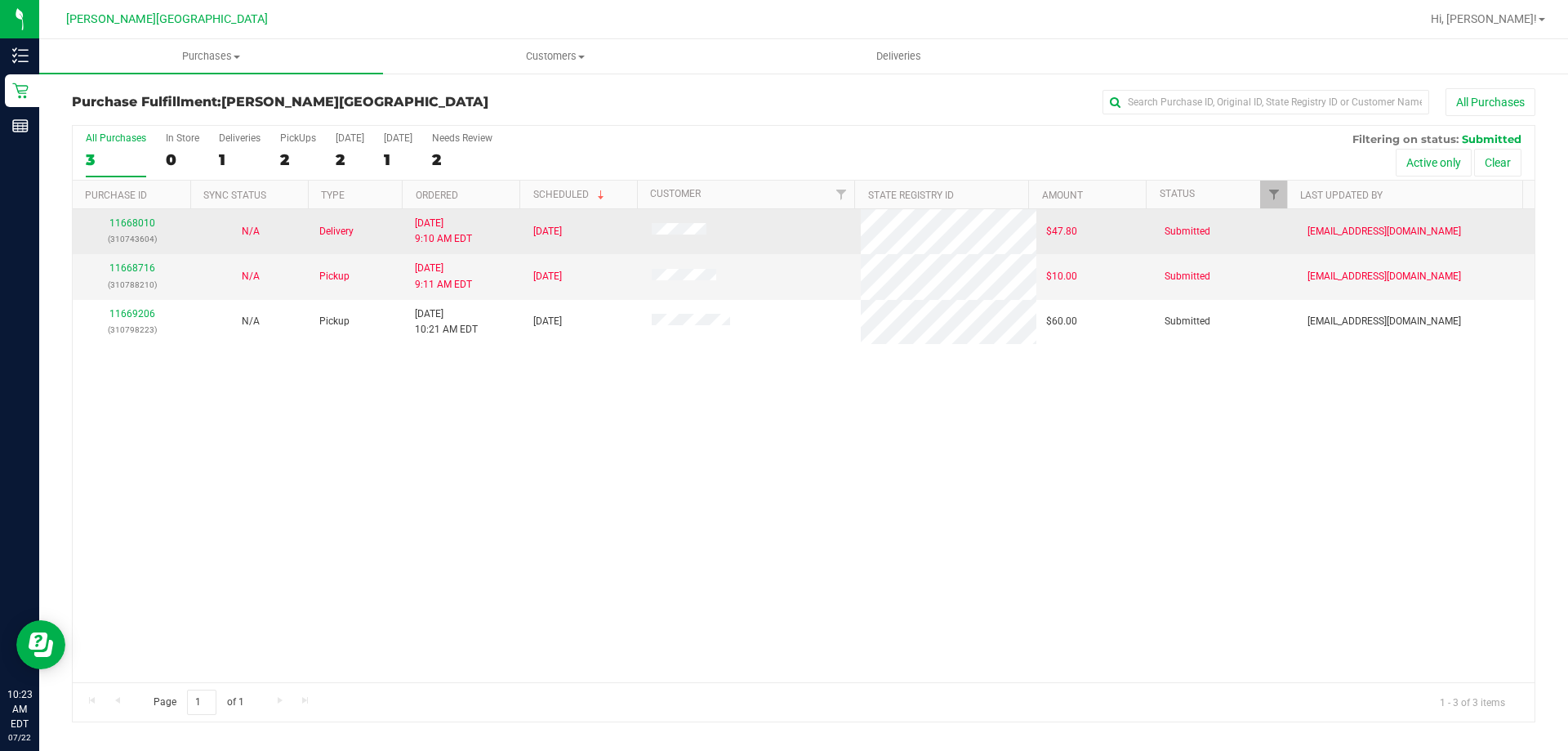 drag, startPoint x: 1276, startPoint y: 524, endPoint x: 1463, endPoint y: 211, distance: 364.60664 